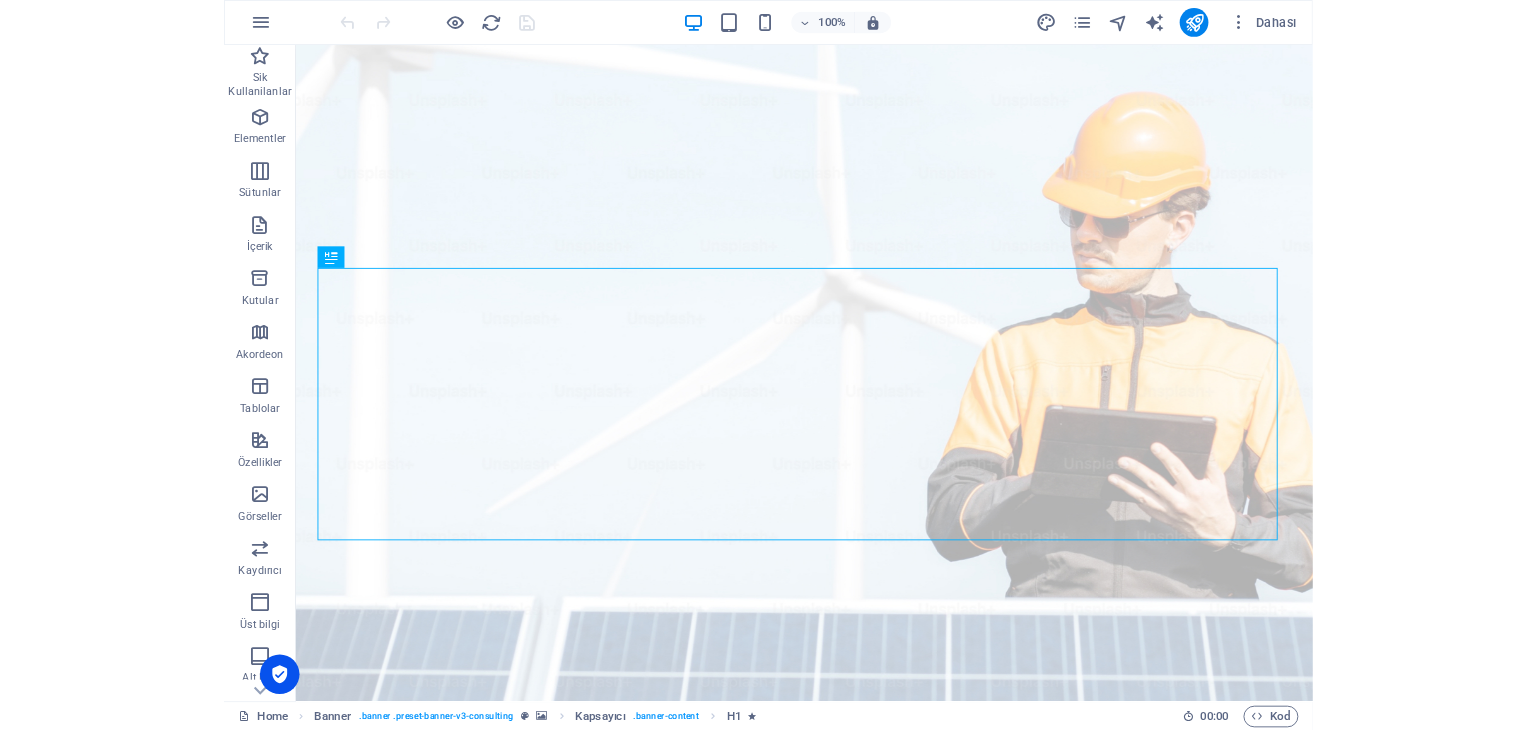 scroll, scrollTop: 0, scrollLeft: 0, axis: both 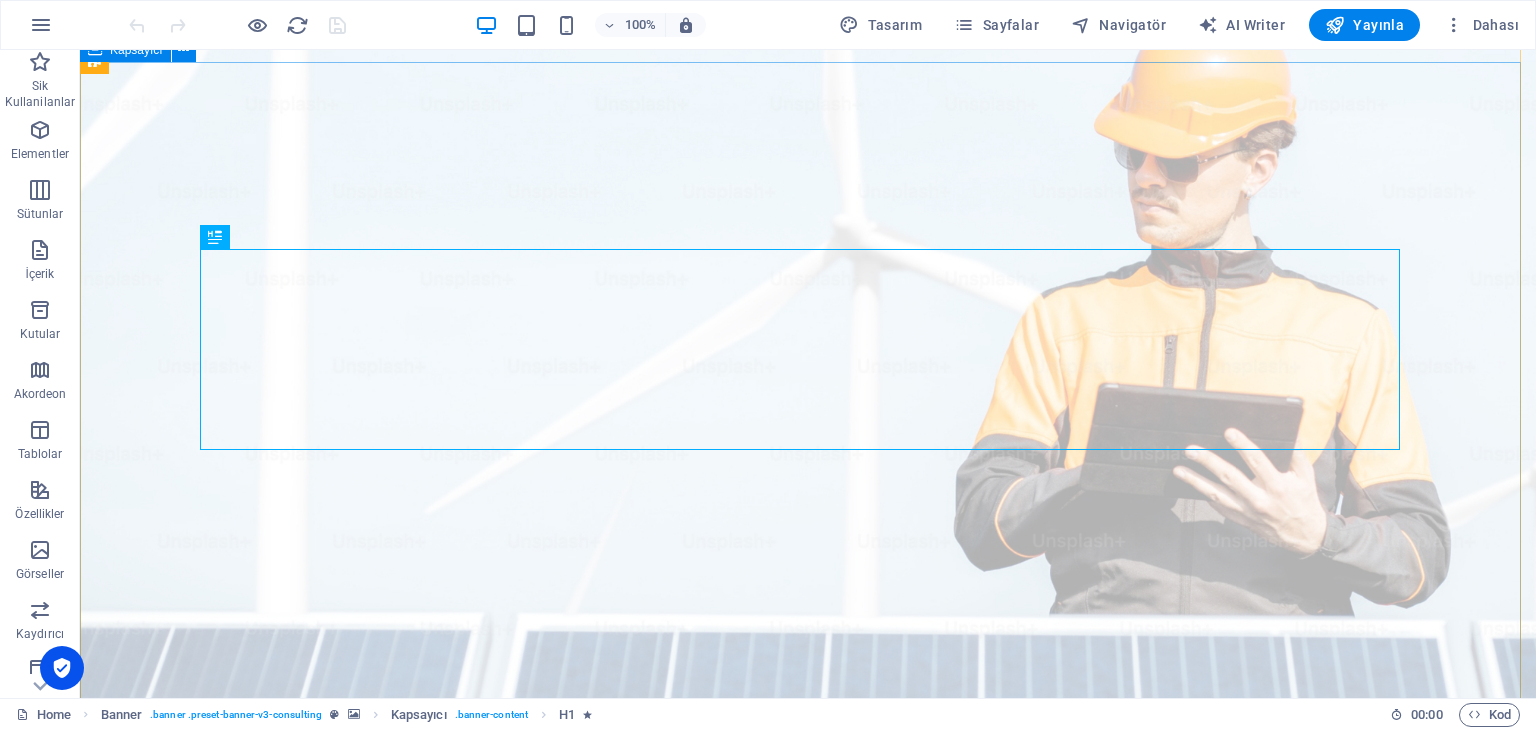 click on "Elevate Your Business With Sustainable Energy And Strategic Consulting Empowering businesses for a greener future and strategic growth" at bounding box center [808, 1199] 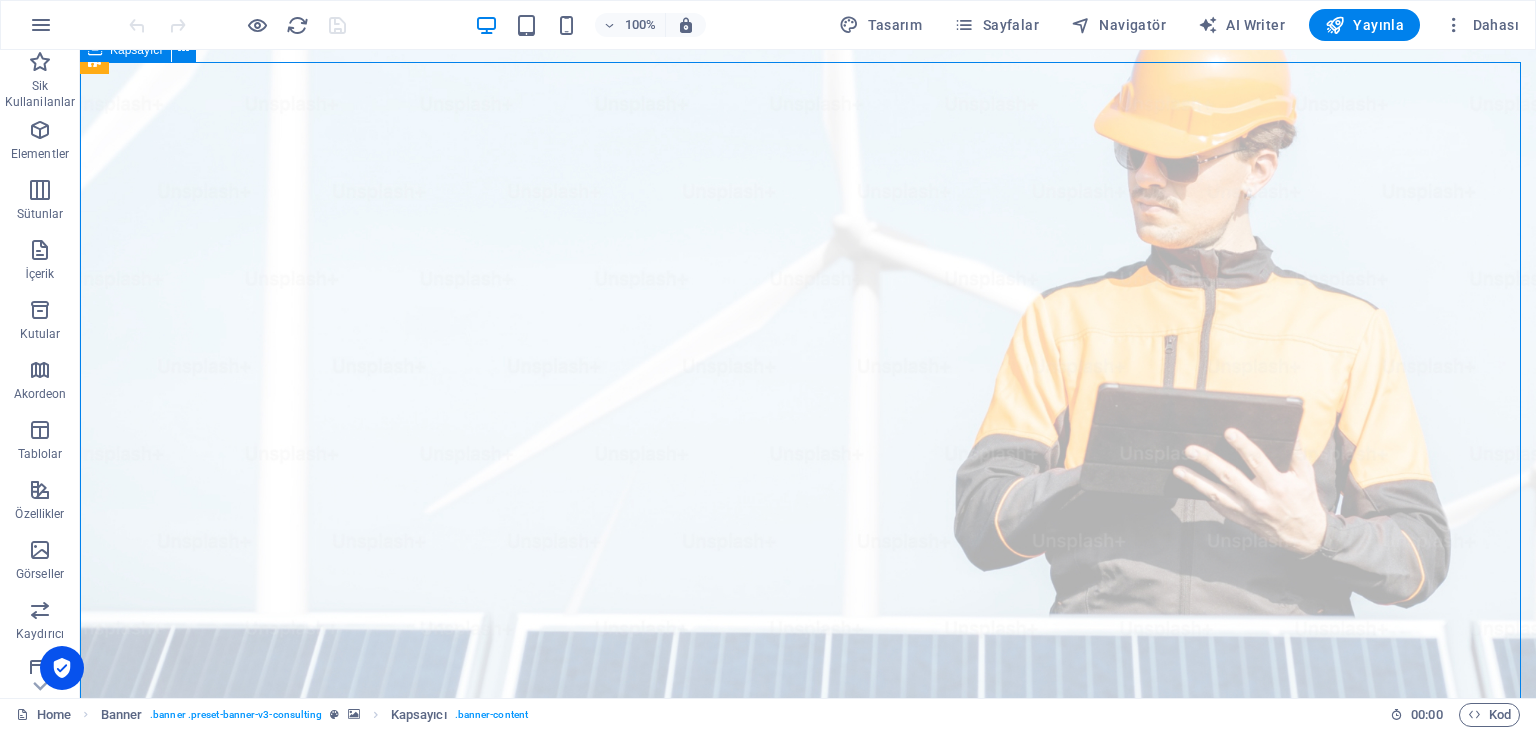 click on "Elevate Your Business With Sustainable Energy And Strategic Consulting Empowering businesses for a greener future and strategic growth" at bounding box center [808, 1199] 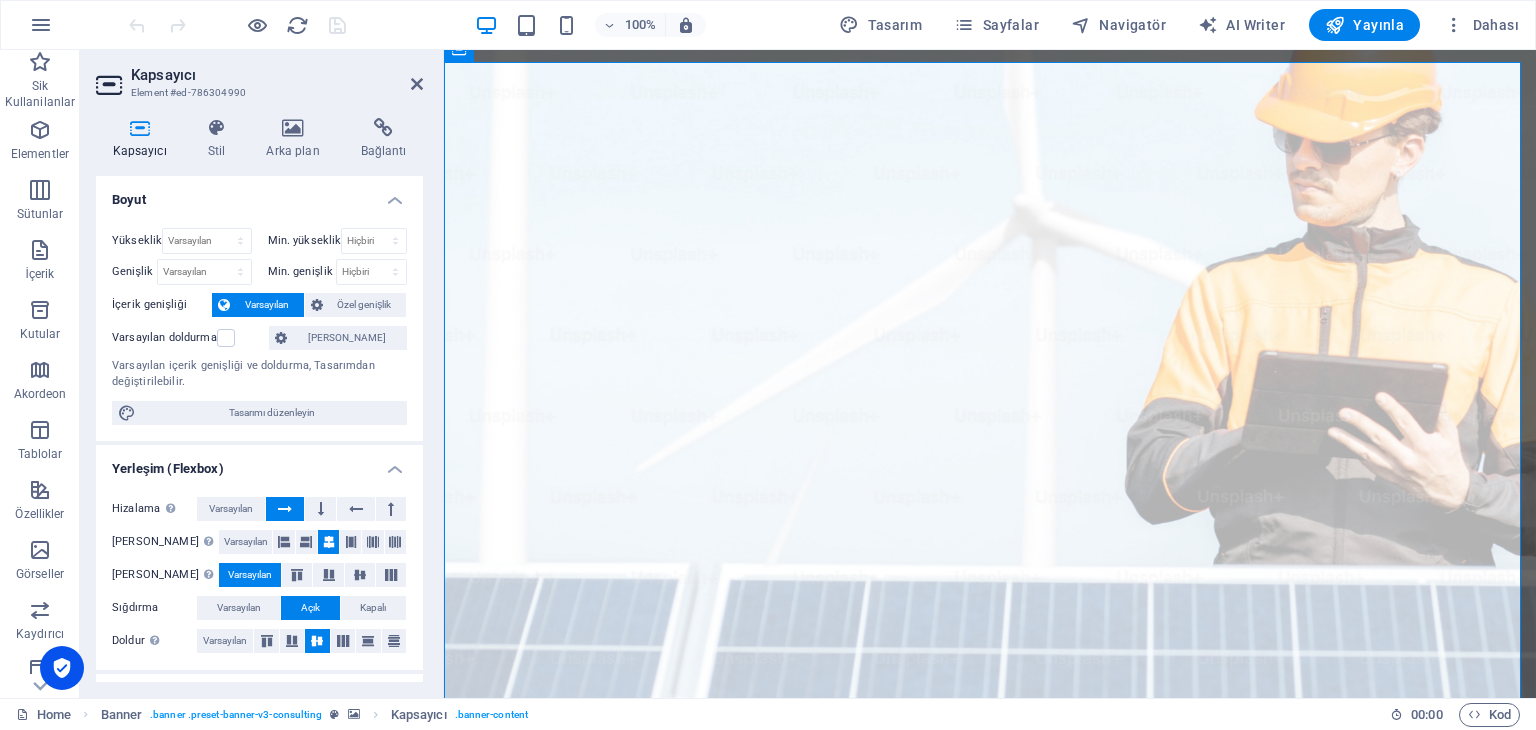 click on "Kapsayıcı Stil Arka plan Bağlantı Boyut Yükseklik Varsayılan px rem % vh vw Min. yükseklik Hiçbiri px rem % vh vw Genişlik Varsayılan px rem % em vh vw Min. genişlik Hiçbiri px rem % vh vw İçerik genişliği Varsayılan Özel genişlik Genişlik Varsayılan px rem % em vh vw Min. genişlik Hiçbiri px rem % vh vw Varsayılan doldurma Özel aralık Varsayılan içerik genişliği ve doldurma, Tasarımdan değiştirilebilir. Tasarımı düzenleyin Yerleşim (Flexbox) Hizalama Esnek yönü belirler. Varsayılan Ana eksen Elementlerin bu kapsayıcının içindeki ana eksen boyunca nasıl davranması gerektiğini belirle (içeriği doğrula). Varsayılan Yan eksen Kapsayıcının içindeki elementin dikey yönünü kontrol et (öğeleri hizala). Varsayılan Sığdırma Varsayılan Açık Kapalı Doldur Birkaç satır boyunca y ekseni üzerindeki elementlerin mesafelerini ve yönünü kontrol eder (içeriği hizala). Varsayılan Accessibility Role Hiçbiri Alert Alt Bigi Article Timer" at bounding box center (259, 400) 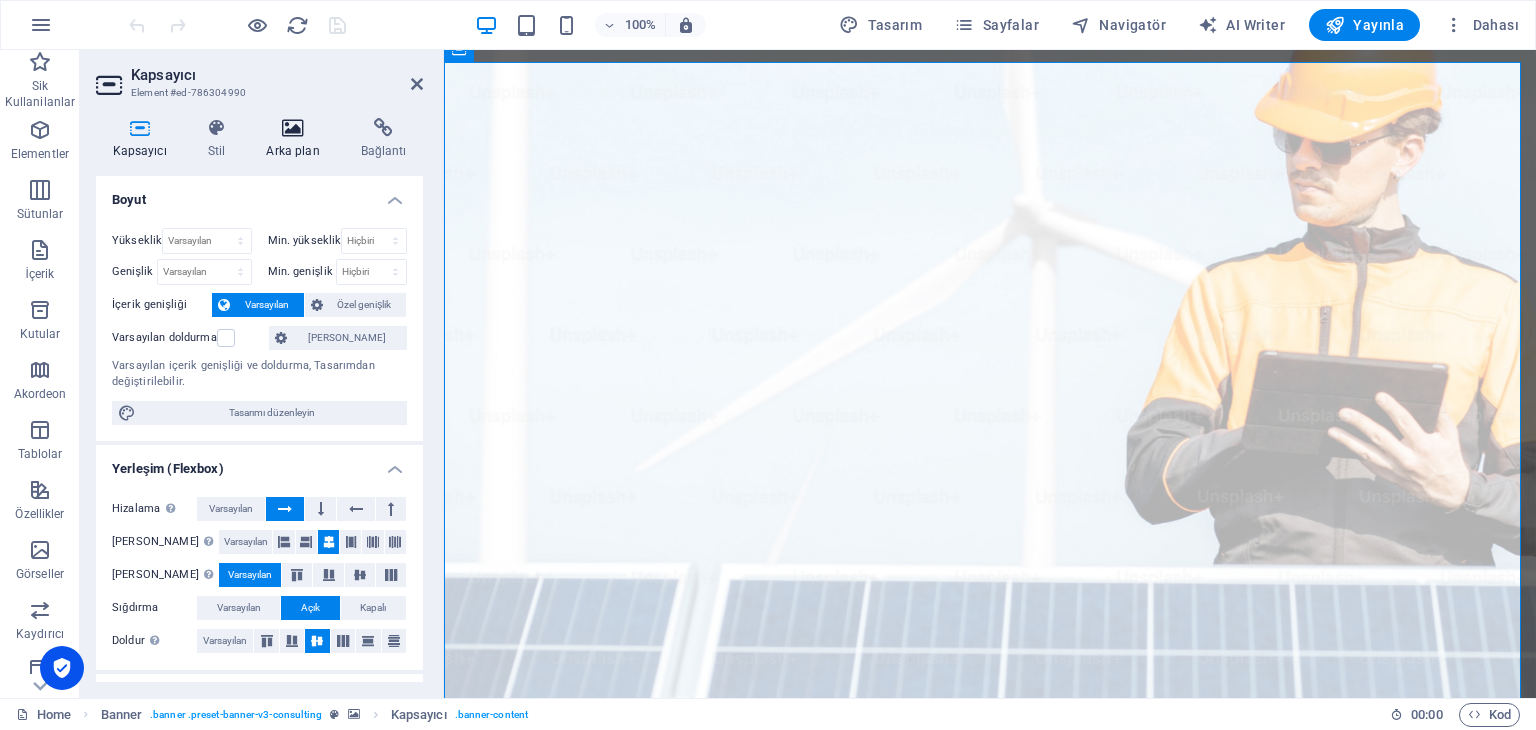 click at bounding box center (293, 128) 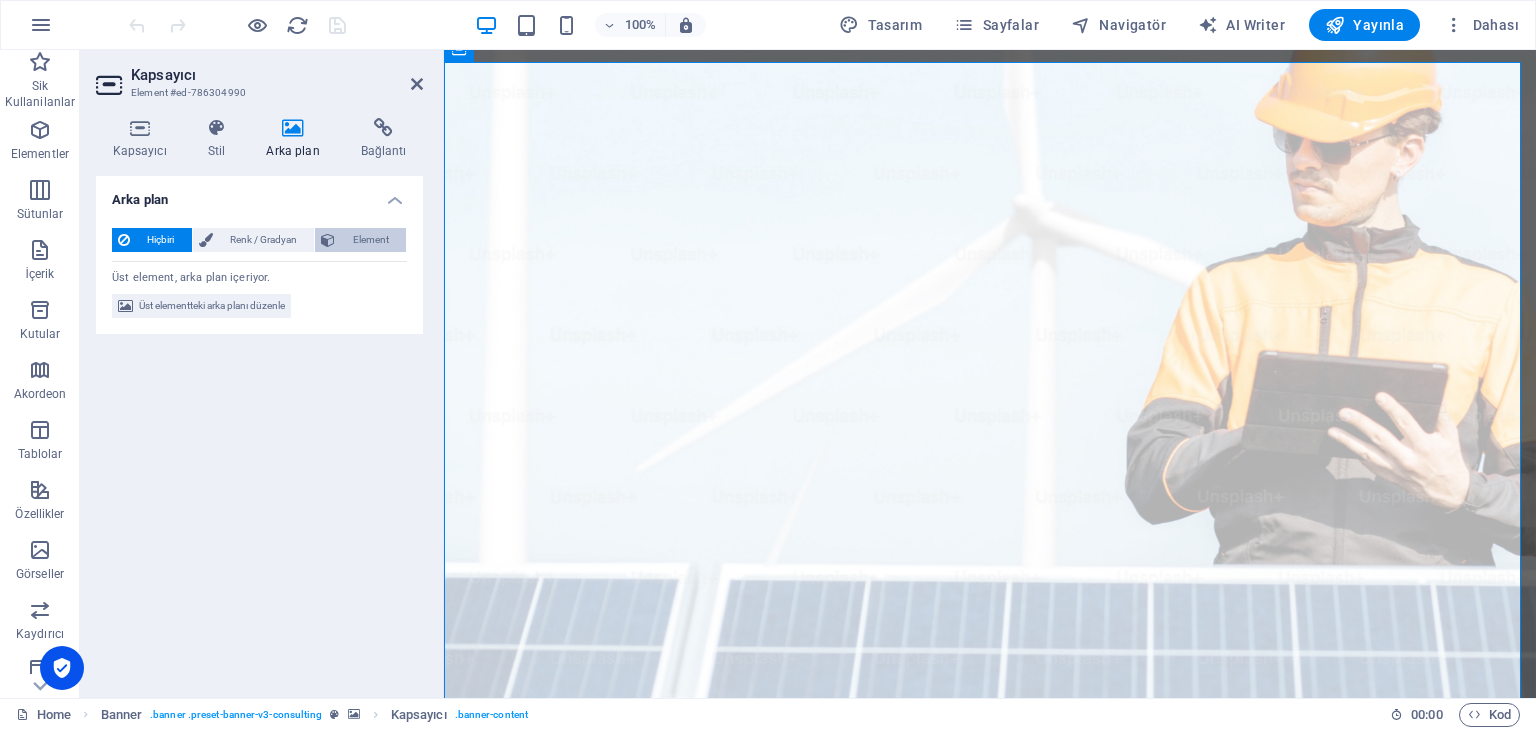 click at bounding box center [328, 240] 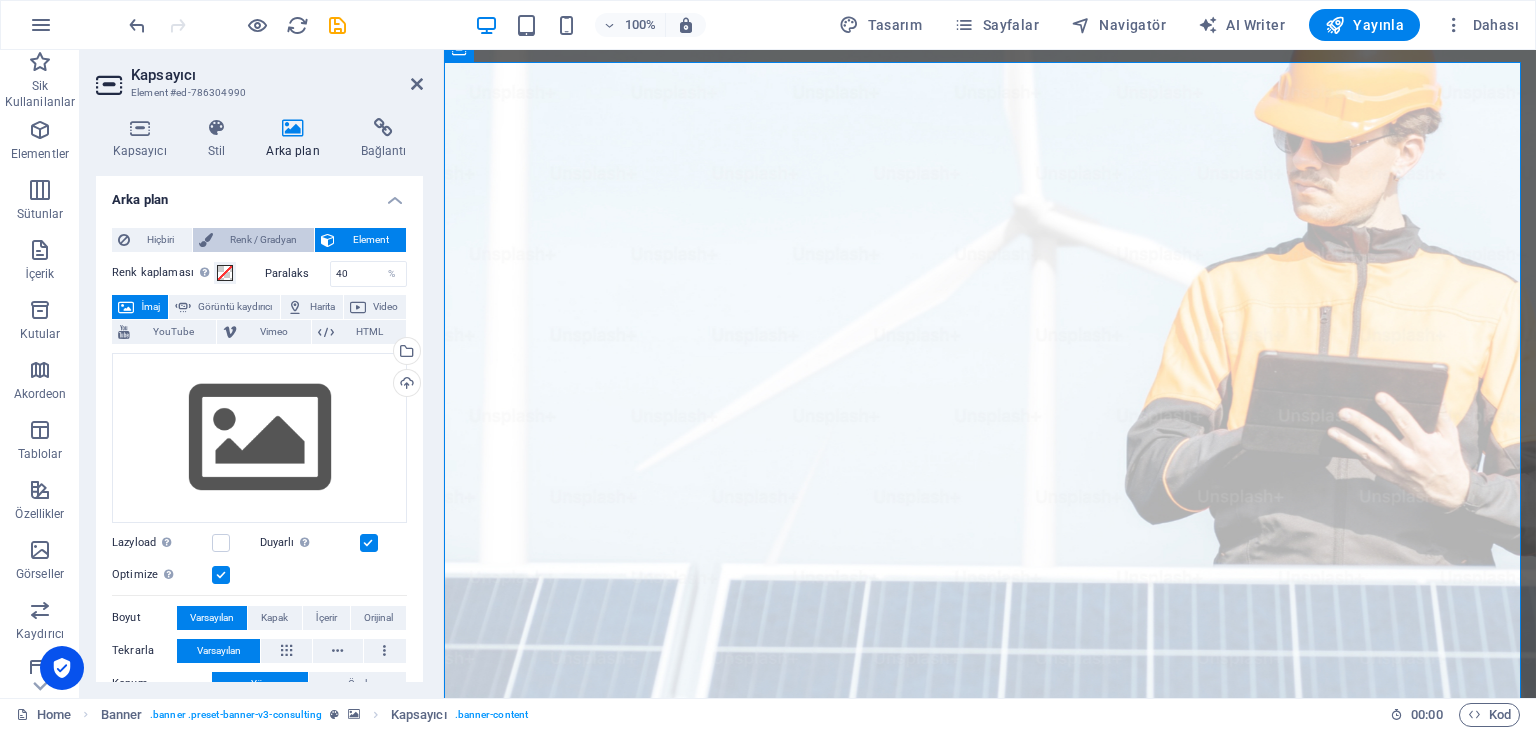 click on "Renk / Gradyan" at bounding box center (264, 240) 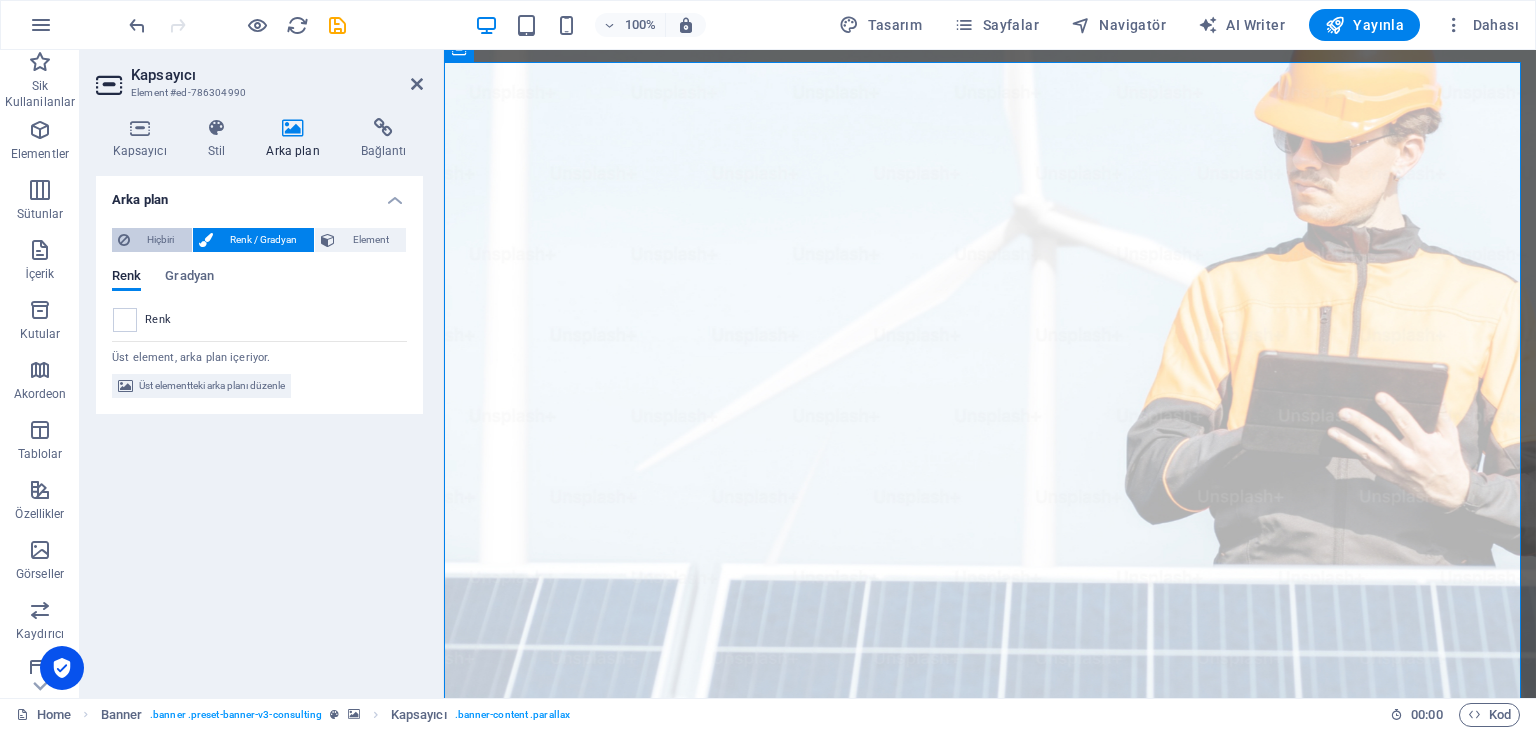 click on "Hiçbiri" at bounding box center [161, 240] 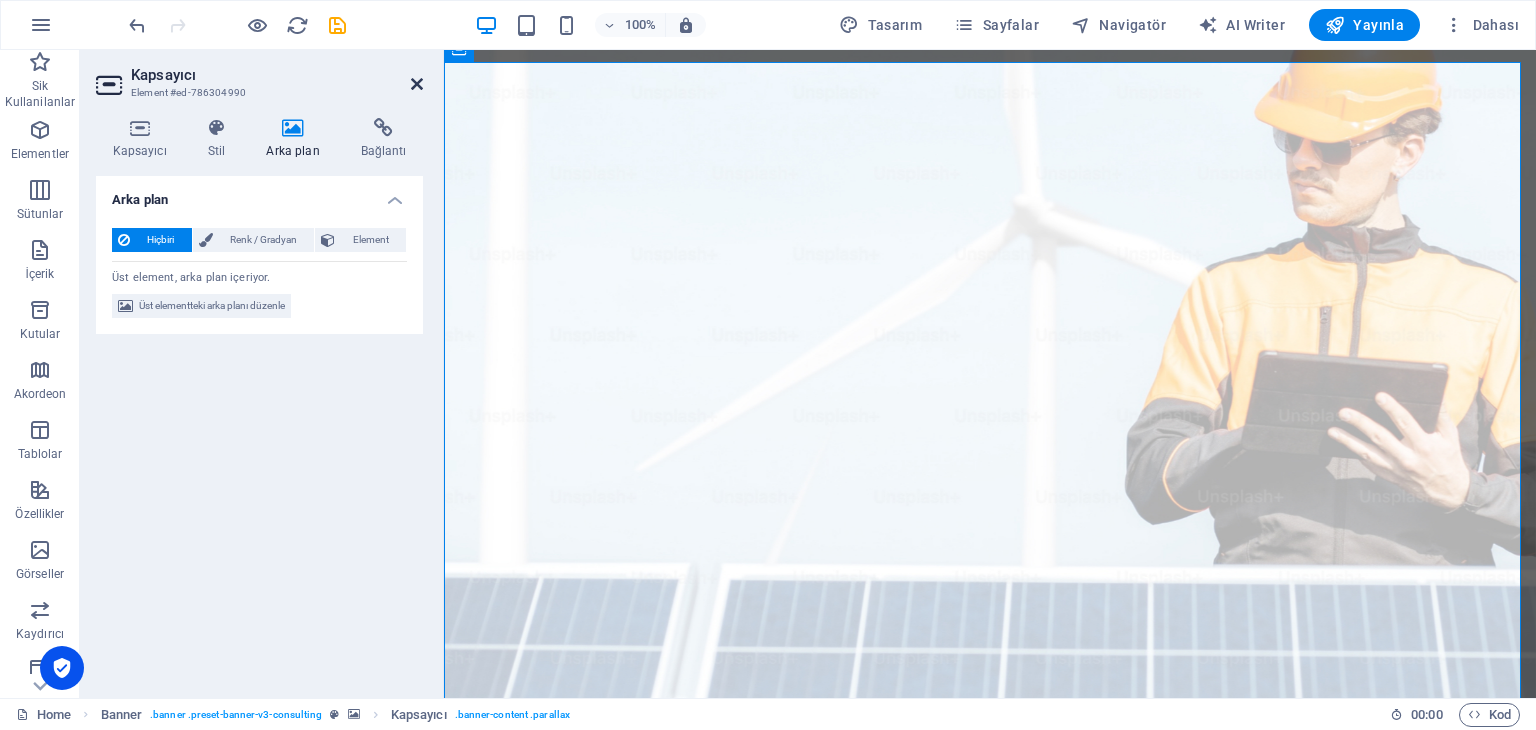 click at bounding box center (417, 84) 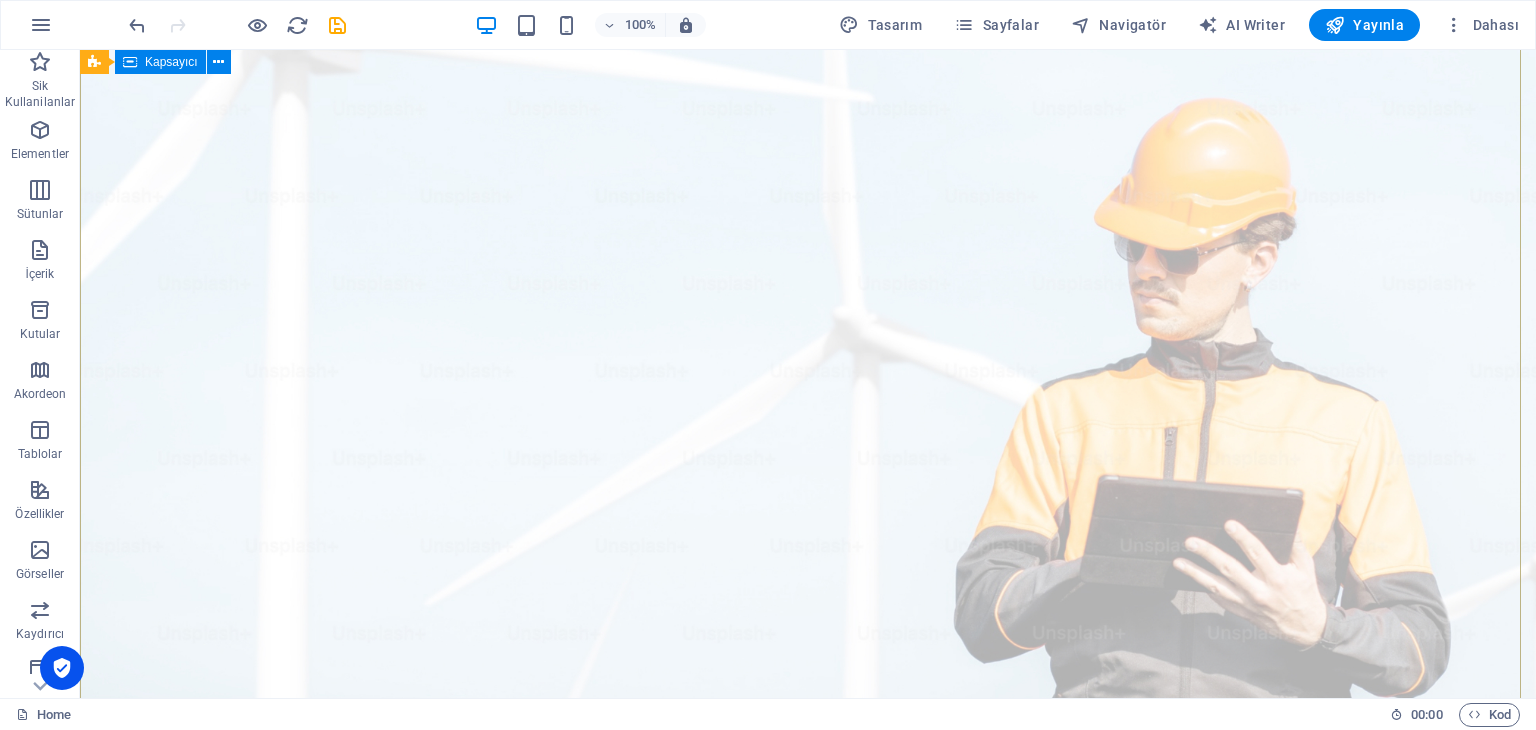 scroll, scrollTop: 0, scrollLeft: 0, axis: both 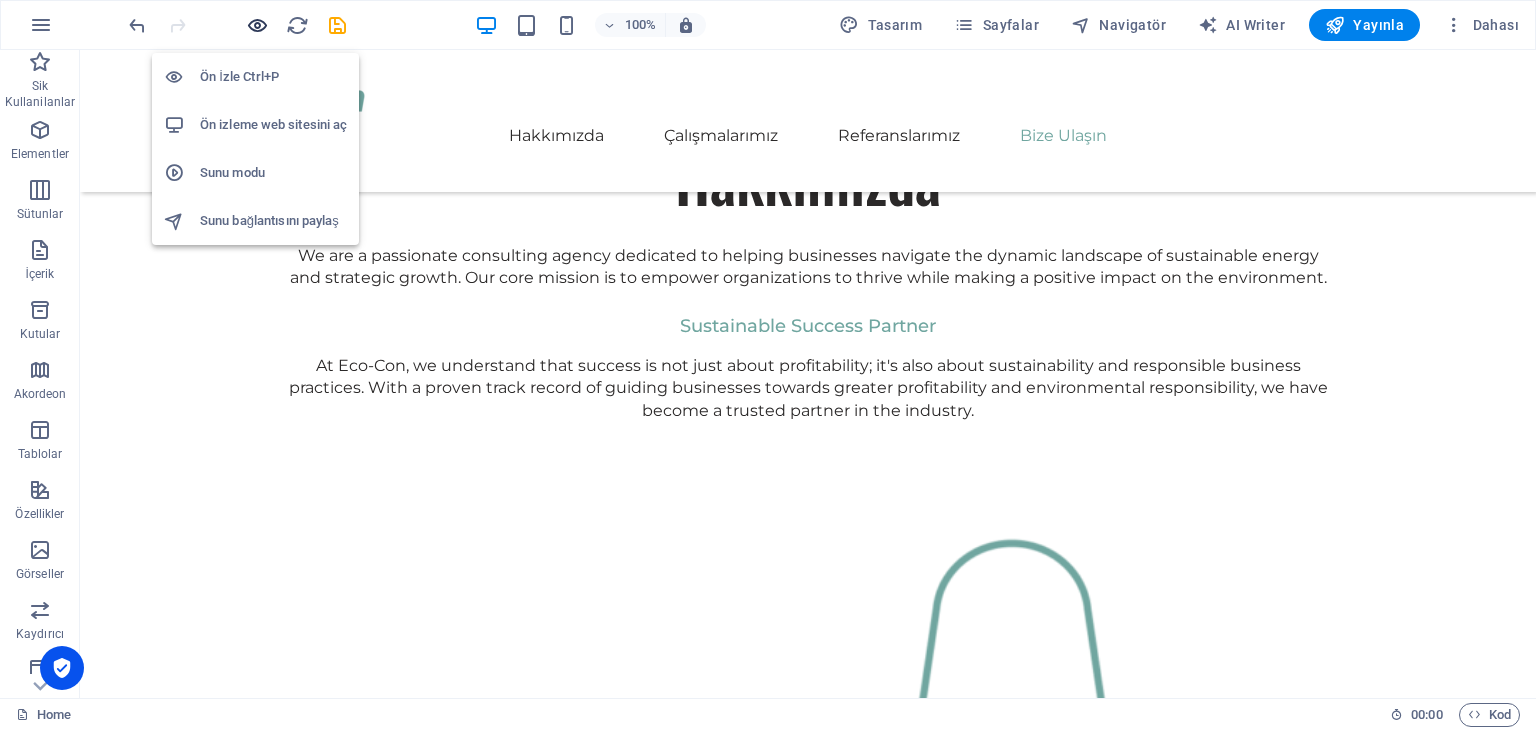 click at bounding box center (257, 25) 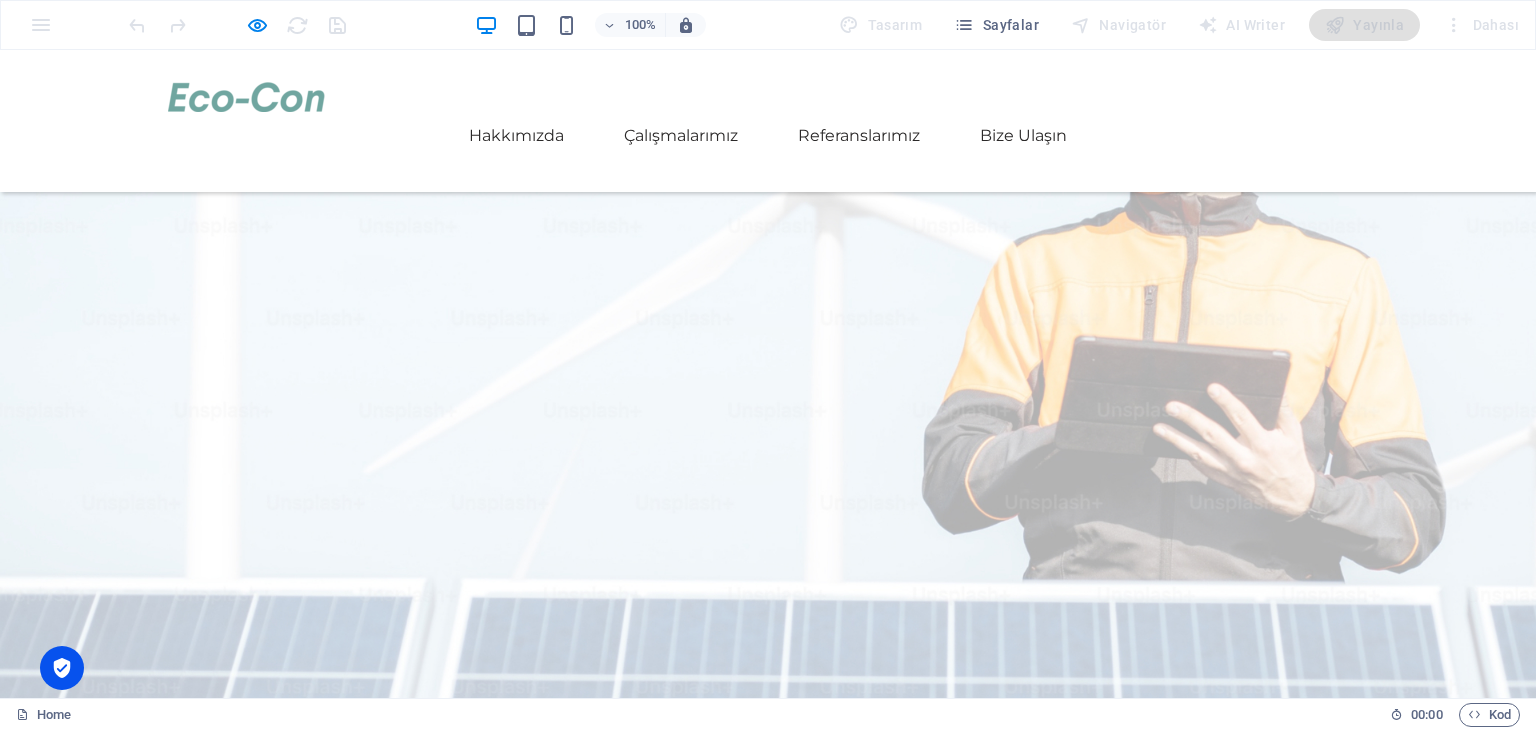 scroll, scrollTop: 200, scrollLeft: 0, axis: vertical 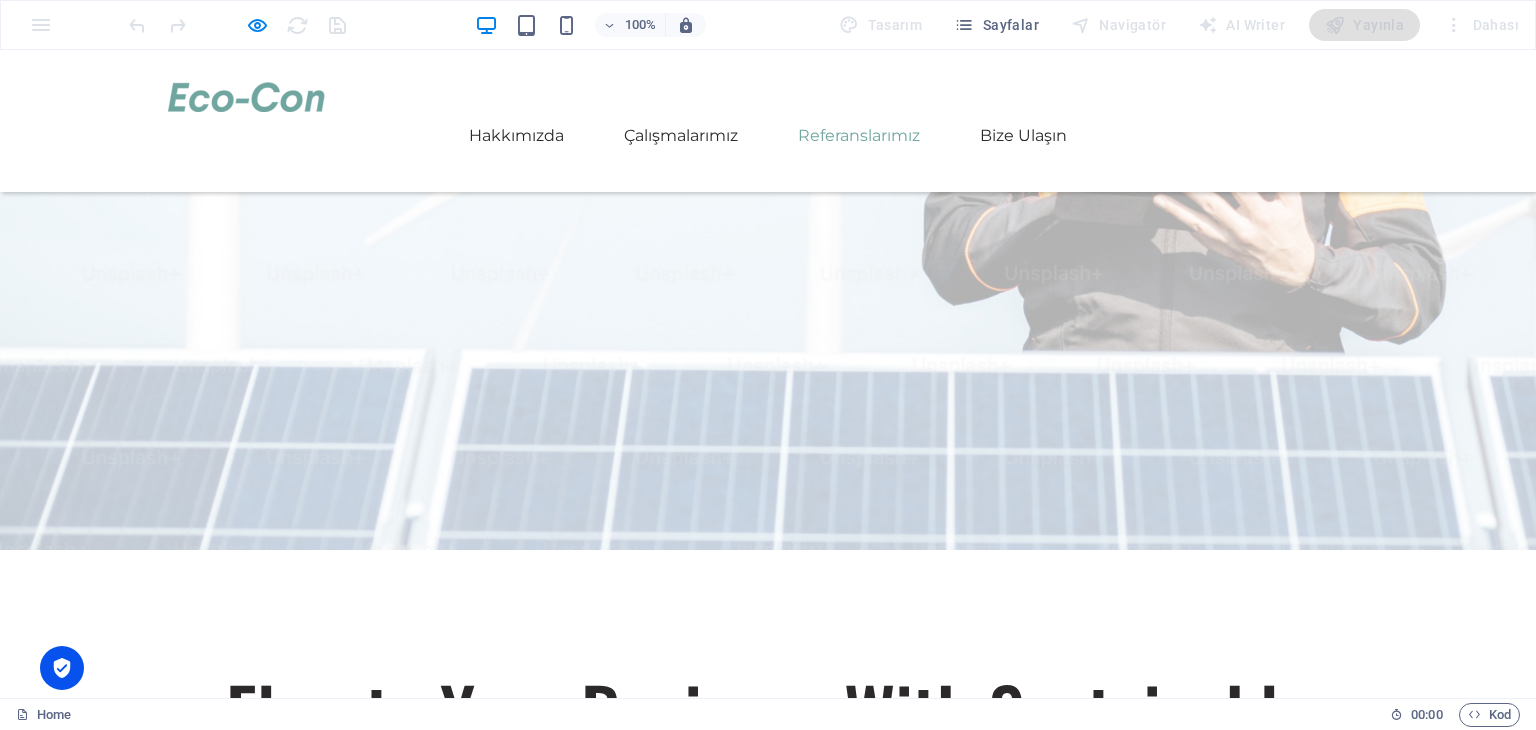 click on "Referanslarımız" at bounding box center (859, 136) 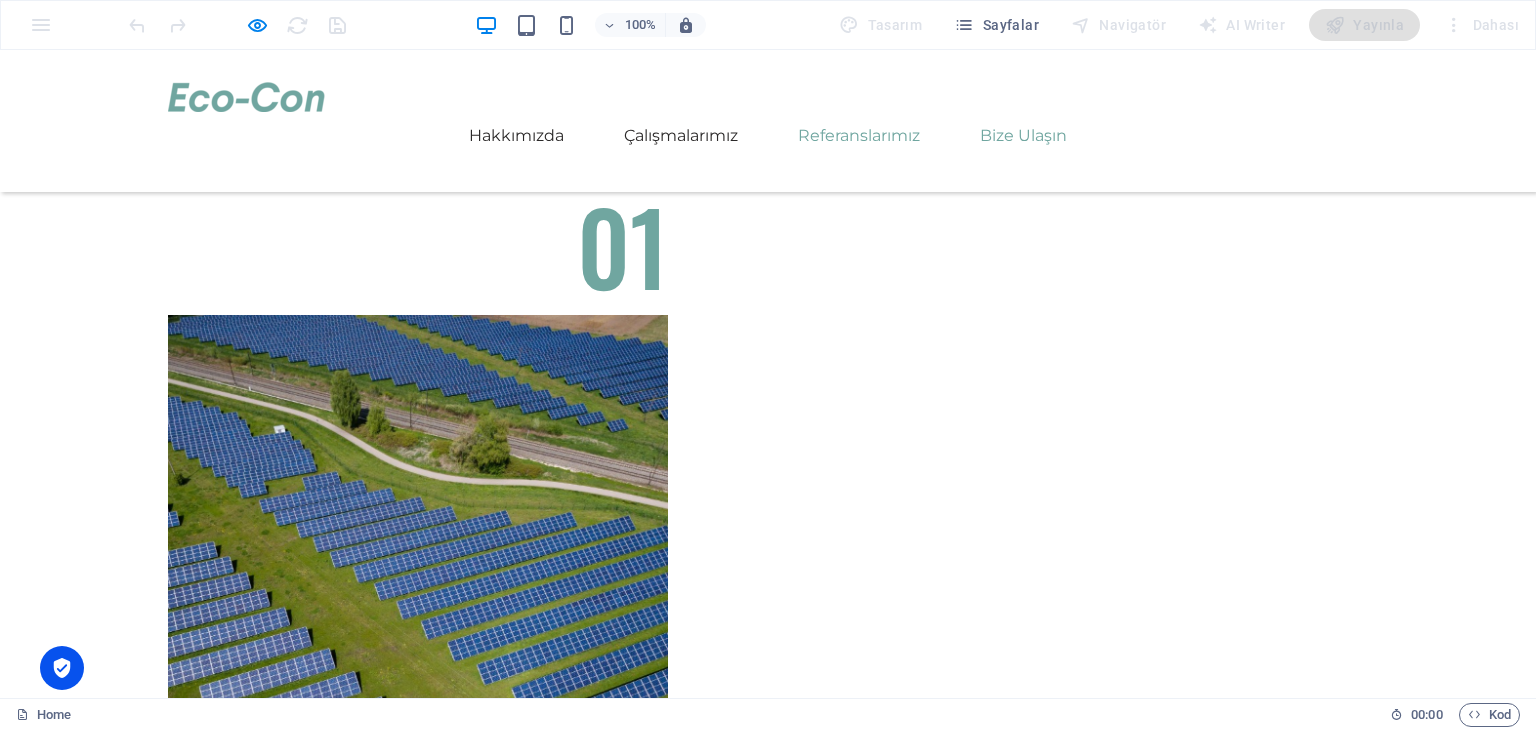 scroll, scrollTop: 3845, scrollLeft: 0, axis: vertical 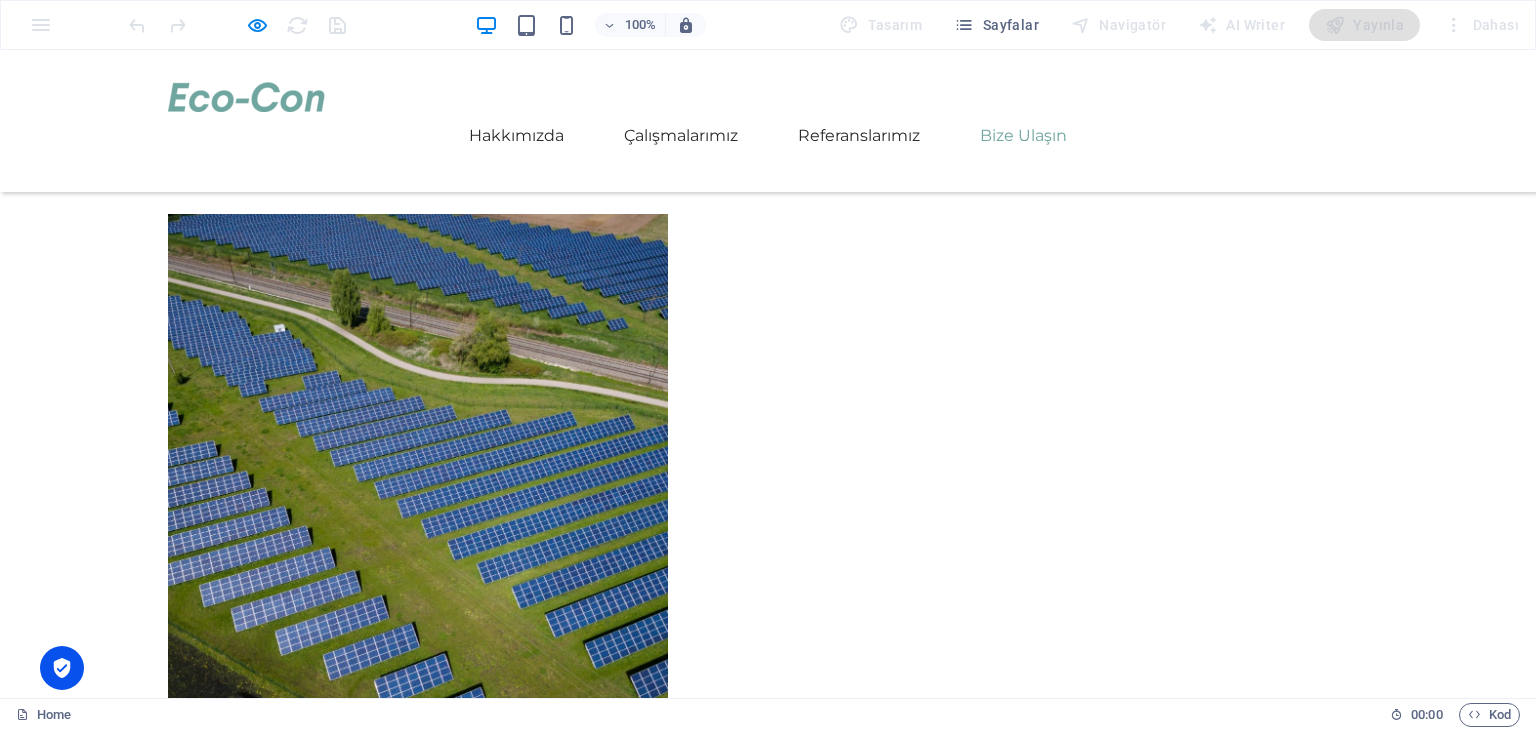 click on "Bize Ulaşın" at bounding box center [1023, 136] 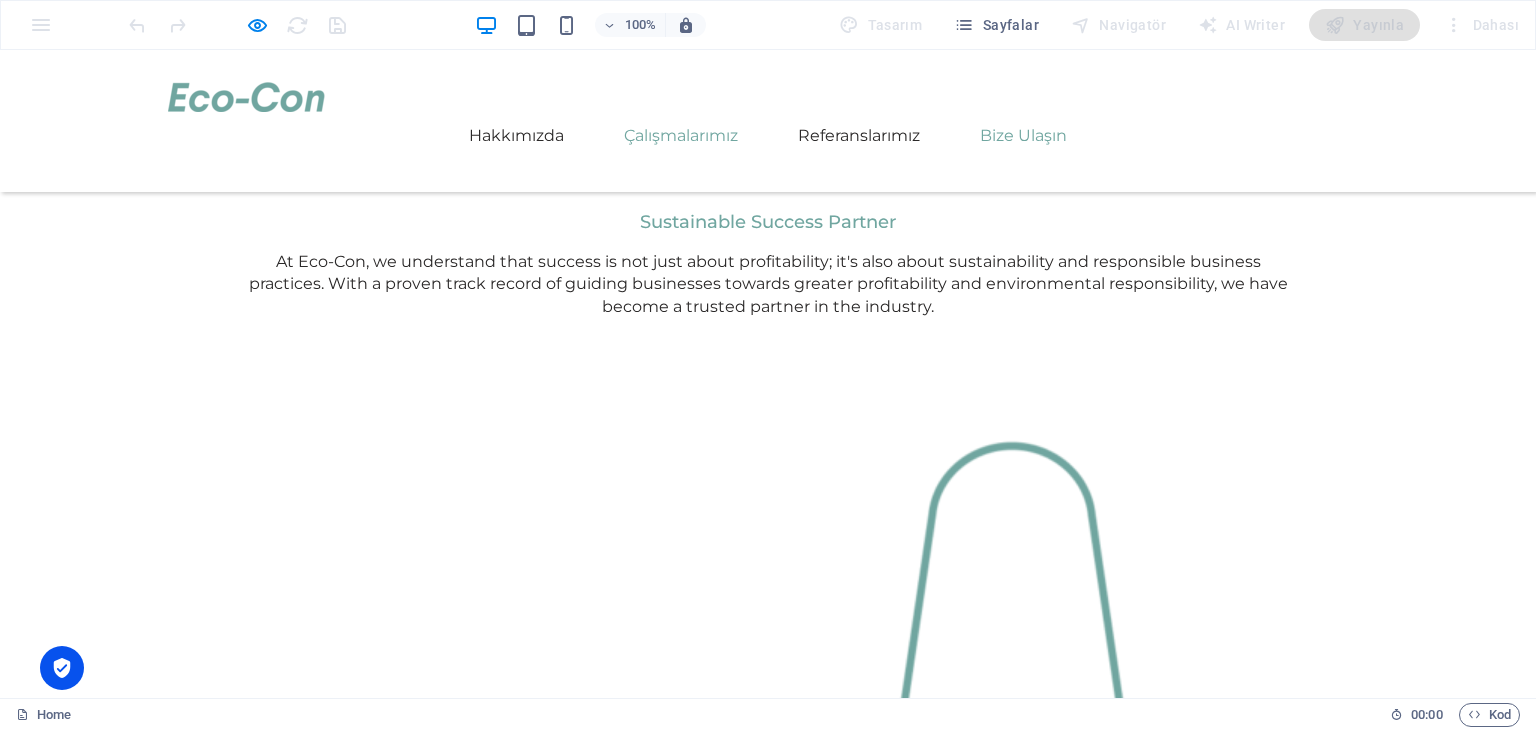 scroll, scrollTop: 1599, scrollLeft: 0, axis: vertical 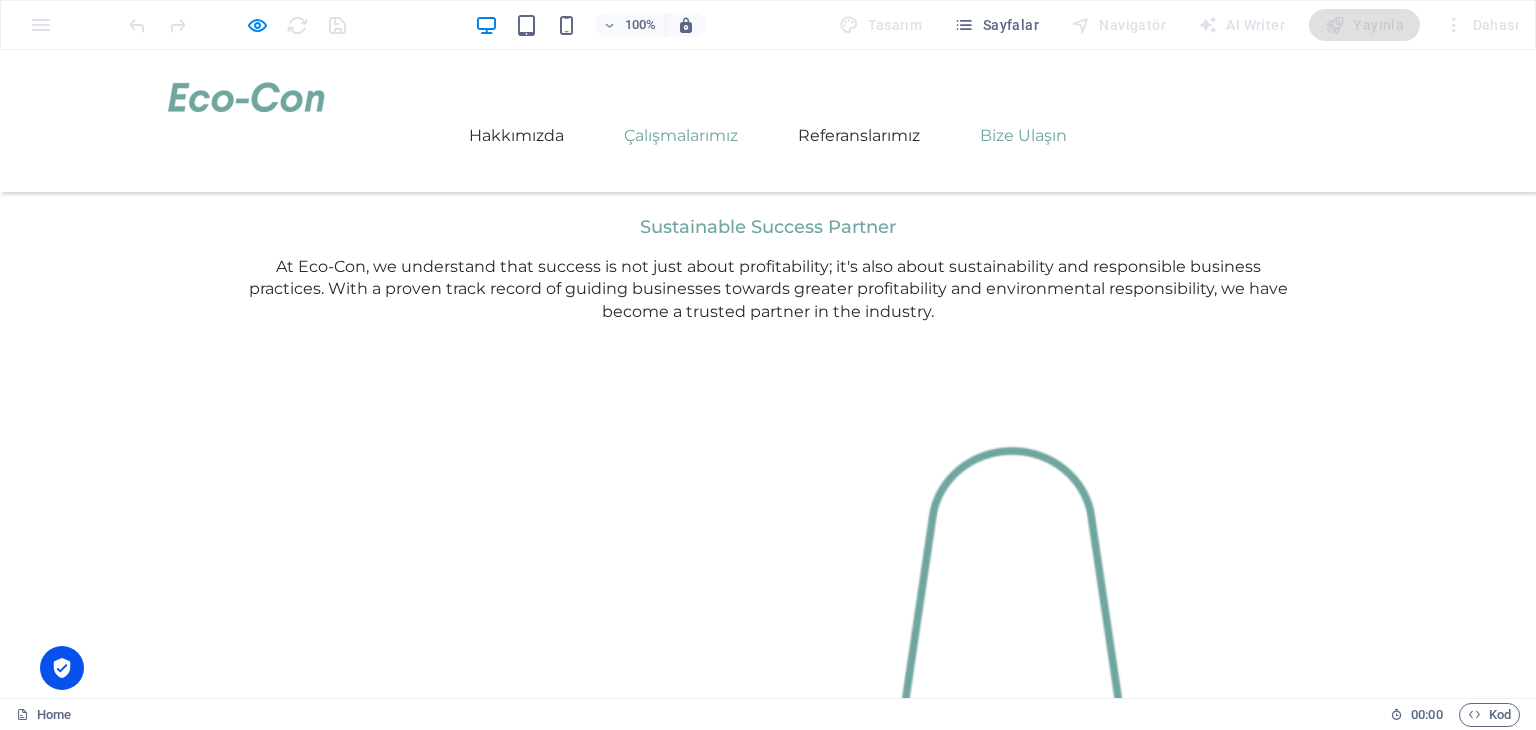 click on "Çalışmalarımız" at bounding box center [681, 136] 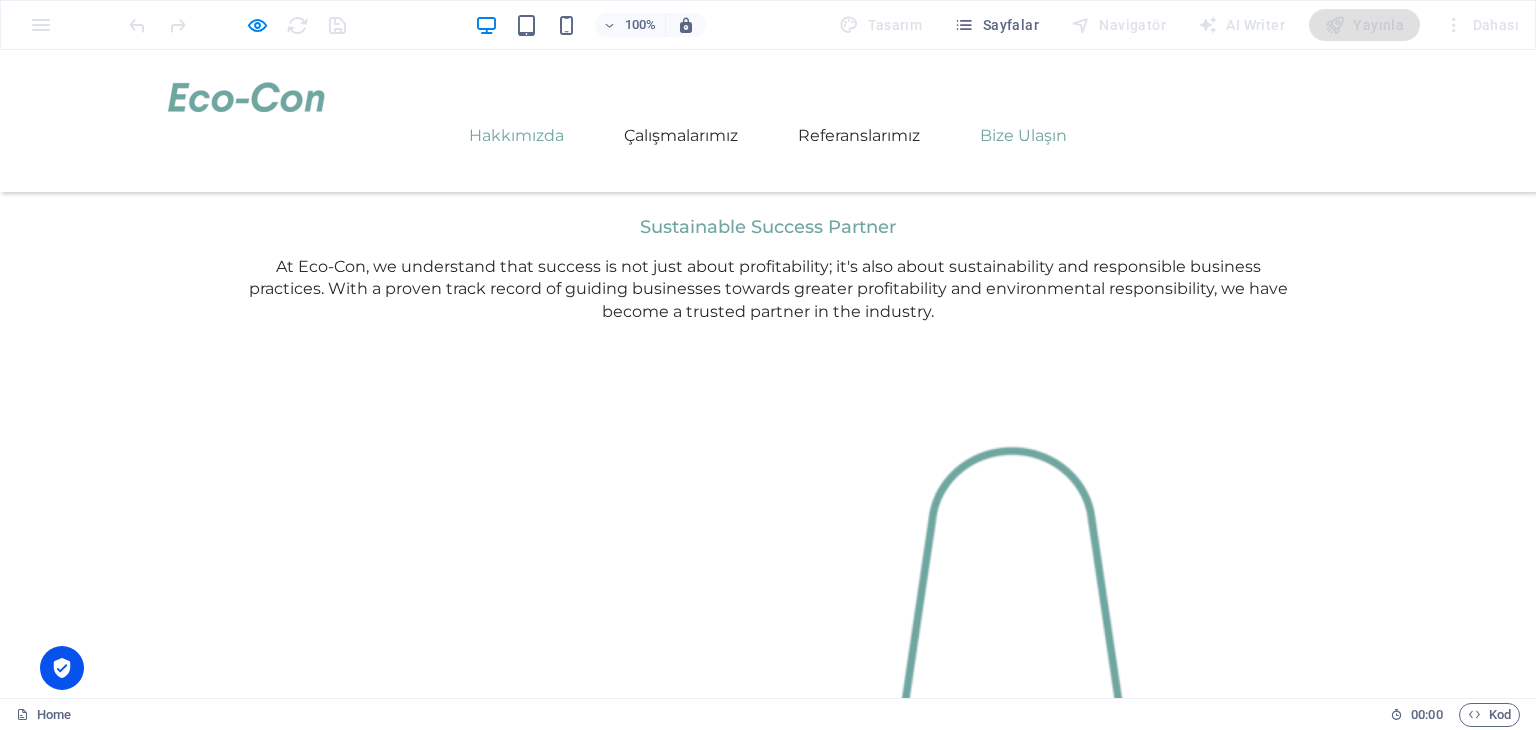 click on "Hakkımızda" at bounding box center (516, 136) 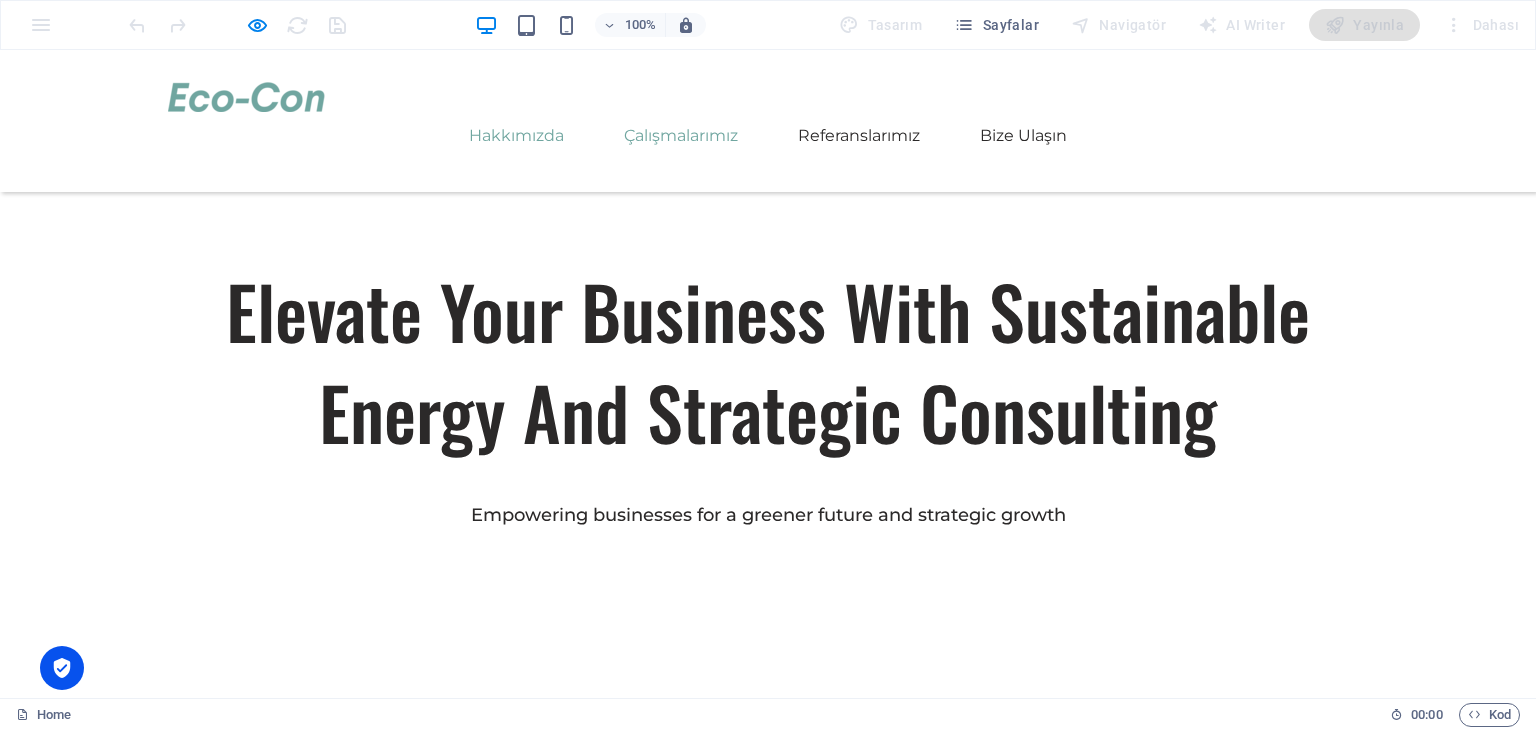 scroll, scrollTop: 788, scrollLeft: 0, axis: vertical 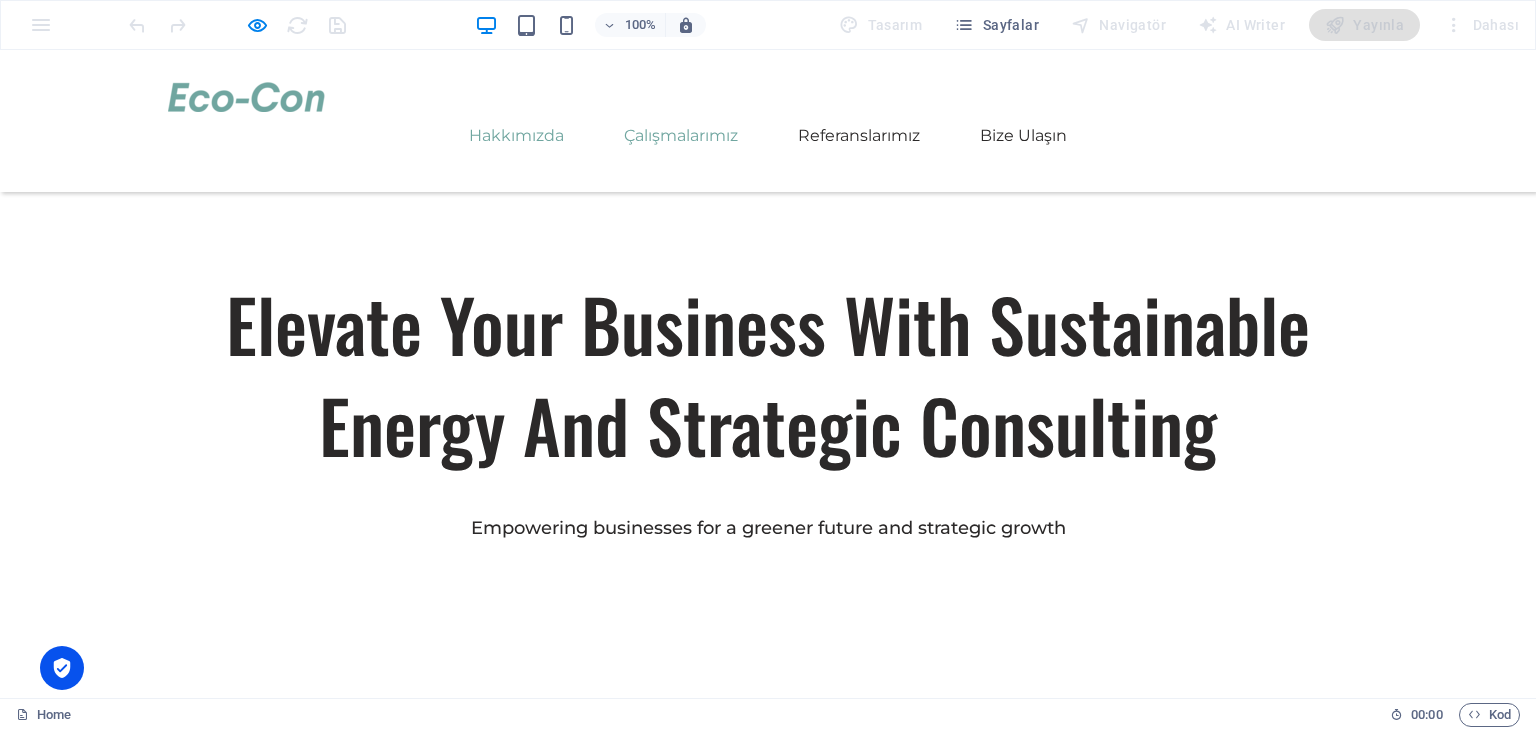 click on "Çalışmalarımız" at bounding box center [681, 136] 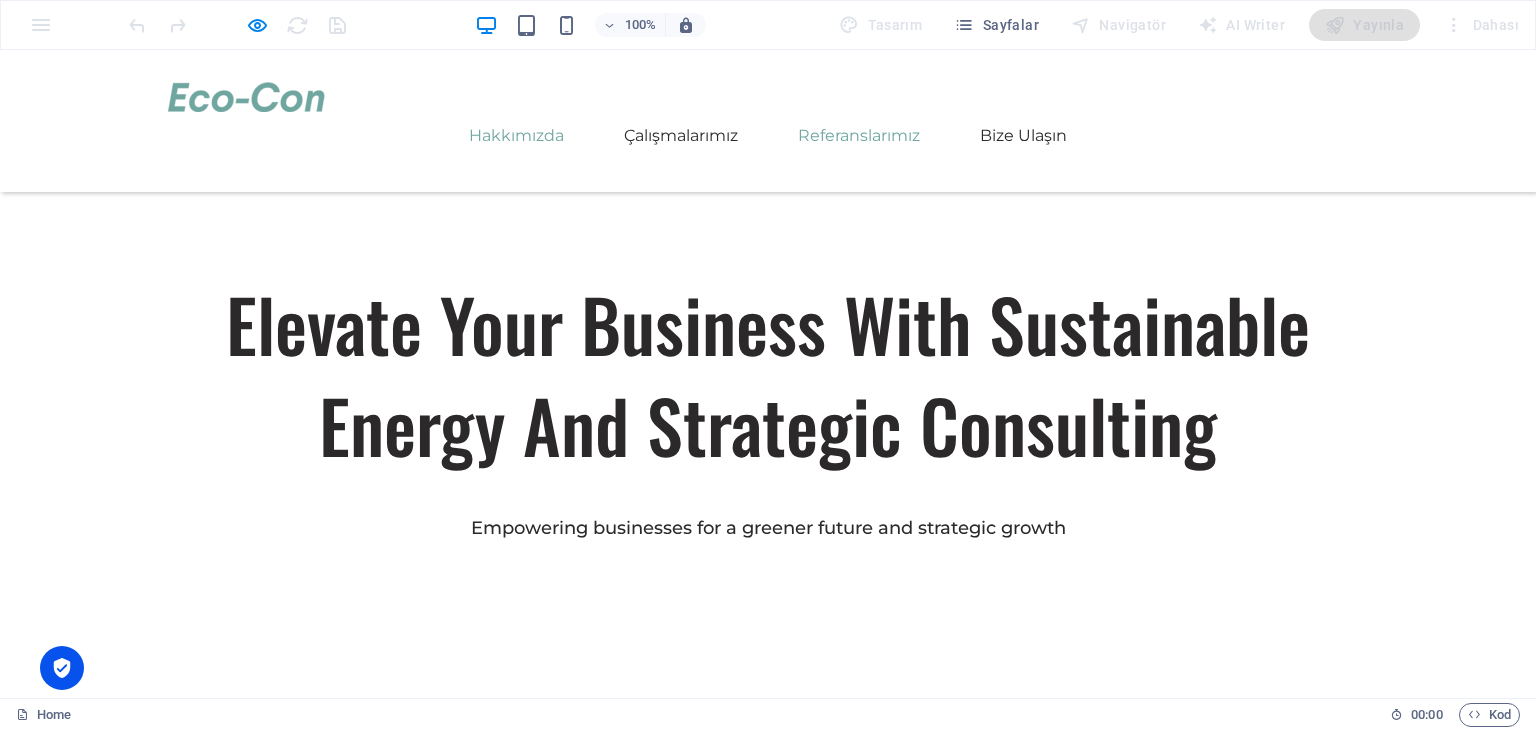 click on "Referanslarımız" at bounding box center (859, 136) 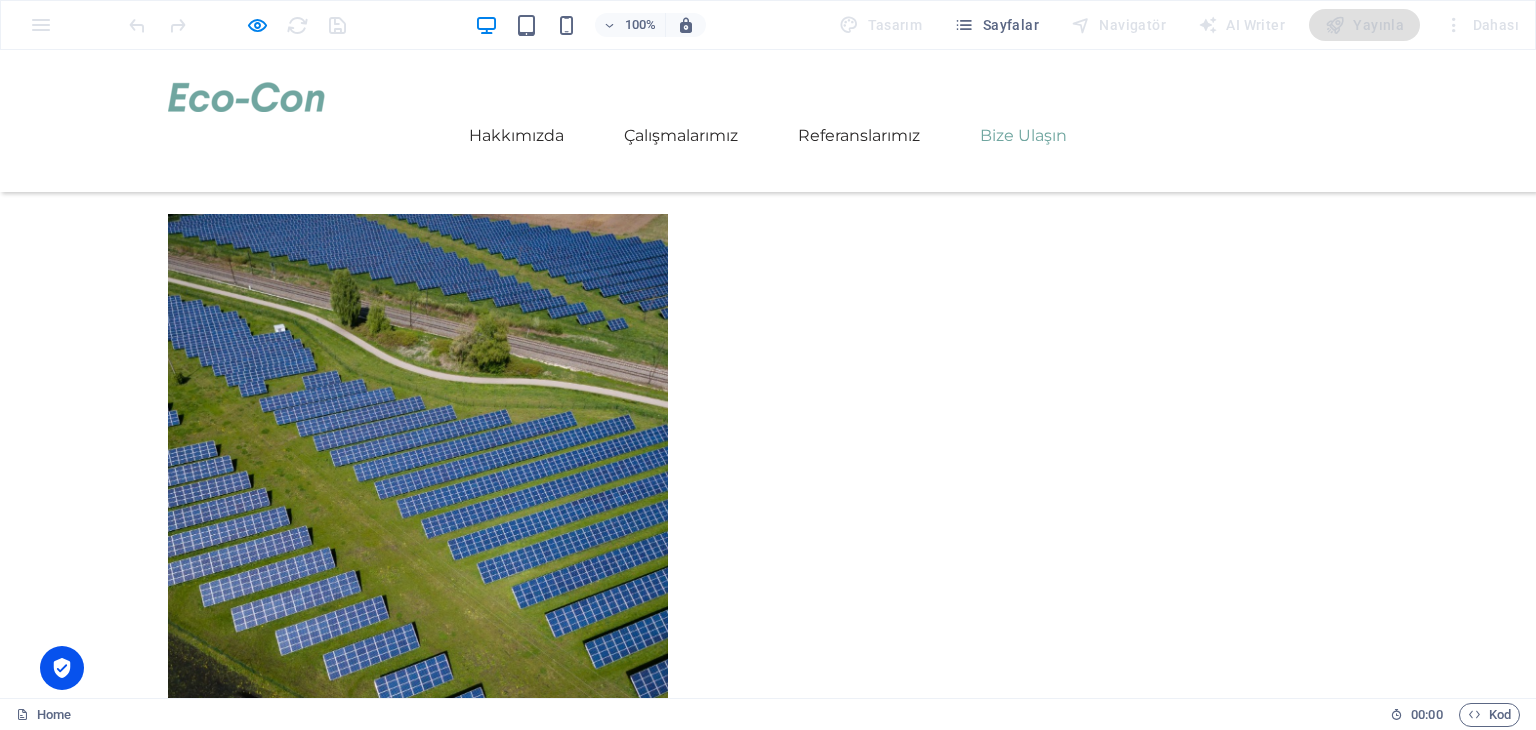 click on "Bize Ulaşın" at bounding box center [1023, 136] 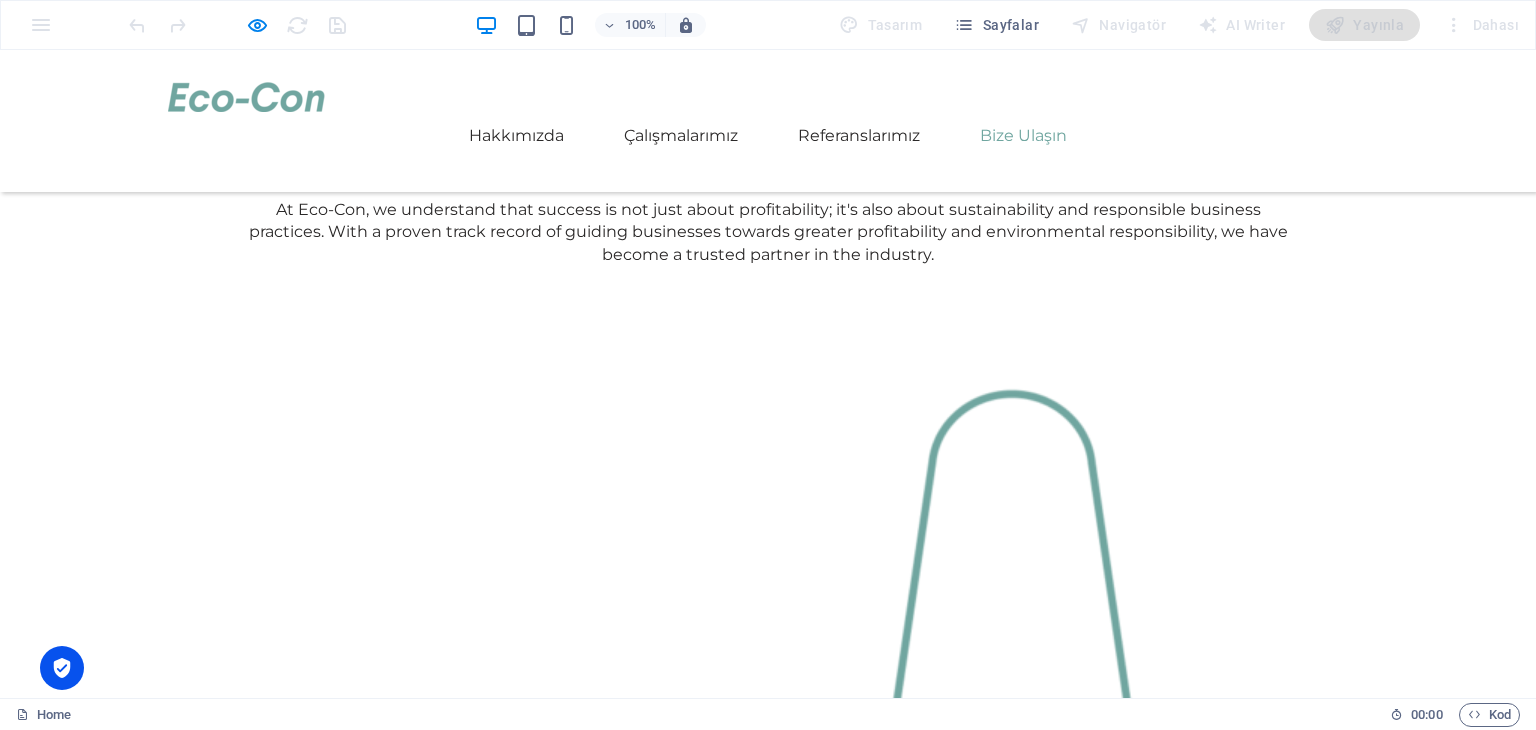 scroll, scrollTop: 1599, scrollLeft: 0, axis: vertical 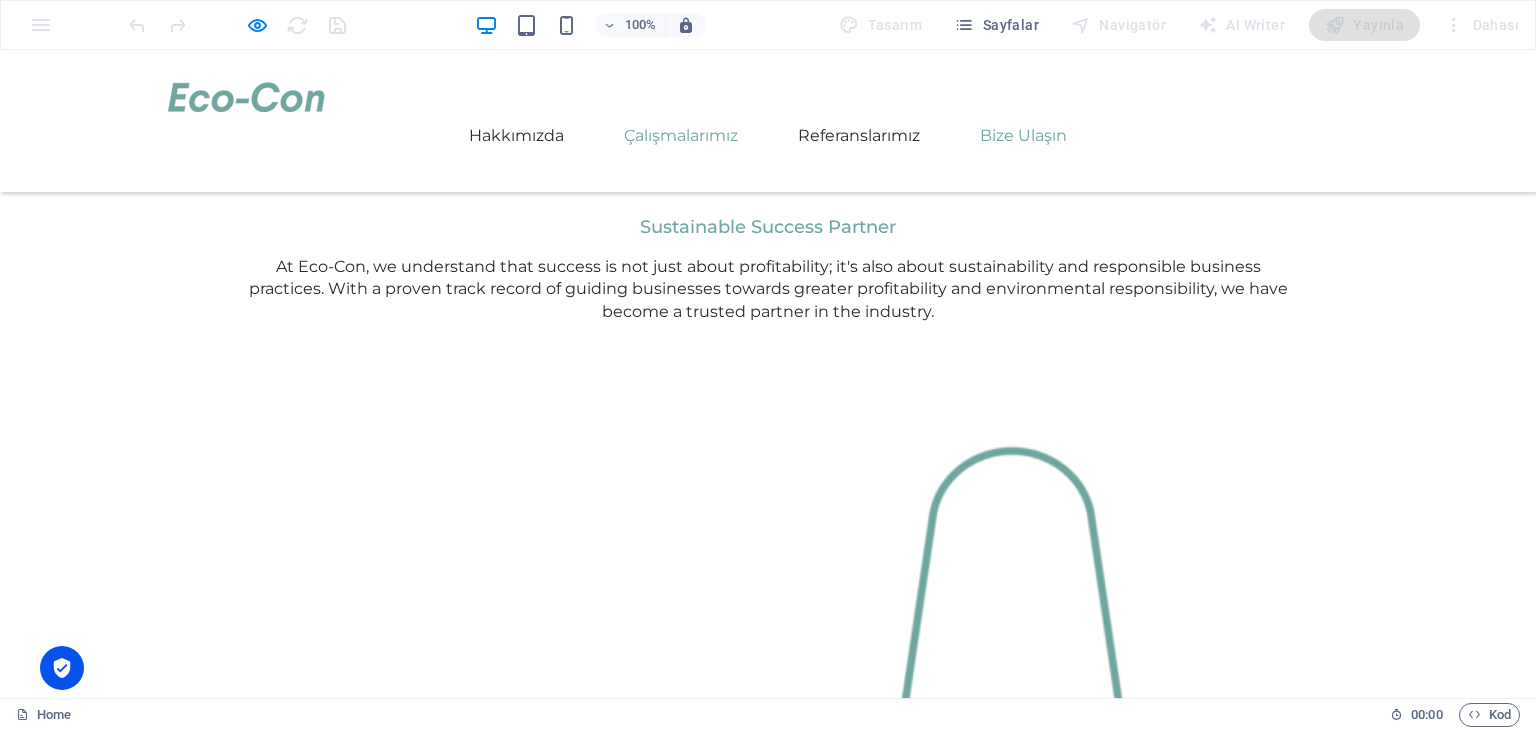 click on "Çalışmalarımız" at bounding box center [681, 136] 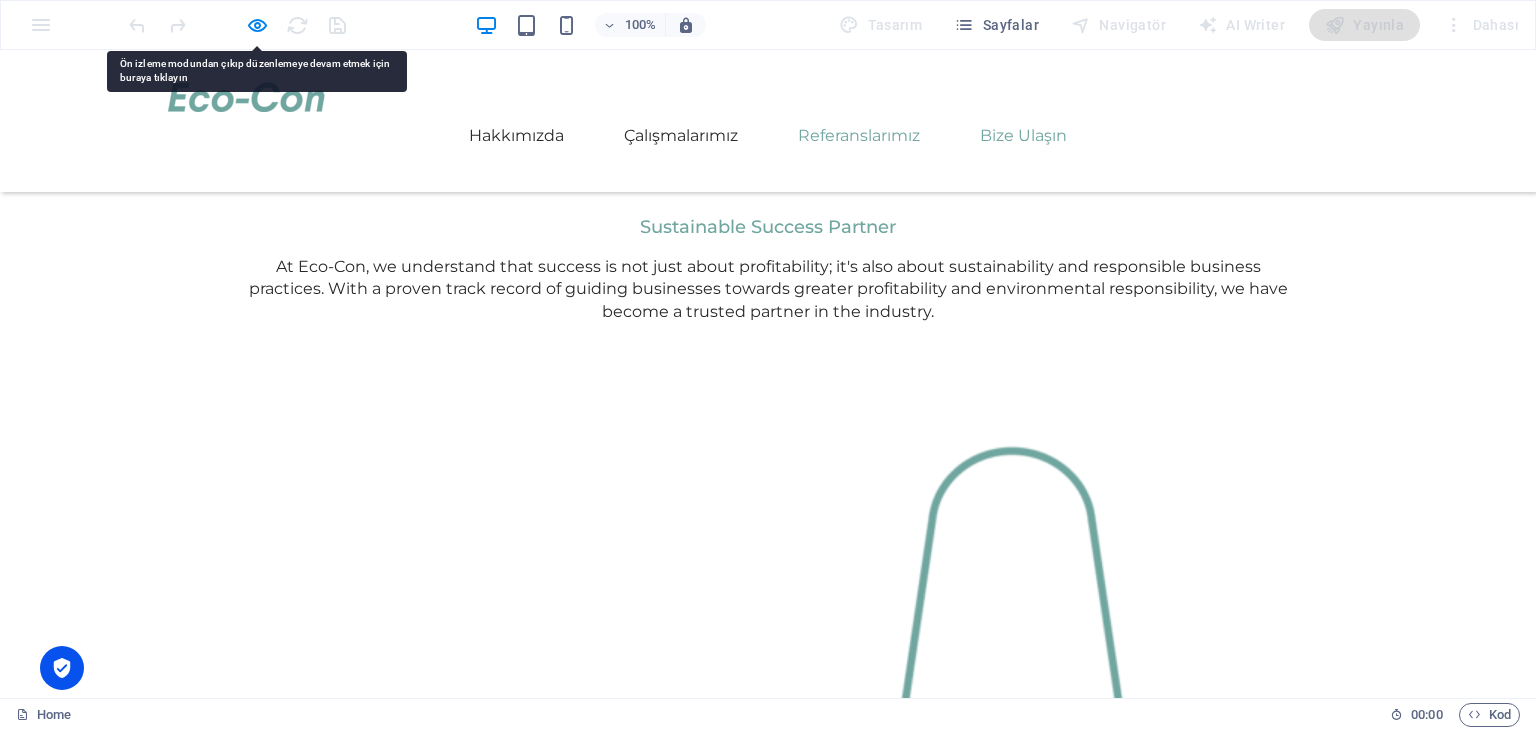 click on "Referanslarımız" at bounding box center [859, 136] 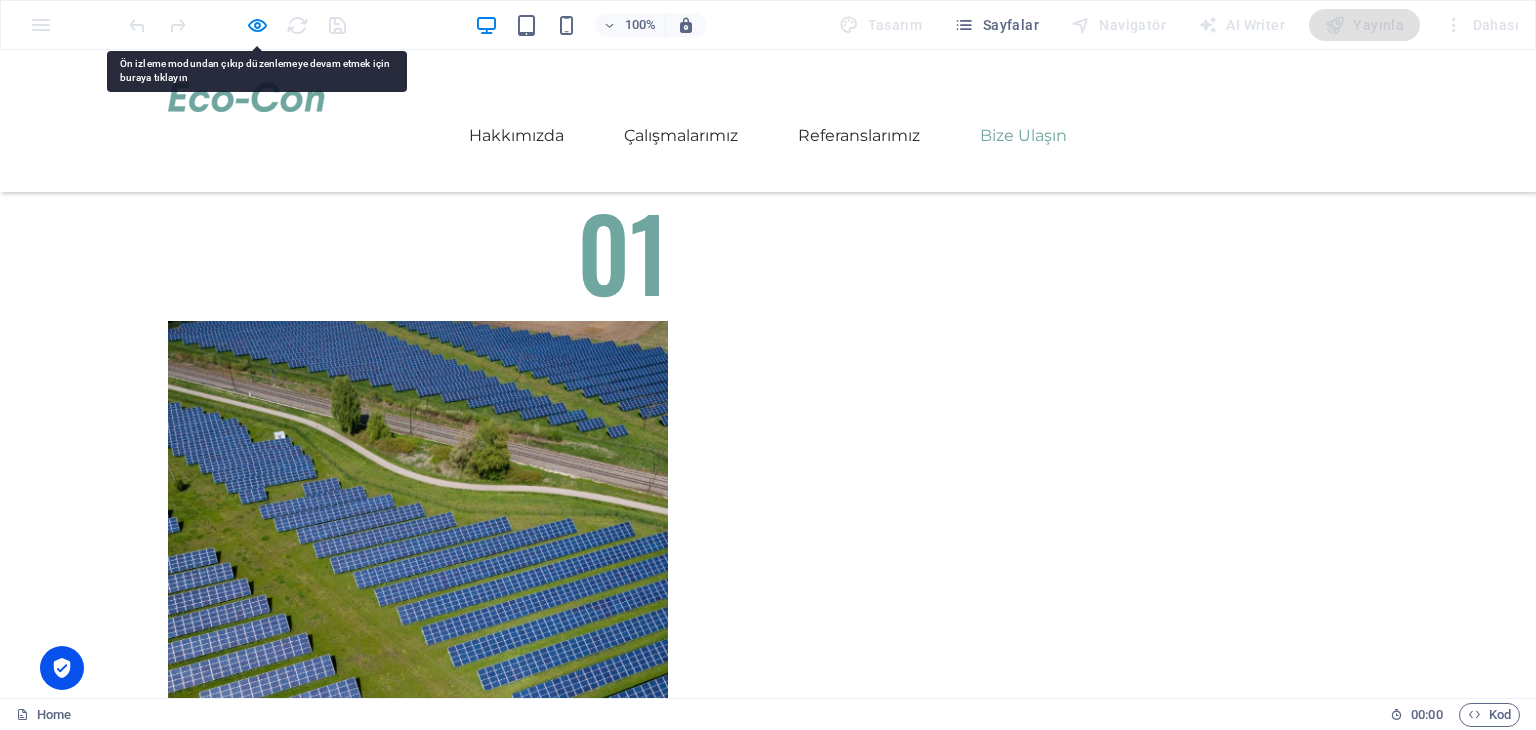scroll, scrollTop: 3845, scrollLeft: 0, axis: vertical 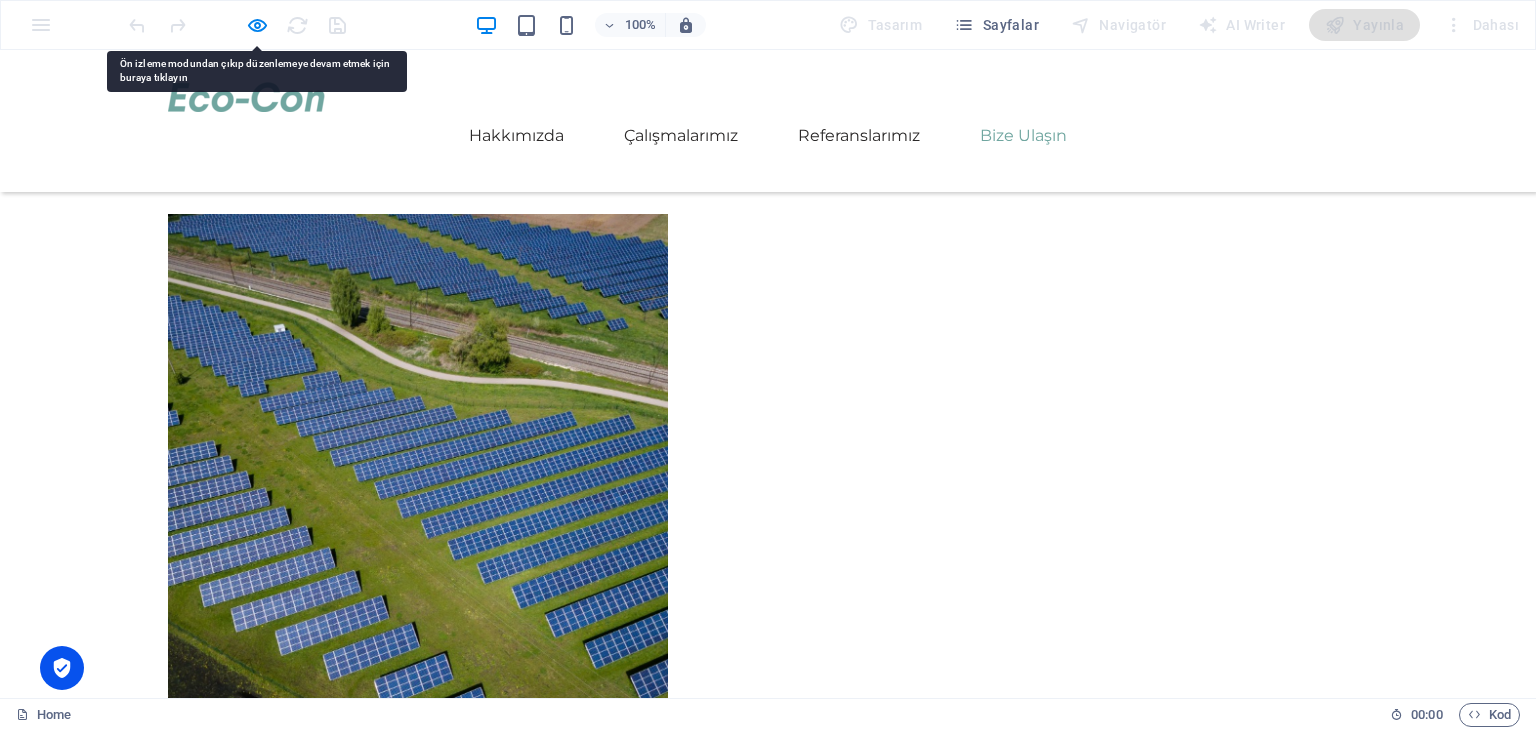 click on "Hakkımızda Çalışmalarımız Referanslarımız Bize Ulaşın" at bounding box center [768, 136] 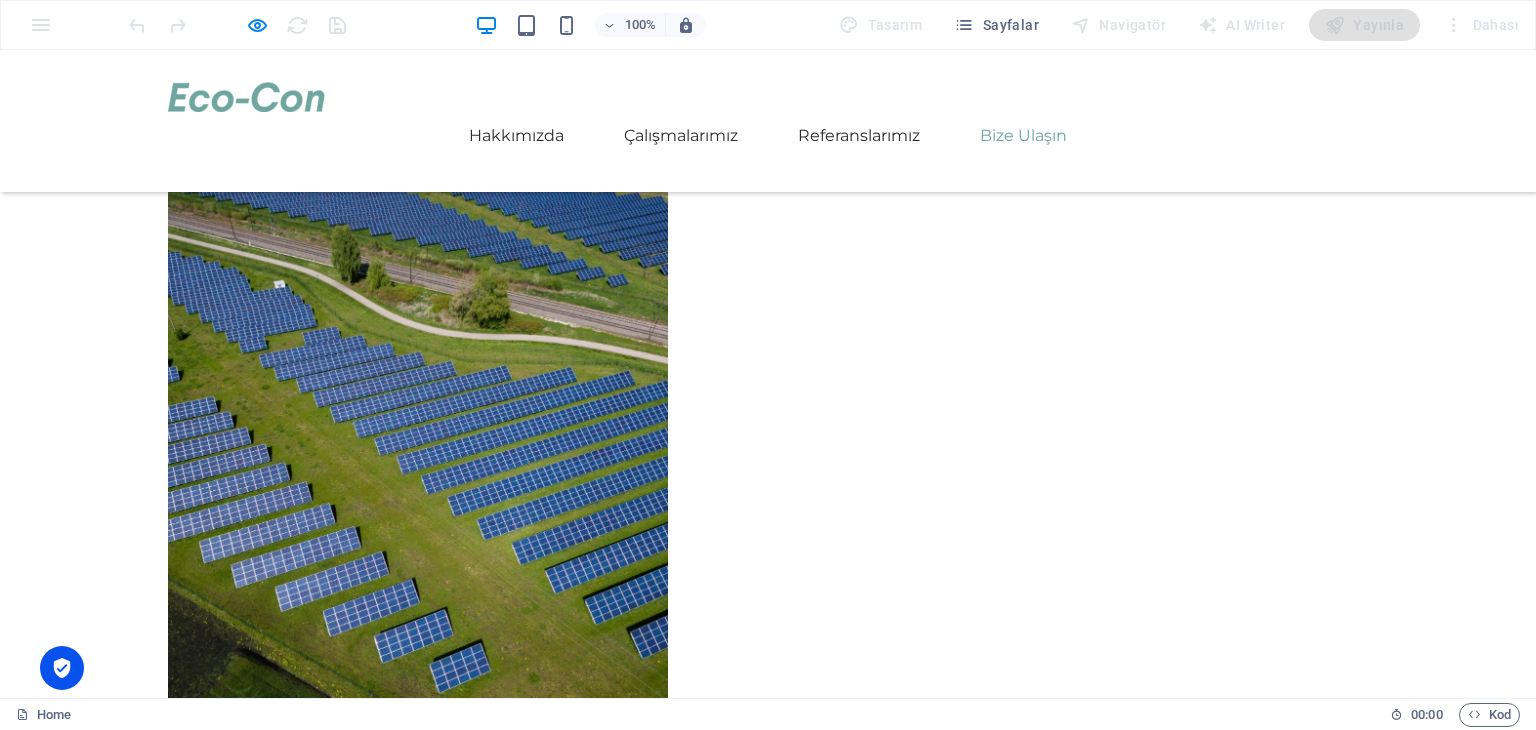 scroll, scrollTop: 3945, scrollLeft: 0, axis: vertical 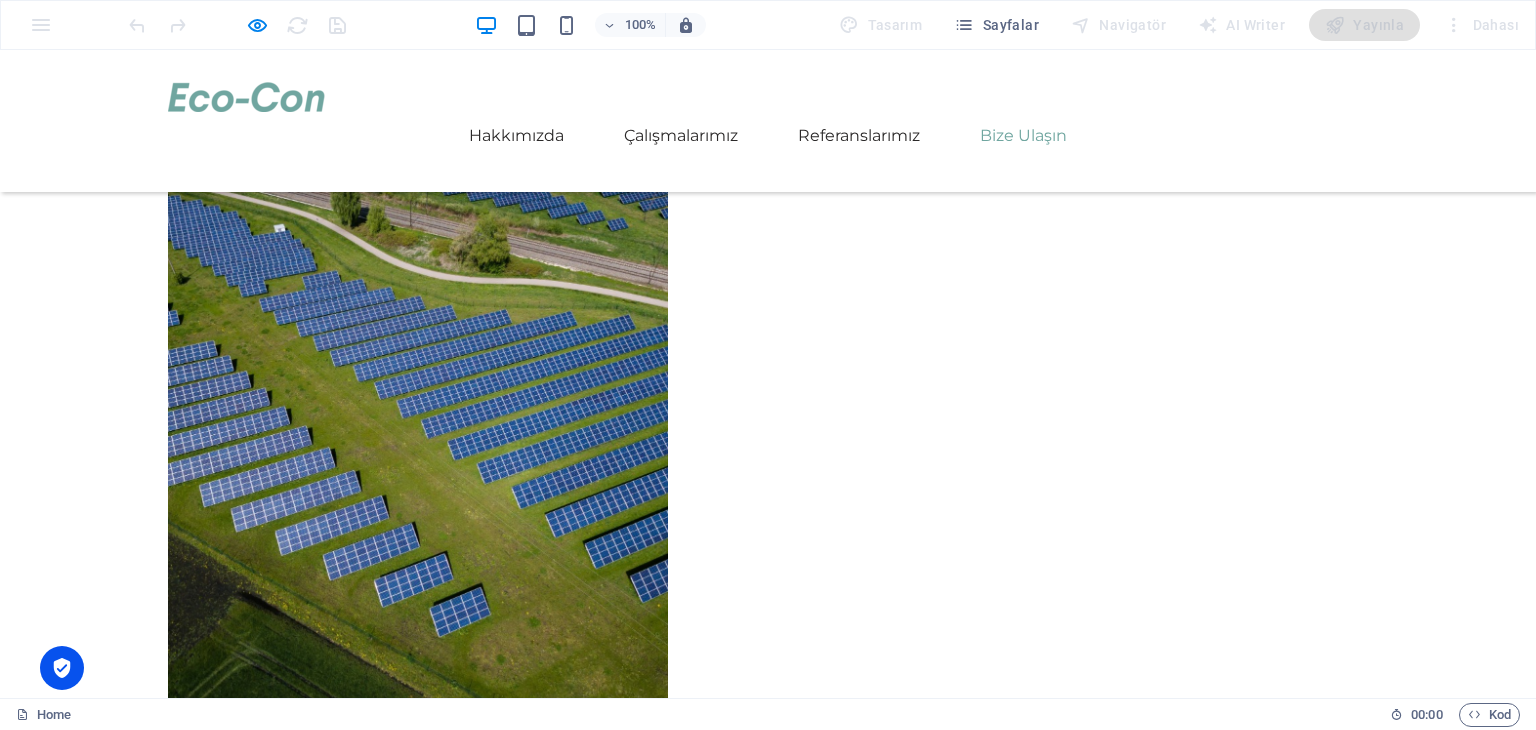 click on "100% Tasarım Sayfalar Navigatör AI Writer Yayınla Dahası" at bounding box center [768, 25] 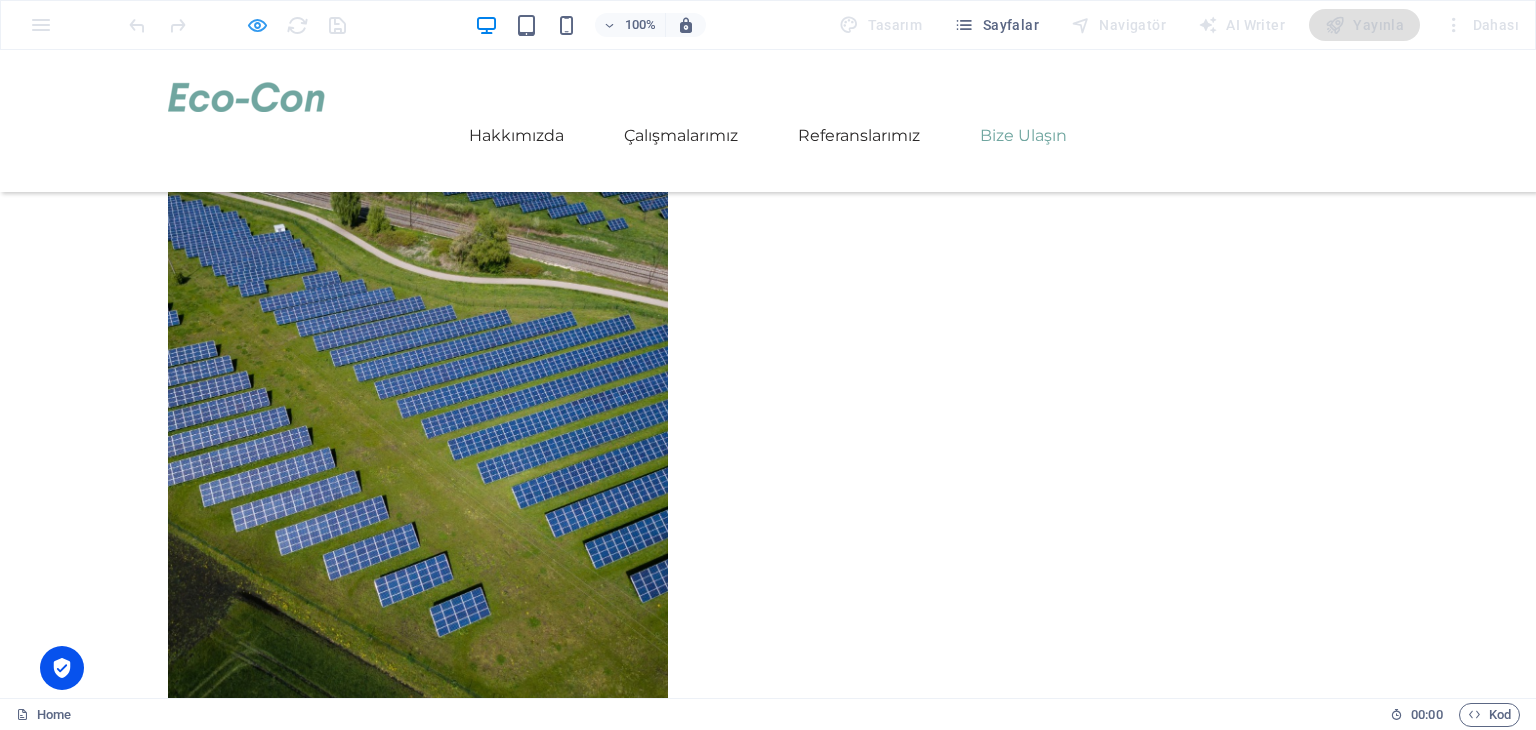 drag, startPoint x: 276, startPoint y: 32, endPoint x: 263, endPoint y: 29, distance: 13.341664 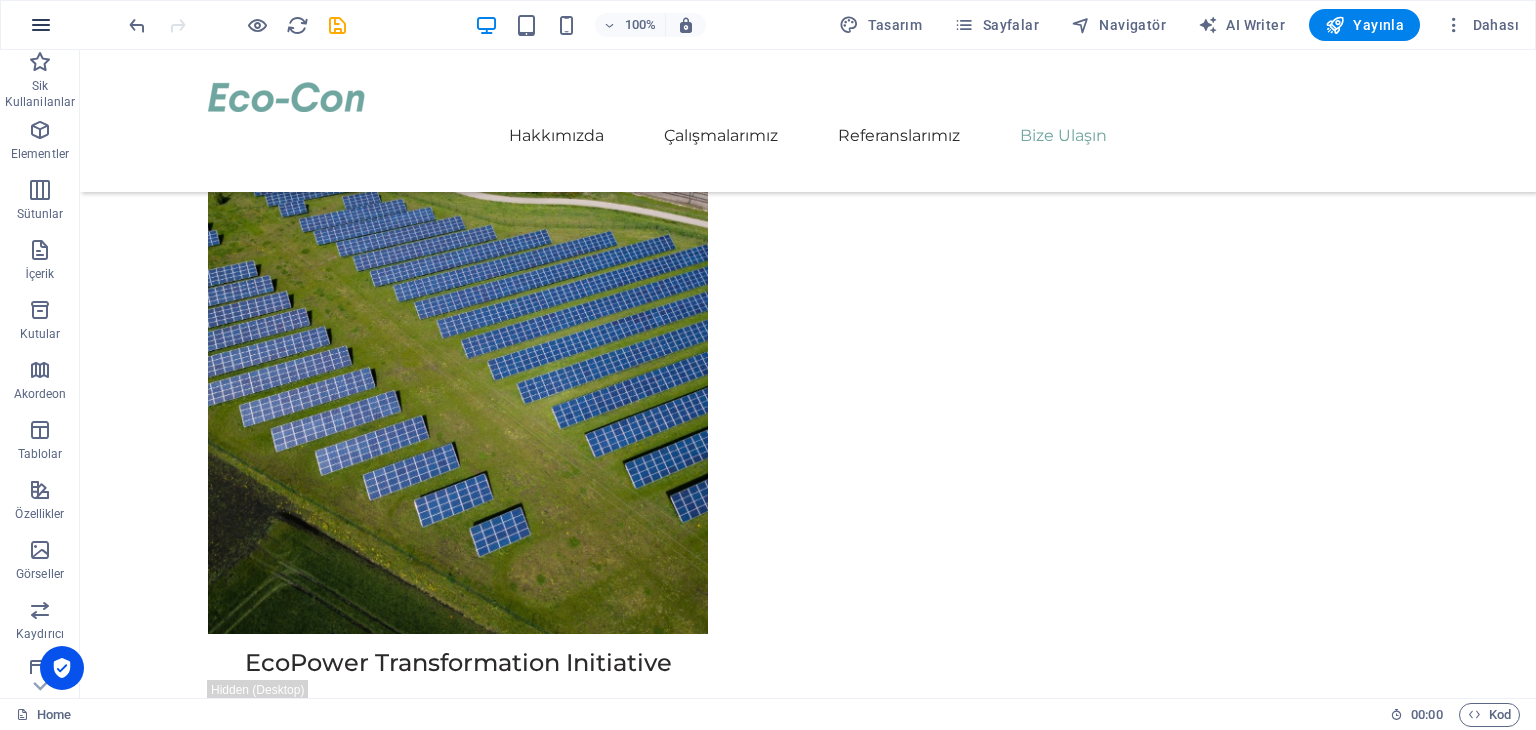 click at bounding box center [41, 25] 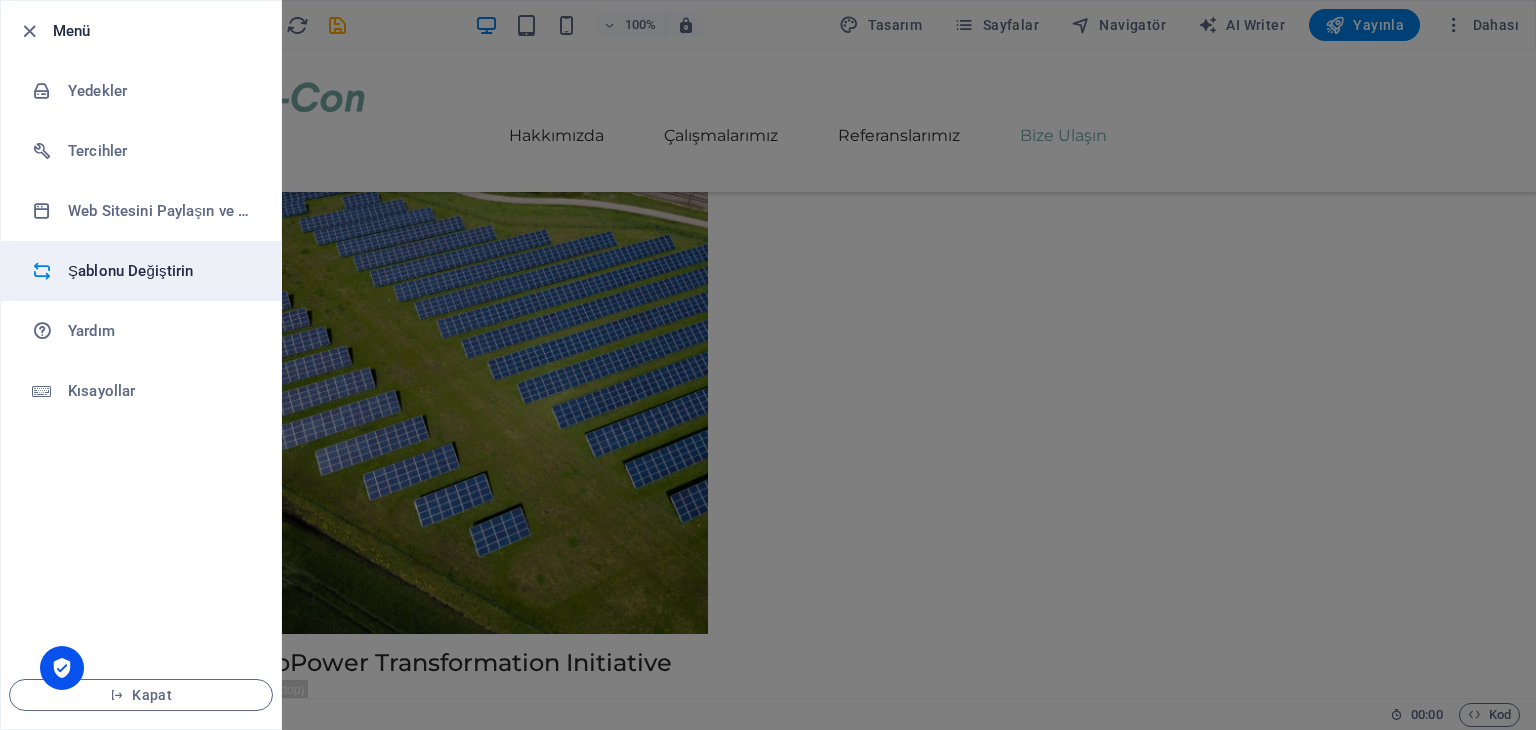 click on "Şablonu Değiştirin" at bounding box center (160, 271) 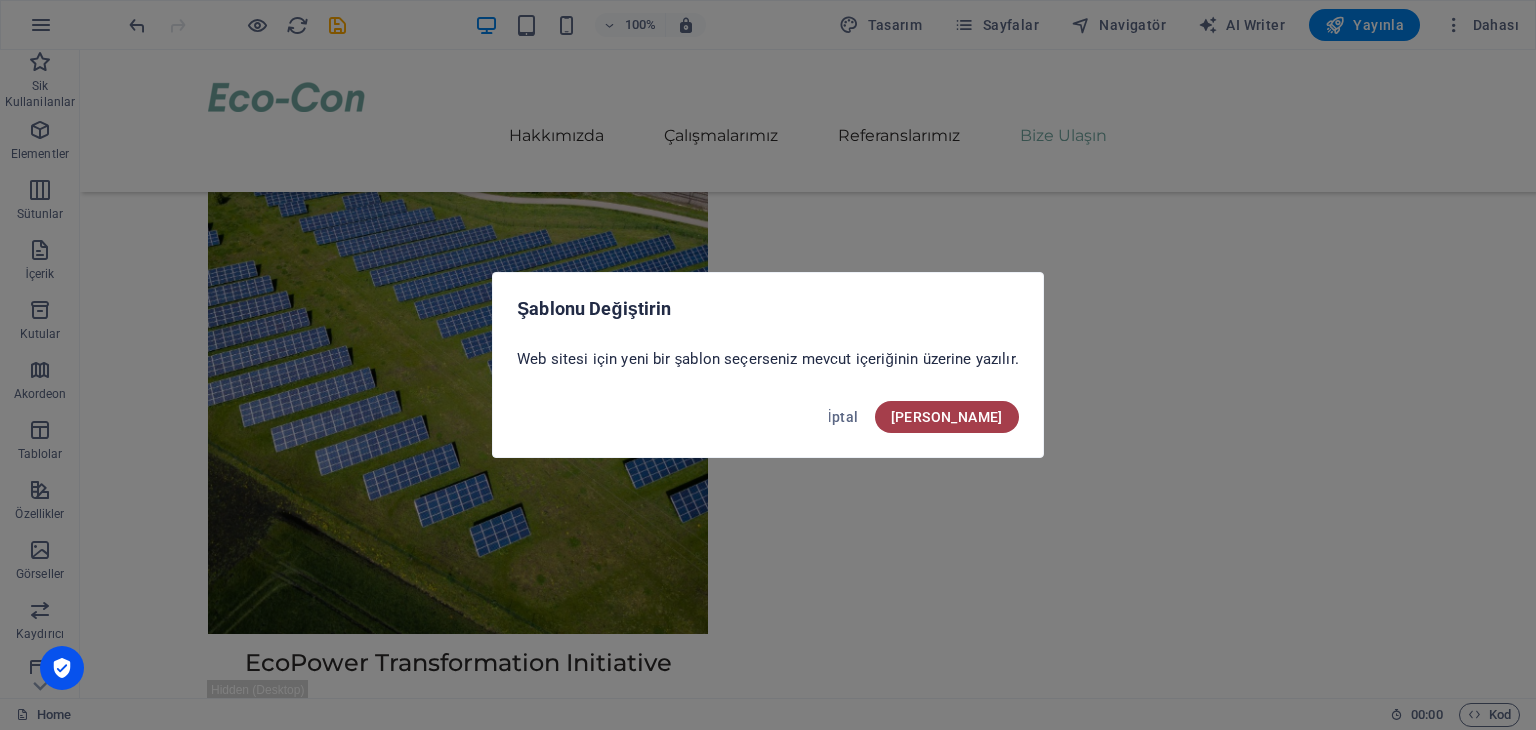 click on "[PERSON_NAME]" at bounding box center (947, 417) 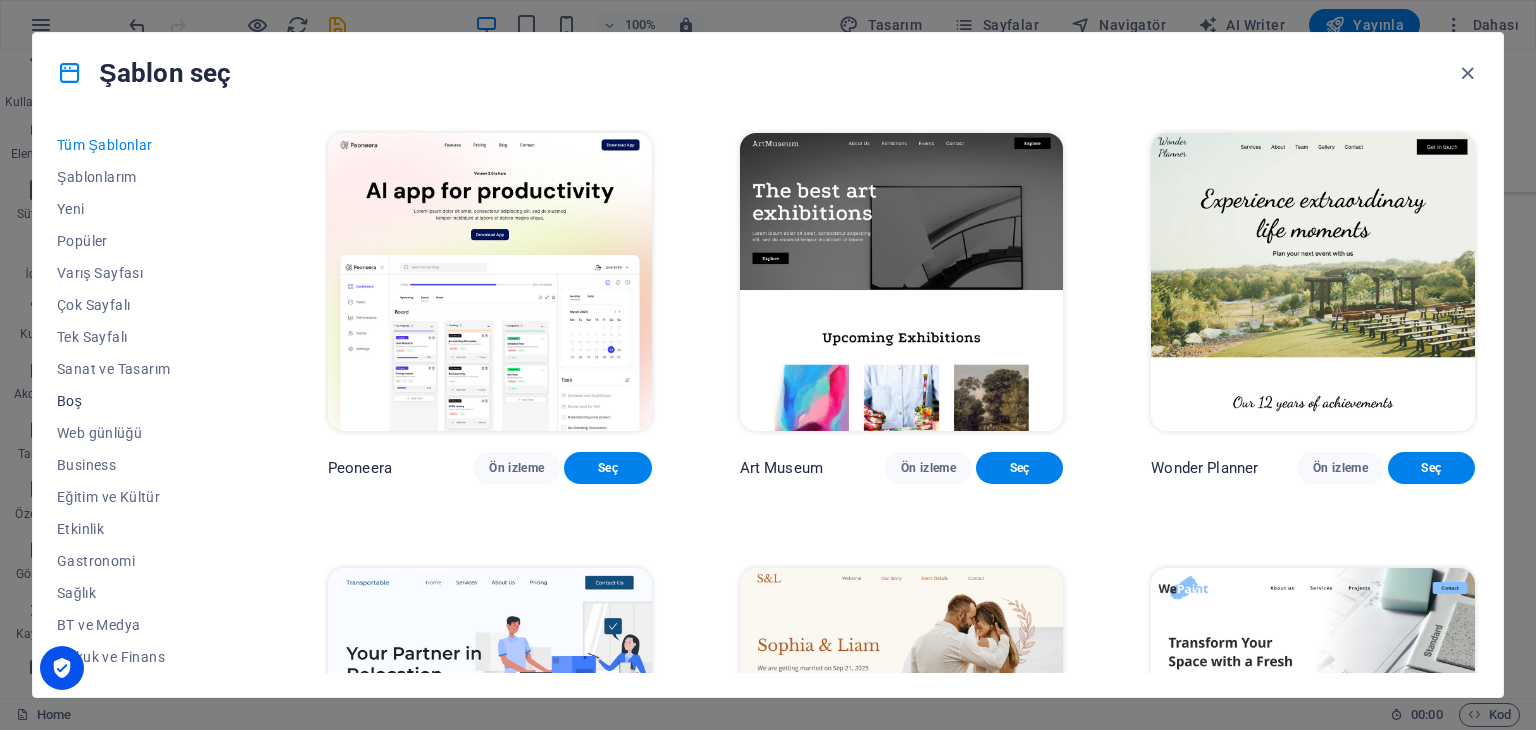 click on "Boş" at bounding box center (148, 401) 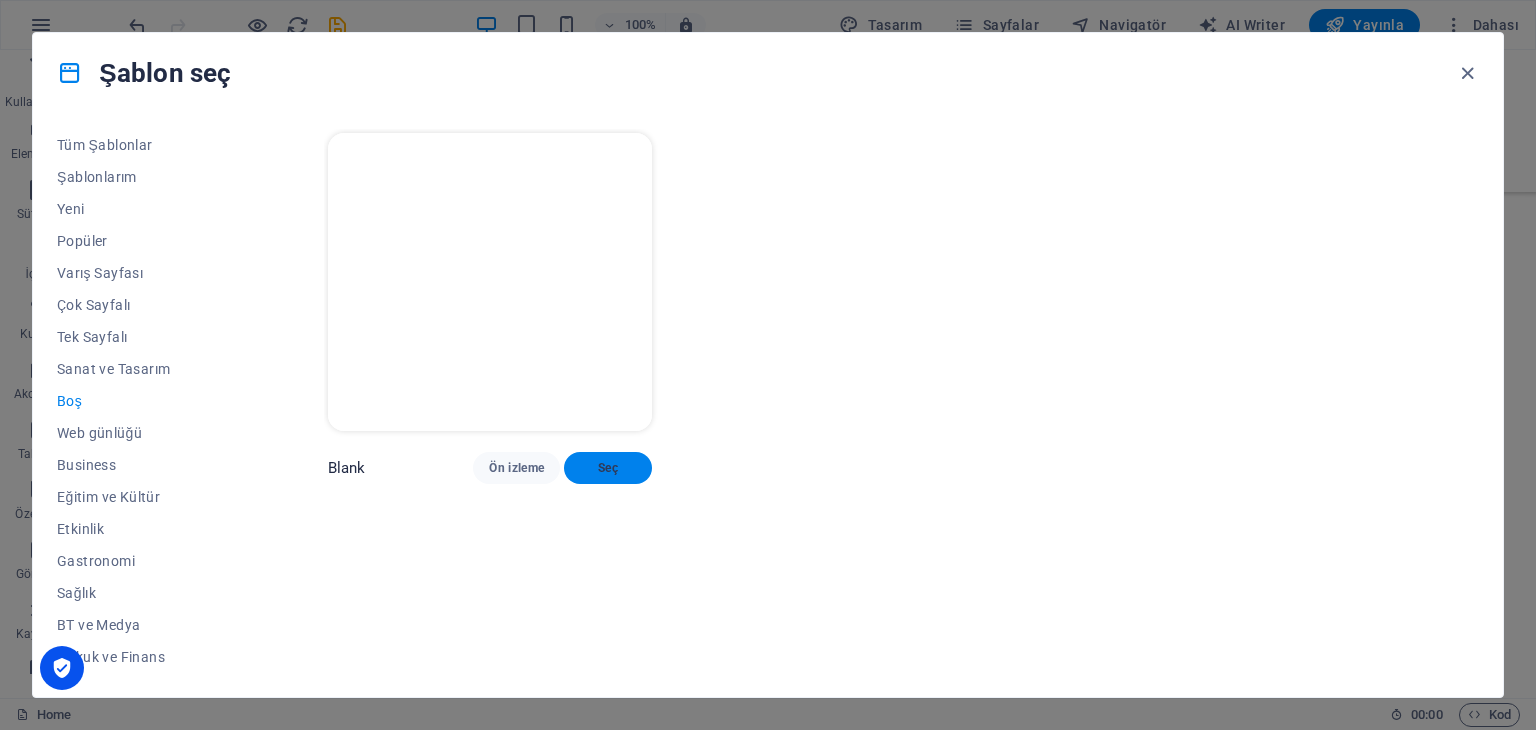 click on "Seç" at bounding box center [607, 468] 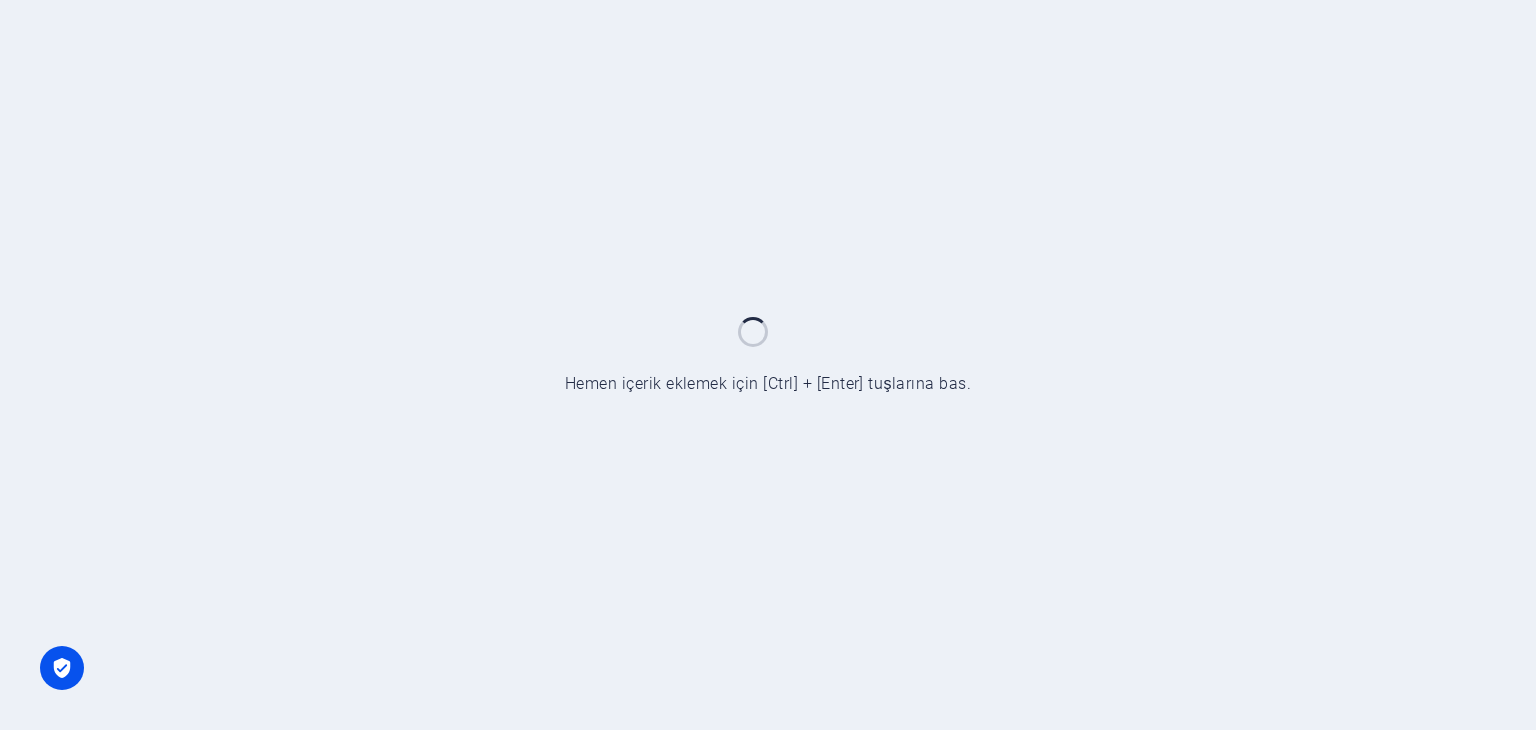 scroll, scrollTop: 0, scrollLeft: 0, axis: both 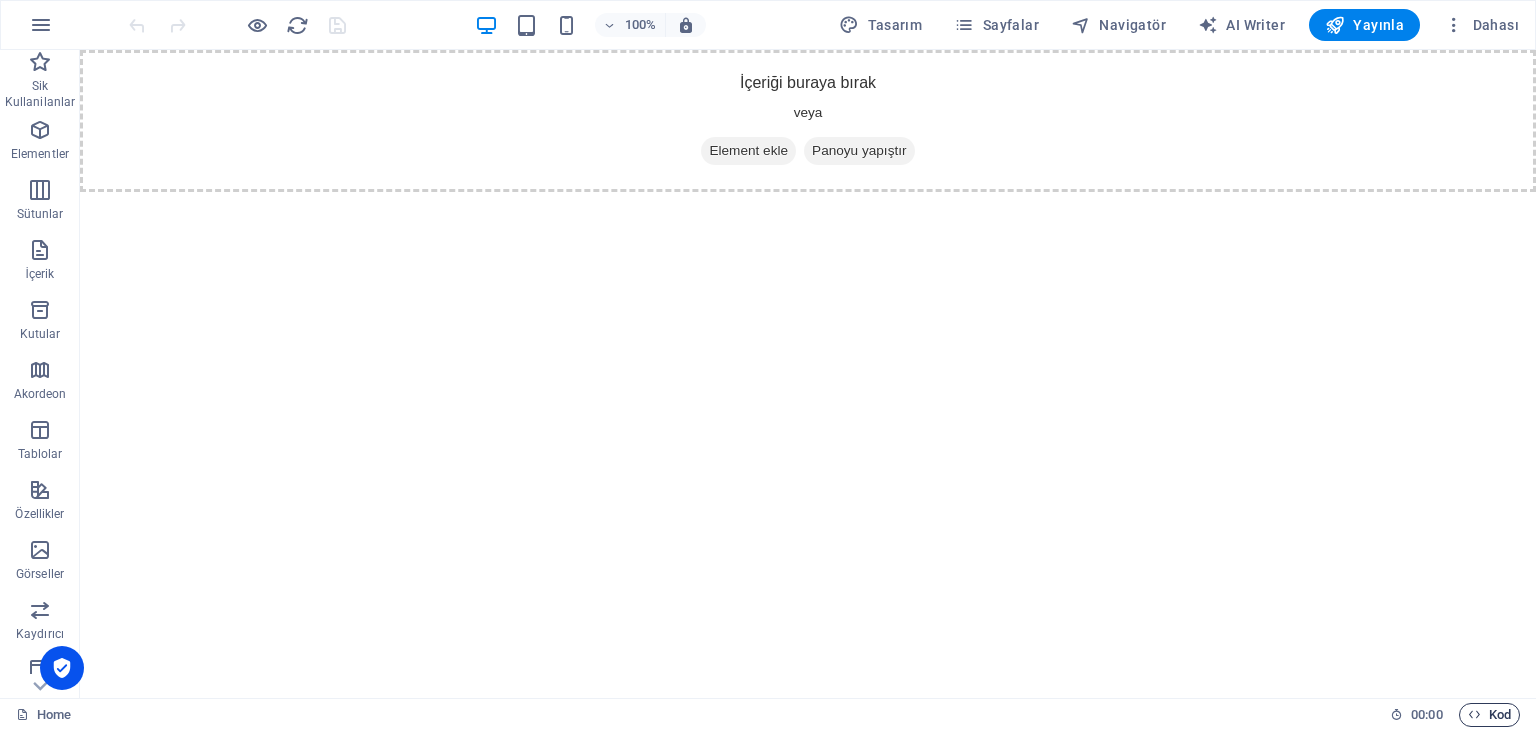 click on "Kod" at bounding box center [1489, 715] 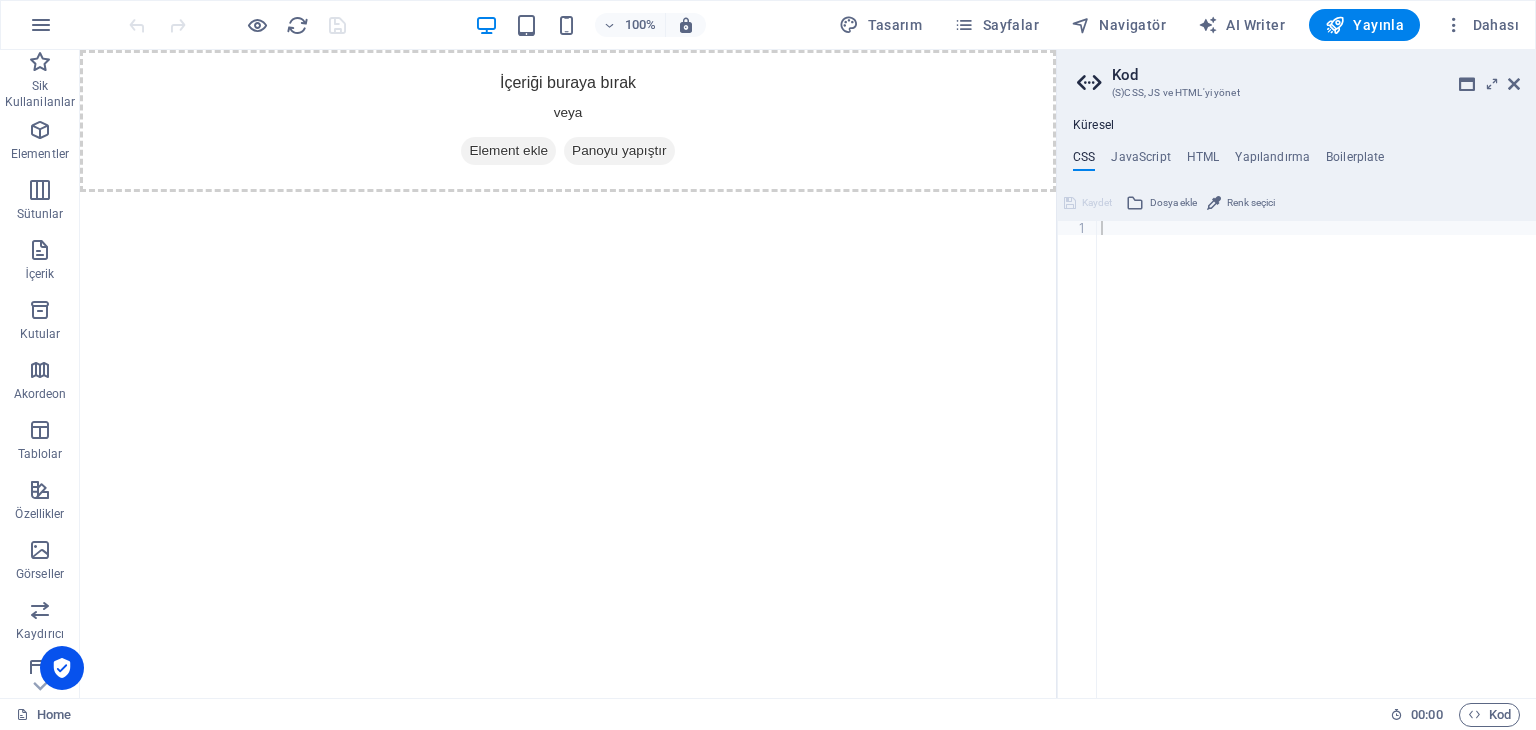 click at bounding box center (1316, 473) 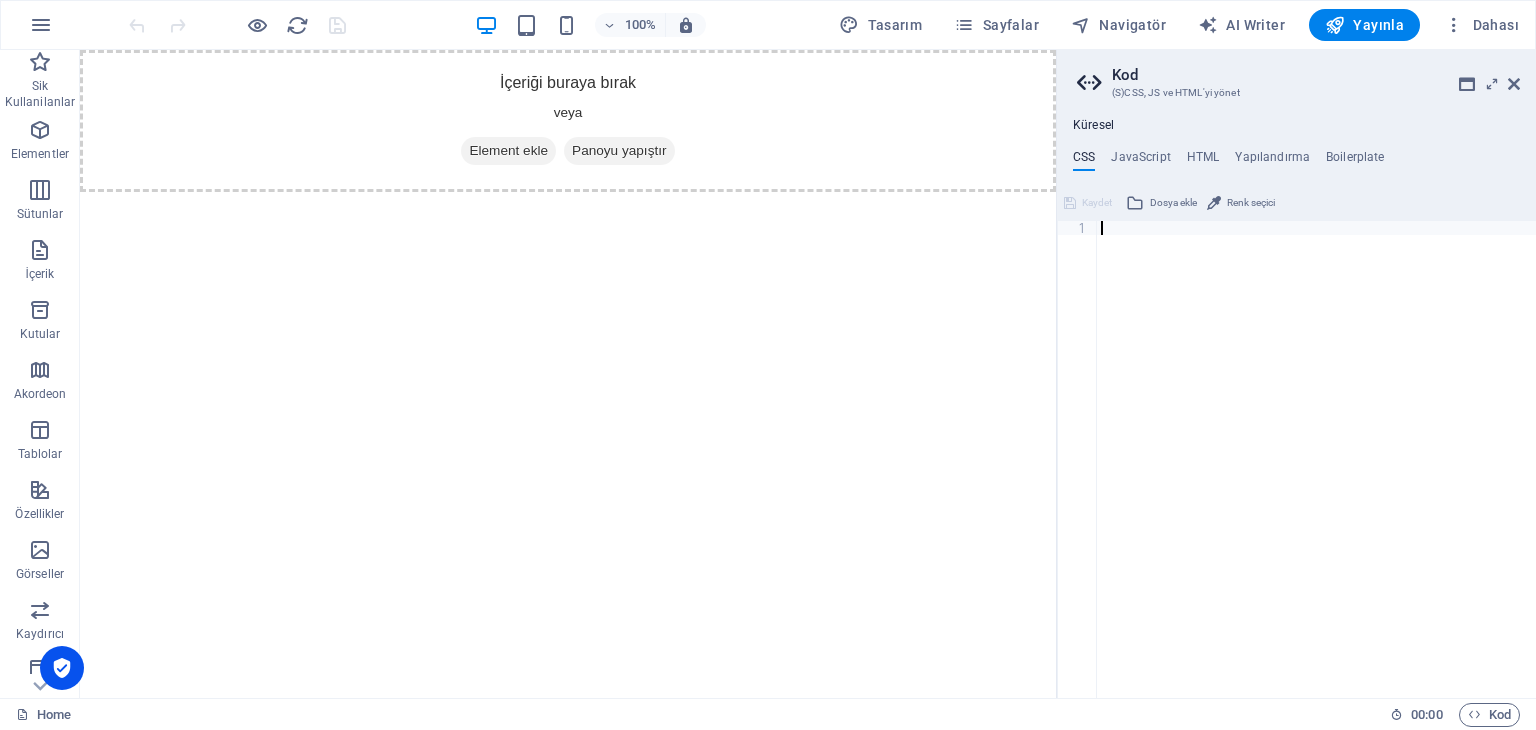 paste on "}" 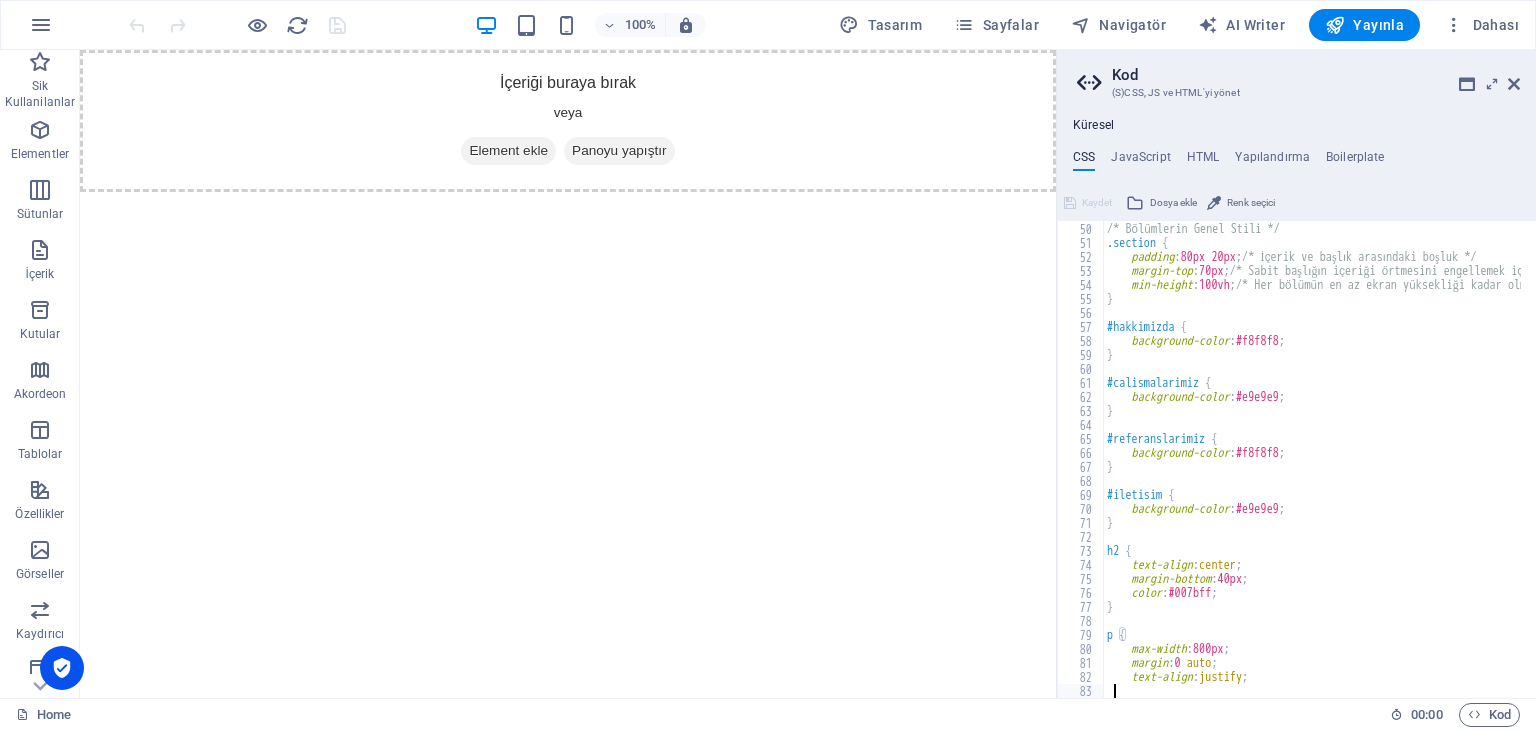 scroll, scrollTop: 684, scrollLeft: 0, axis: vertical 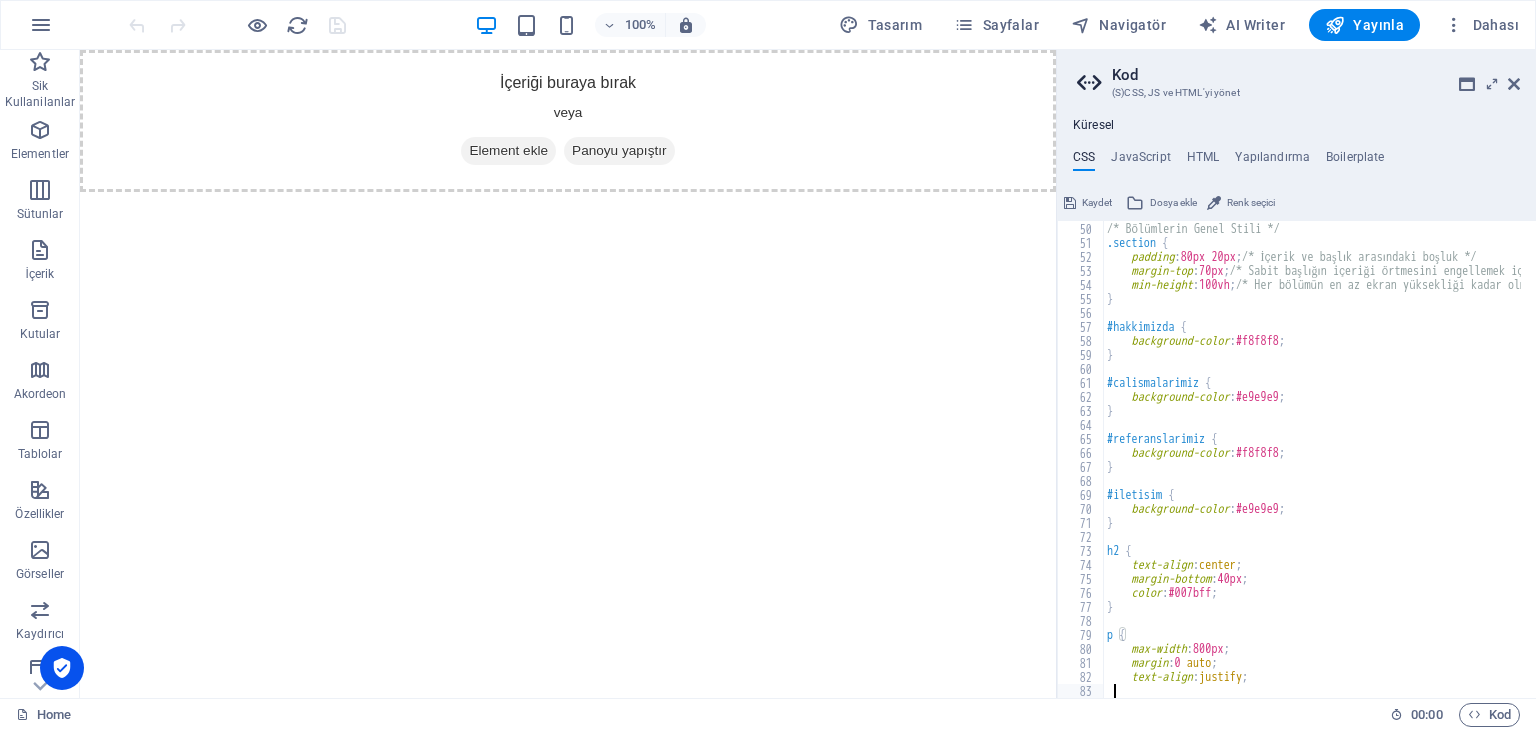 click on "/* Bölümlerin Genel Stili */ .section   {      padding :  80px   20px ;  /* İçerik ve başlık arasındaki boşluk */      margin-top :  70px ;  /* Sabit başlığın içeriği örtmesini engellemek için */      min-height :  100vh ;  /* Her bölümün en az ekran yüksekliği kadar olmasını sağlar */ } #hakkimizda   {      background-color :  #f8f8f8 ; } #calismalarimiz   {      background-color :  #e9e9e9 ; } #referanslarimiz   {      background-color :  #f8f8f8 ; } #iletisim   {      background-color :  #e9e9e9 ; } h2   {      text-align :  center ;      margin-bottom :  40px ;      color :  #007bff ; } p   {      max-width :  800px ;      margin :  0   auto ;      text-align :  justify ;" at bounding box center (1393, 453) 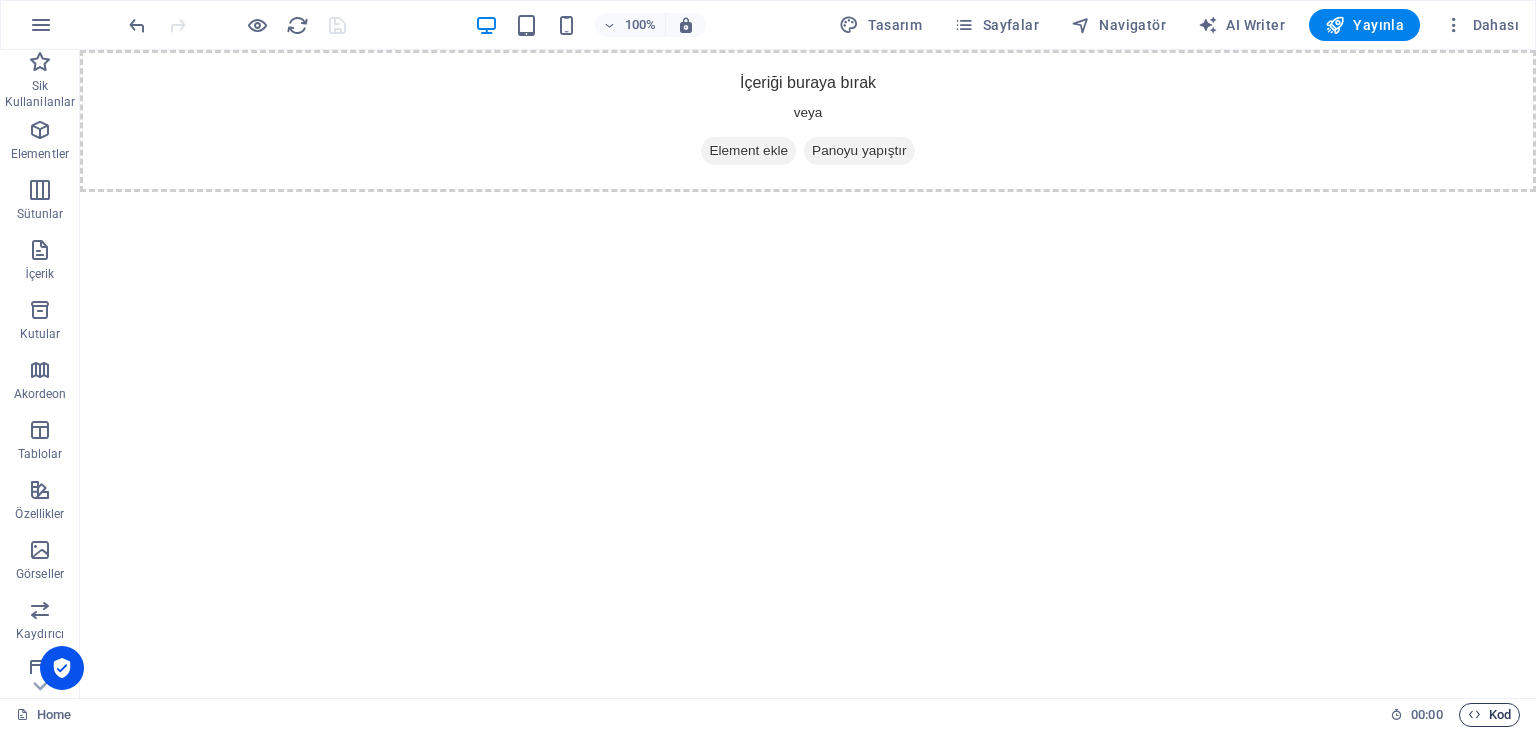click on "Kod" at bounding box center (1489, 715) 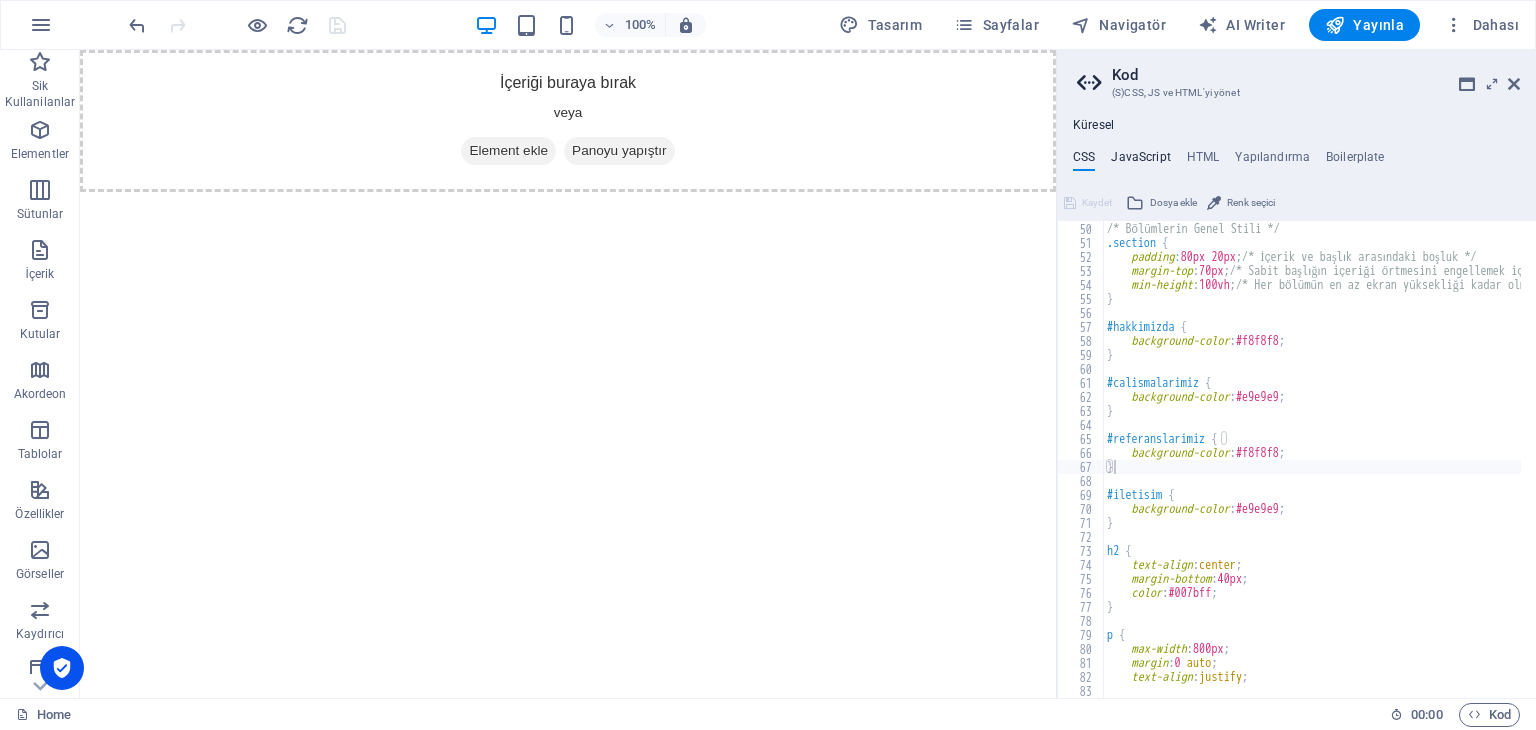 click on "JavaScript" at bounding box center (1140, 161) 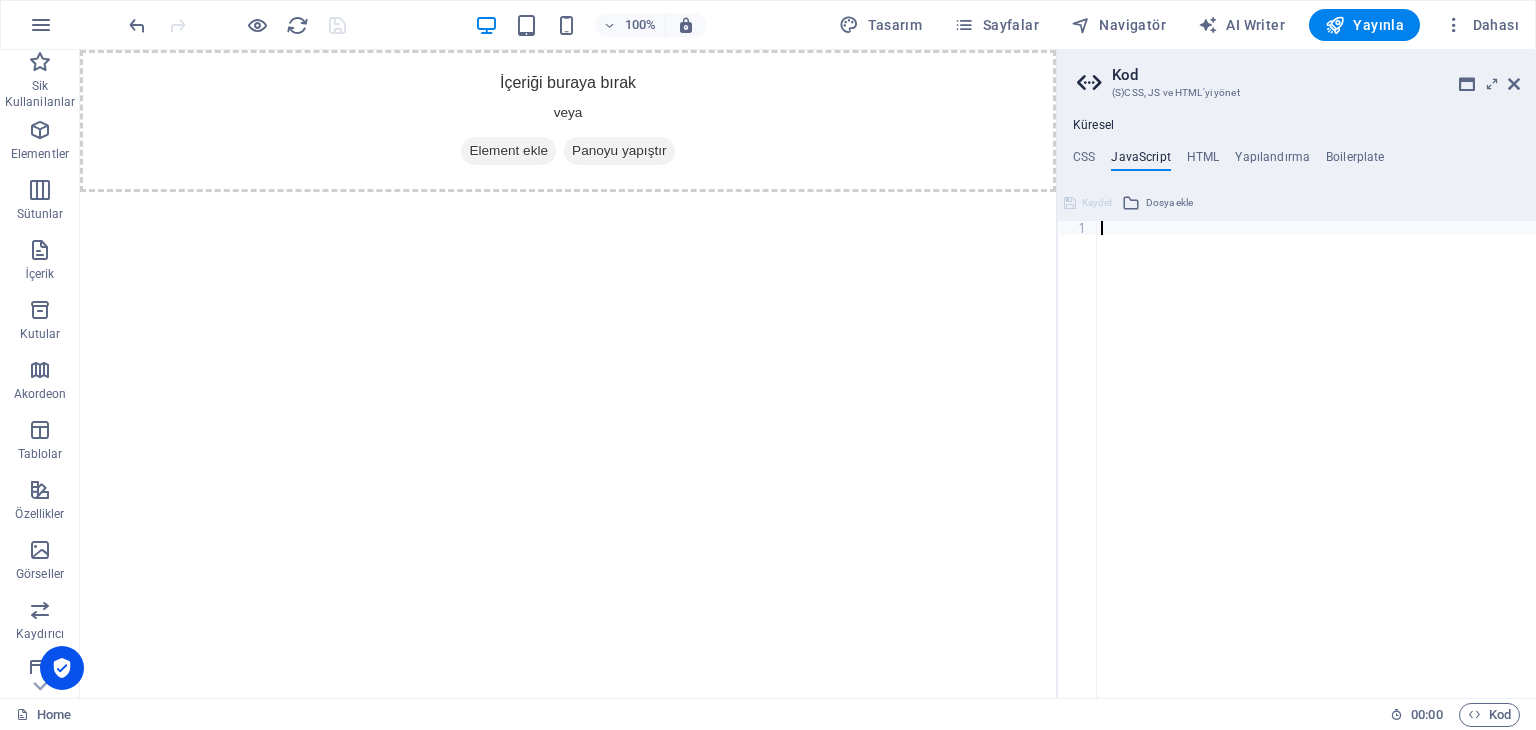 paste on "});" 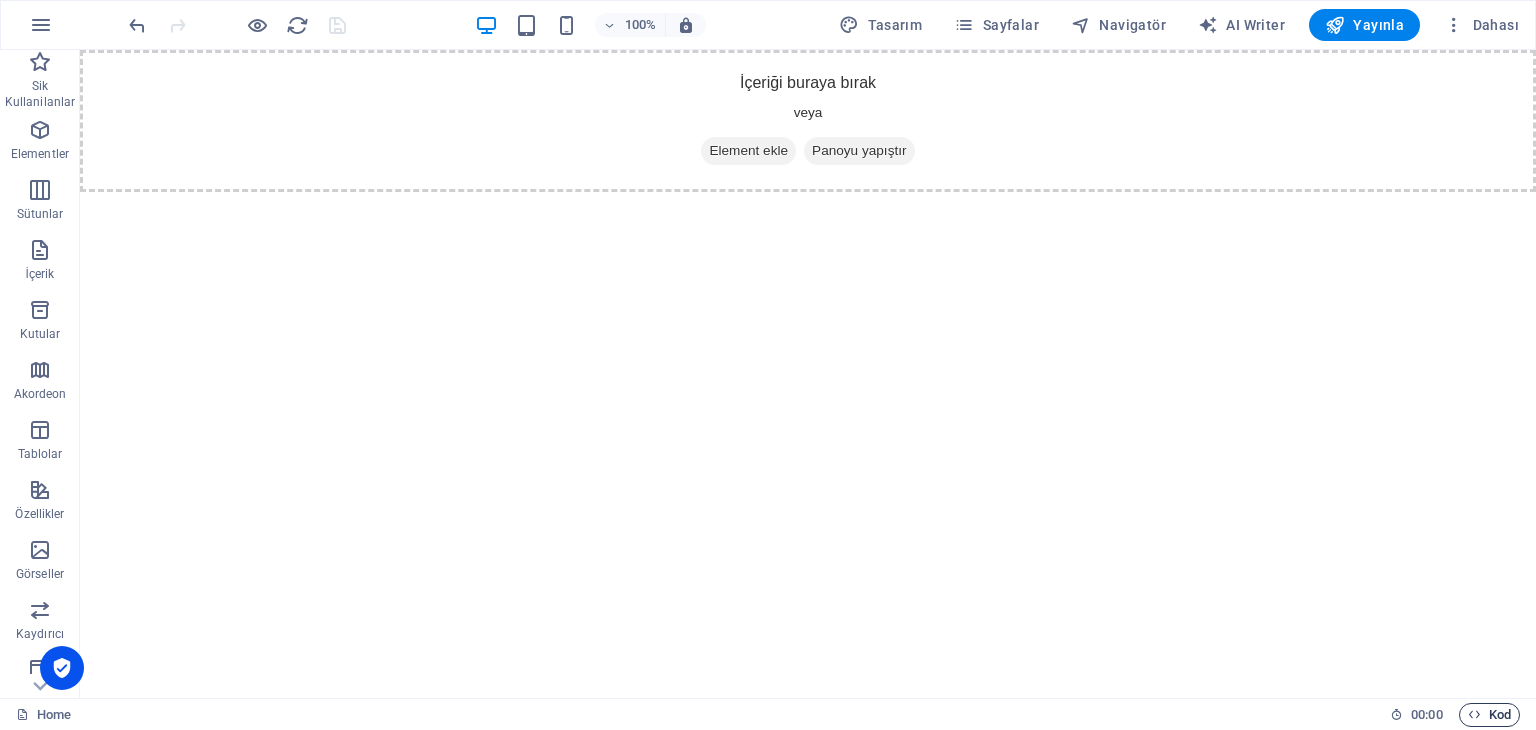 click on "Kod" at bounding box center (1489, 715) 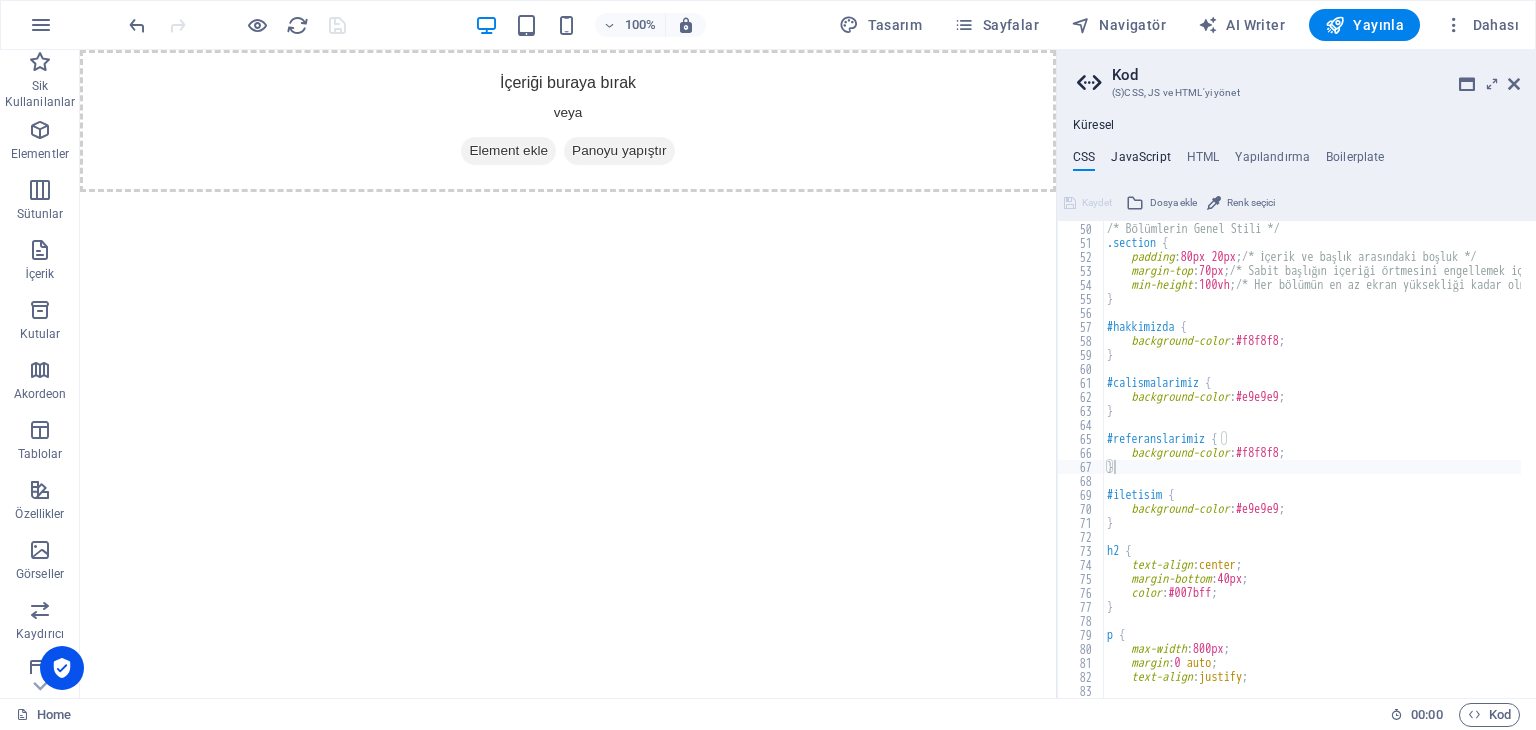 click on "JavaScript" at bounding box center (1140, 161) 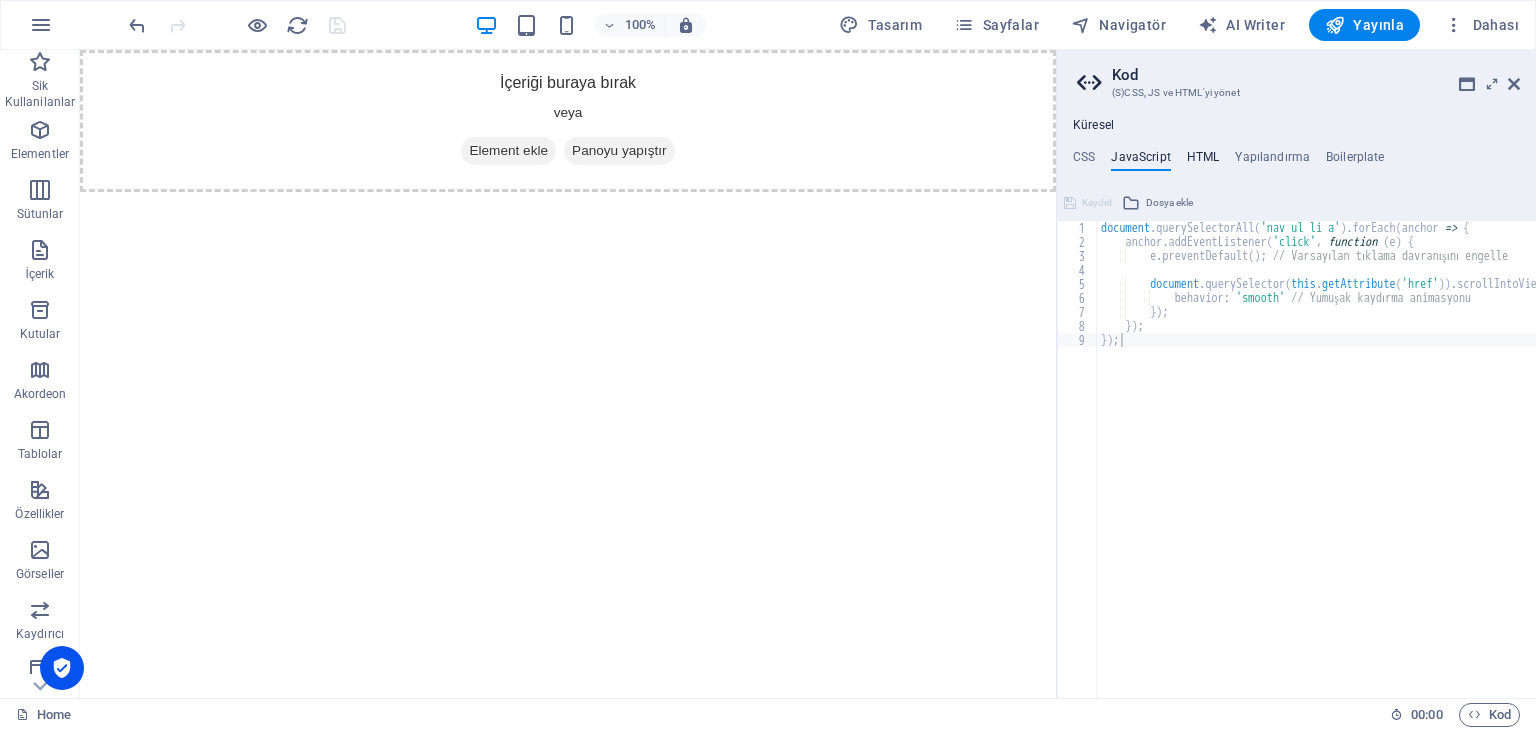 click on "HTML" at bounding box center (1203, 161) 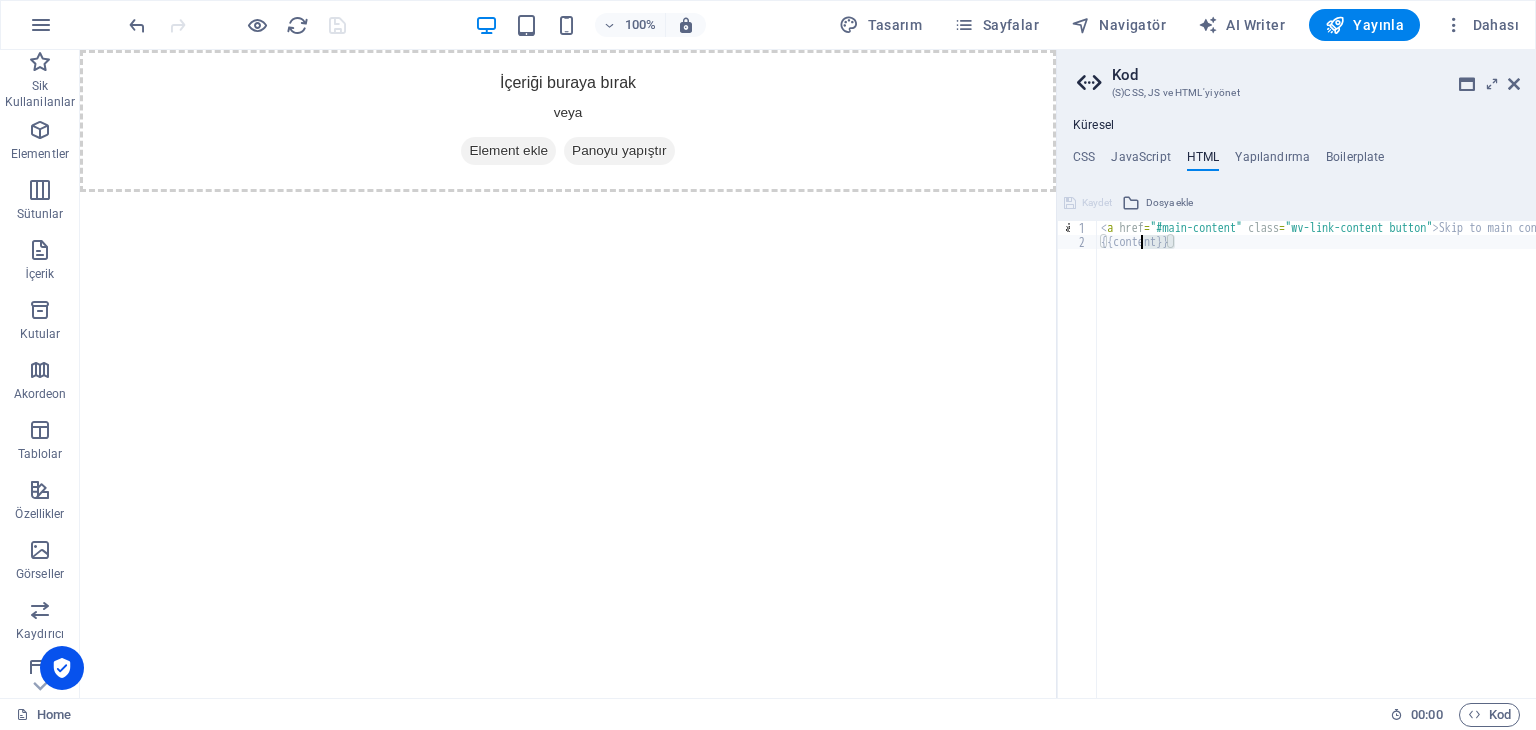 drag, startPoint x: 1183, startPoint y: 286, endPoint x: 984, endPoint y: 213, distance: 211.96698 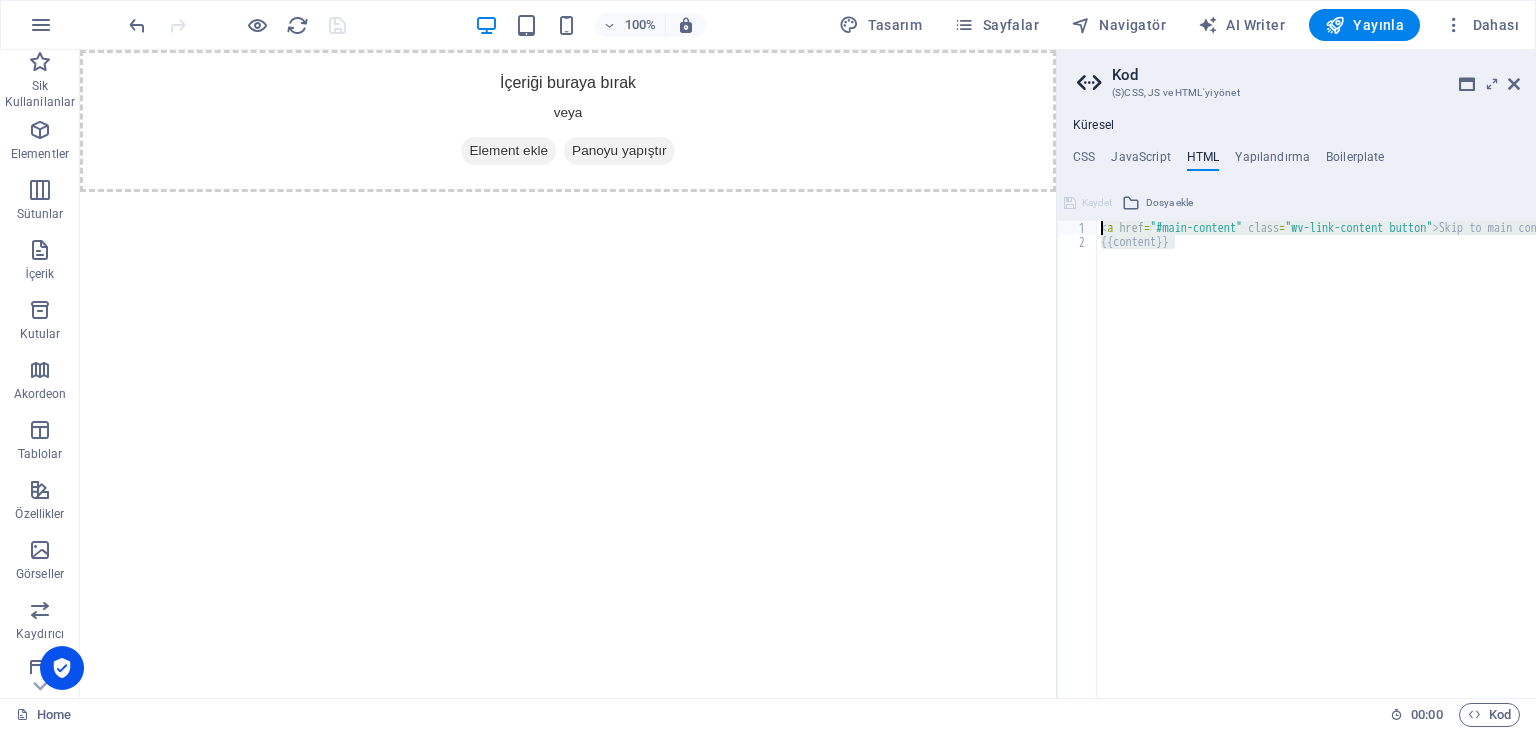 paste 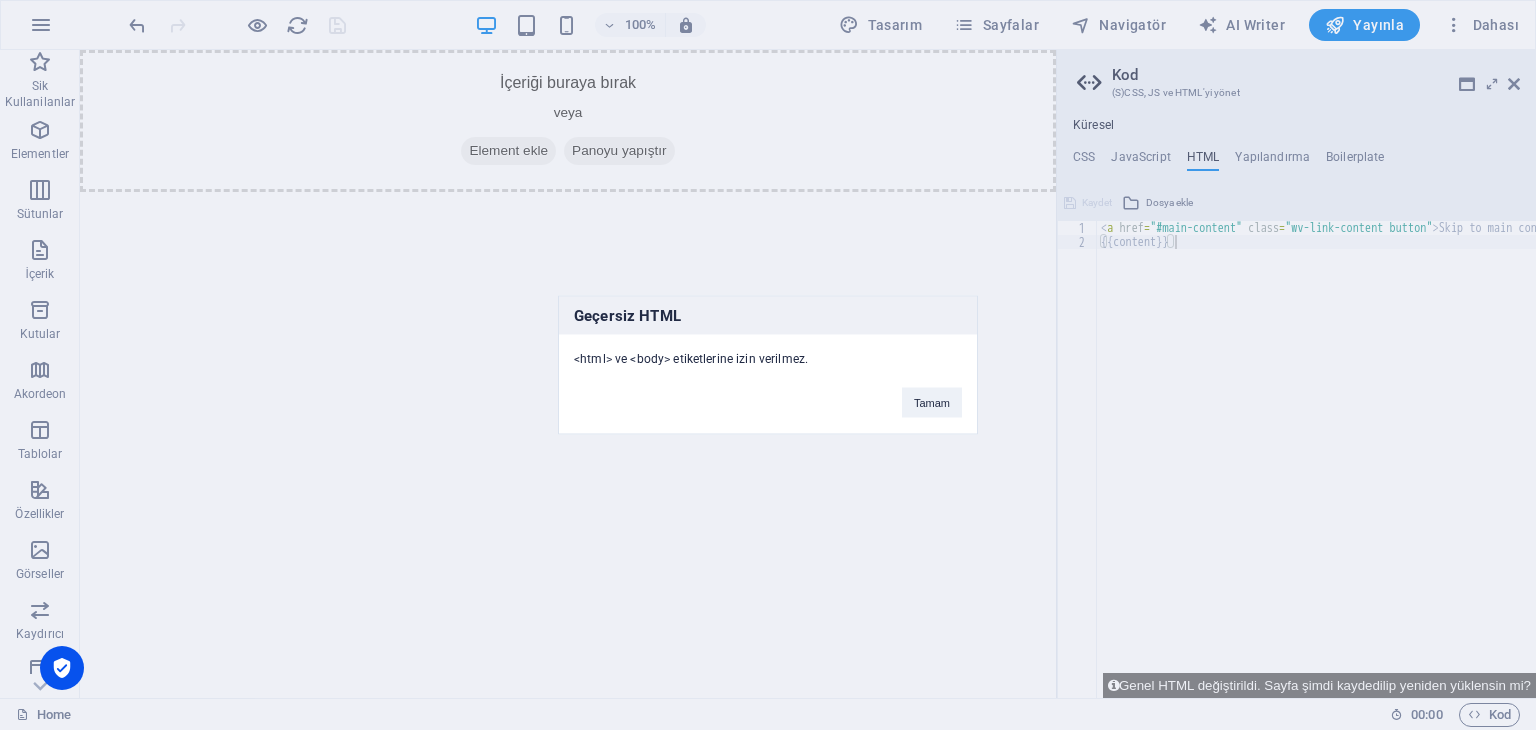 type 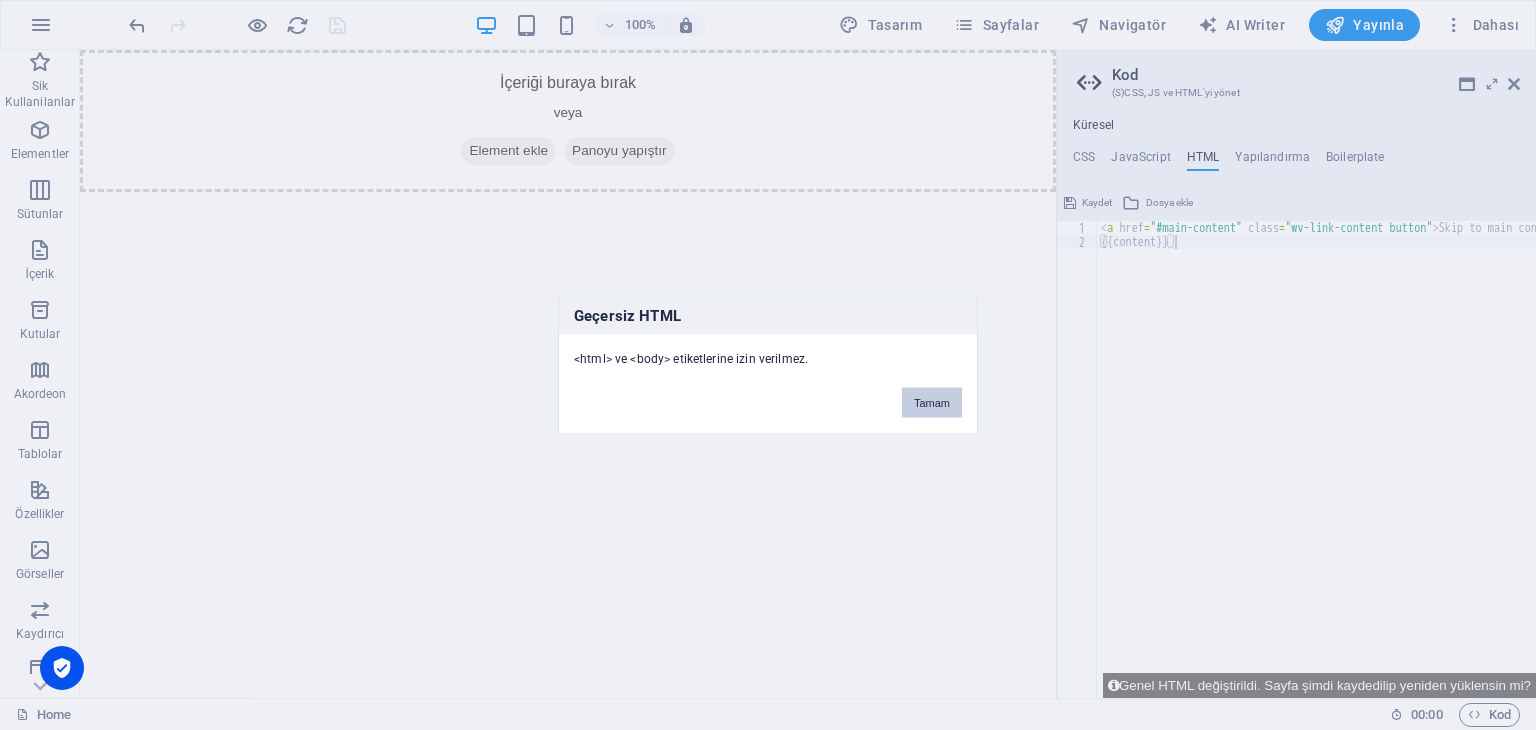 click on "Tamam" at bounding box center [932, 403] 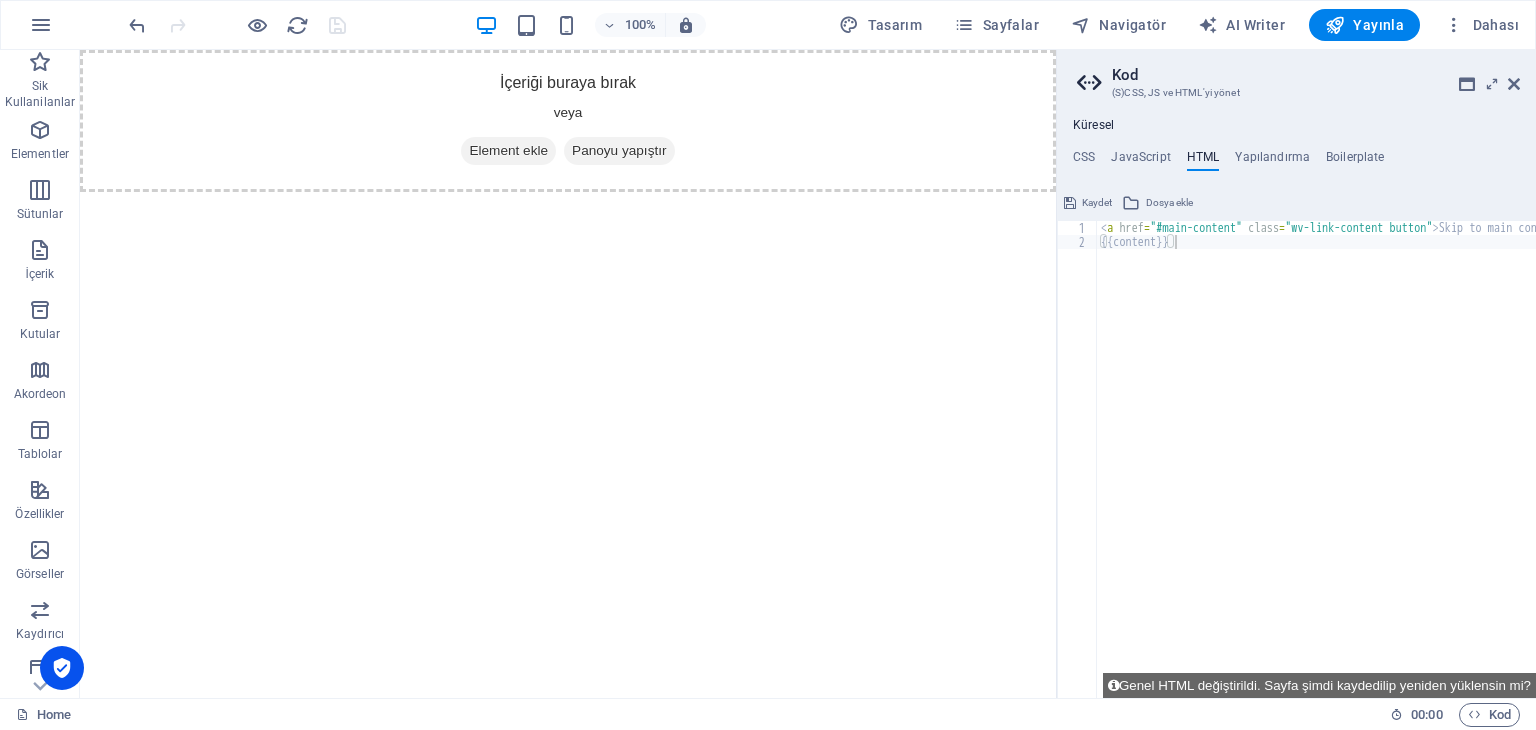 click on "< a   href = "#main-content"   class = "wv-link-content button" > Skip to main content </ a > {{content}}" at bounding box center [1367, 466] 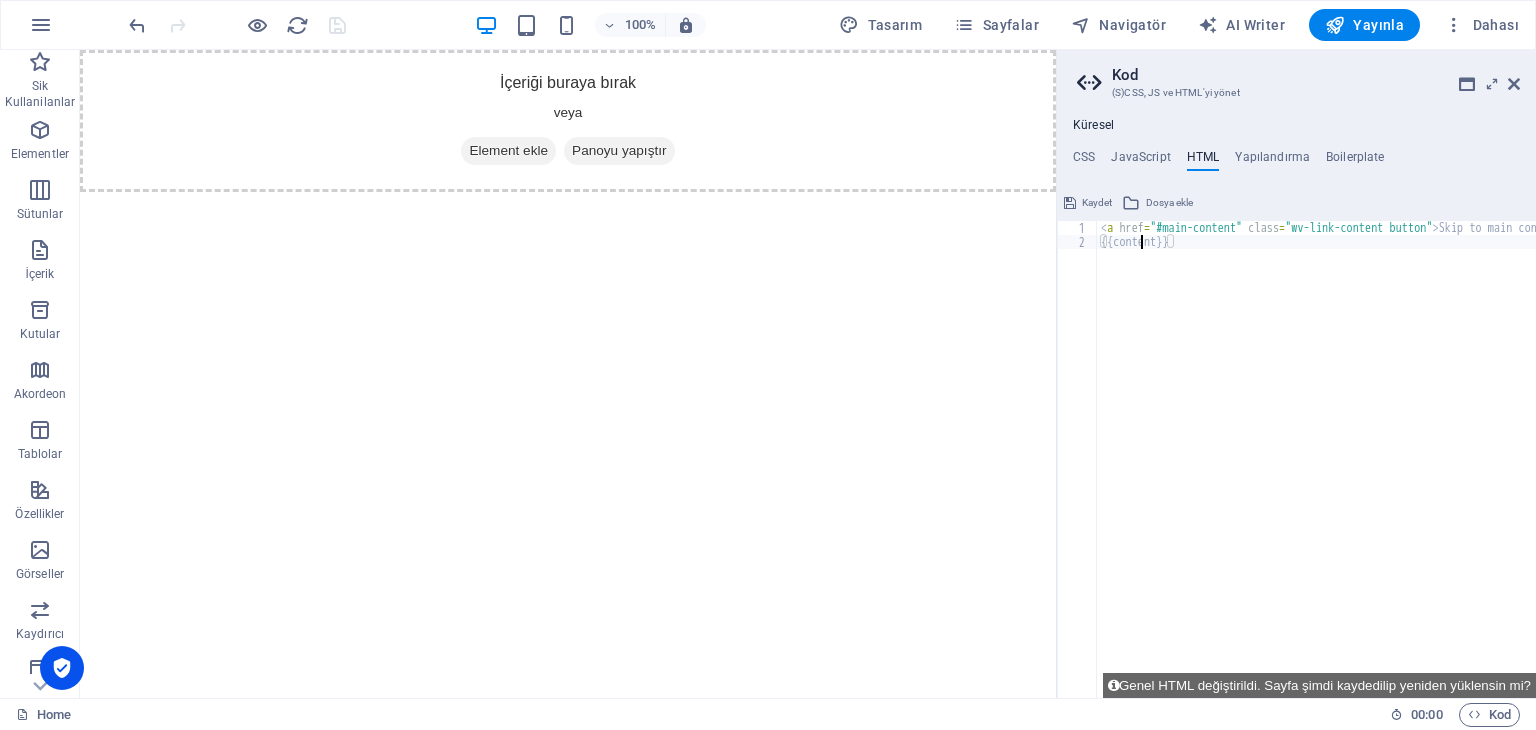 click on "< a   href = "#main-content"   class = "wv-link-content button" > Skip to main content </ a > {{content}}" at bounding box center [1367, 466] 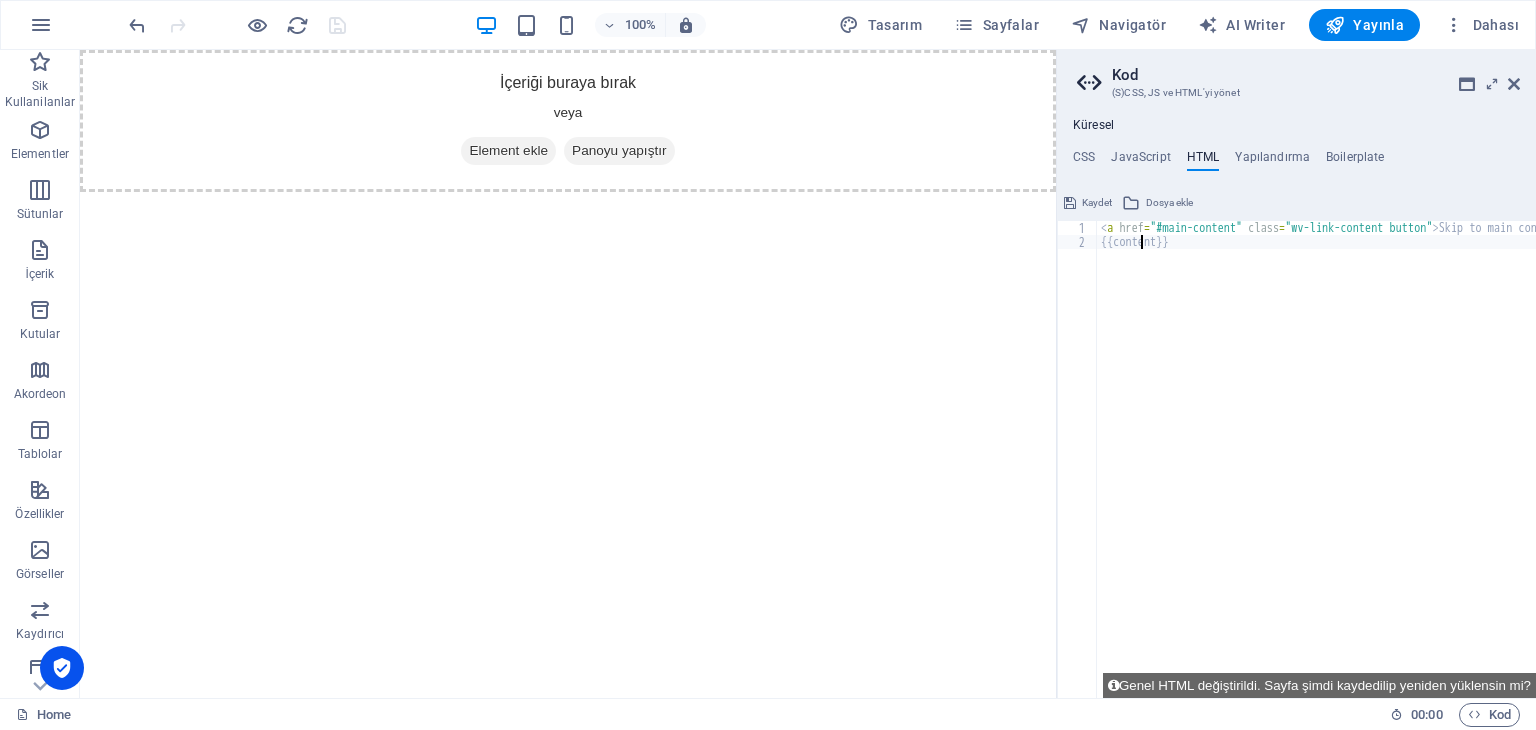 paste on "<a href="#main-content" class="wv-link-content button">Skip to main content</a>" 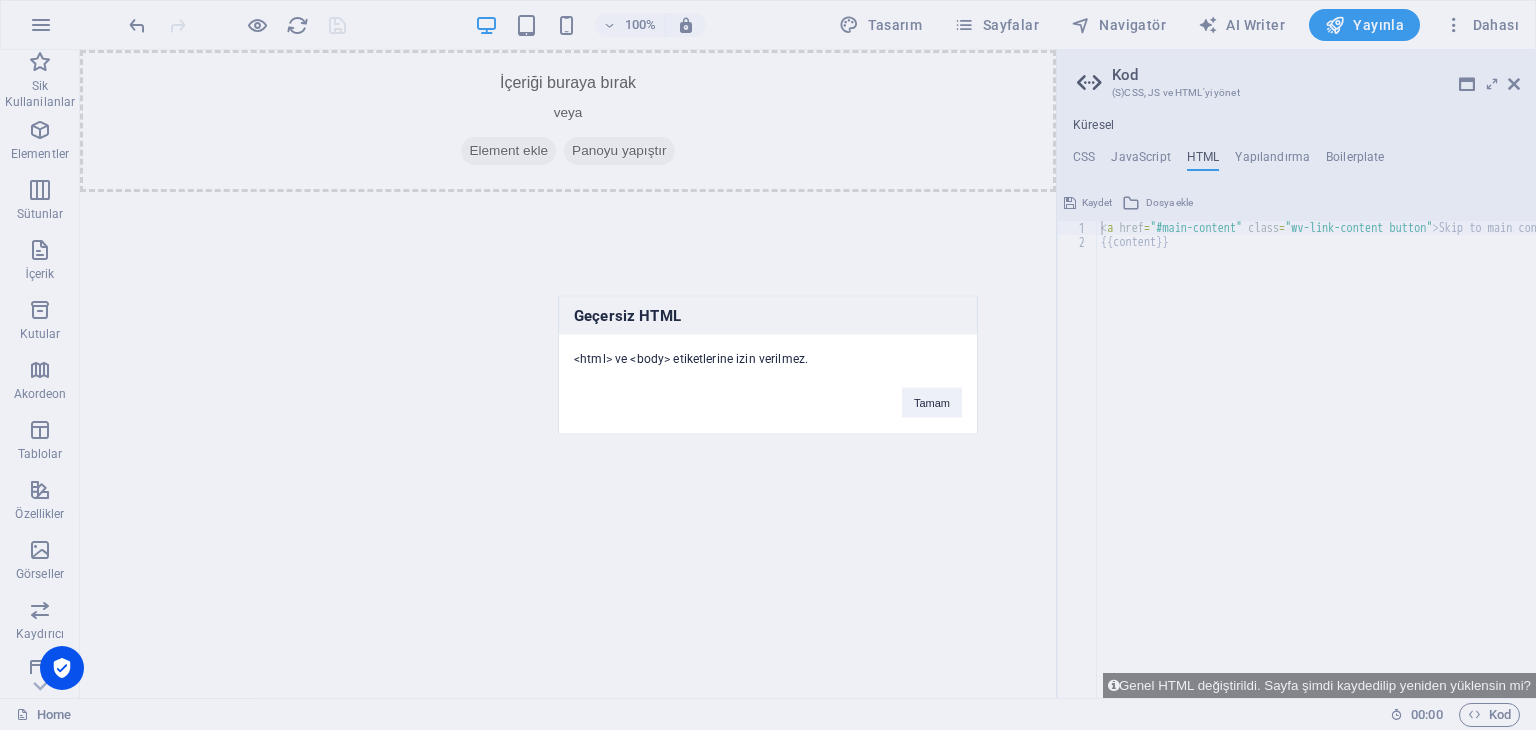 type 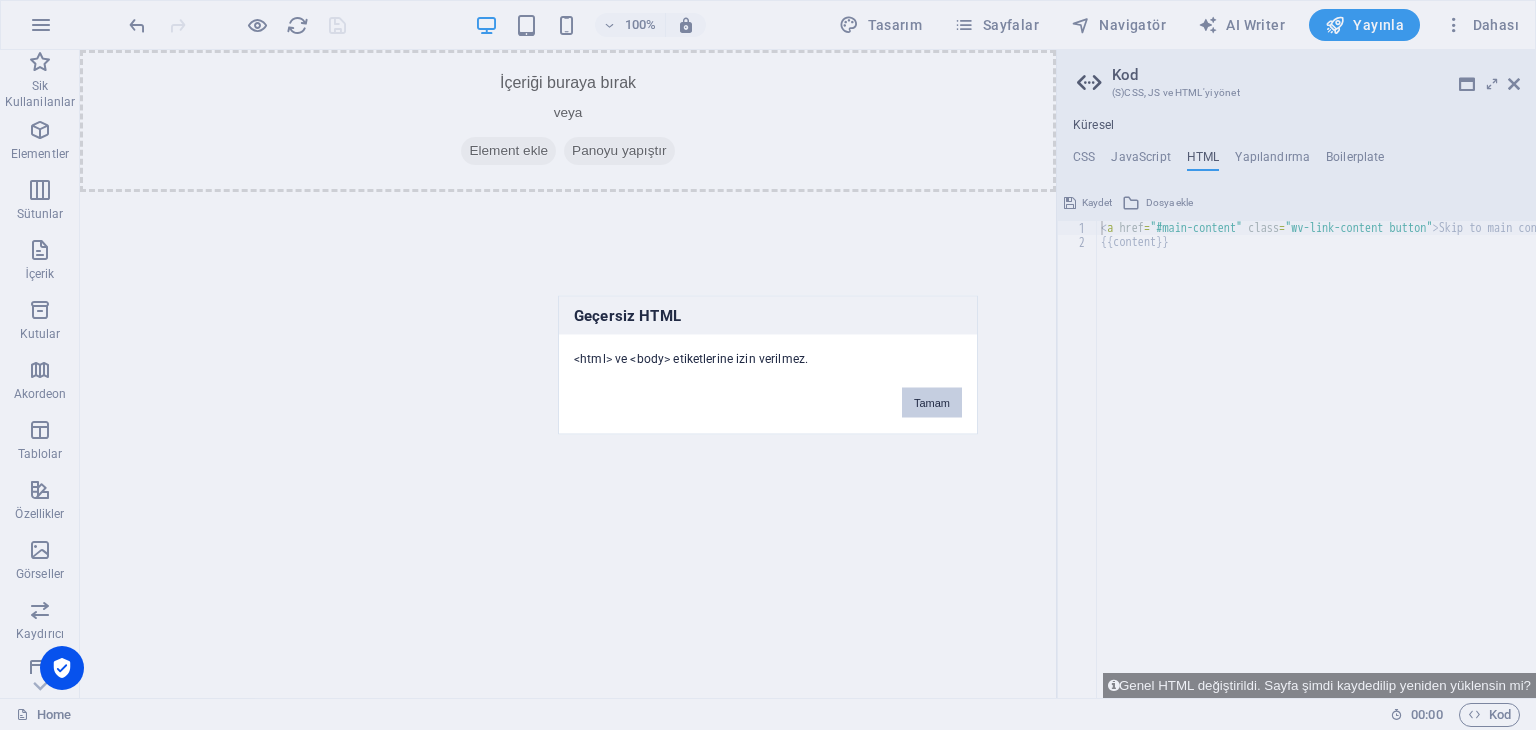click on "Tamam" at bounding box center [932, 403] 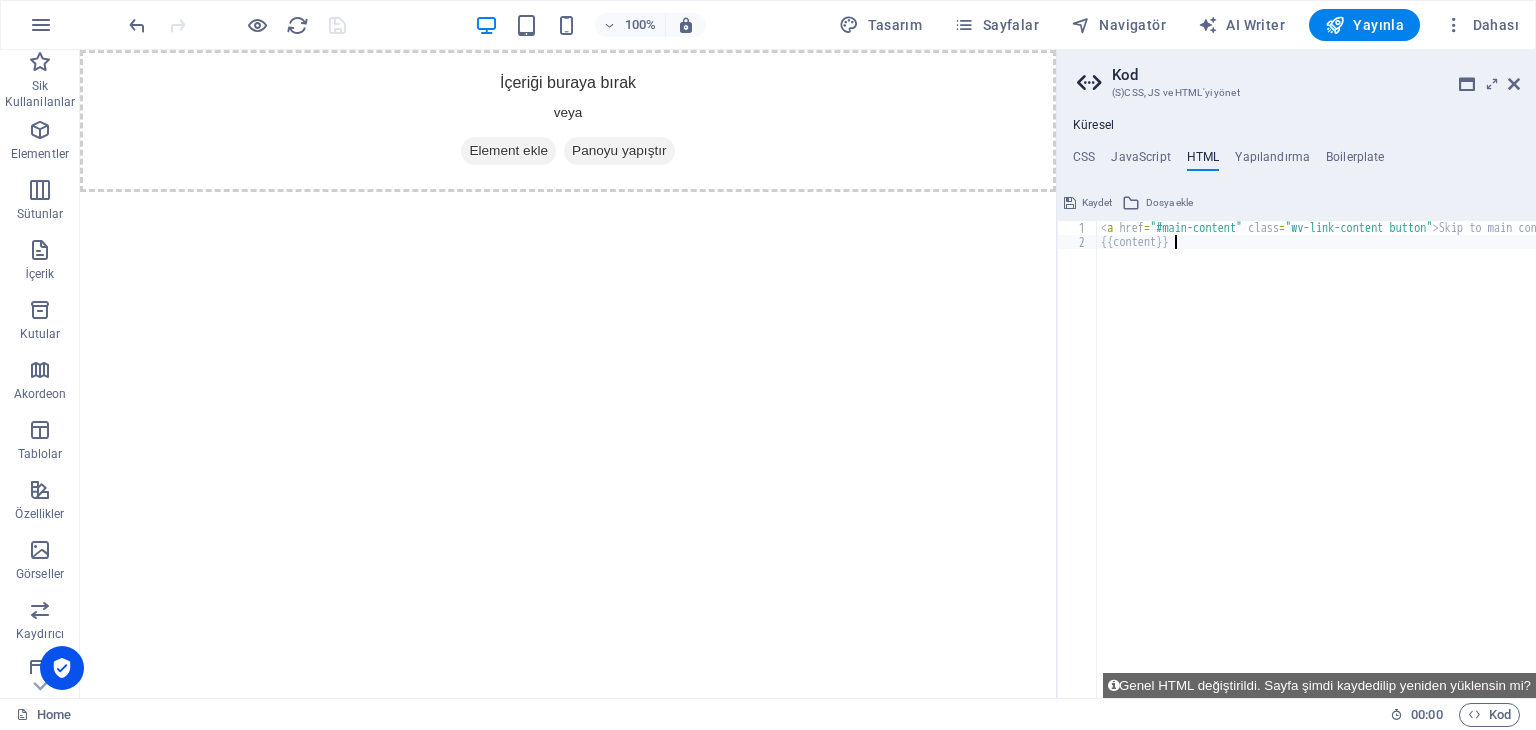 click on "< a   href = "#main-content"   class = "wv-link-content button" > Skip to main content </ a > {{content}}" at bounding box center (1367, 466) 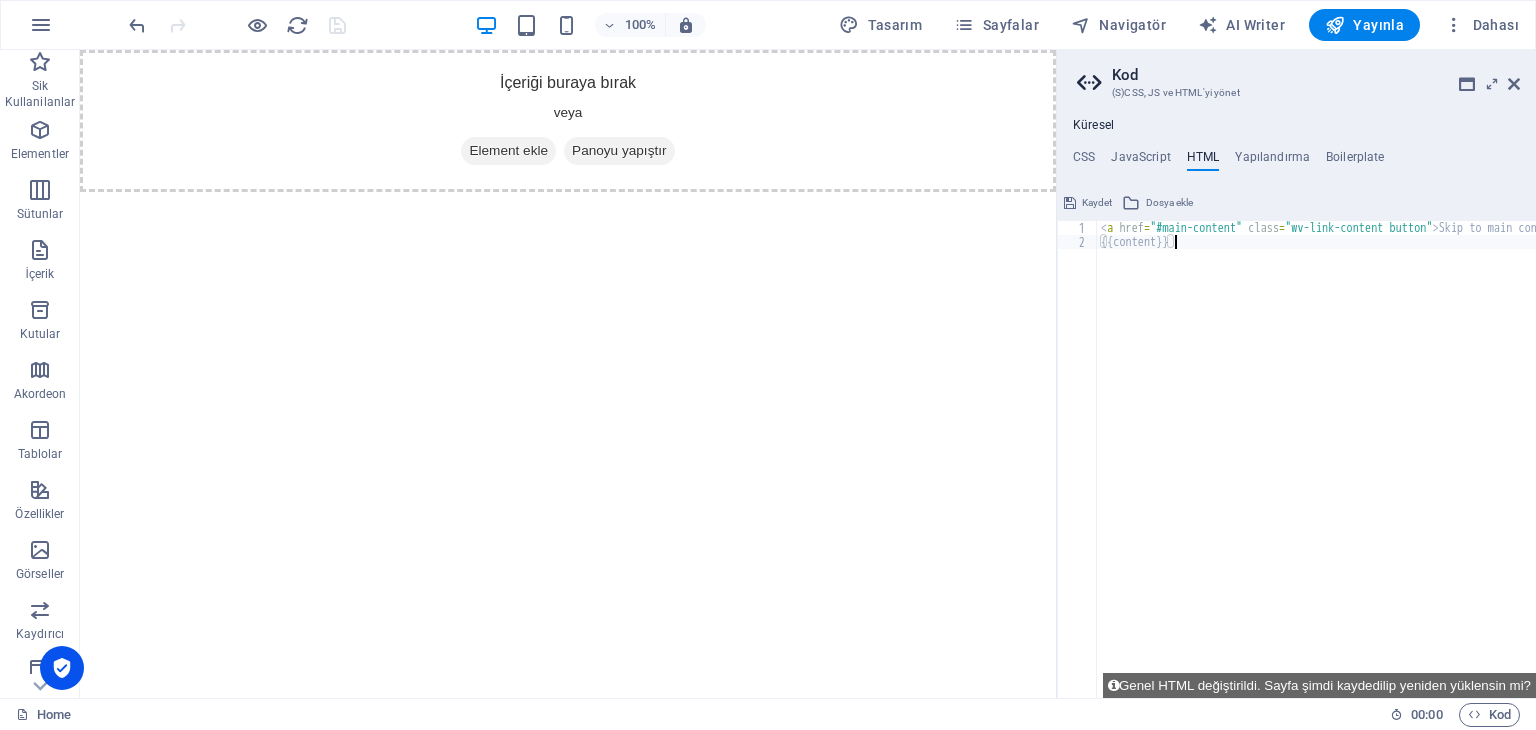 type on "<a href="#main-content" class="wv-link-content button">Skip to main content</a>" 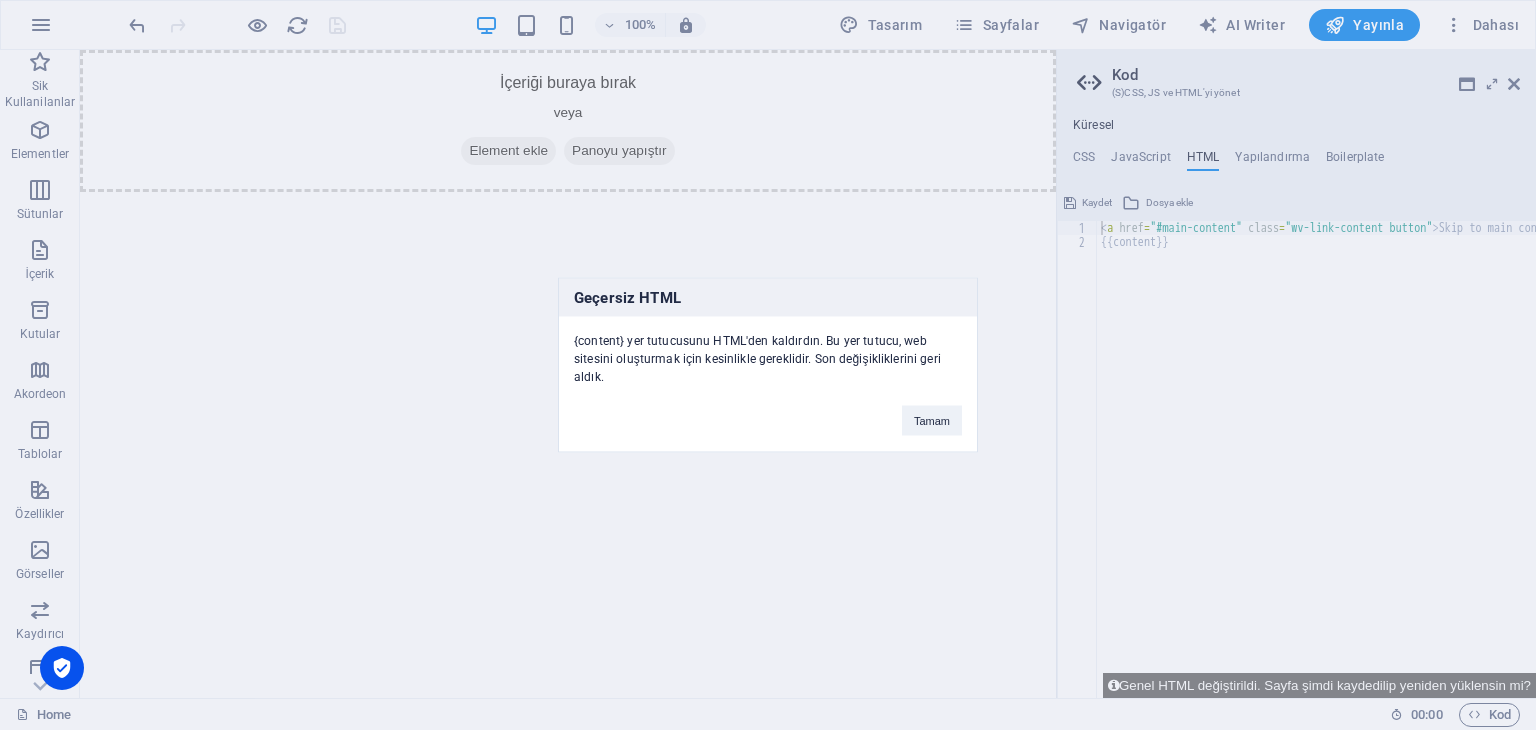 type 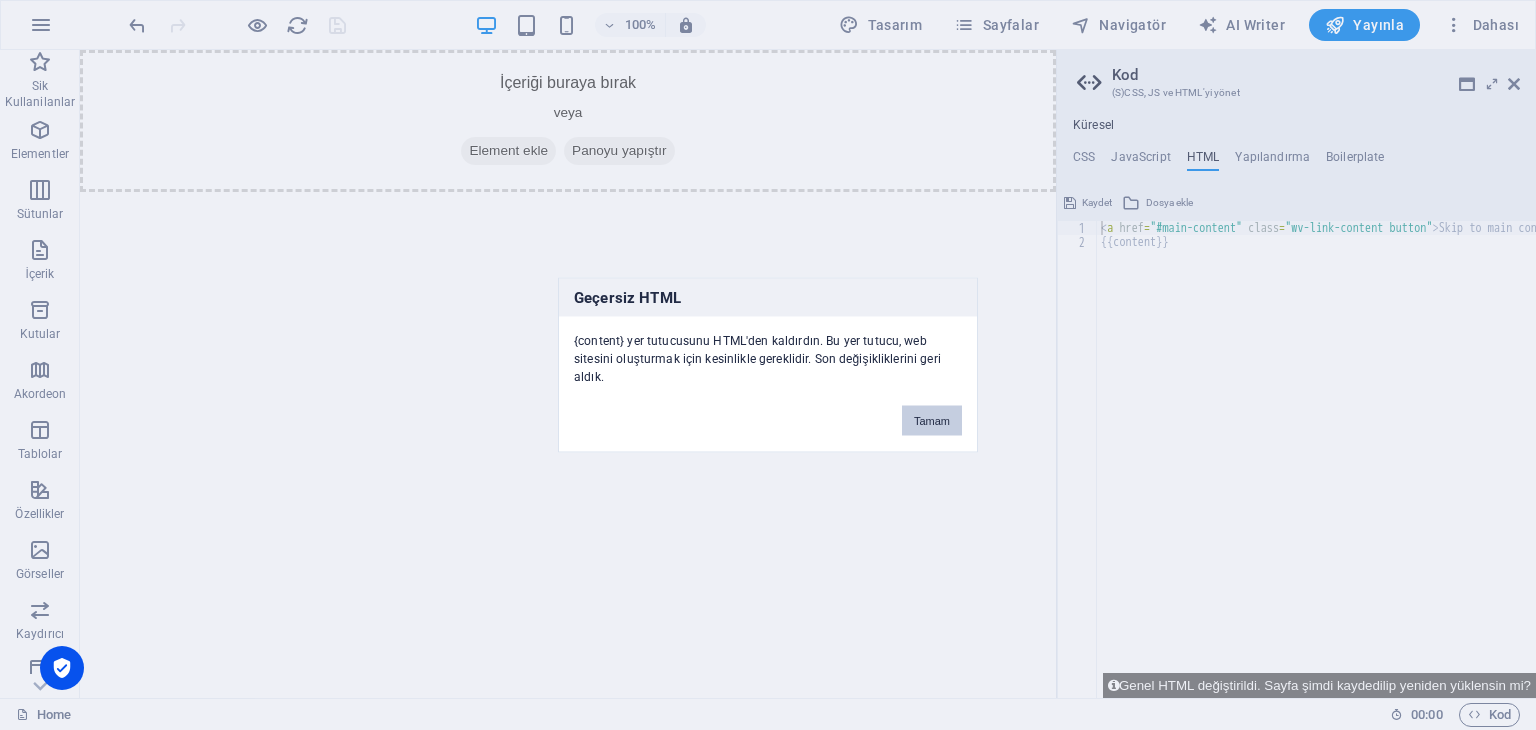 click on "Tamam" at bounding box center (932, 421) 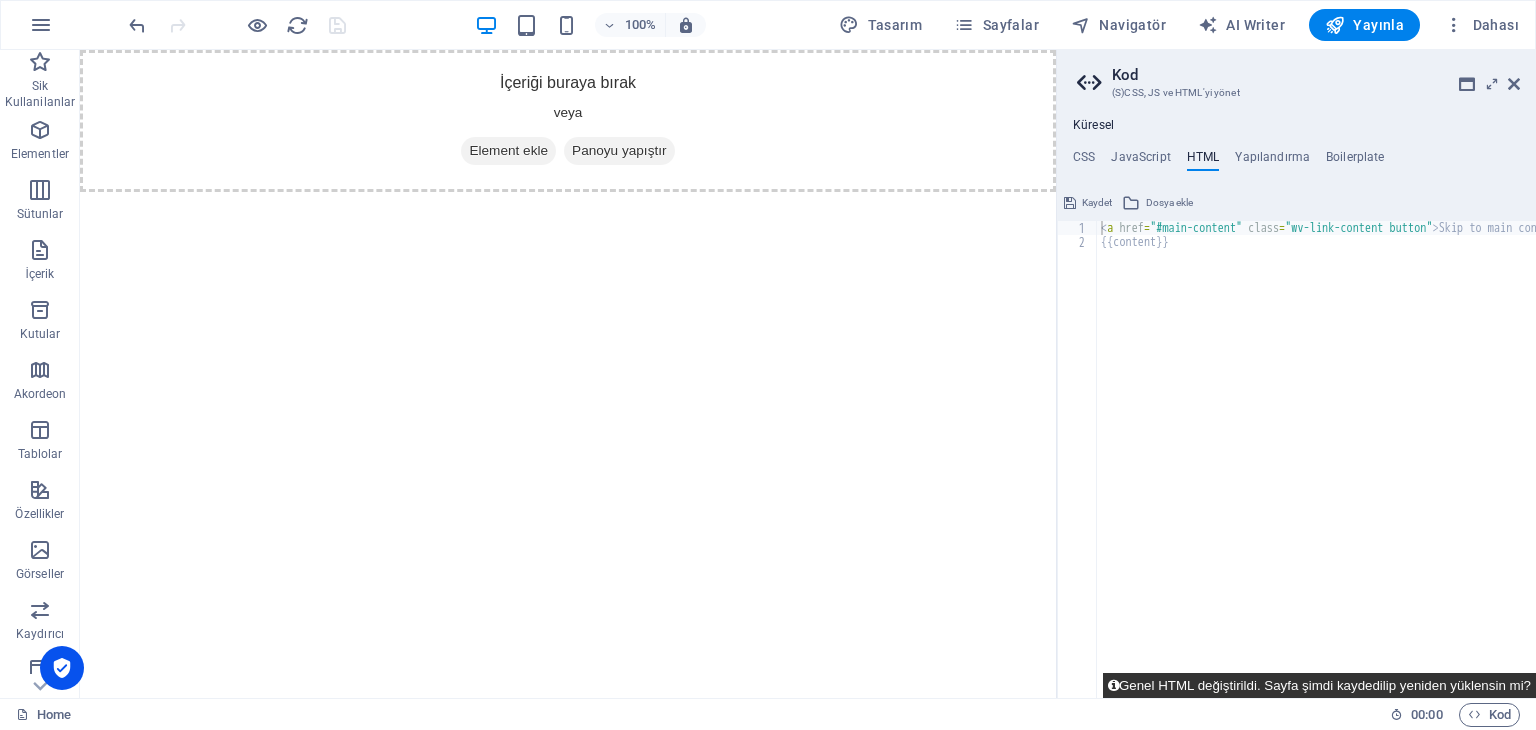 click on "Genel HTML değiştirildi. Sayfa şimdi kaydedilip yeniden yüklensin mi?" at bounding box center (1319, 685) 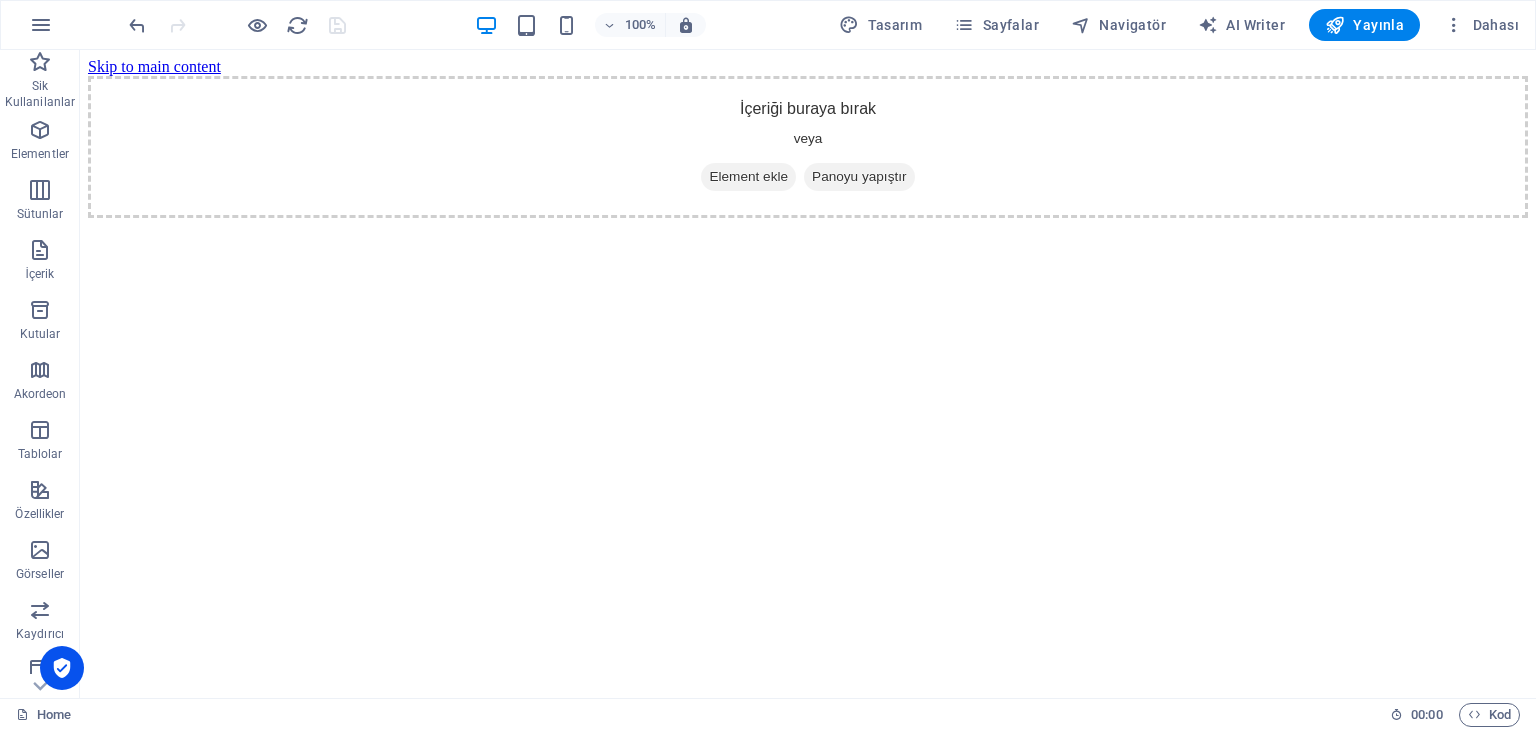 scroll, scrollTop: 0, scrollLeft: 0, axis: both 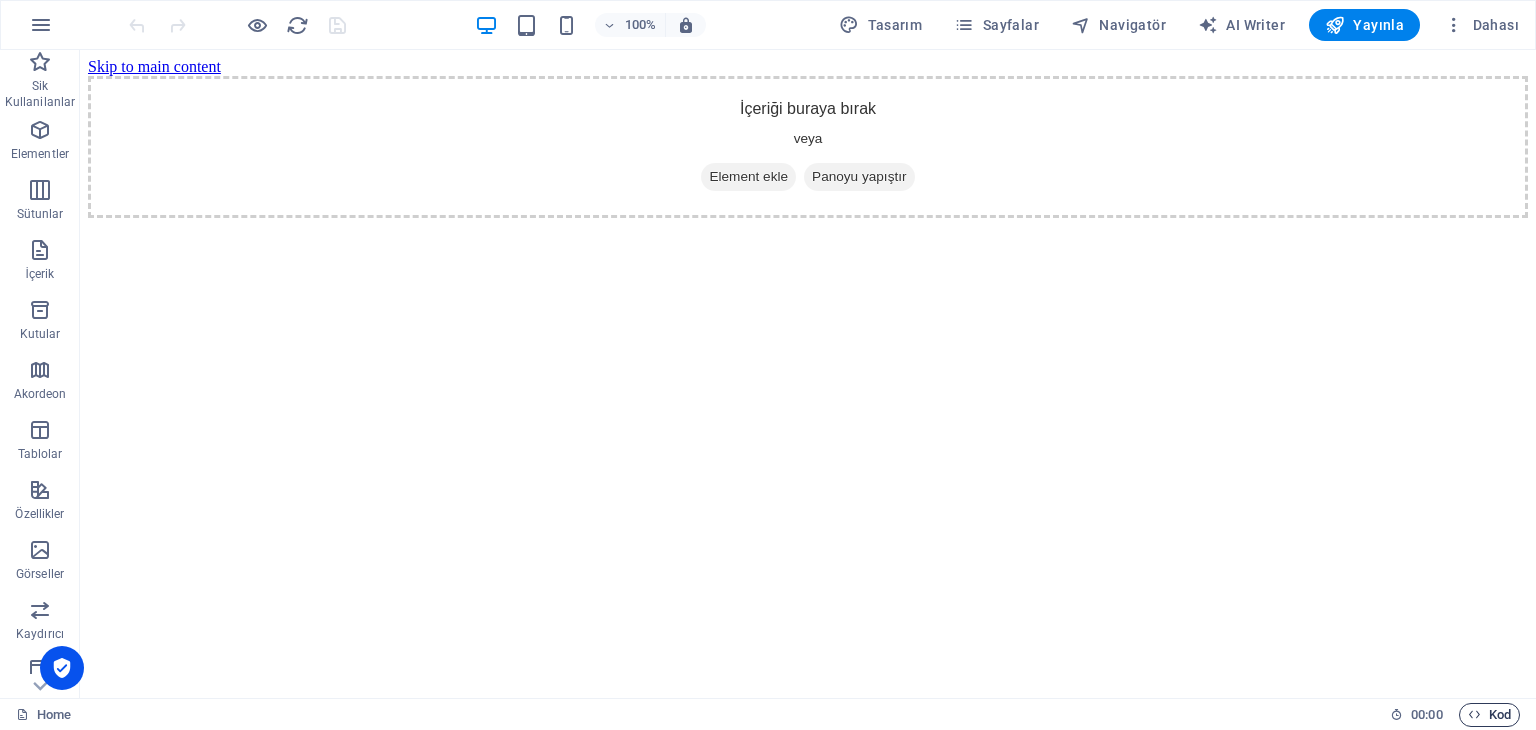 click at bounding box center [1474, 714] 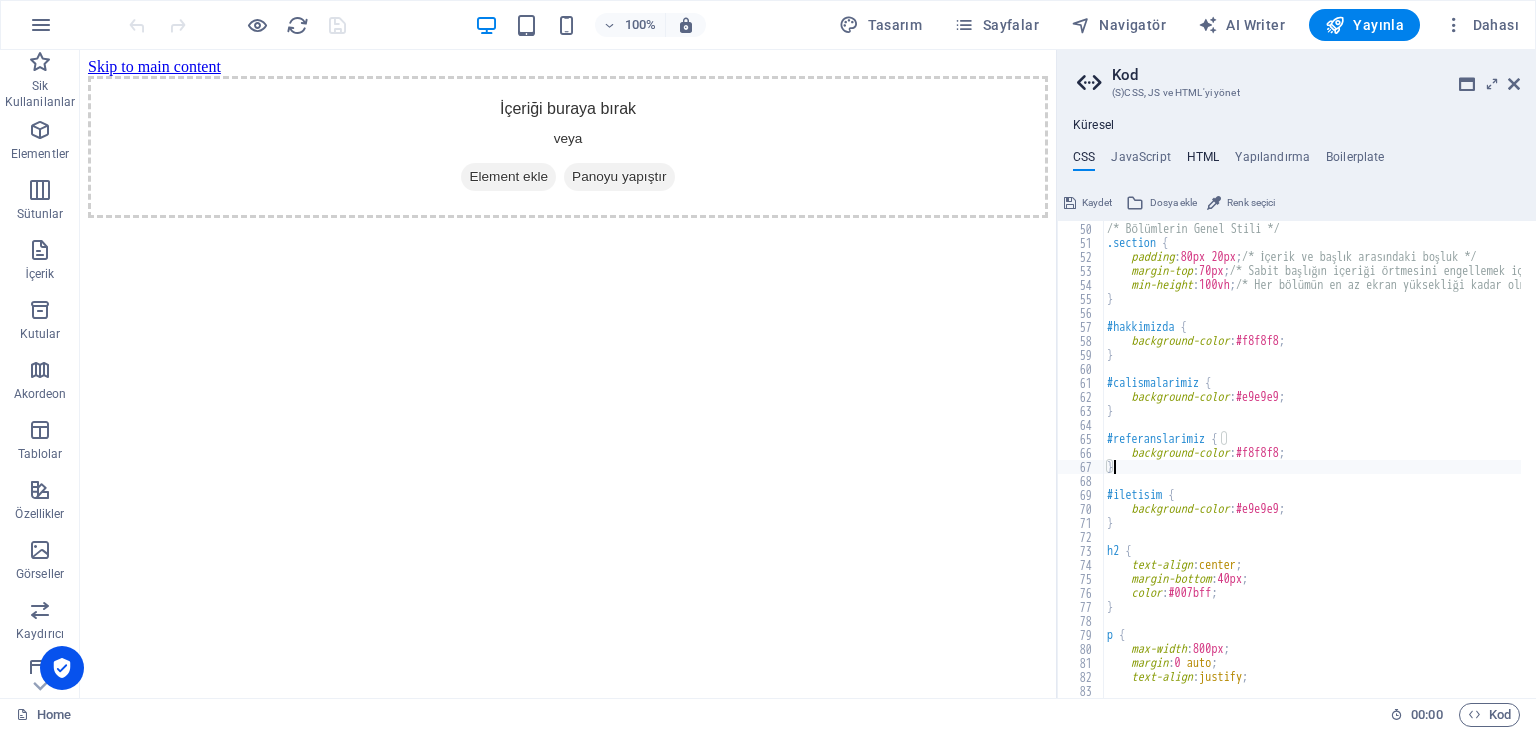 click on "HTML" at bounding box center (1203, 161) 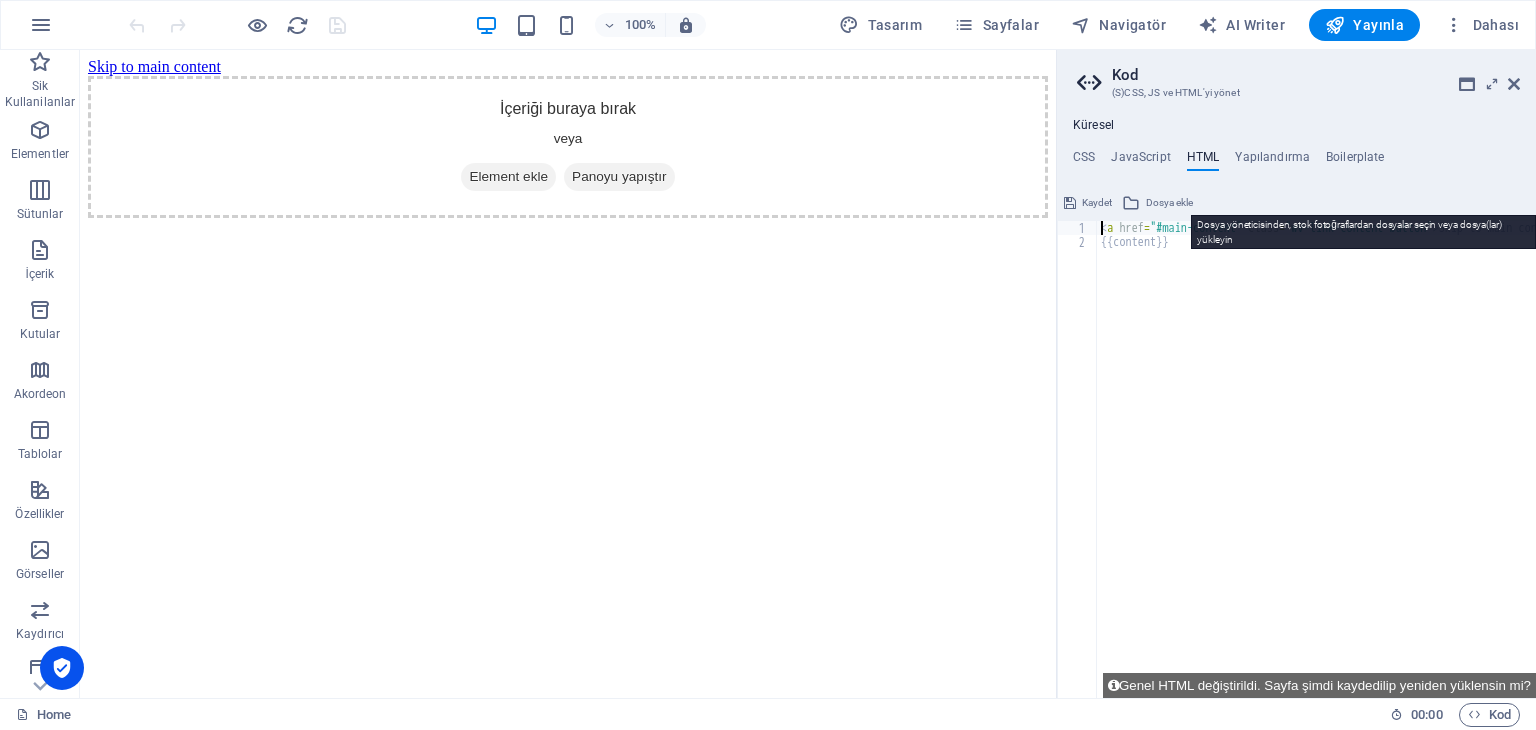 click on "Dosya ekle" at bounding box center (1157, 203) 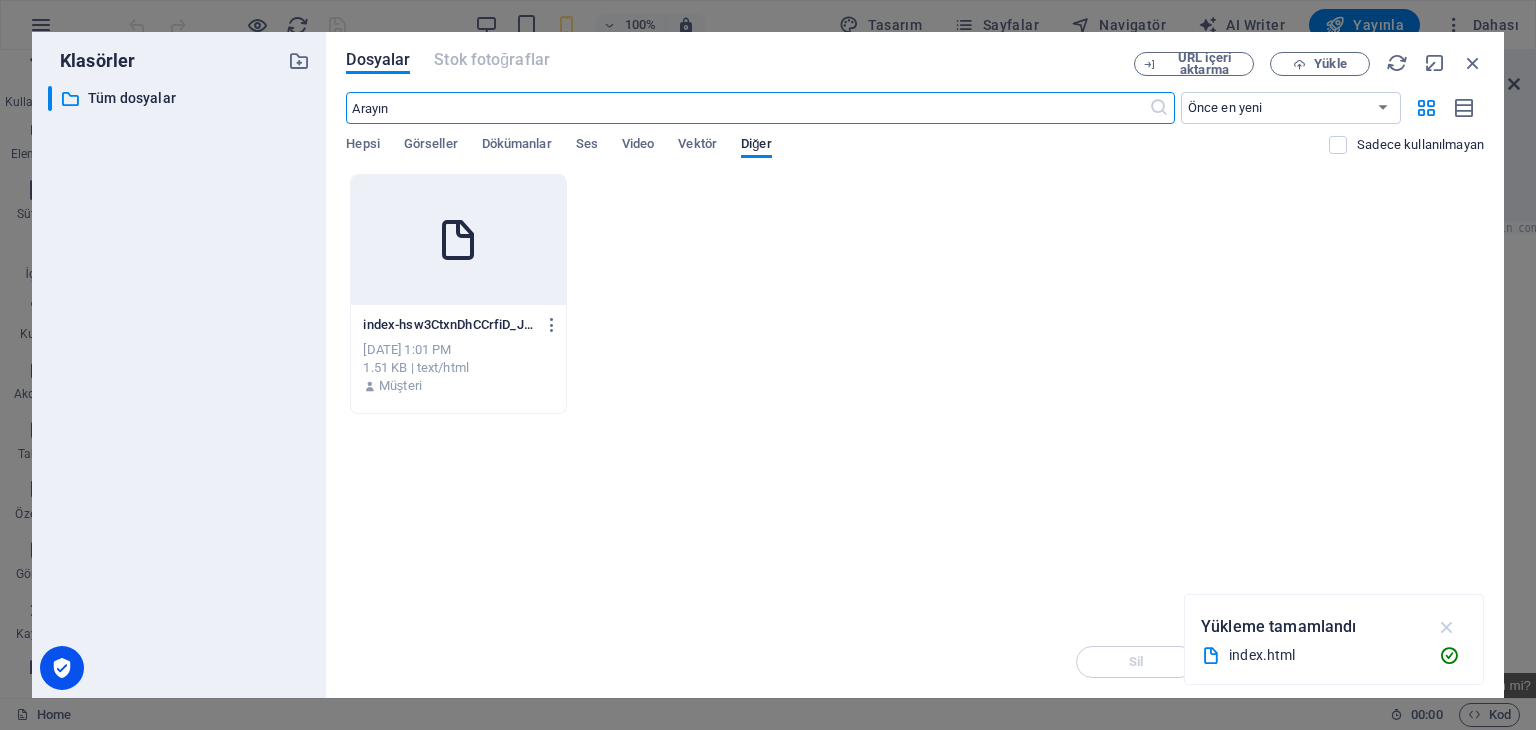 click at bounding box center [1447, 627] 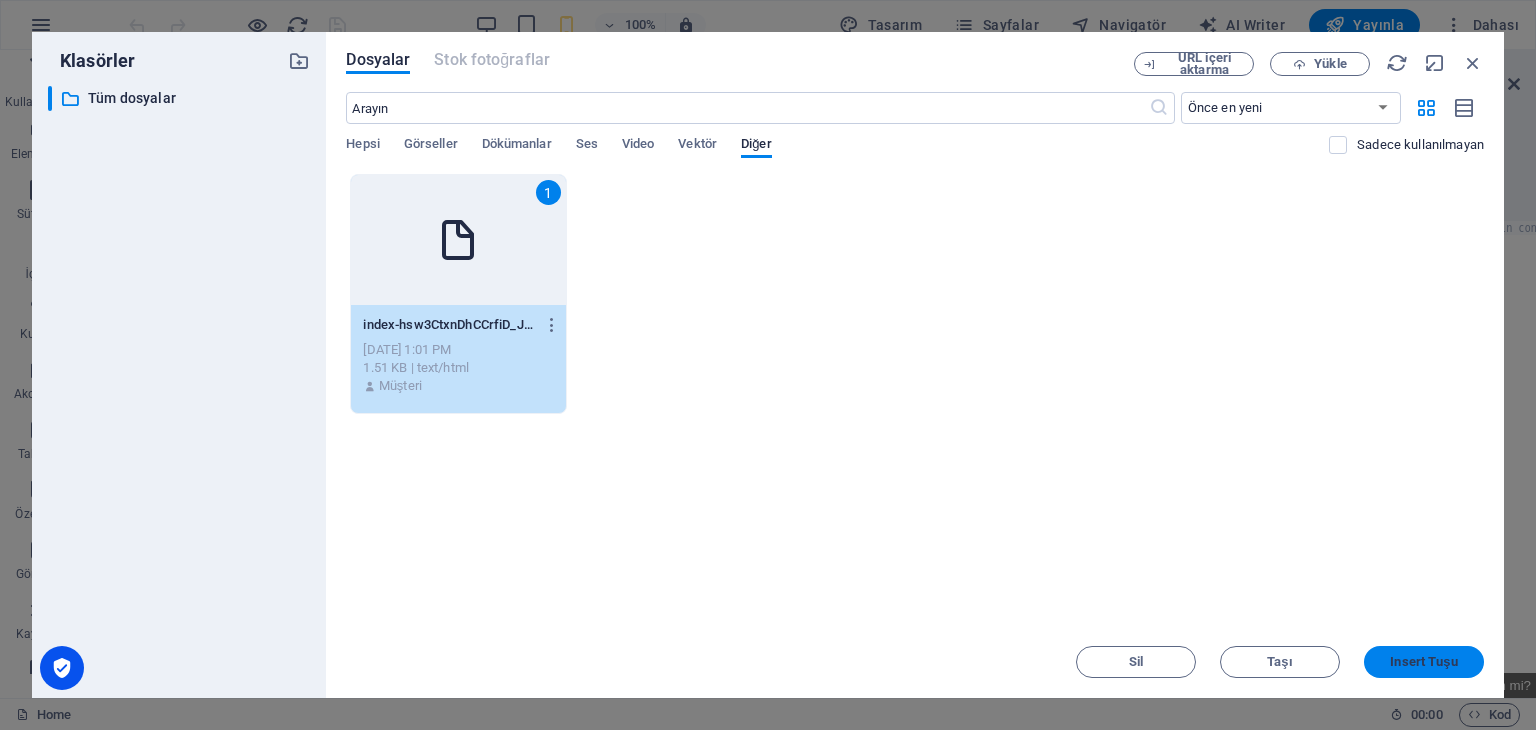 click on "Insert Tuşu" at bounding box center (1423, 662) 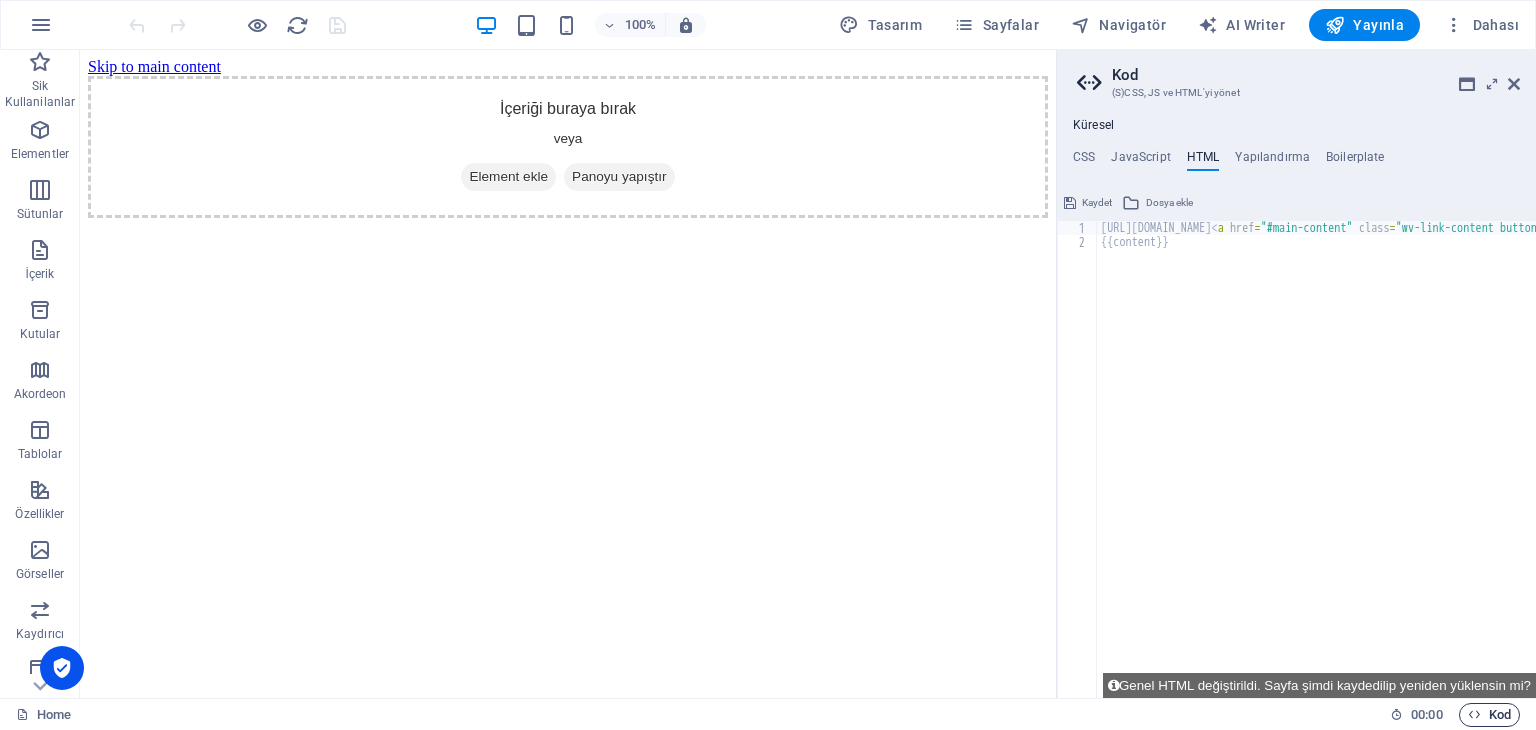 click on "Kod" at bounding box center [1489, 715] 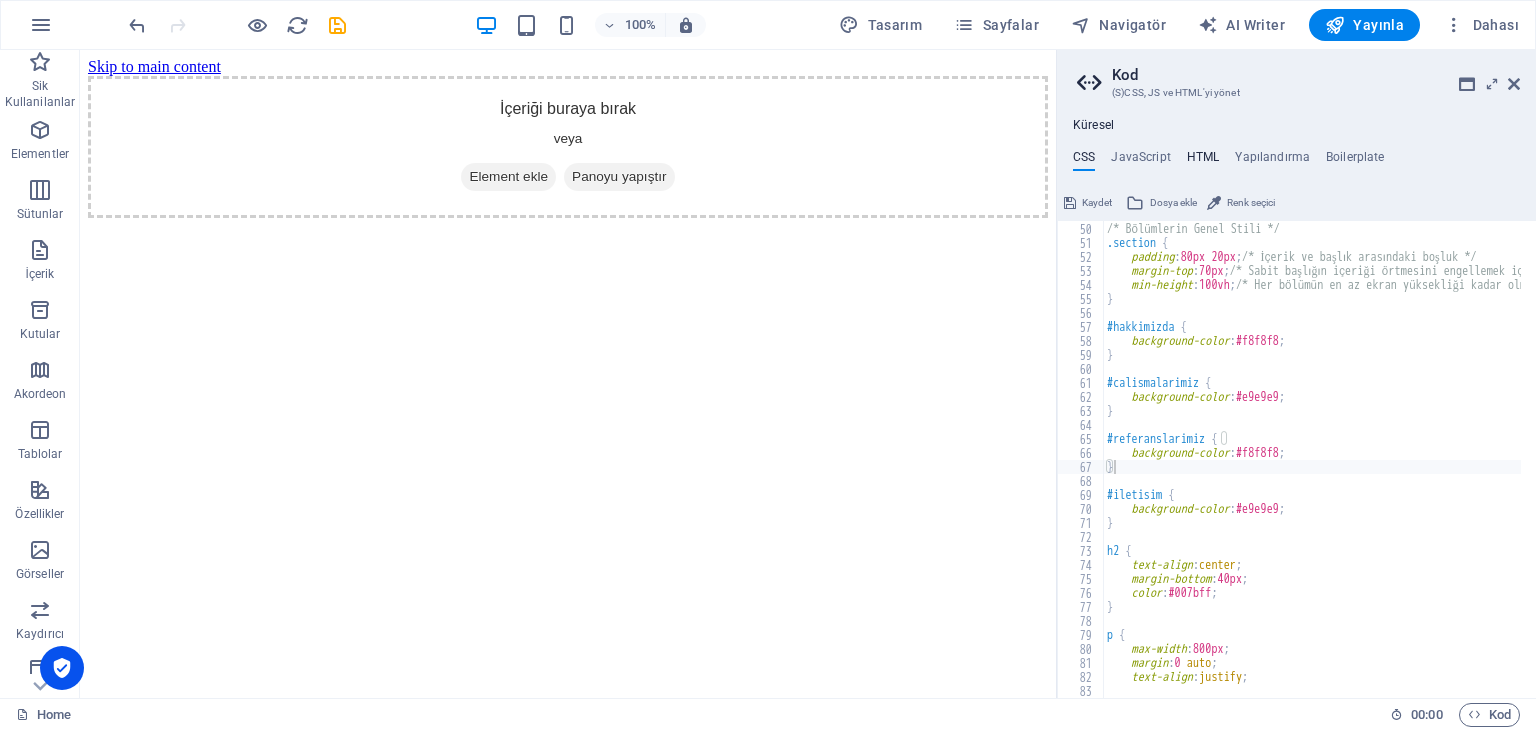 click on "HTML" at bounding box center [1203, 161] 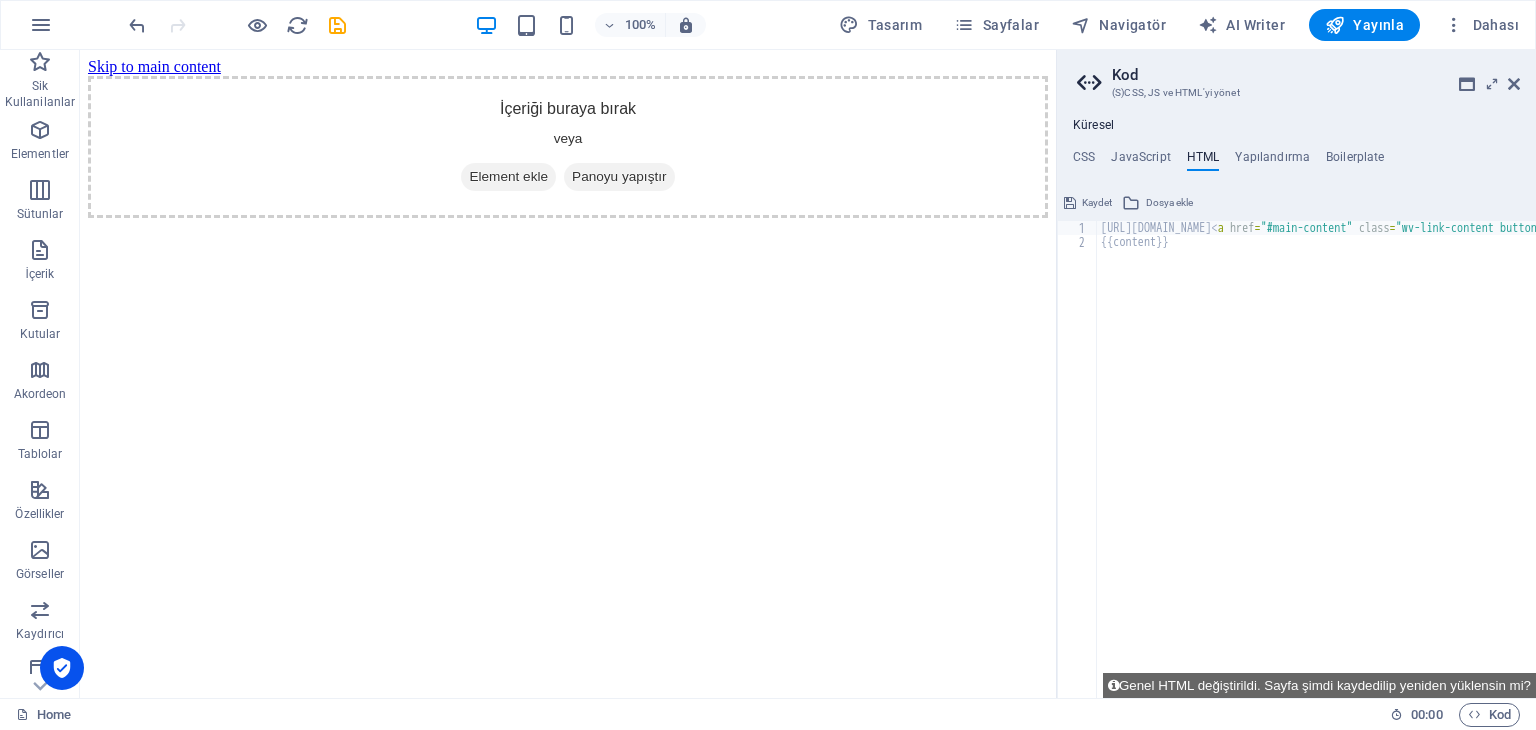 click on "https://cdn1.site-media.eu/images/0/17601481/index-hsw3CtxnDhCCrfiD_JBtmw.html < a   href = "#main-content"   class = "wv-link-content button" > Skip to main content </ a > {{content}}" at bounding box center (1630, 466) 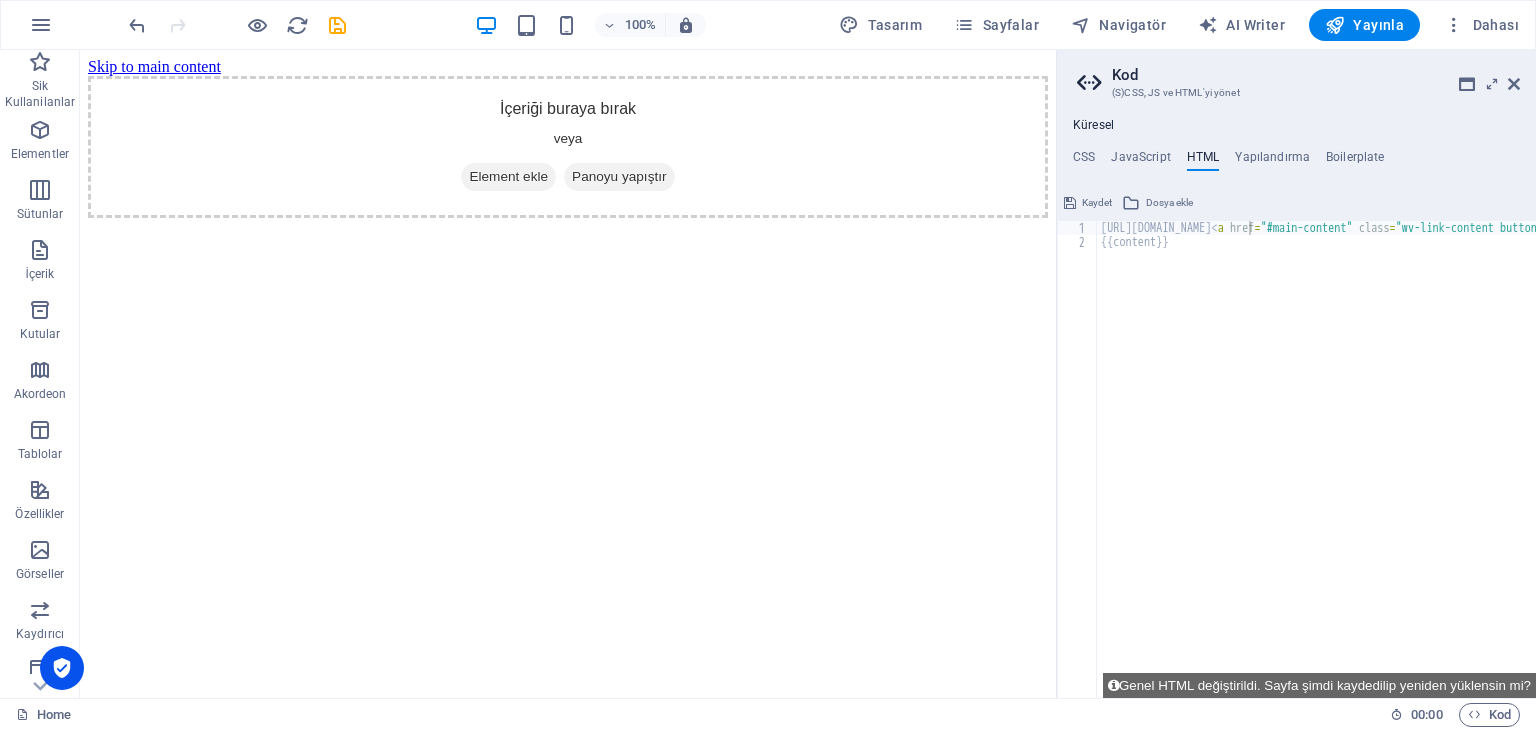 click on "Dosya ekle" at bounding box center (1169, 203) 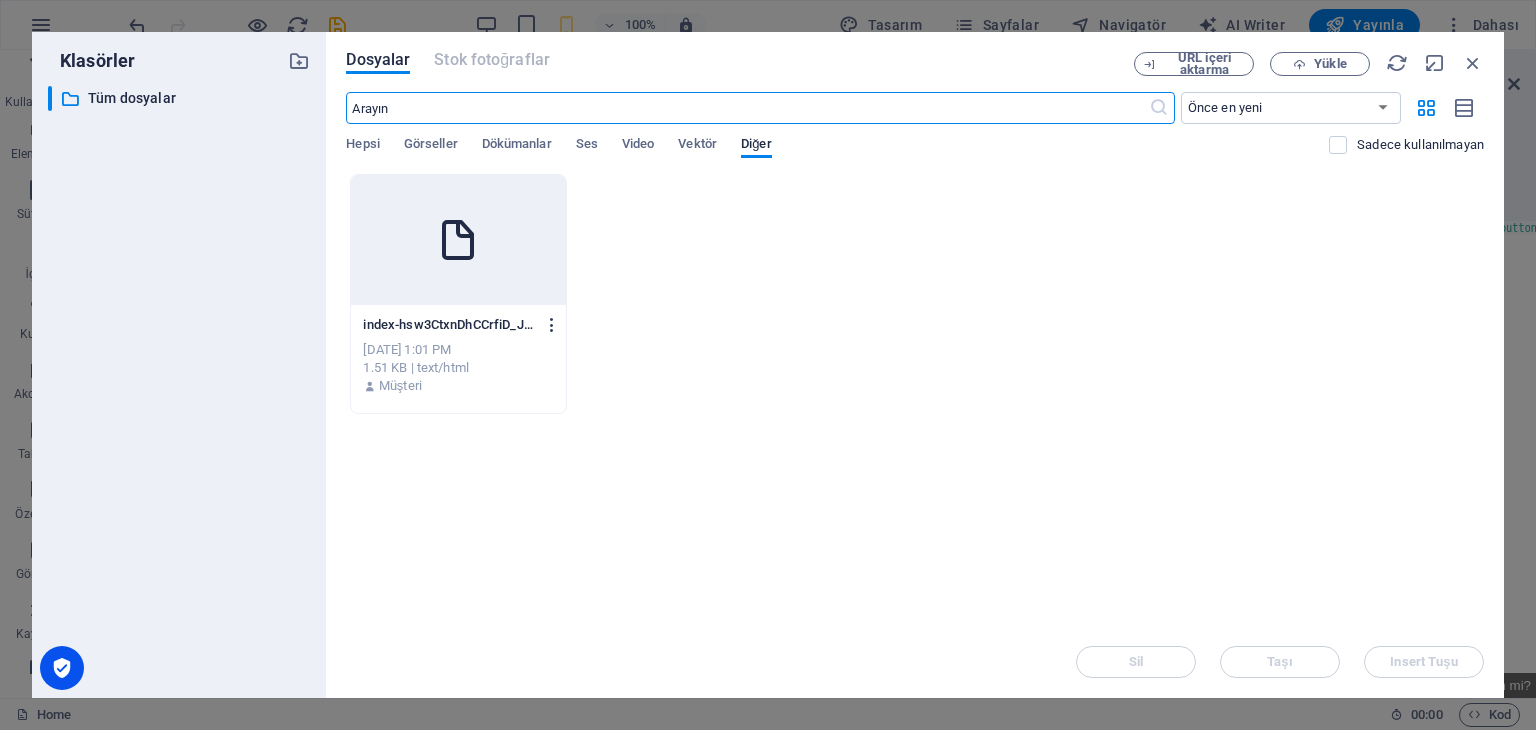 click at bounding box center [552, 325] 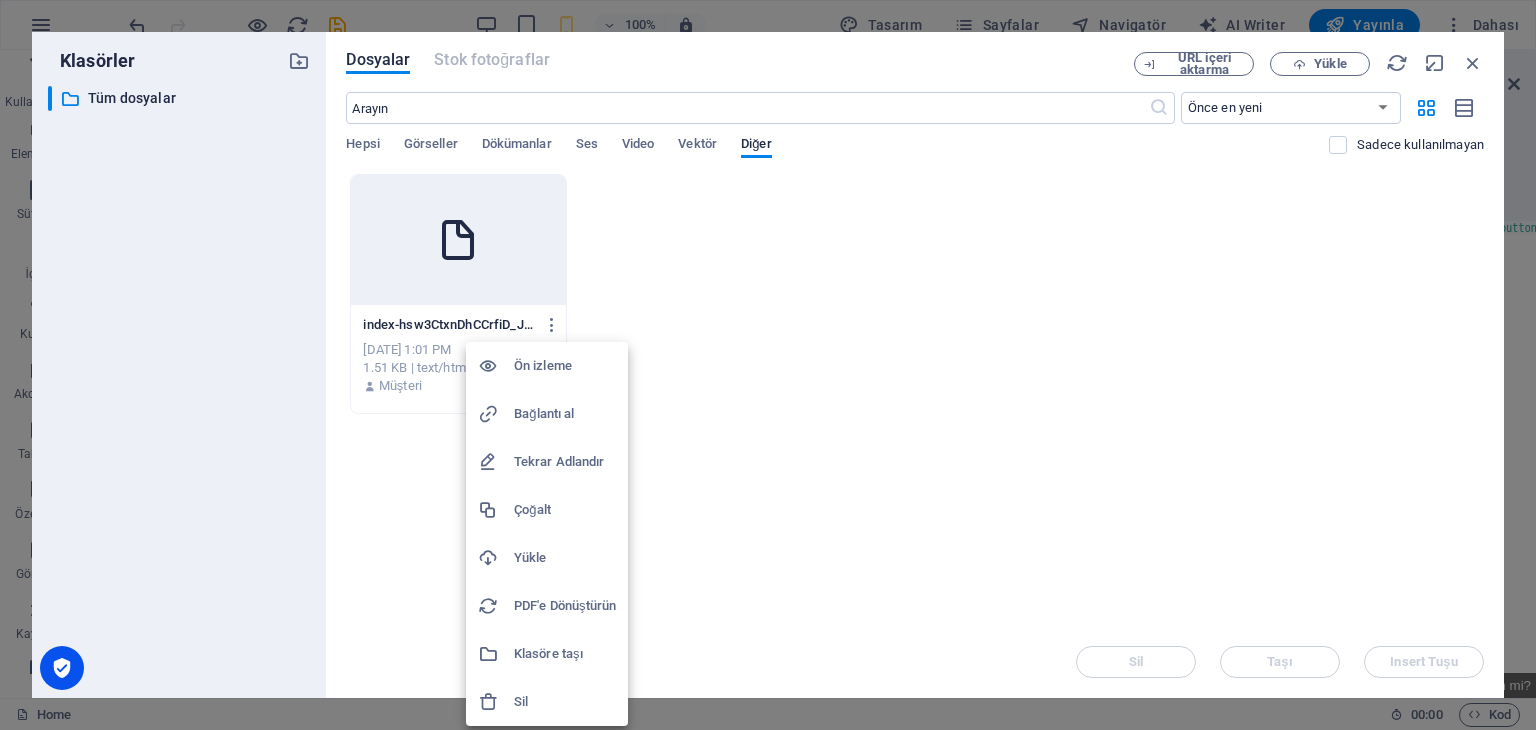 click on "Sil" at bounding box center (565, 702) 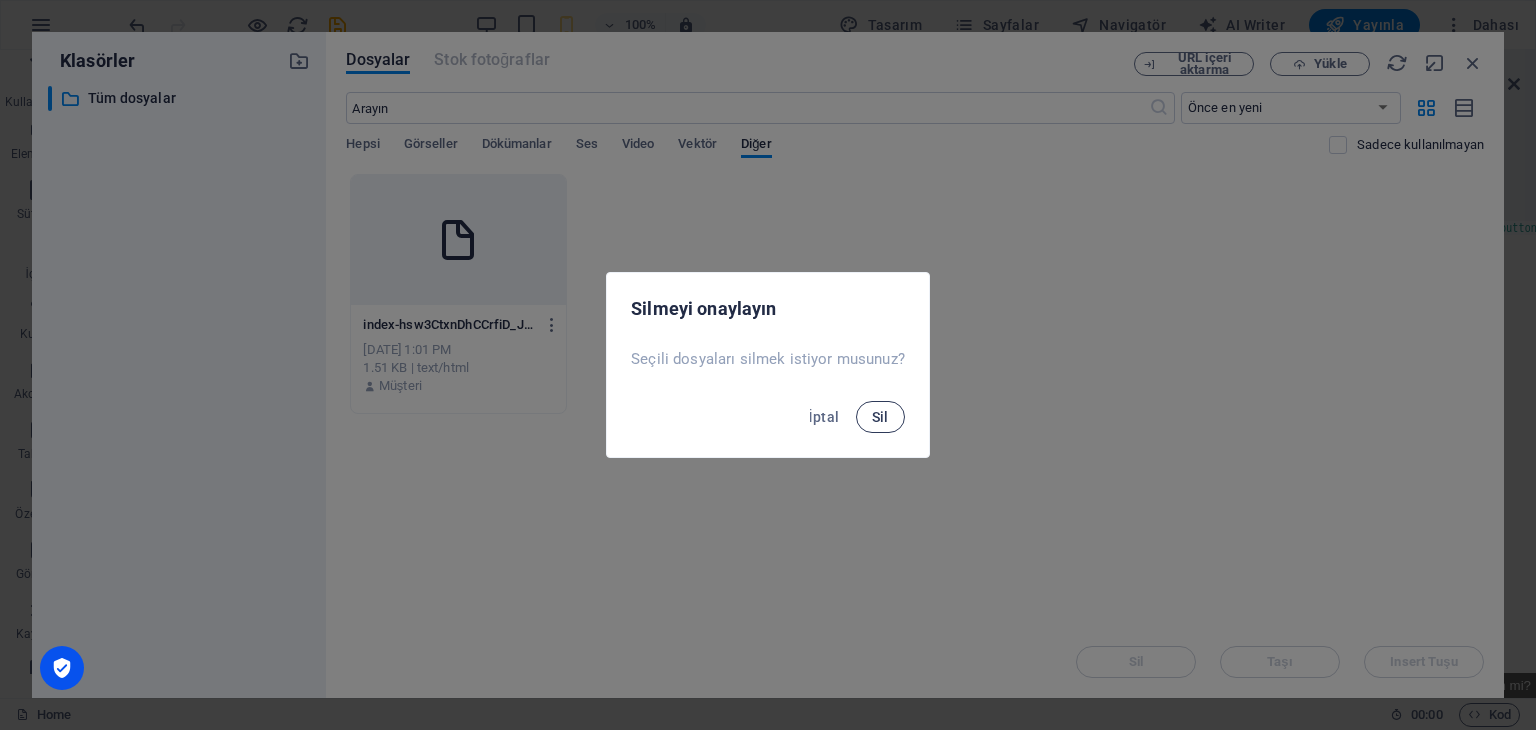 click on "Sil" at bounding box center (880, 417) 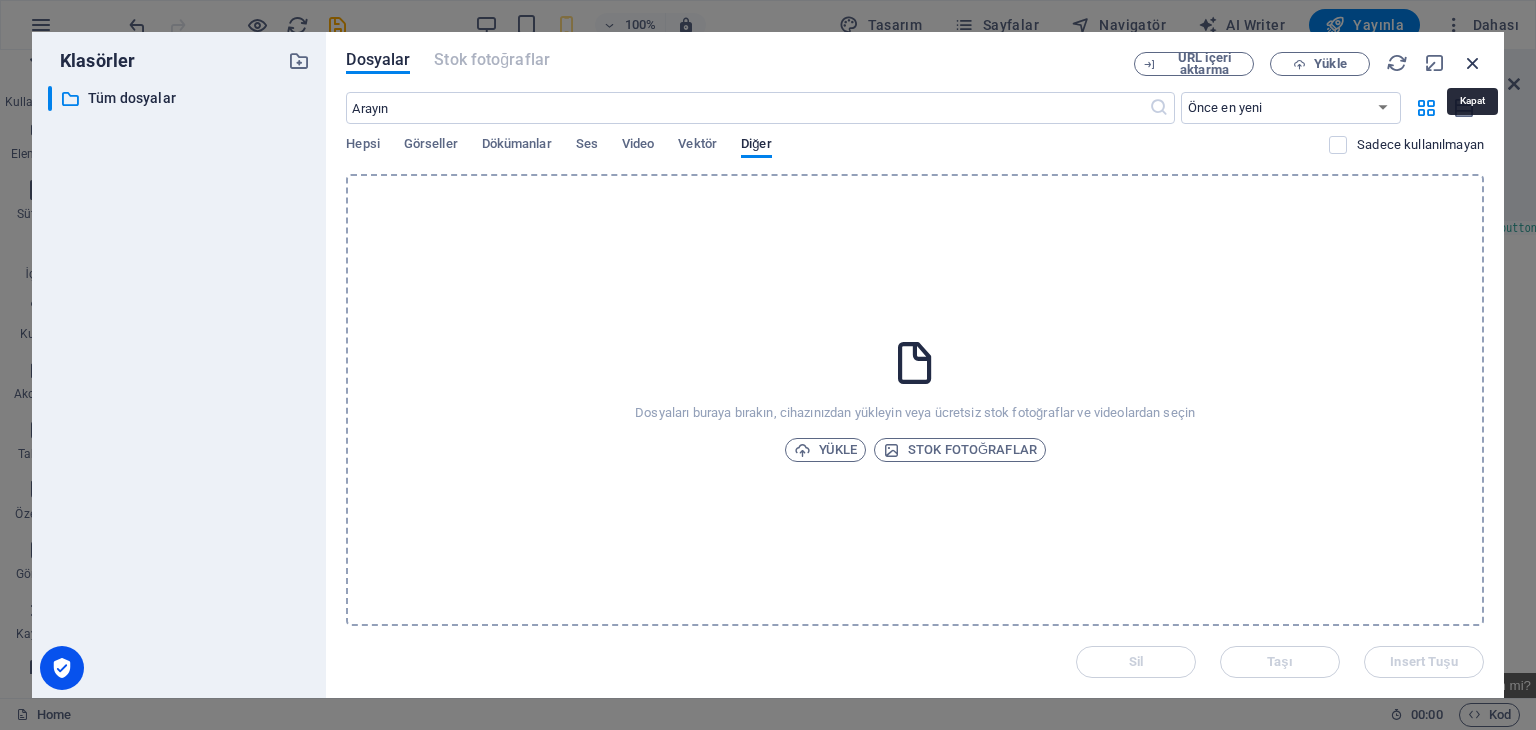 click at bounding box center (1473, 63) 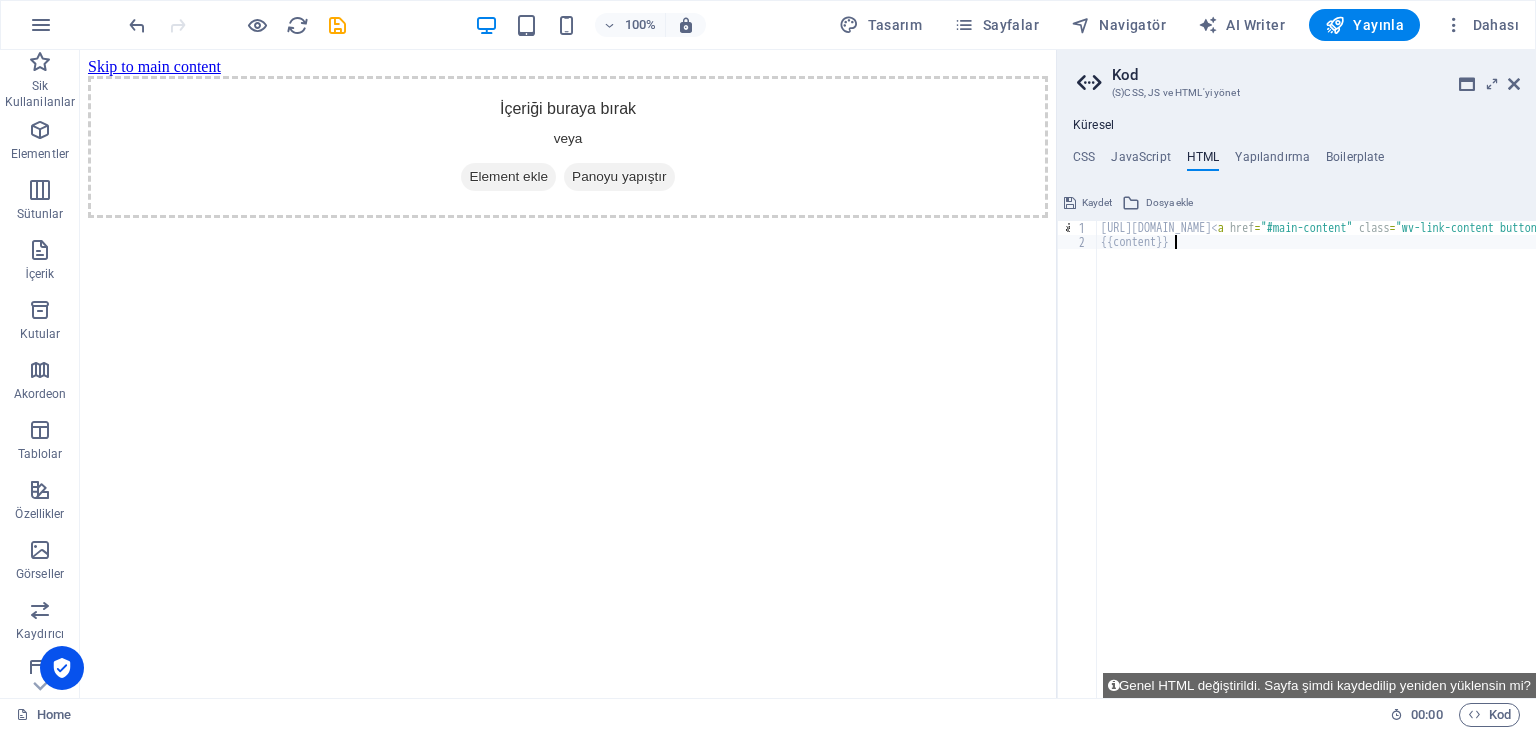 click on "https://cdn1.site-media.eu/images/0/17601481/index-hsw3CtxnDhCCrfiD_JBtmw.html < a   href = "#main-content"   class = "wv-link-content button" > Skip to main content </ a > {{content}}" at bounding box center (1630, 466) 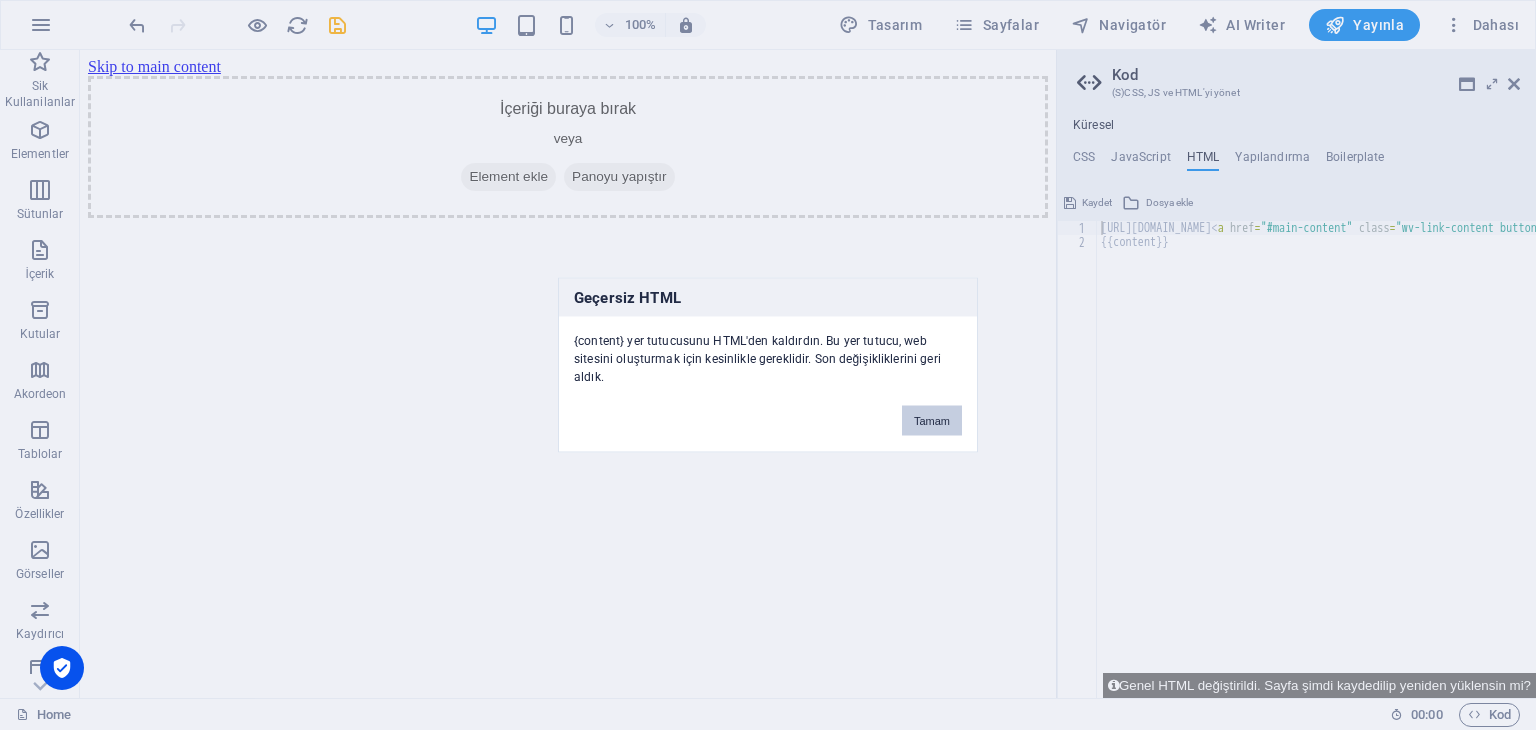 drag, startPoint x: 937, startPoint y: 428, endPoint x: 966, endPoint y: 329, distance: 103.16007 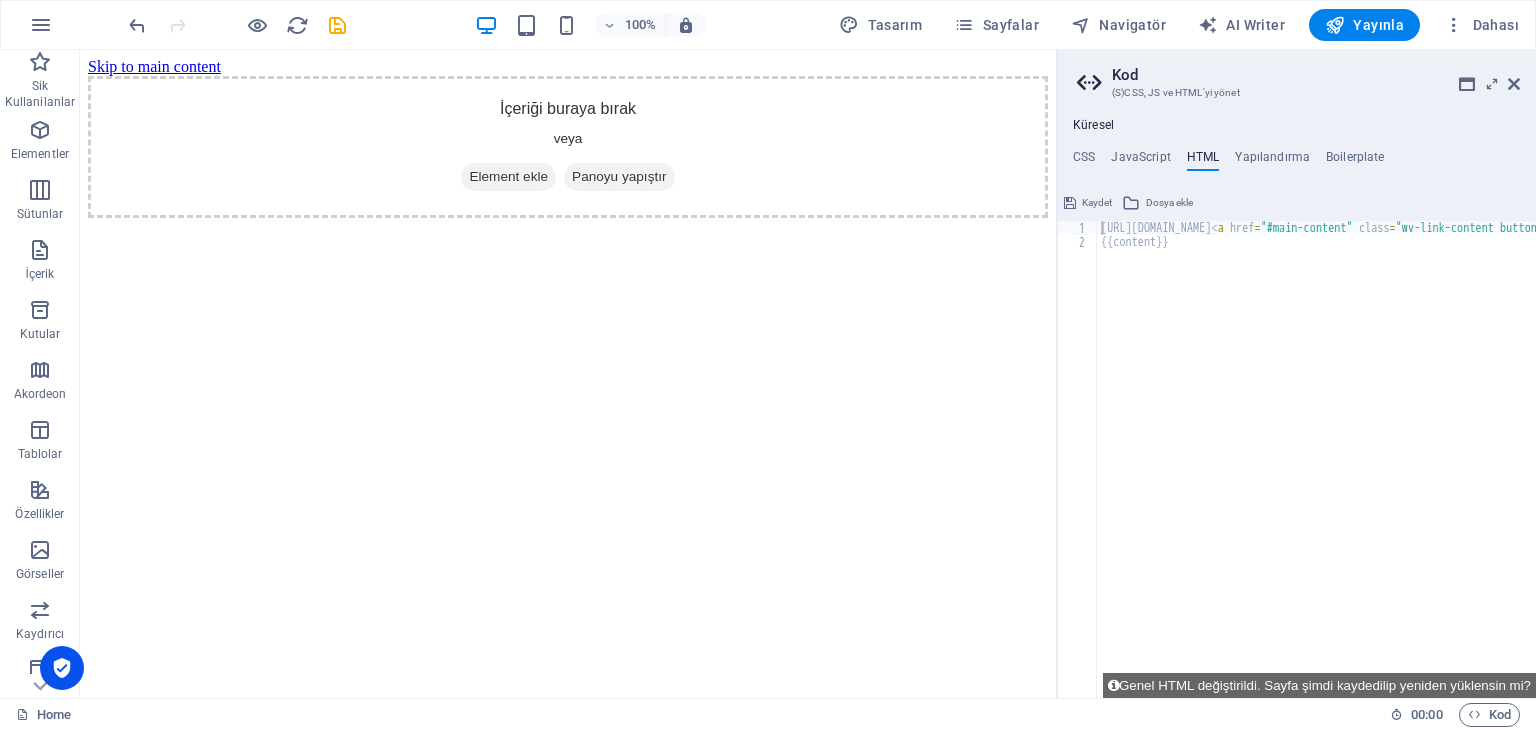 drag, startPoint x: 1168, startPoint y: 251, endPoint x: 1178, endPoint y: 247, distance: 10.770329 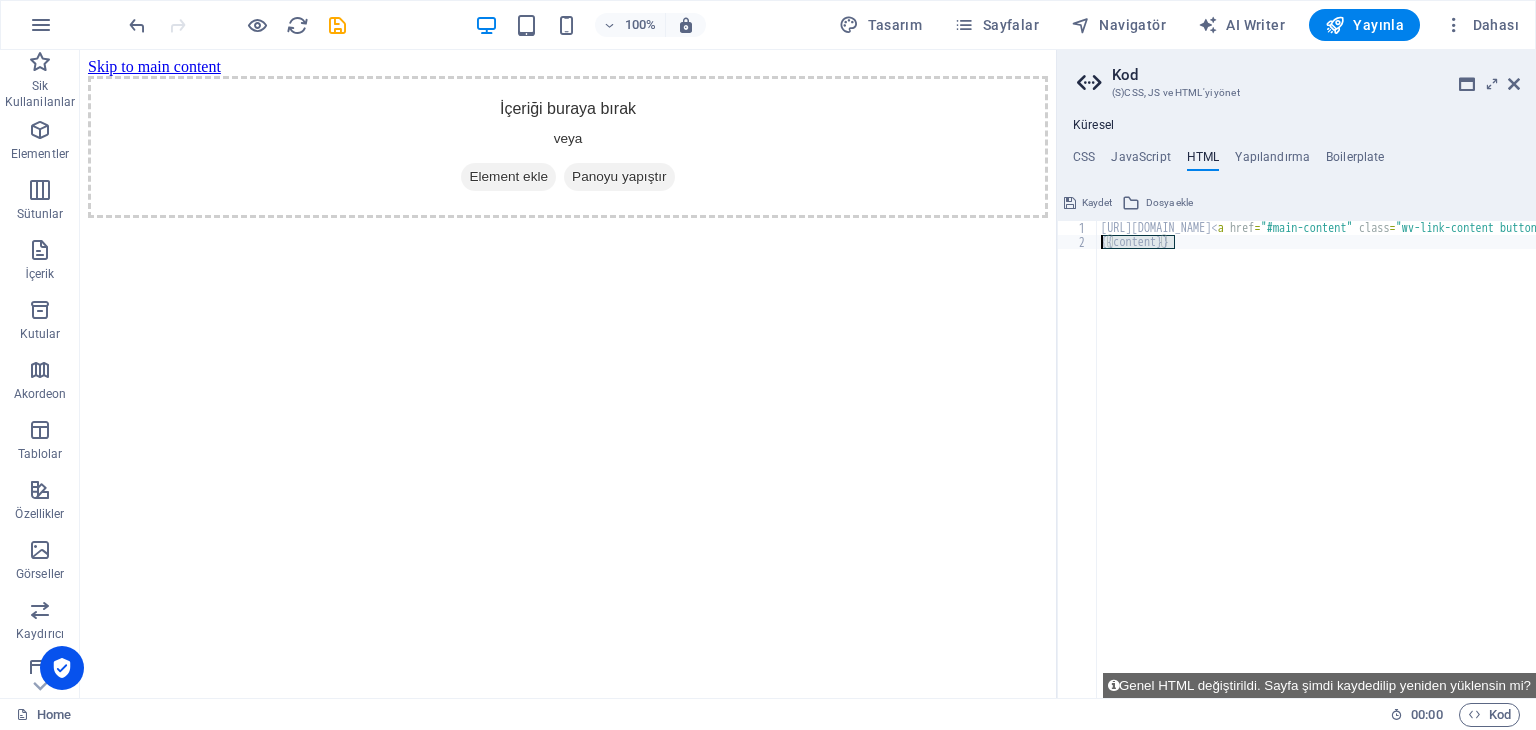 drag, startPoint x: 1180, startPoint y: 245, endPoint x: 1092, endPoint y: 241, distance: 88.09086 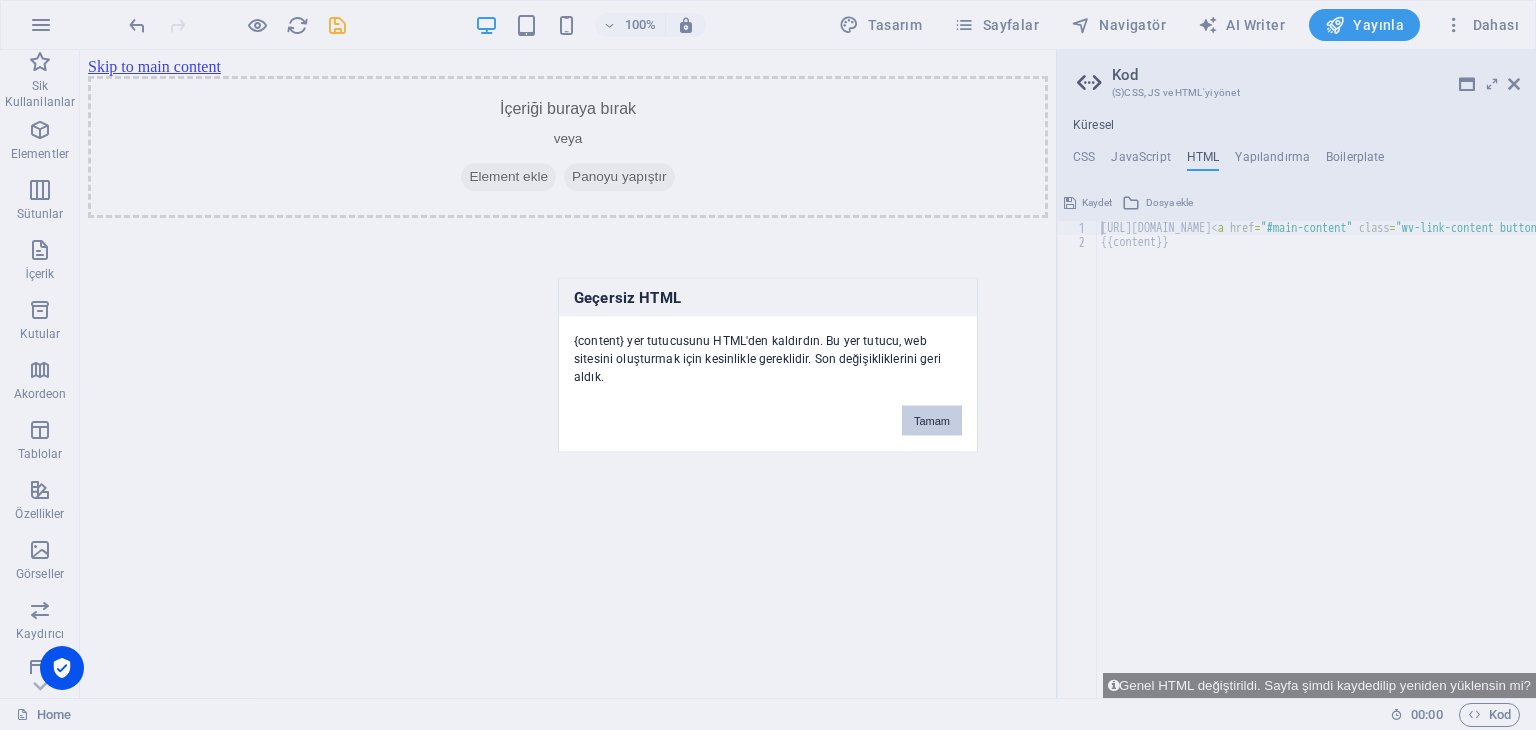 click on "Tamam" at bounding box center (932, 421) 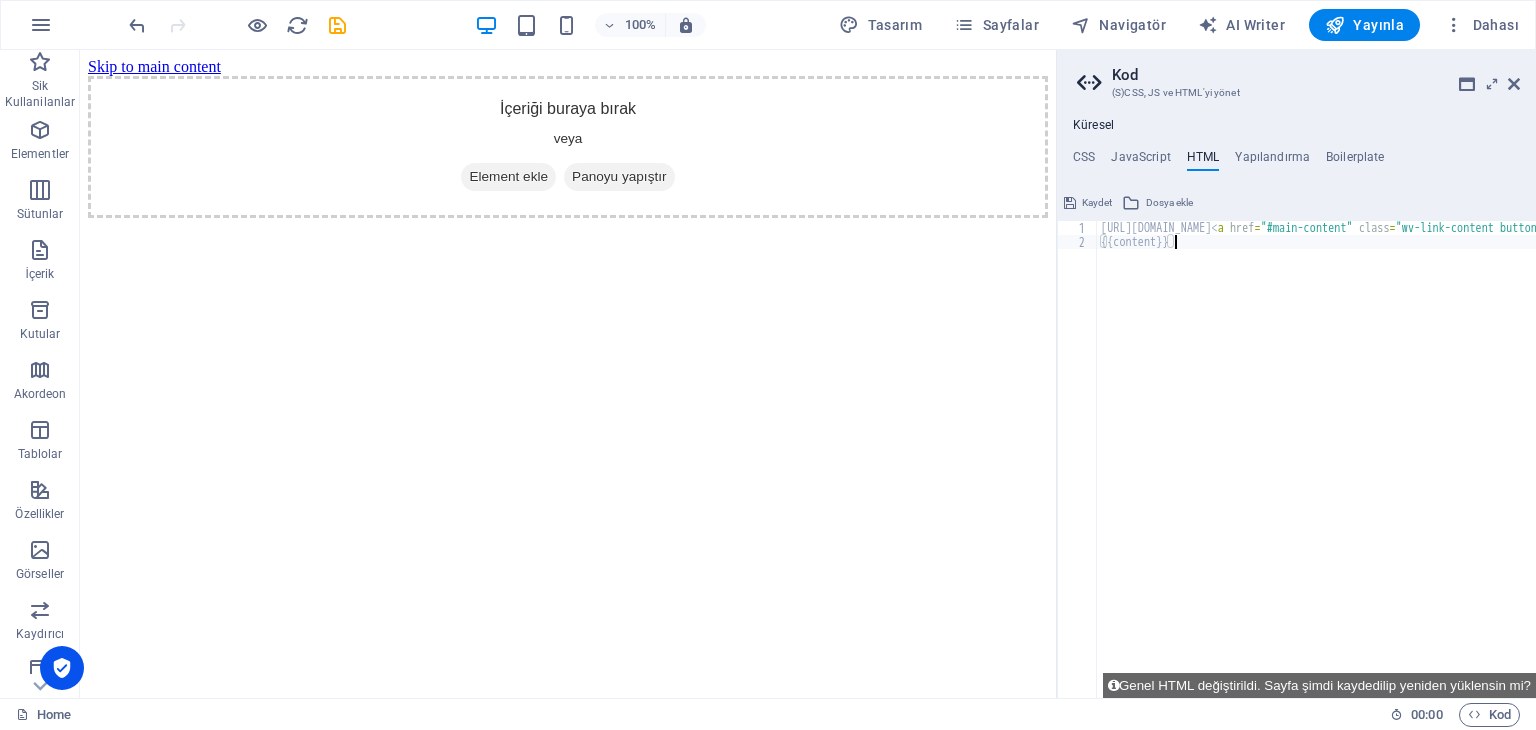 drag, startPoint x: 1177, startPoint y: 245, endPoint x: 1056, endPoint y: 250, distance: 121.103264 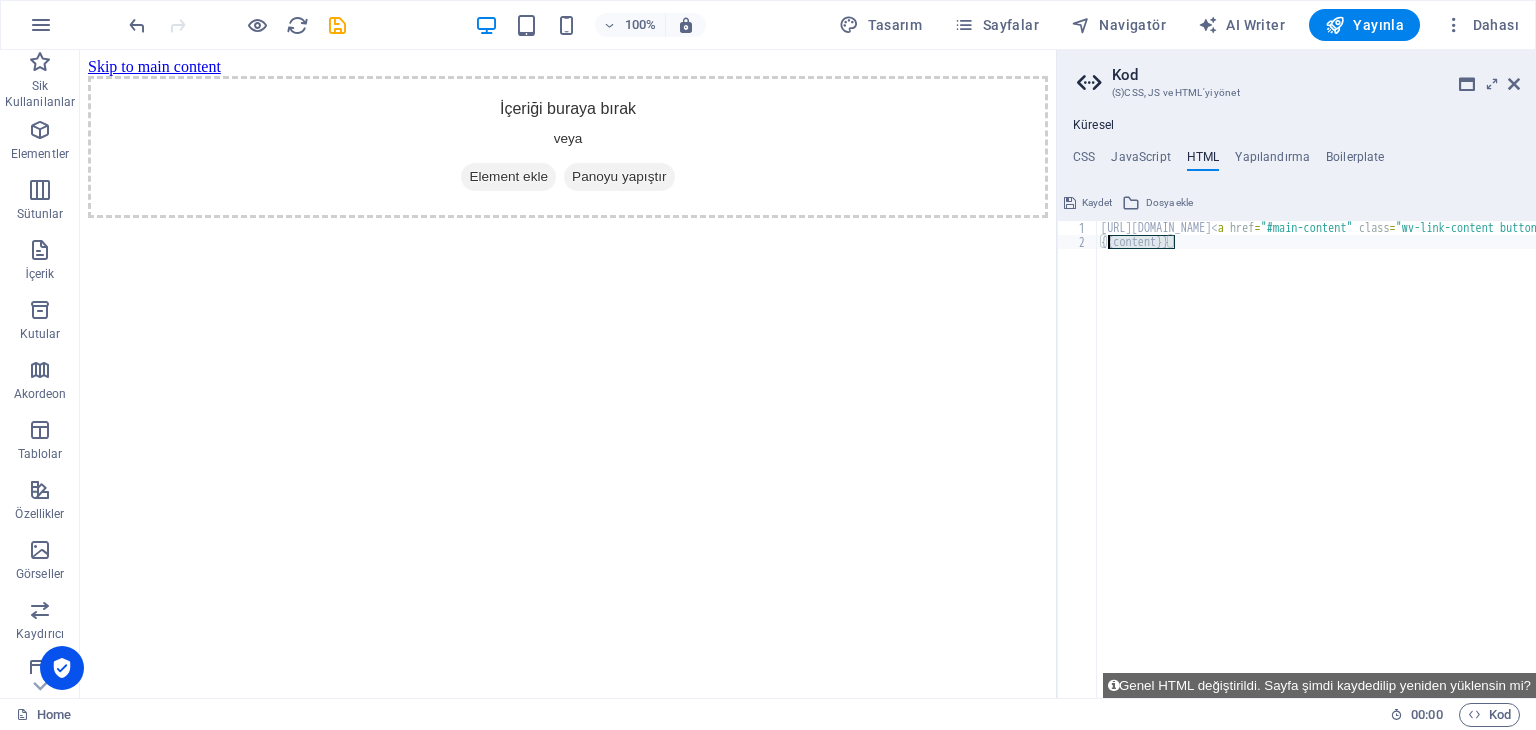 drag, startPoint x: 1144, startPoint y: 245, endPoint x: 1099, endPoint y: 244, distance: 45.01111 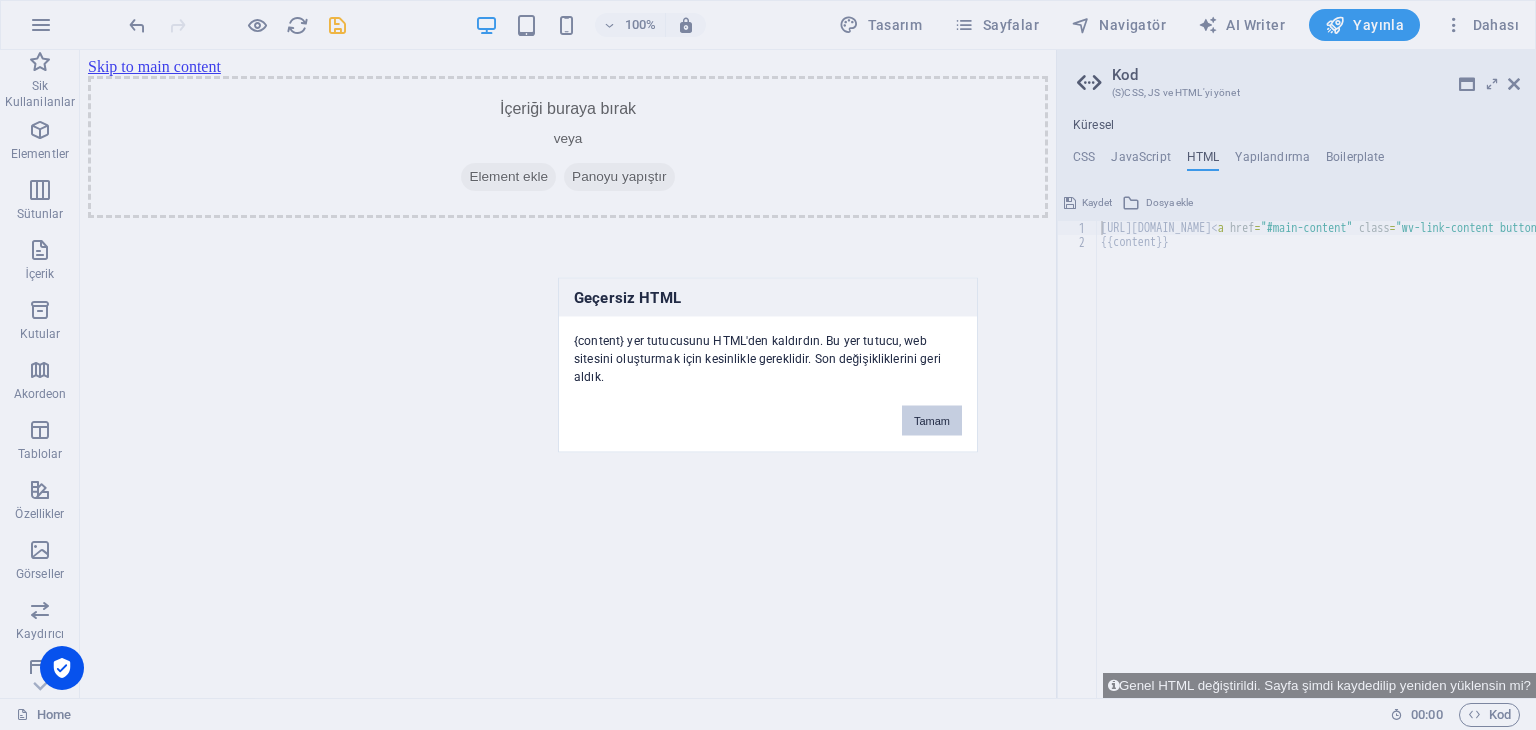 drag, startPoint x: 928, startPoint y: 419, endPoint x: 970, endPoint y: 283, distance: 142.33763 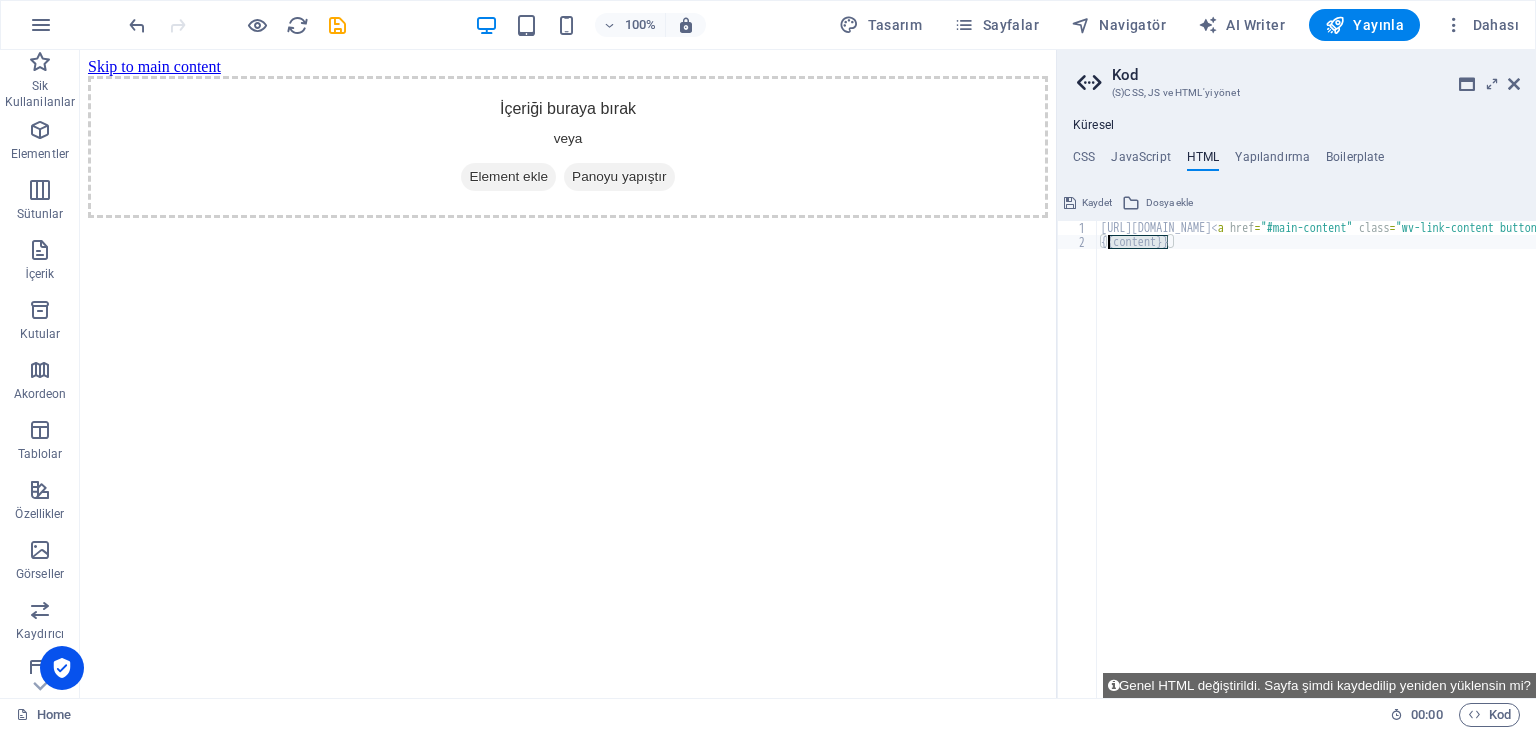 drag, startPoint x: 1165, startPoint y: 241, endPoint x: 1107, endPoint y: 248, distance: 58.420887 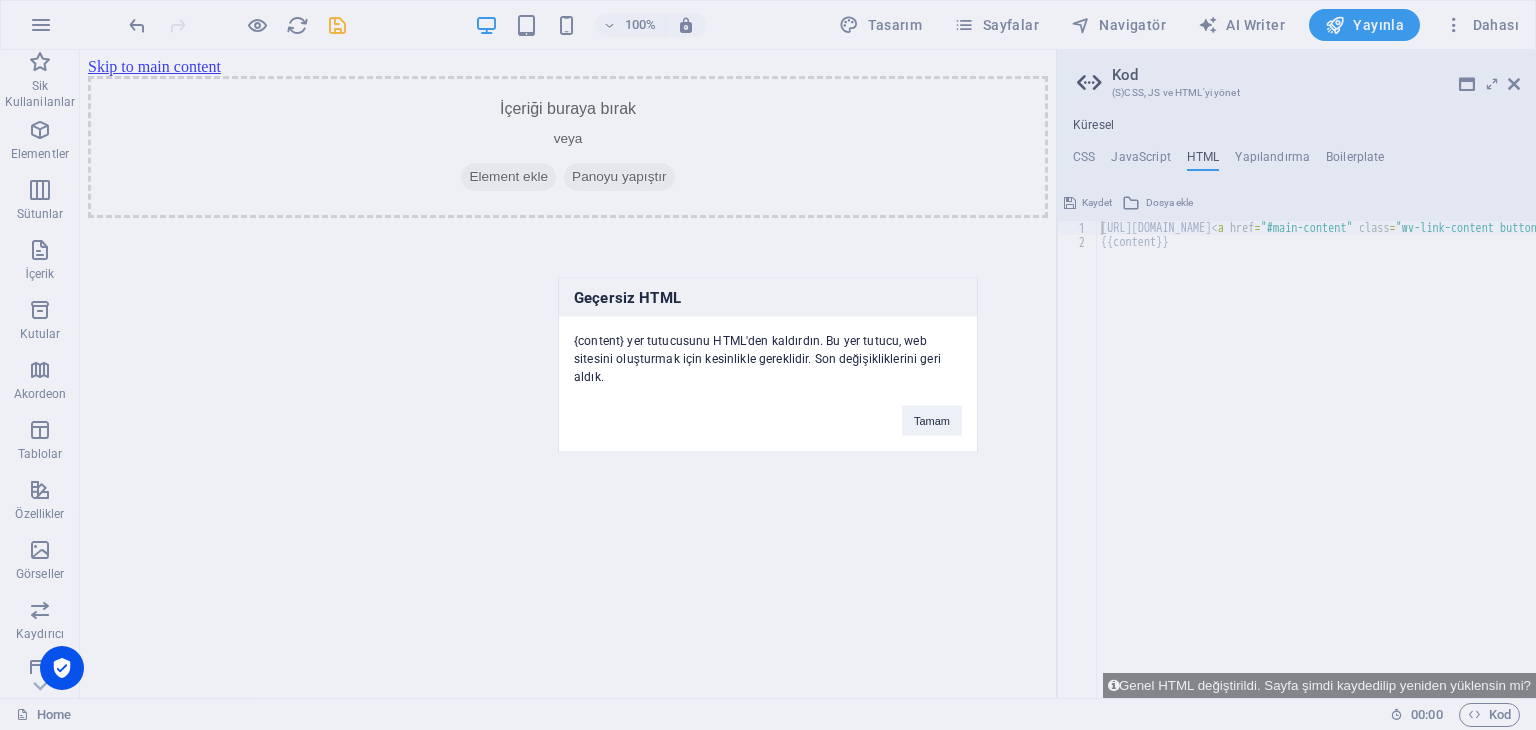 drag, startPoint x: 939, startPoint y: 413, endPoint x: 1071, endPoint y: 295, distance: 177.05367 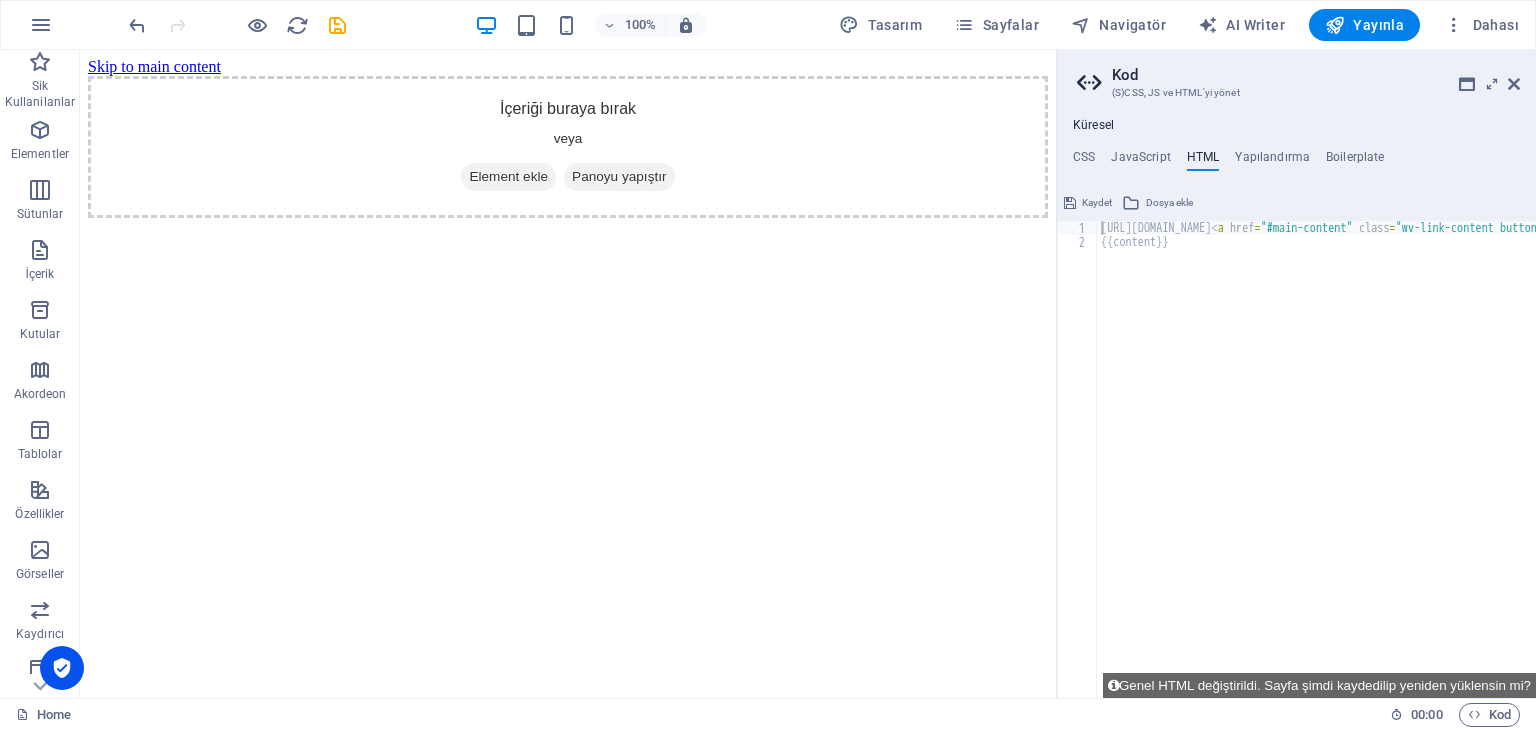 click on "https://cdn1.site-media.eu/images/0/17601481/index-hsw3CtxnDhCCrfiD_JBtmw.html < a   href = "#main-content"   class = "wv-link-content button" > Skip to main content </ a > {{content}}" at bounding box center (1630, 466) 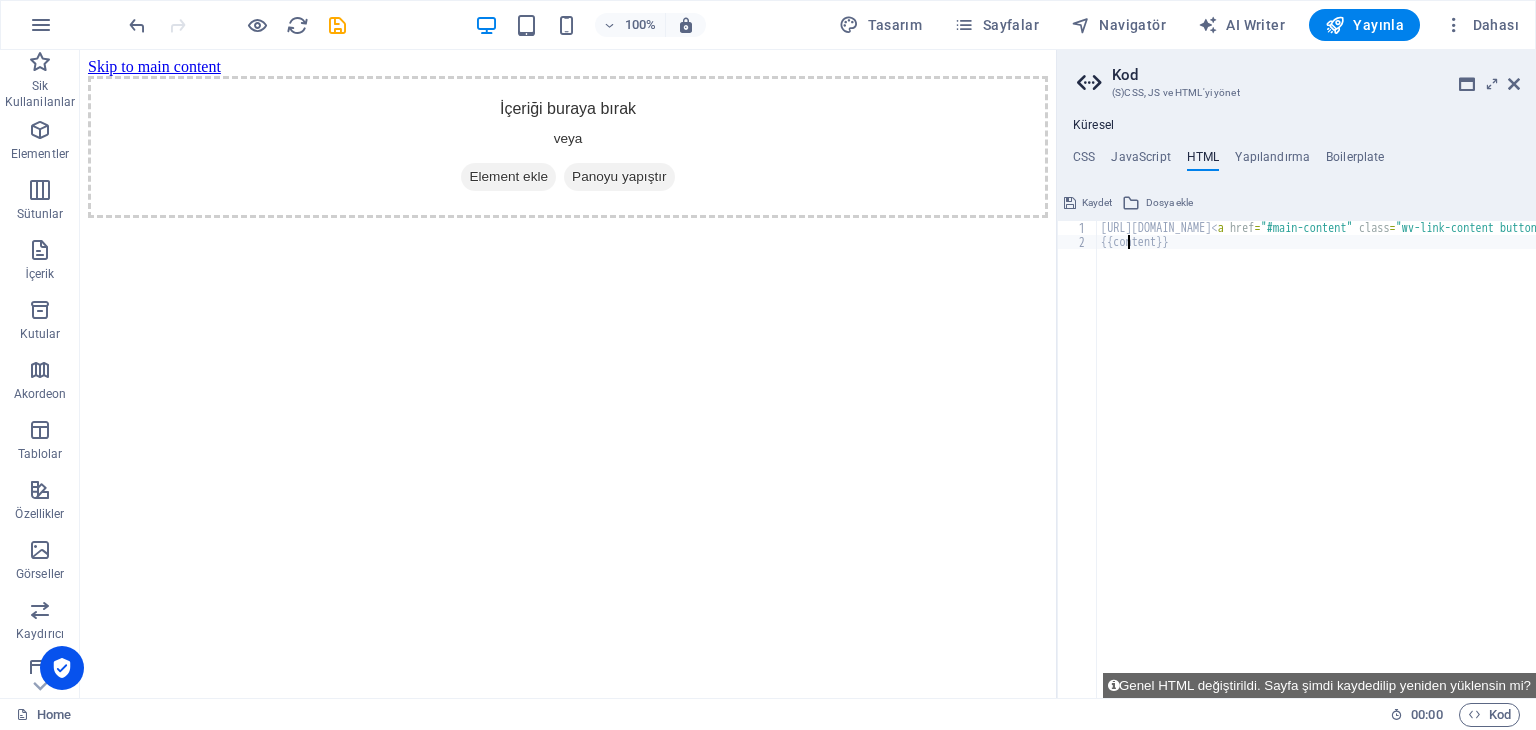 click on "https://cdn1.site-media.eu/images/0/17601481/index-hsw3CtxnDhCCrfiD_JBtmw.html < a   href = "#main-content"   class = "wv-link-content button" > Skip to main content </ a > {{content}}" at bounding box center (1630, 466) 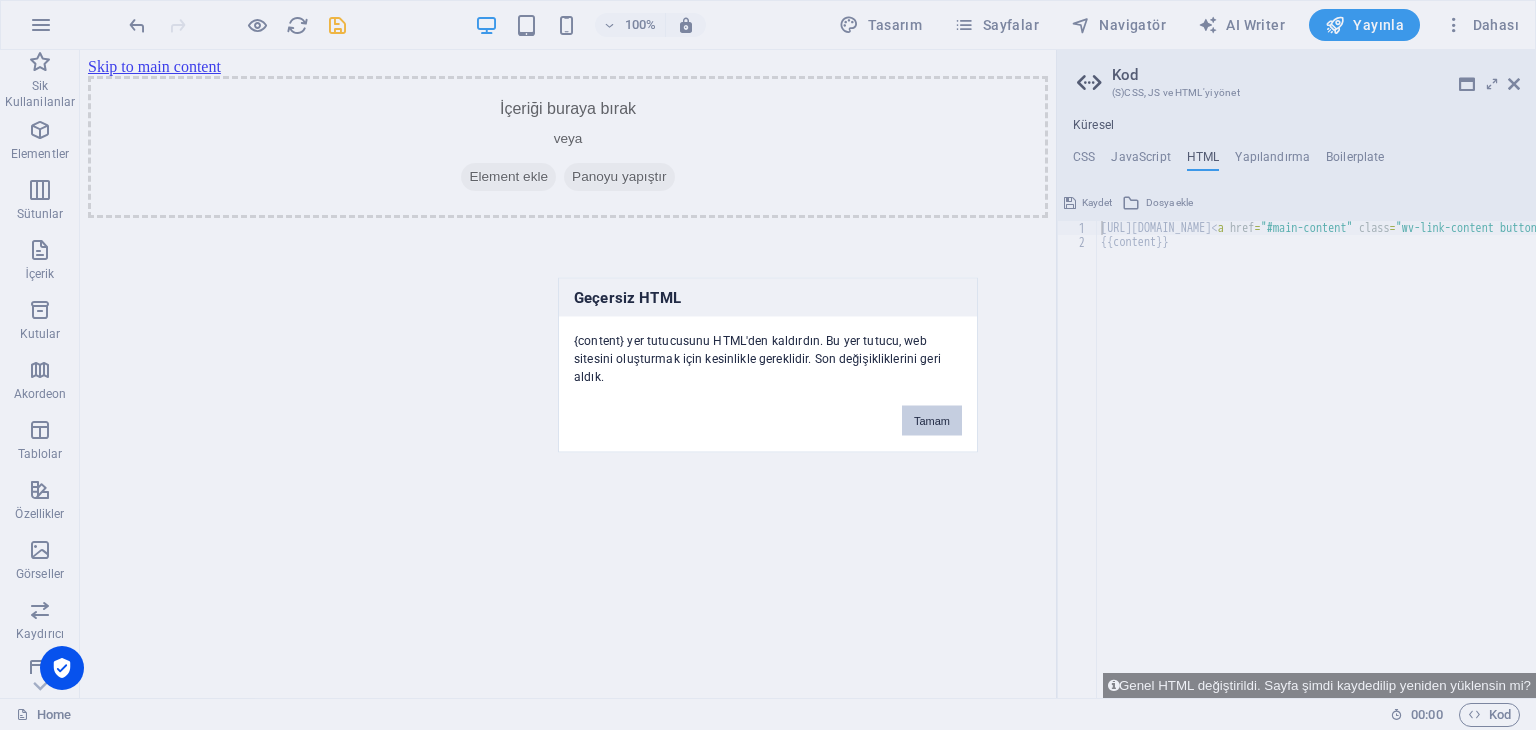 drag, startPoint x: 939, startPoint y: 408, endPoint x: 973, endPoint y: 283, distance: 129.5415 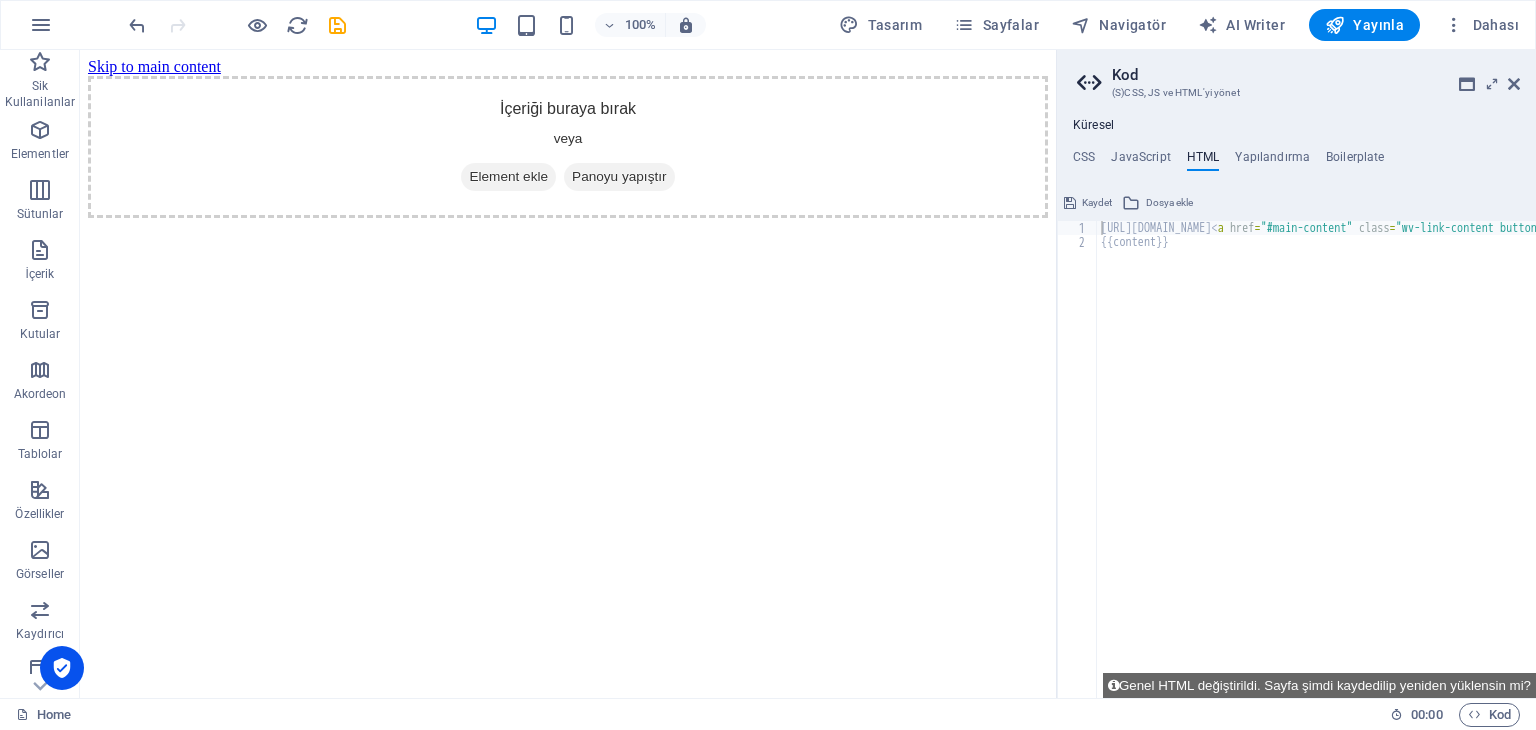 type on "{{content}}" 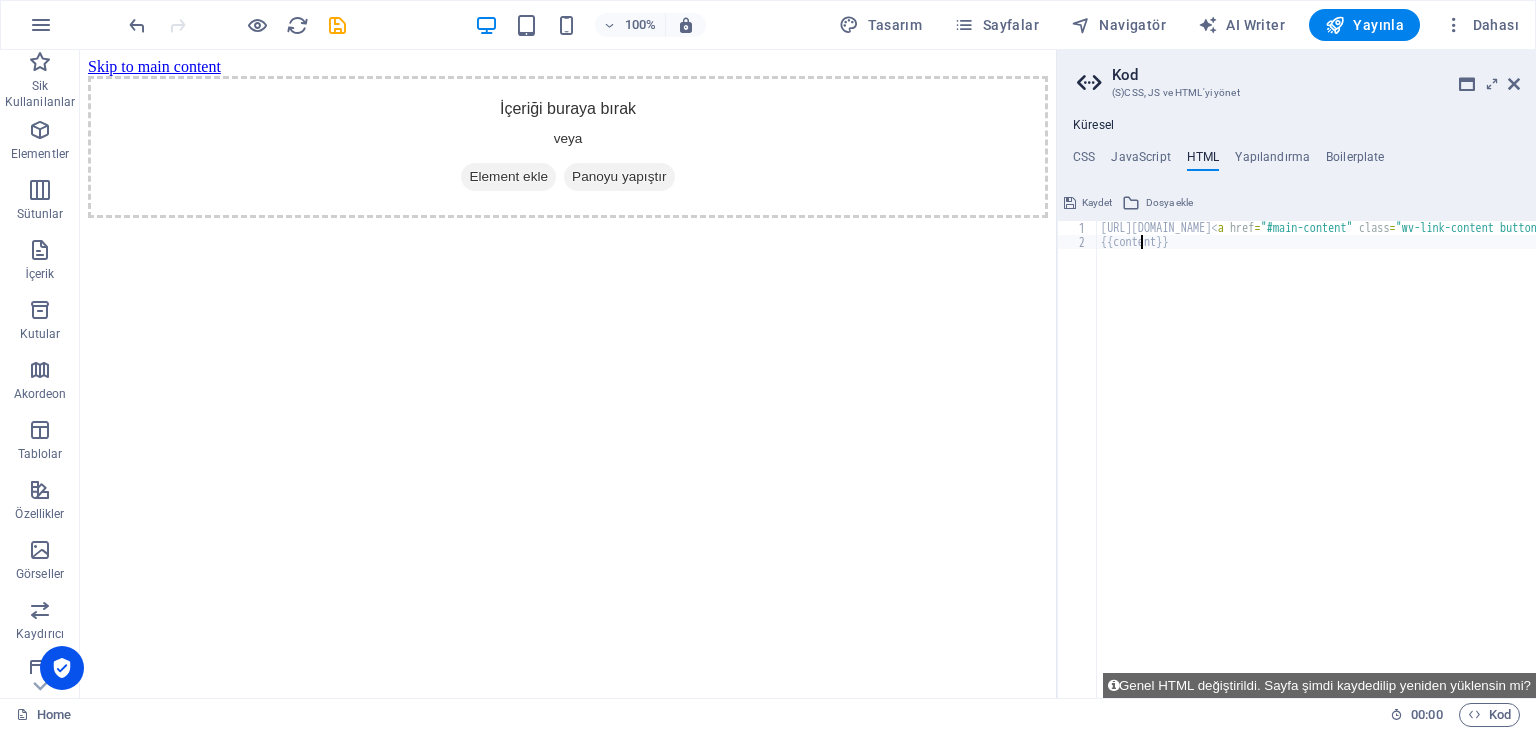 drag, startPoint x: 1140, startPoint y: 240, endPoint x: 1123, endPoint y: 241, distance: 17.029387 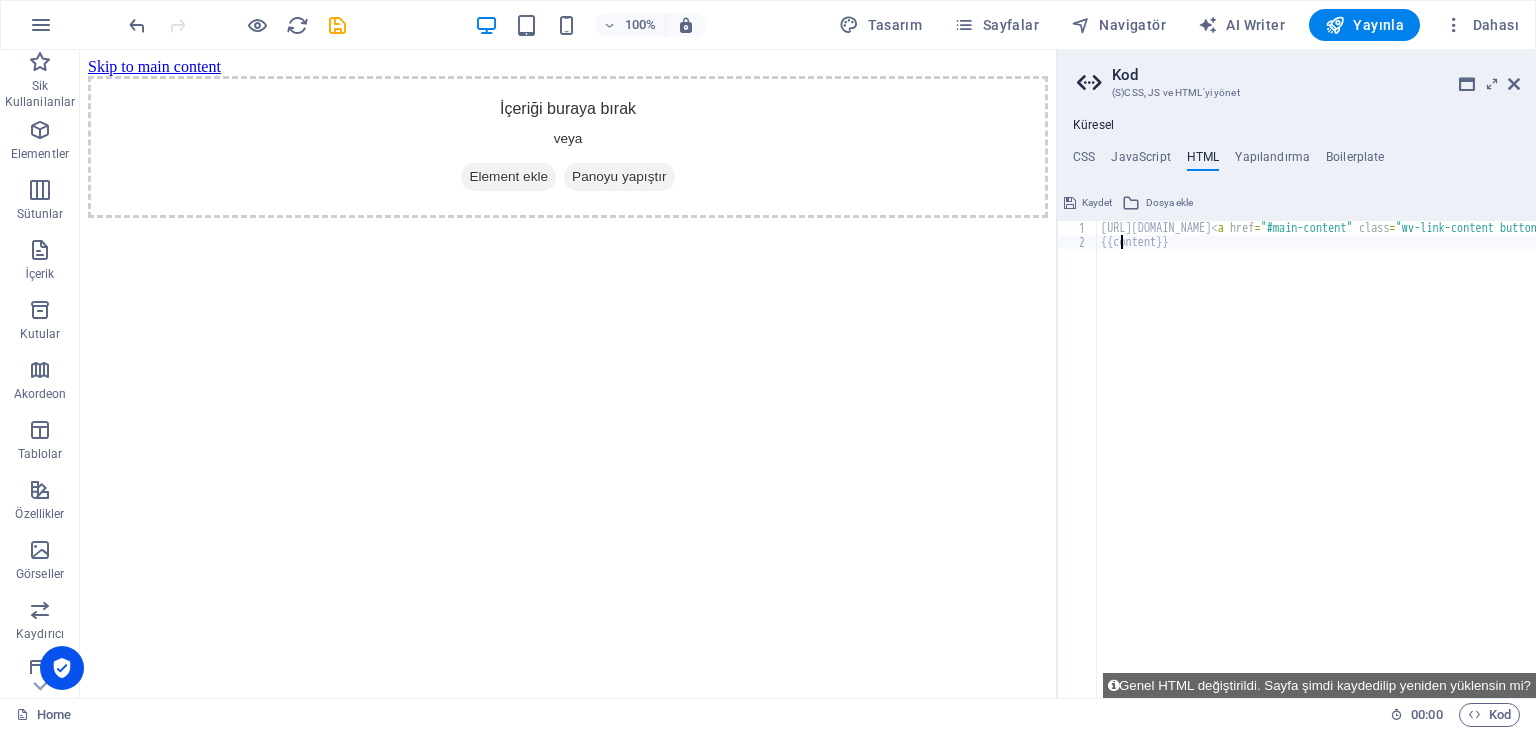 click on "Küresel" at bounding box center (1093, 126) 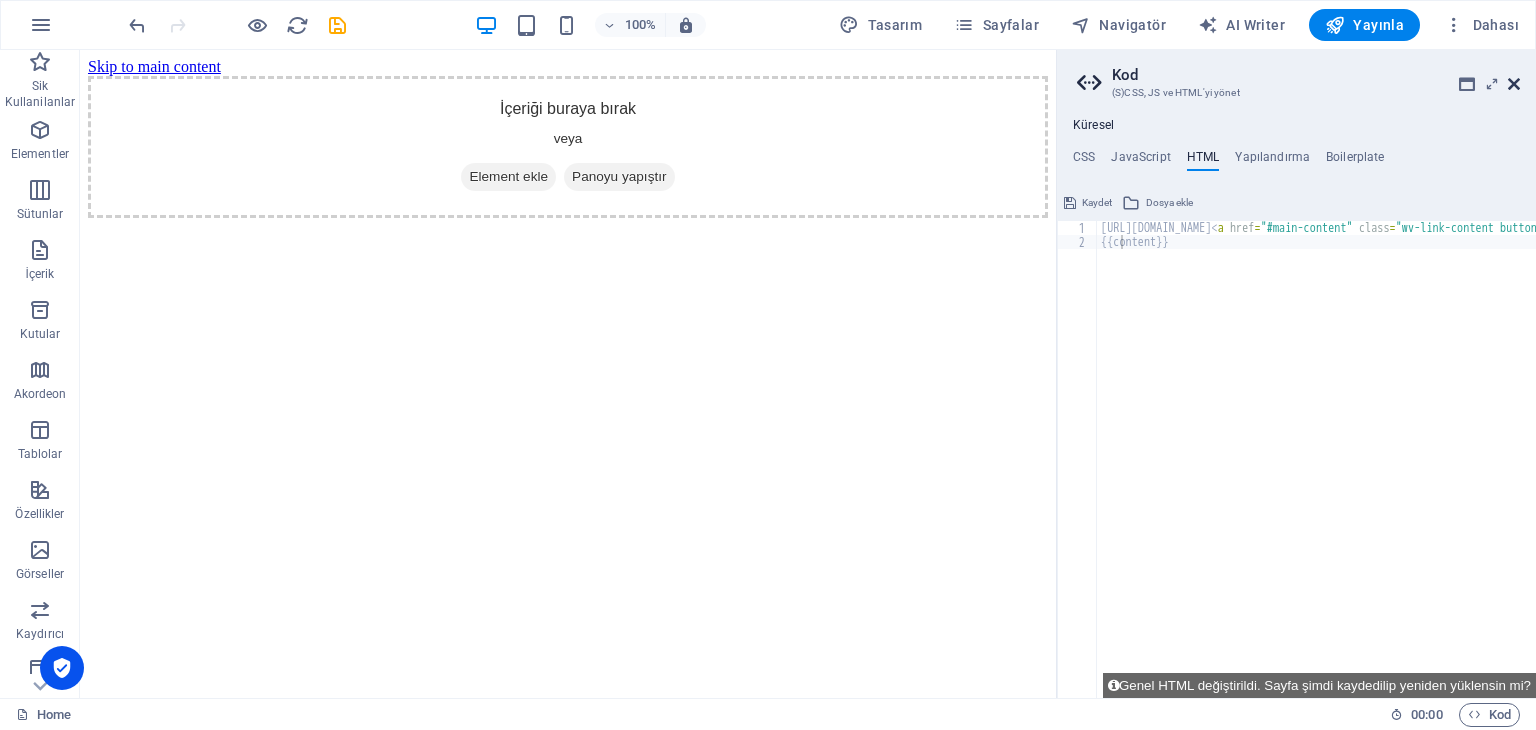 click at bounding box center (1514, 84) 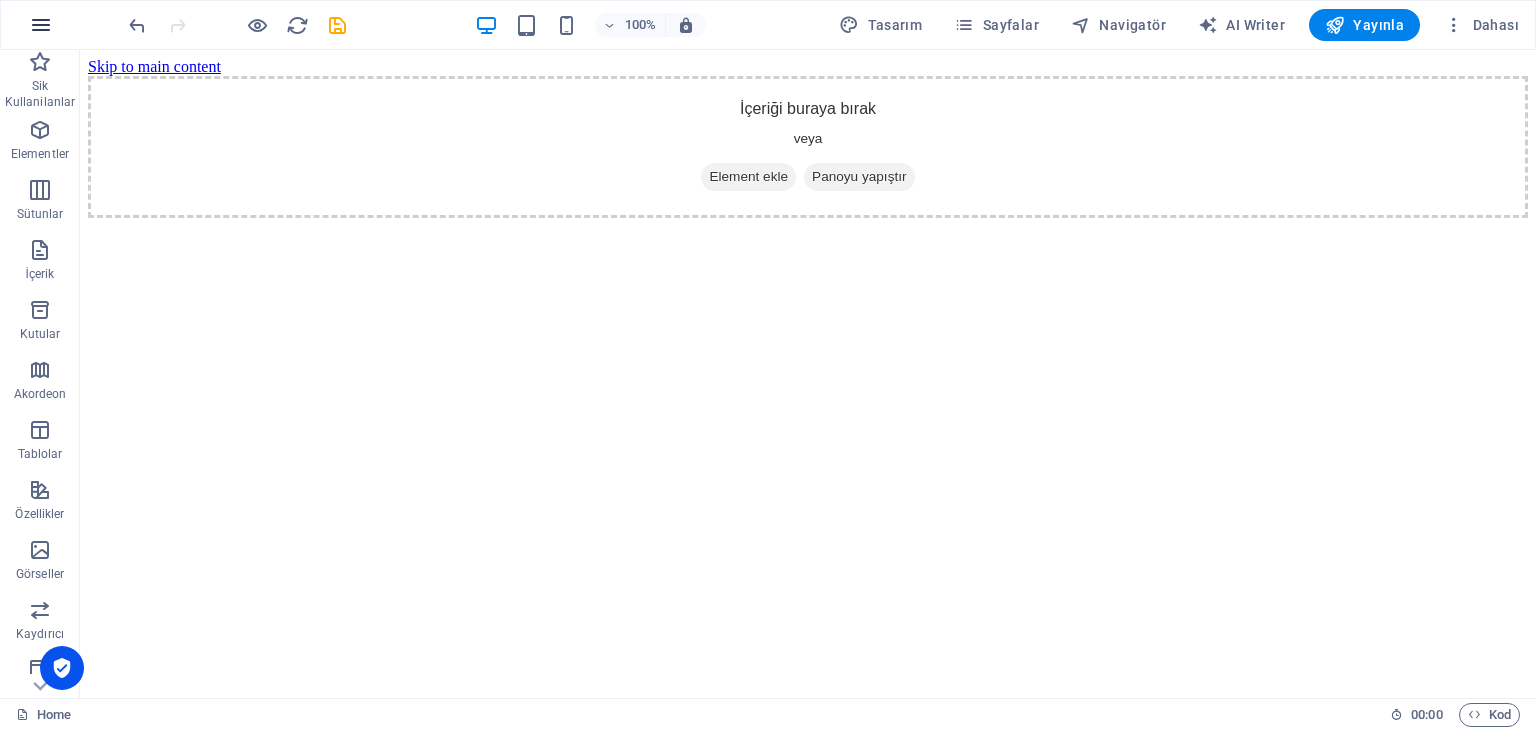click at bounding box center (41, 25) 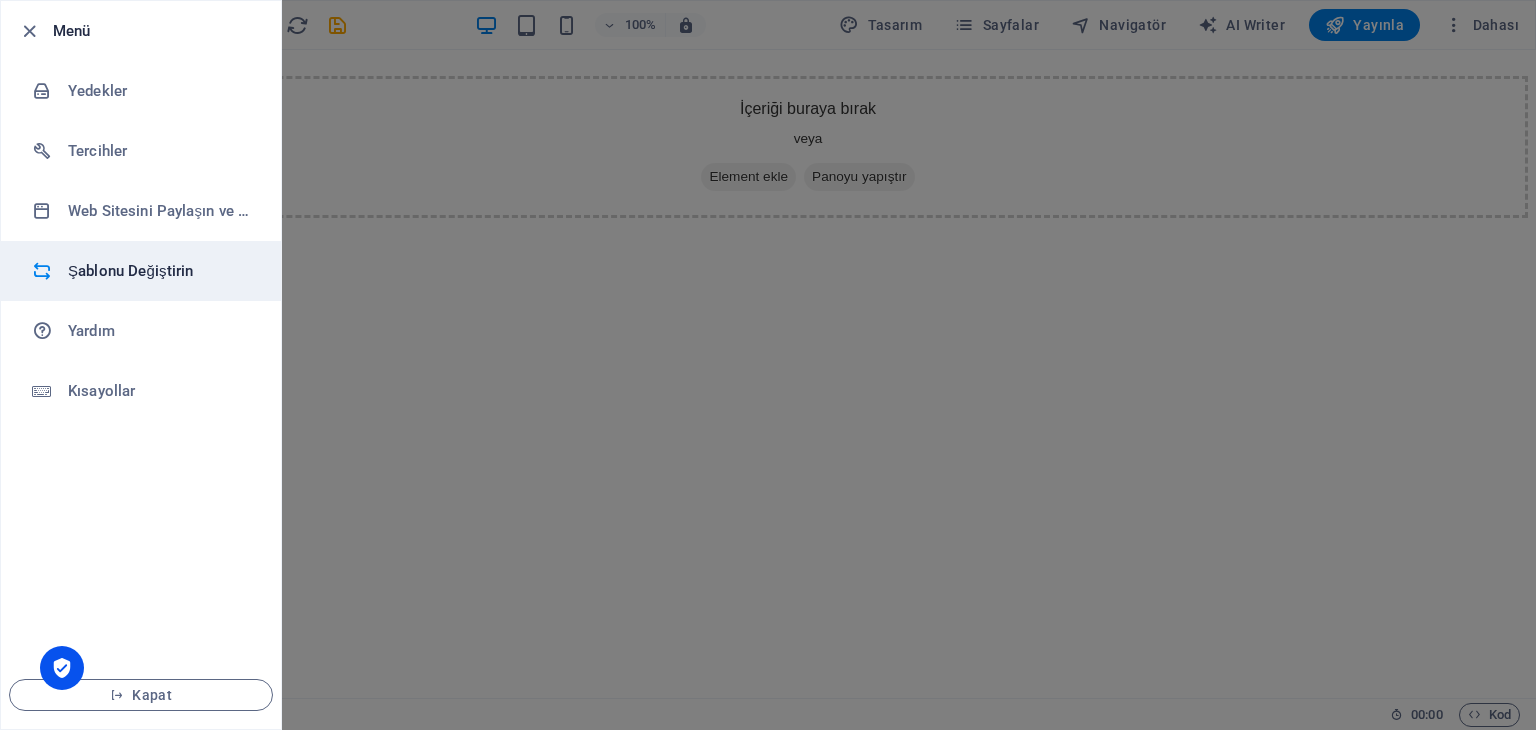 click on "Şablonu Değiştirin" at bounding box center (141, 271) 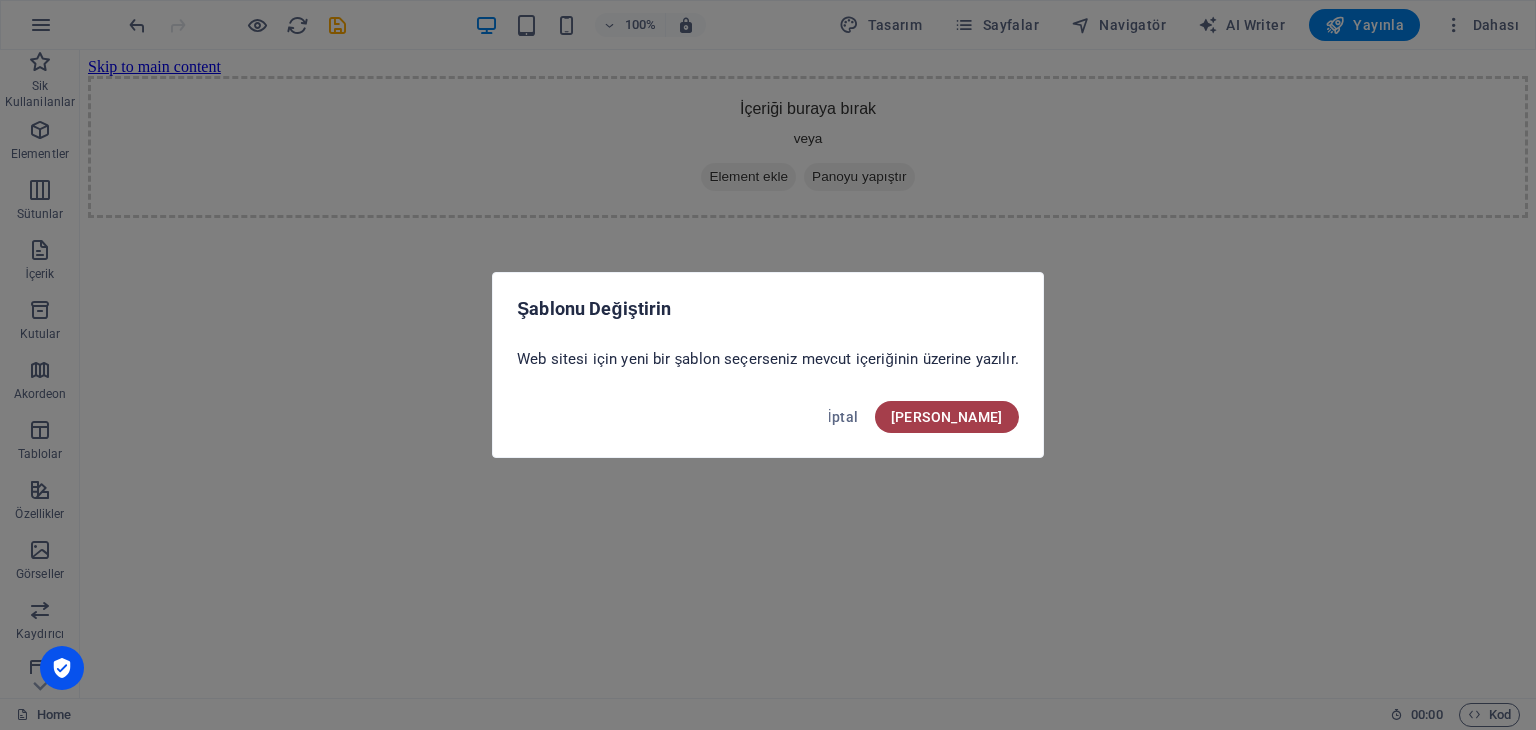 click on "Onayla" at bounding box center (947, 417) 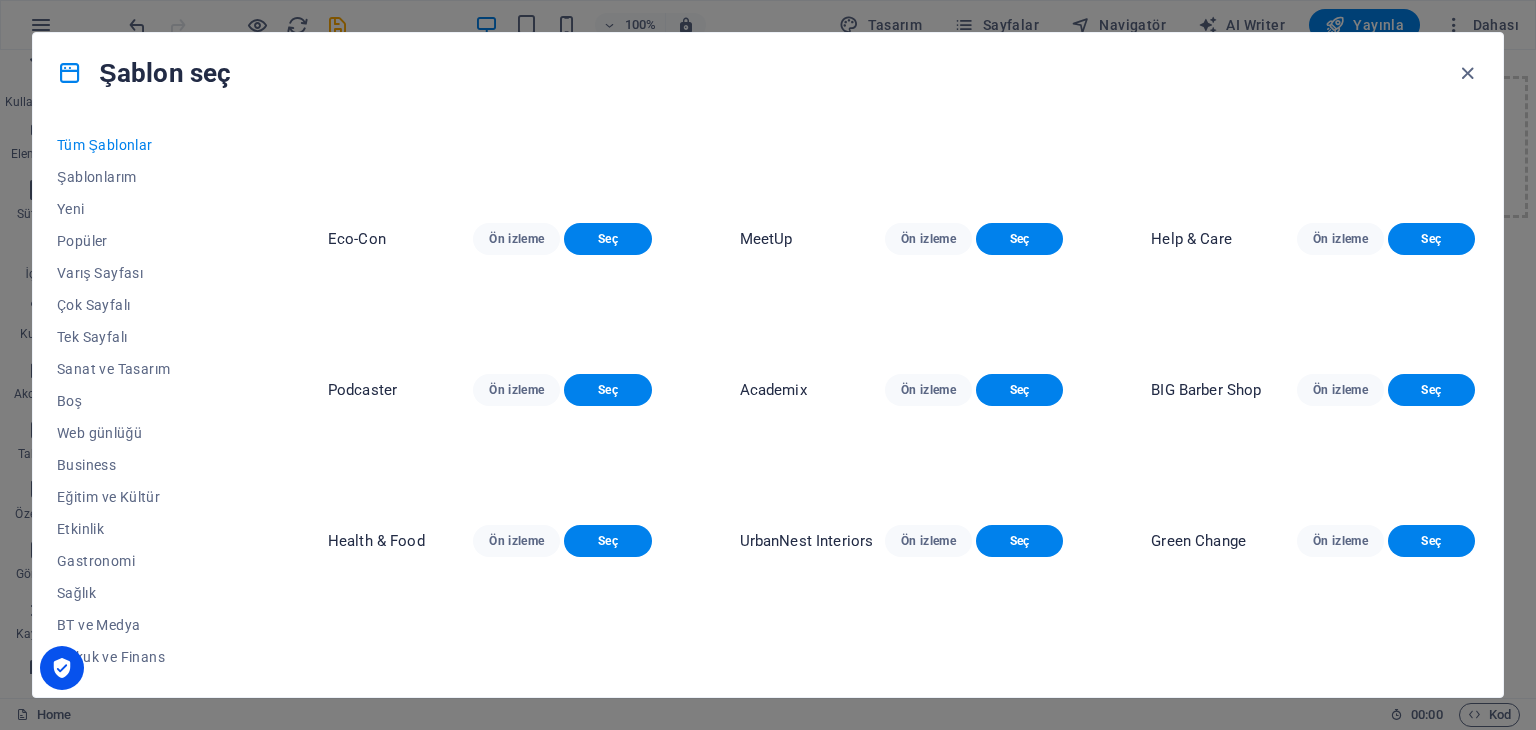scroll, scrollTop: 900, scrollLeft: 0, axis: vertical 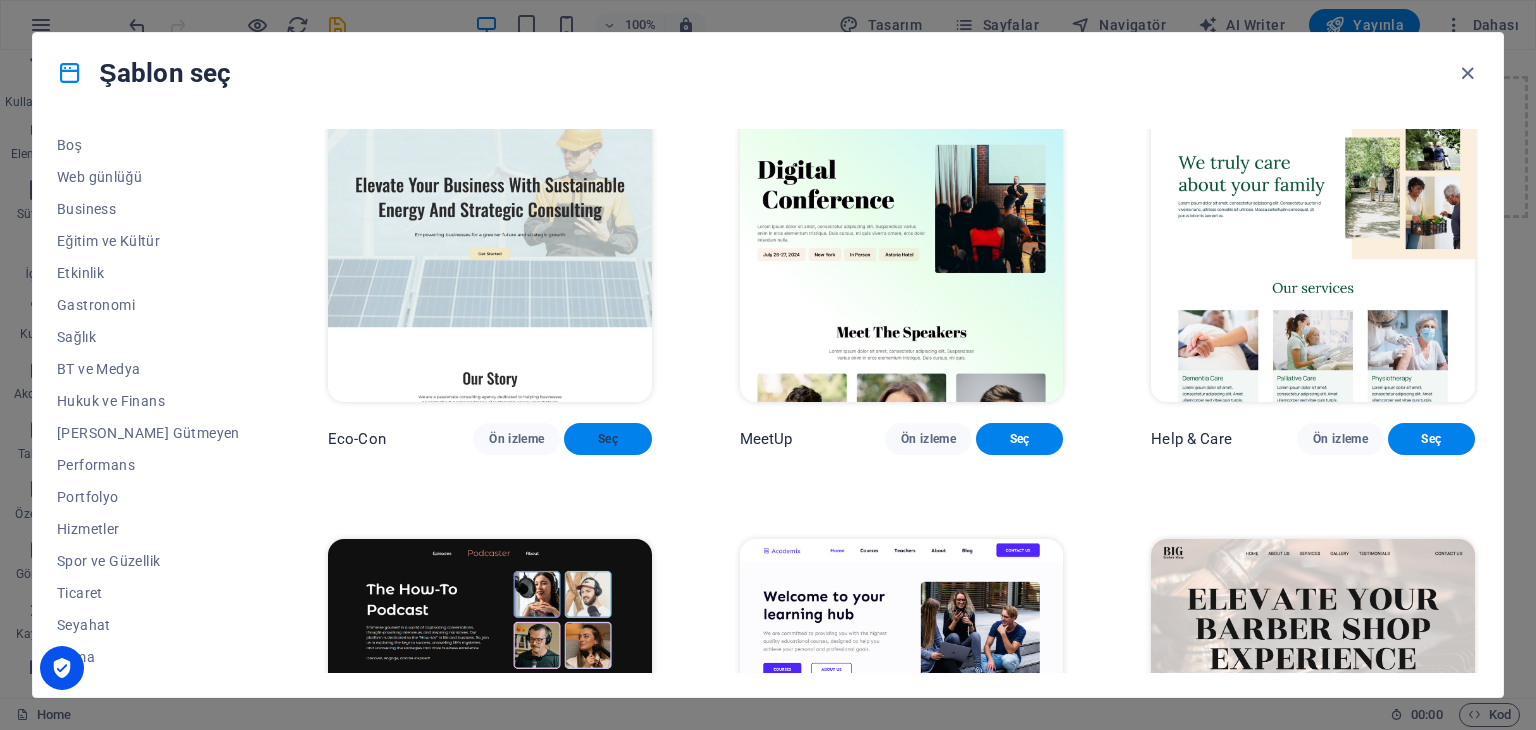 click on "Seç" at bounding box center [607, 439] 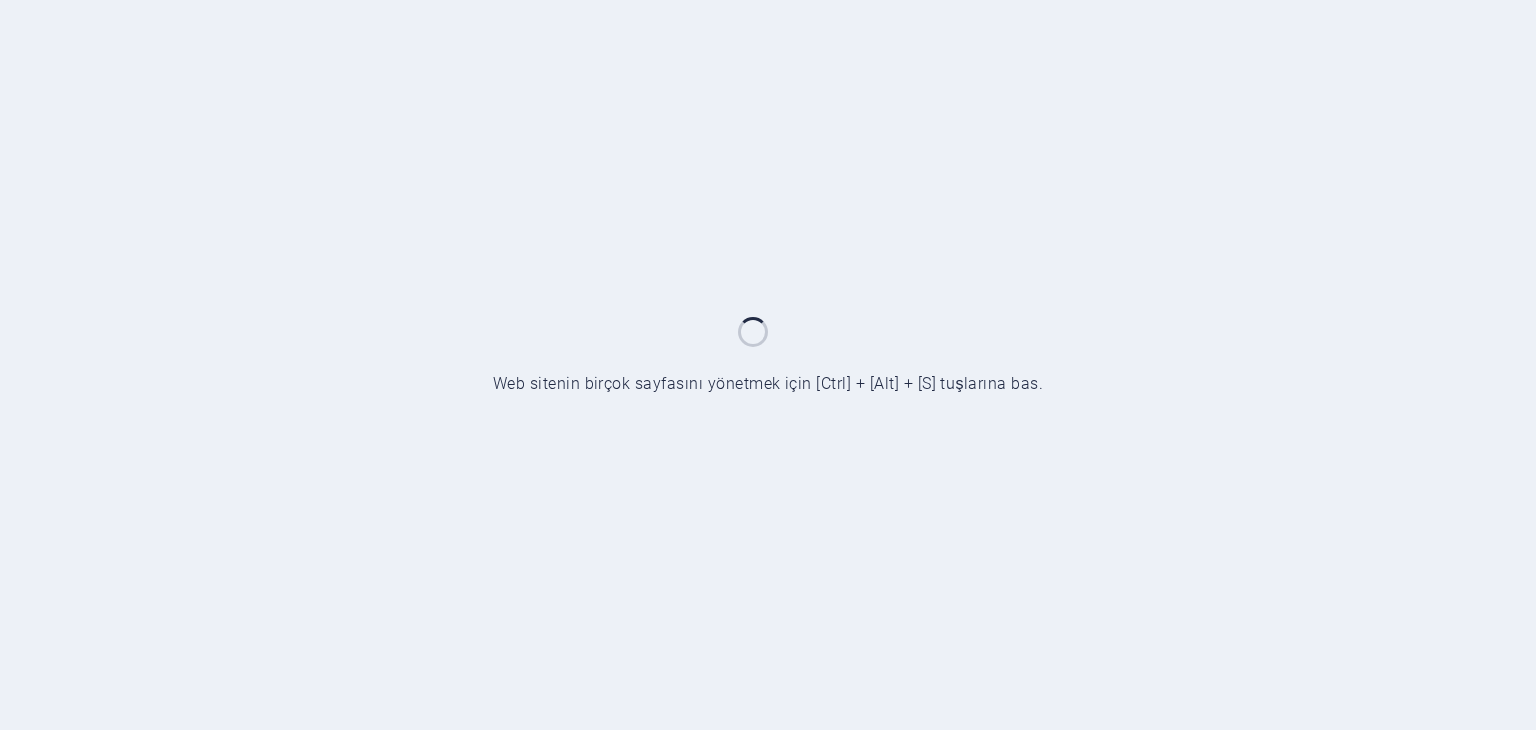 scroll, scrollTop: 0, scrollLeft: 0, axis: both 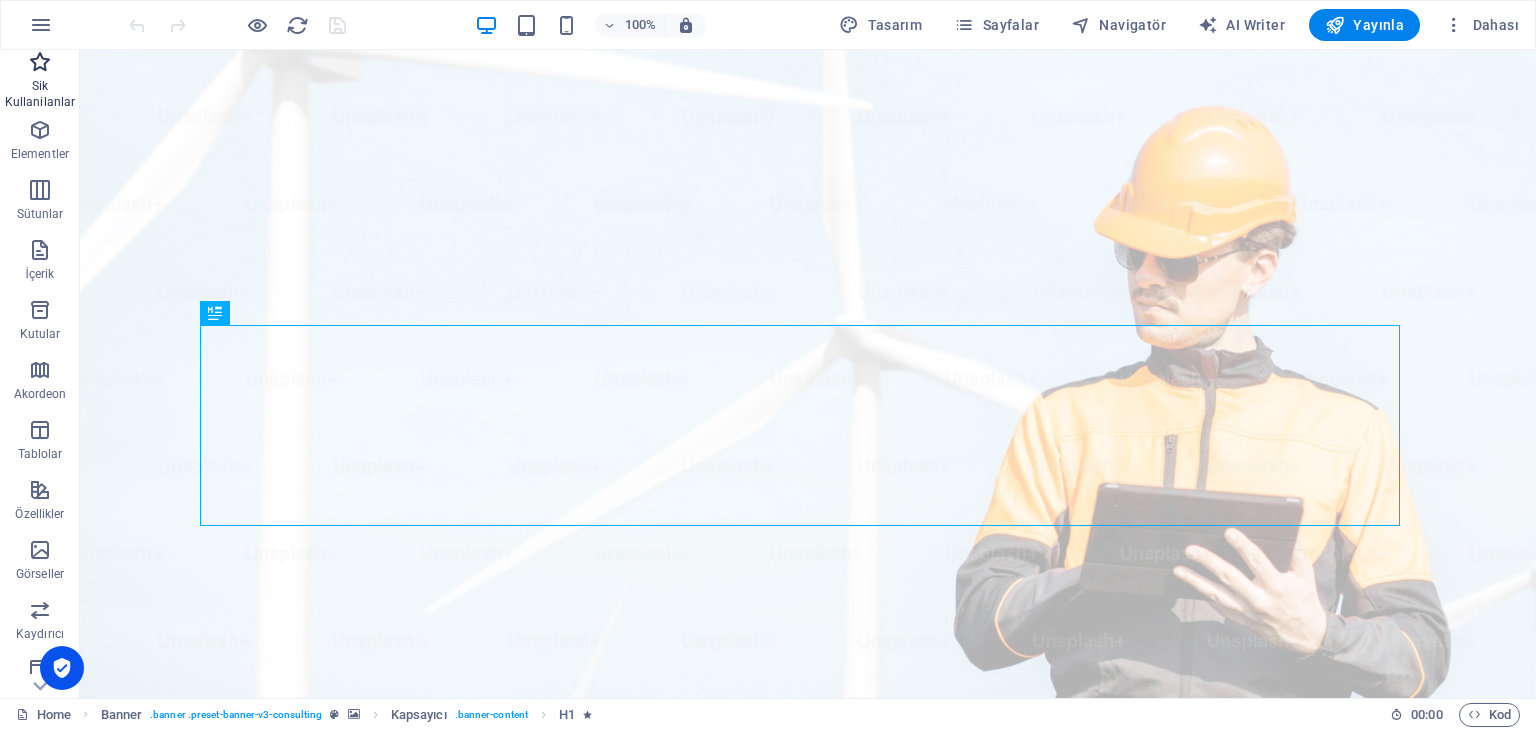 click on "Sik Kullanilanlar" at bounding box center [40, 94] 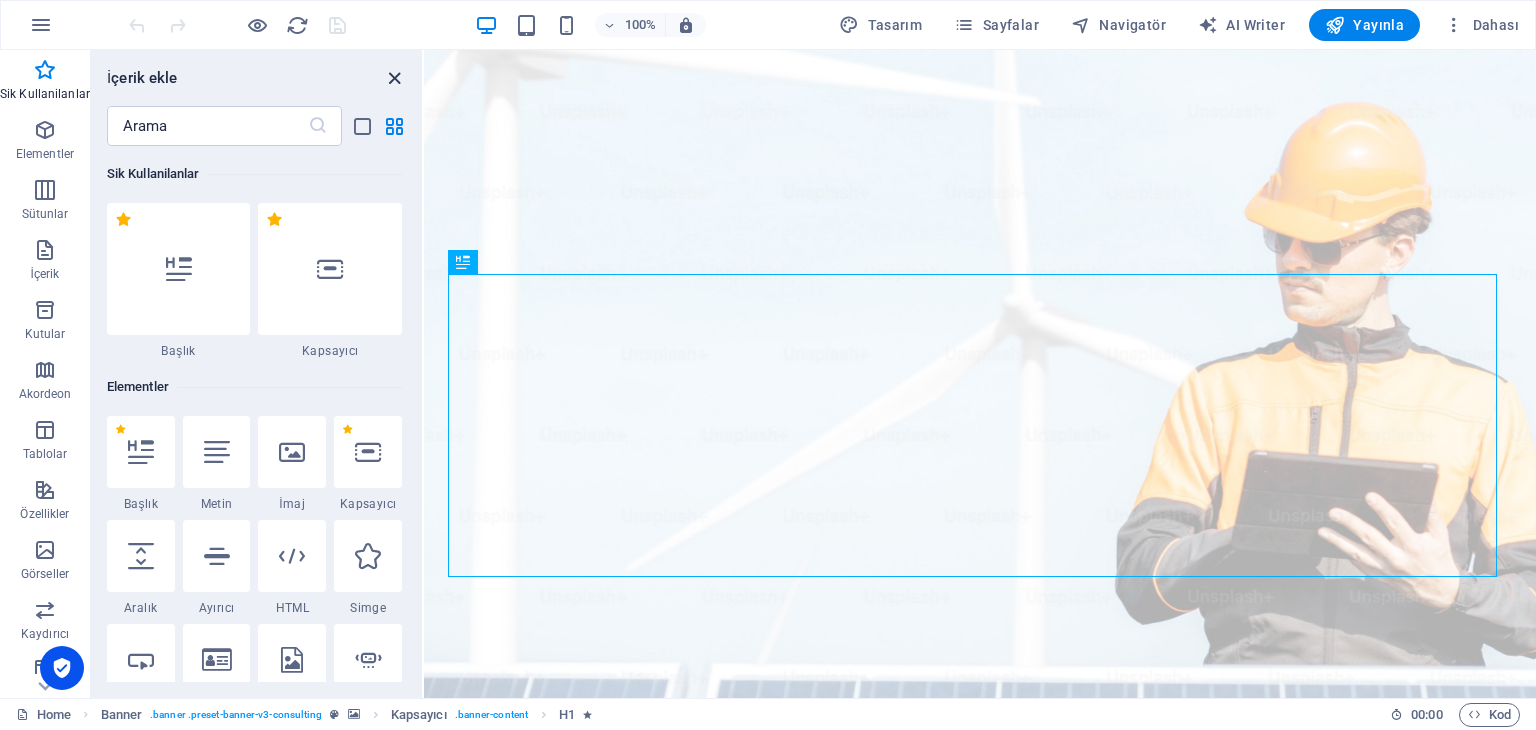 click at bounding box center [394, 78] 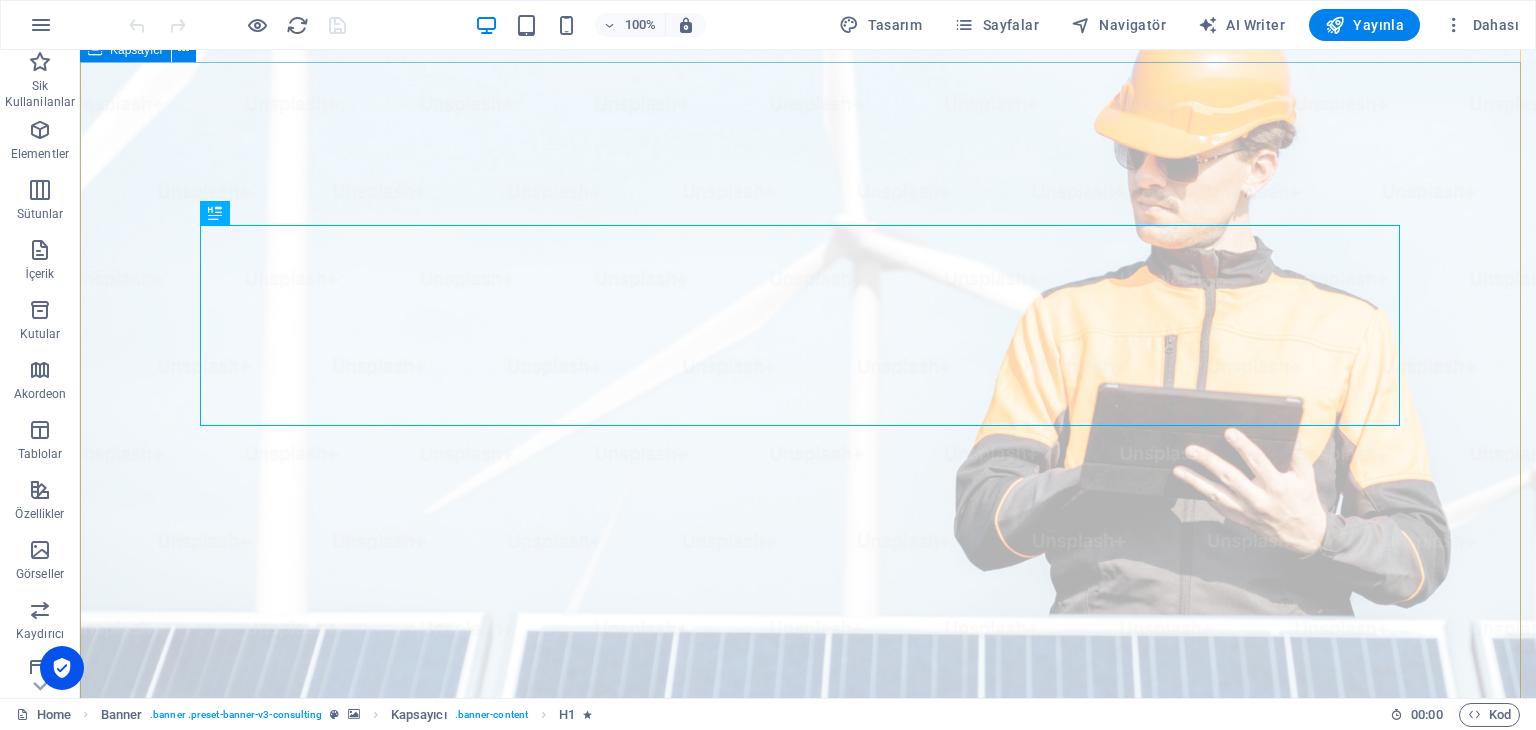 scroll, scrollTop: 0, scrollLeft: 0, axis: both 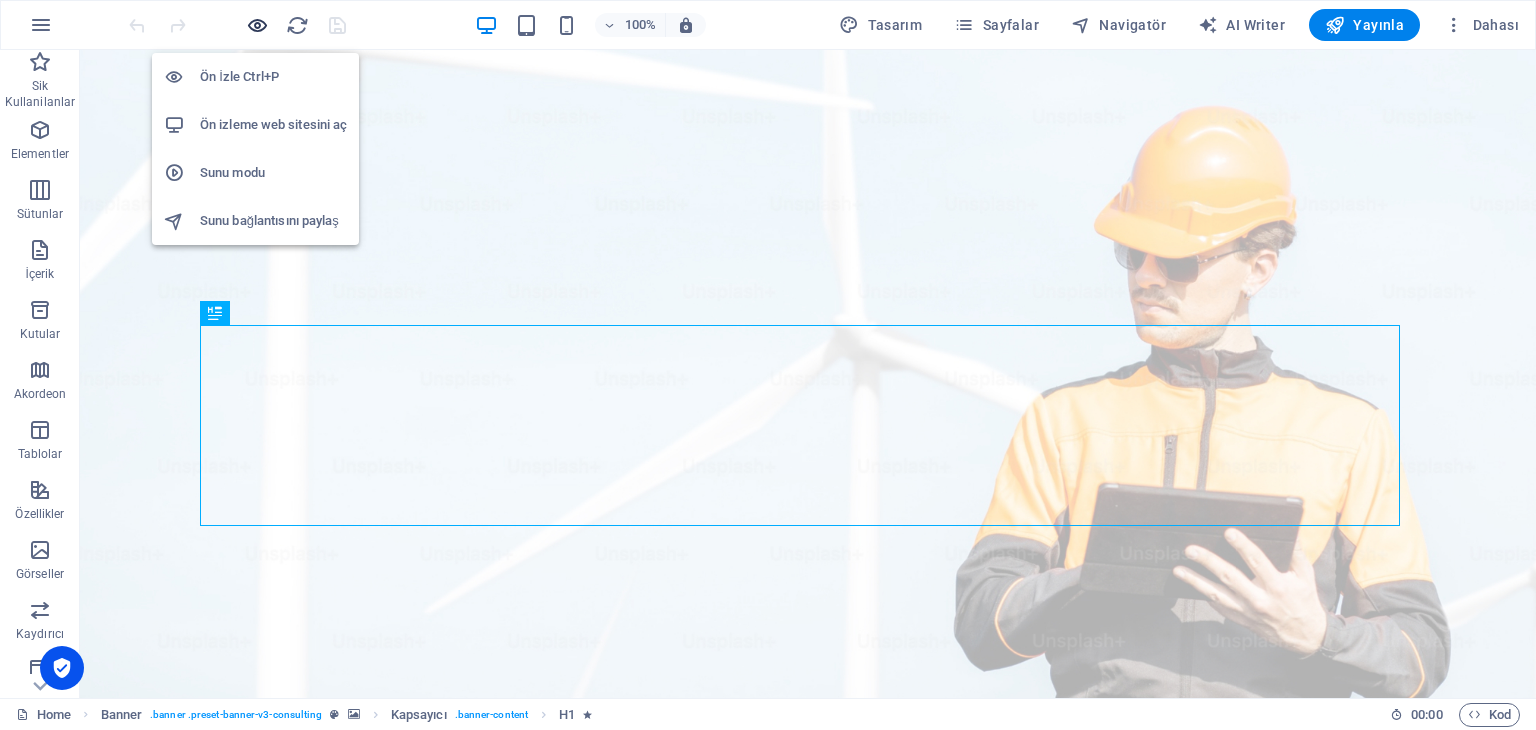 click at bounding box center (257, 25) 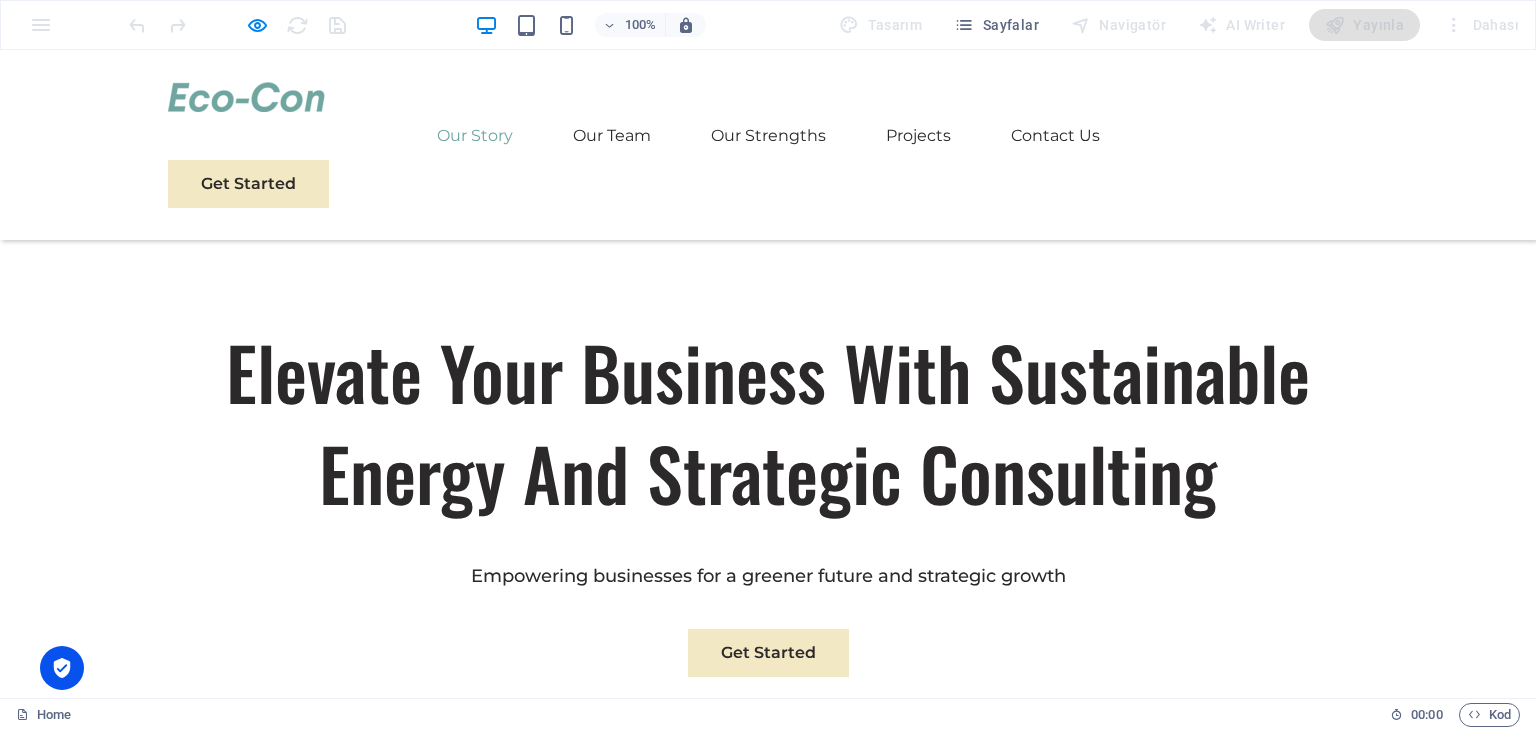 scroll, scrollTop: 800, scrollLeft: 0, axis: vertical 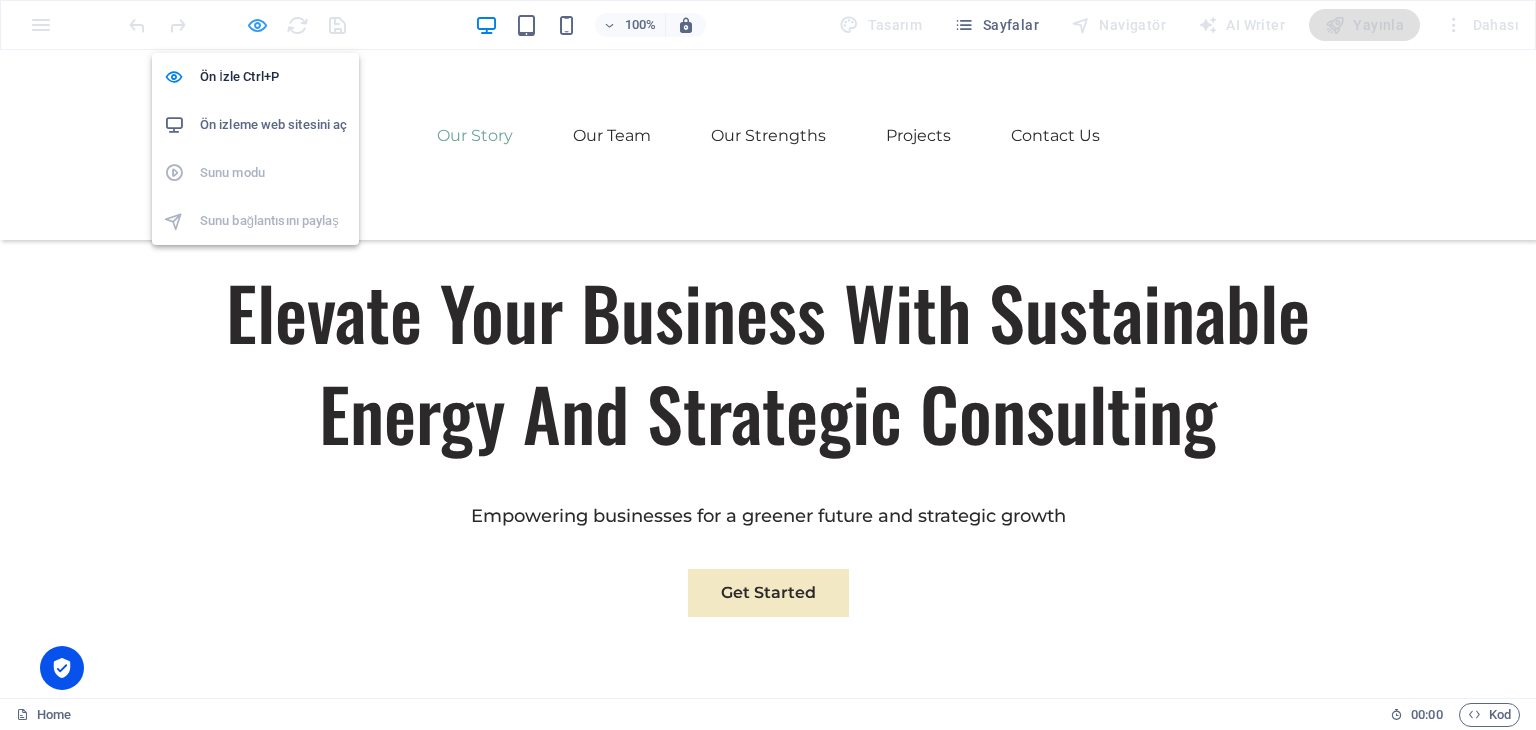 click at bounding box center (257, 25) 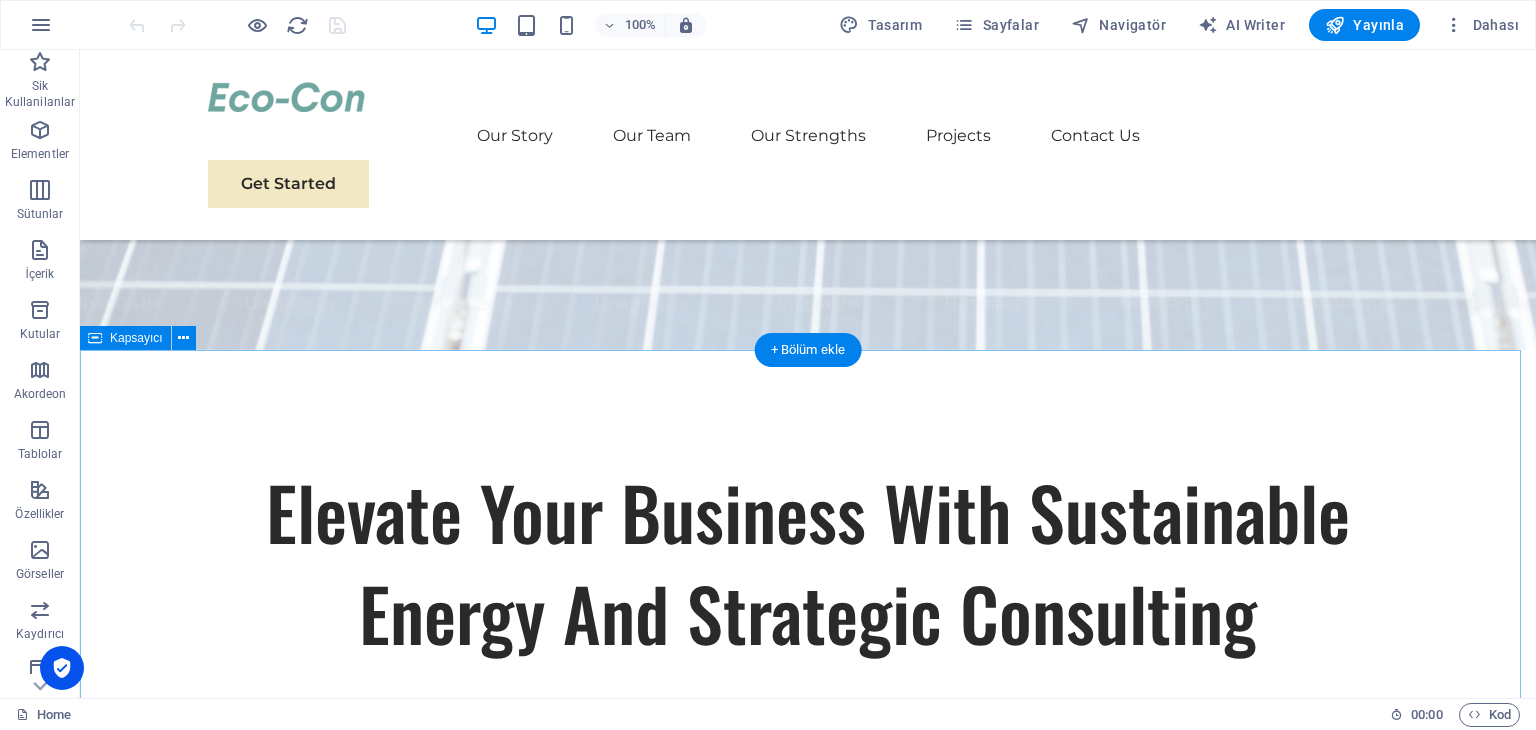 scroll, scrollTop: 400, scrollLeft: 0, axis: vertical 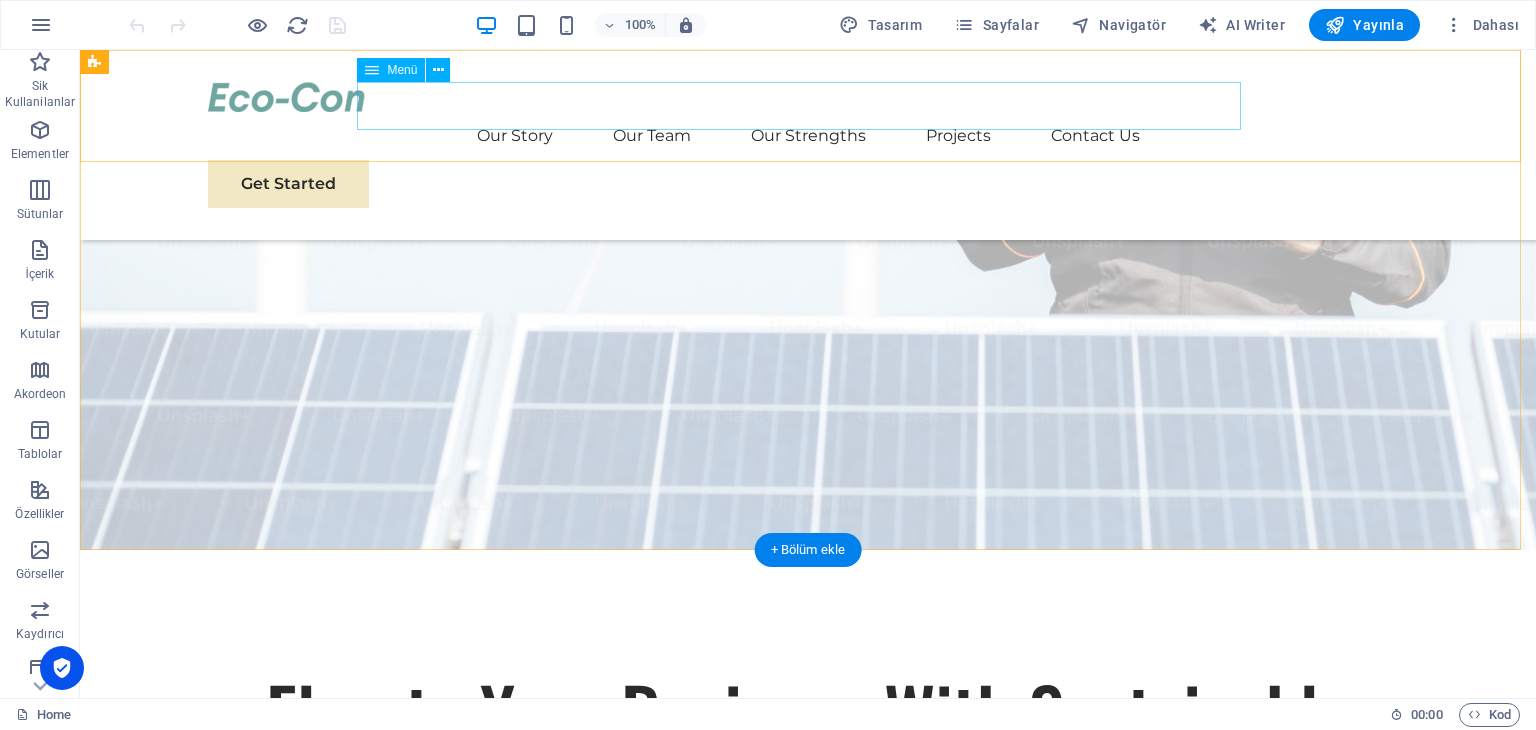 click on "Our Story Our Team Our Strengths Projects Contact Us" at bounding box center [808, 136] 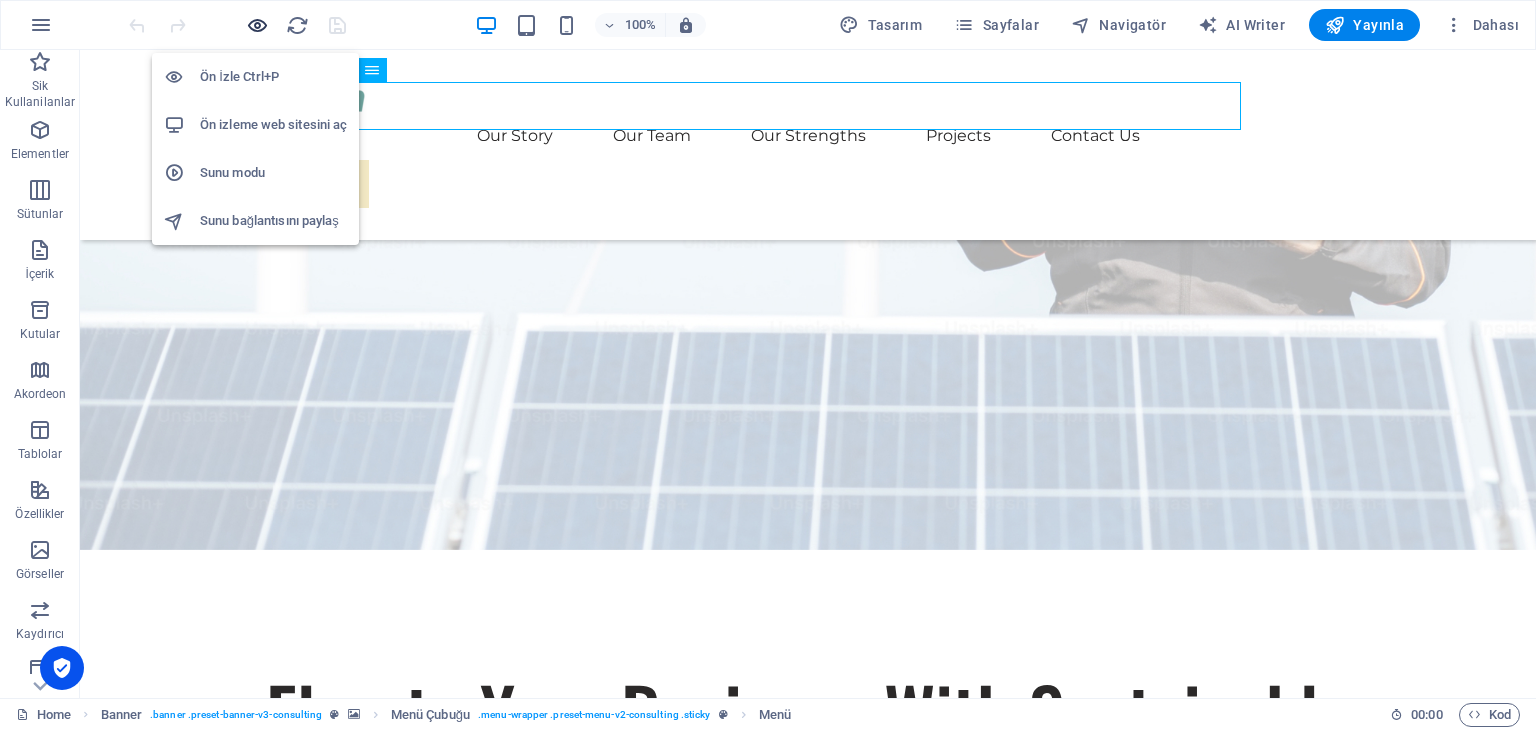 click at bounding box center [257, 25] 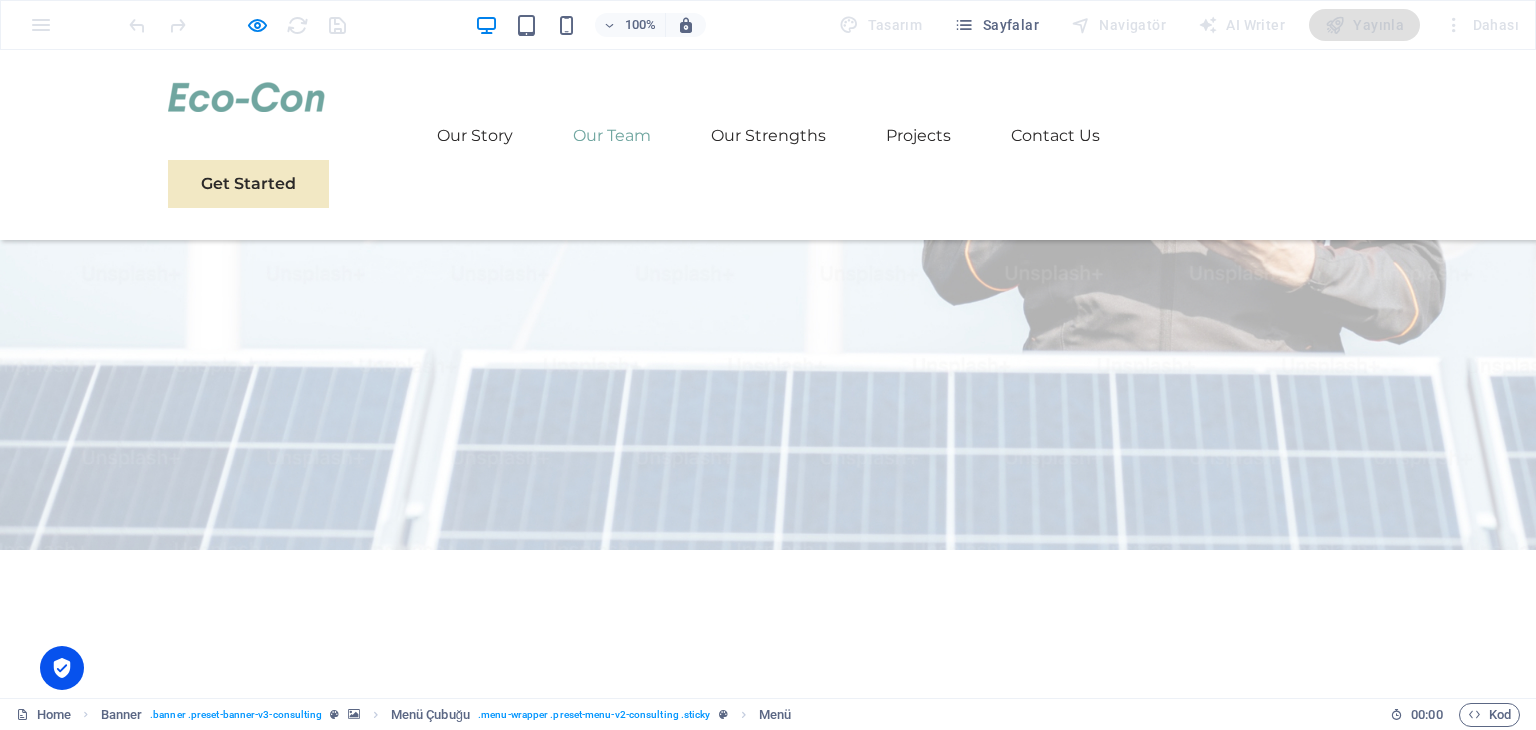 click on "Our Team" at bounding box center [612, 136] 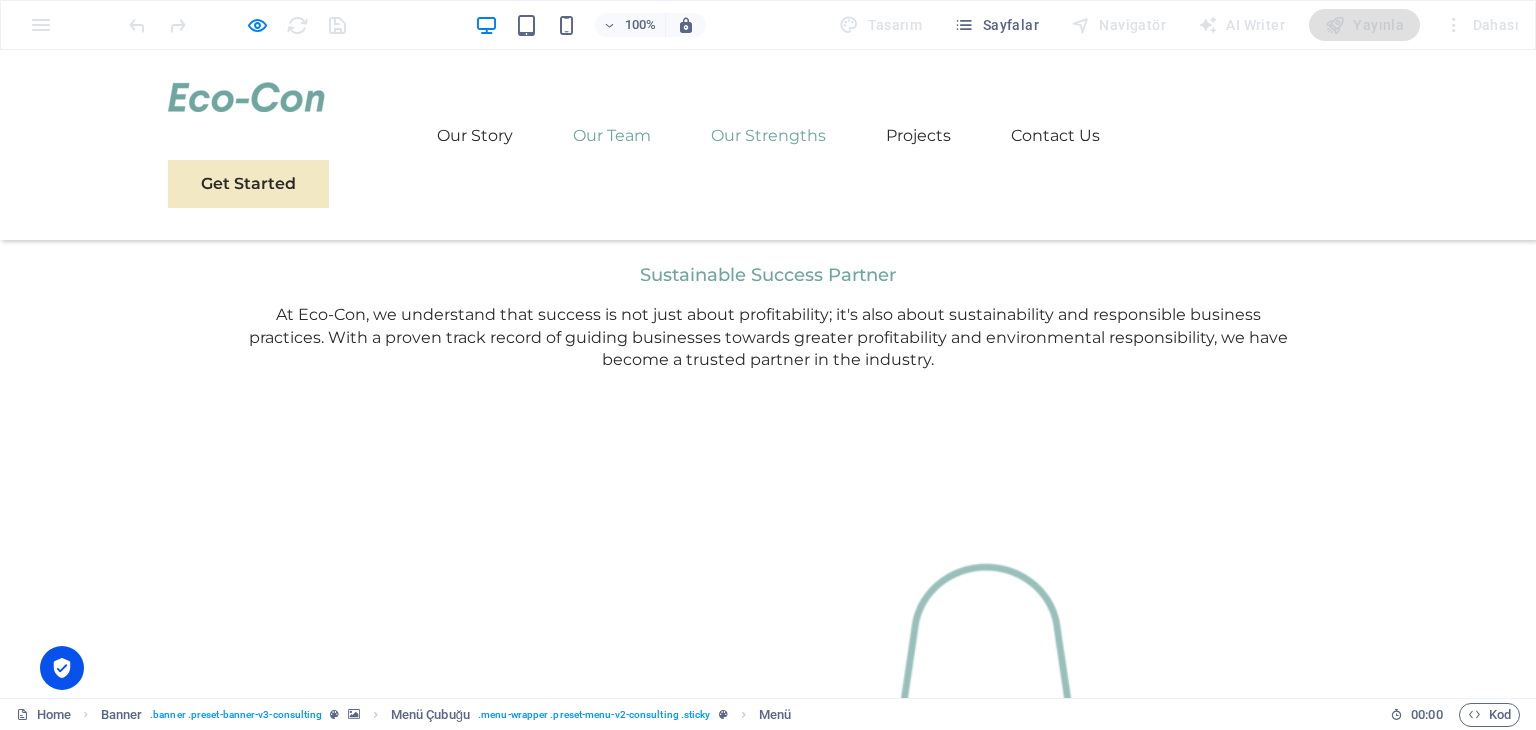 click on "Our Strengths" at bounding box center [768, 136] 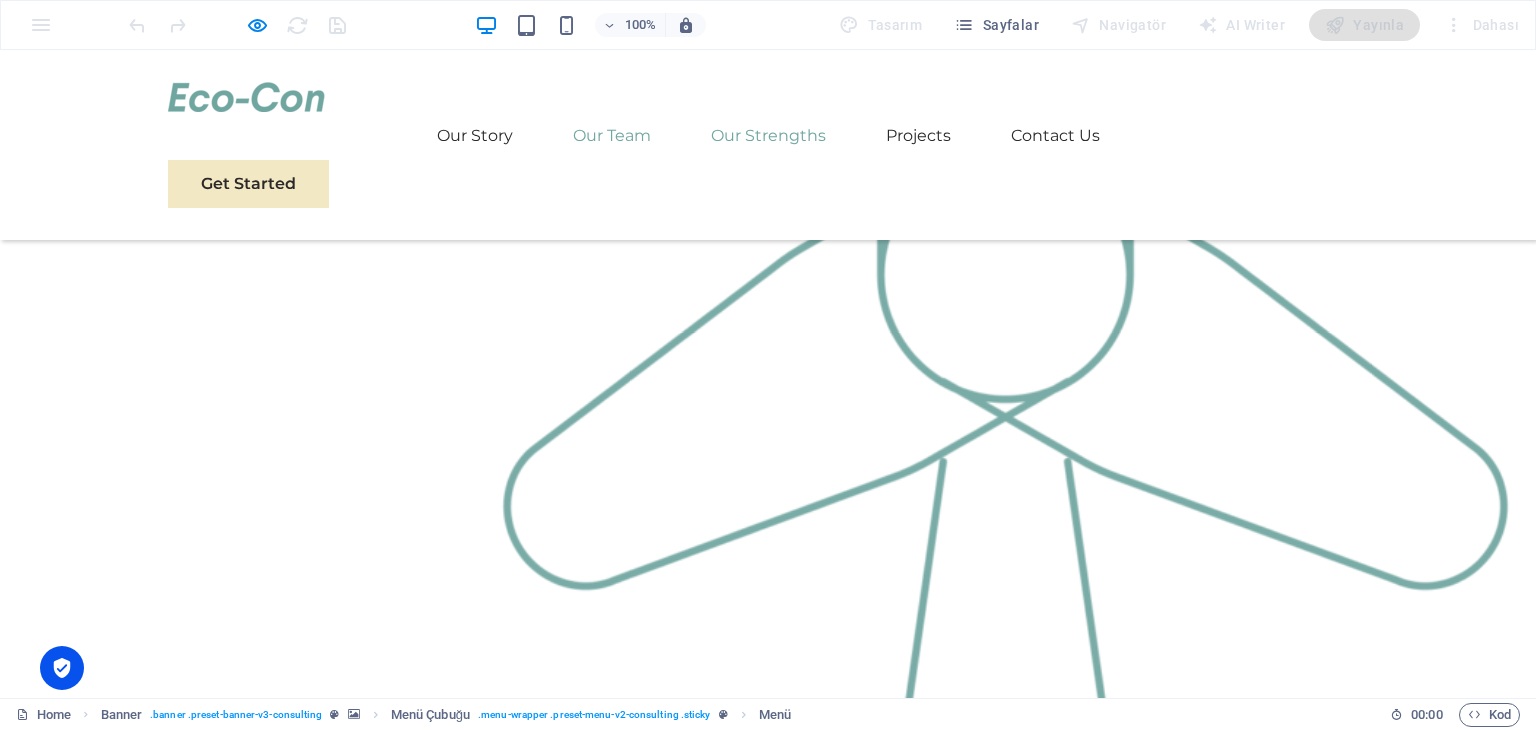 scroll, scrollTop: 2579, scrollLeft: 0, axis: vertical 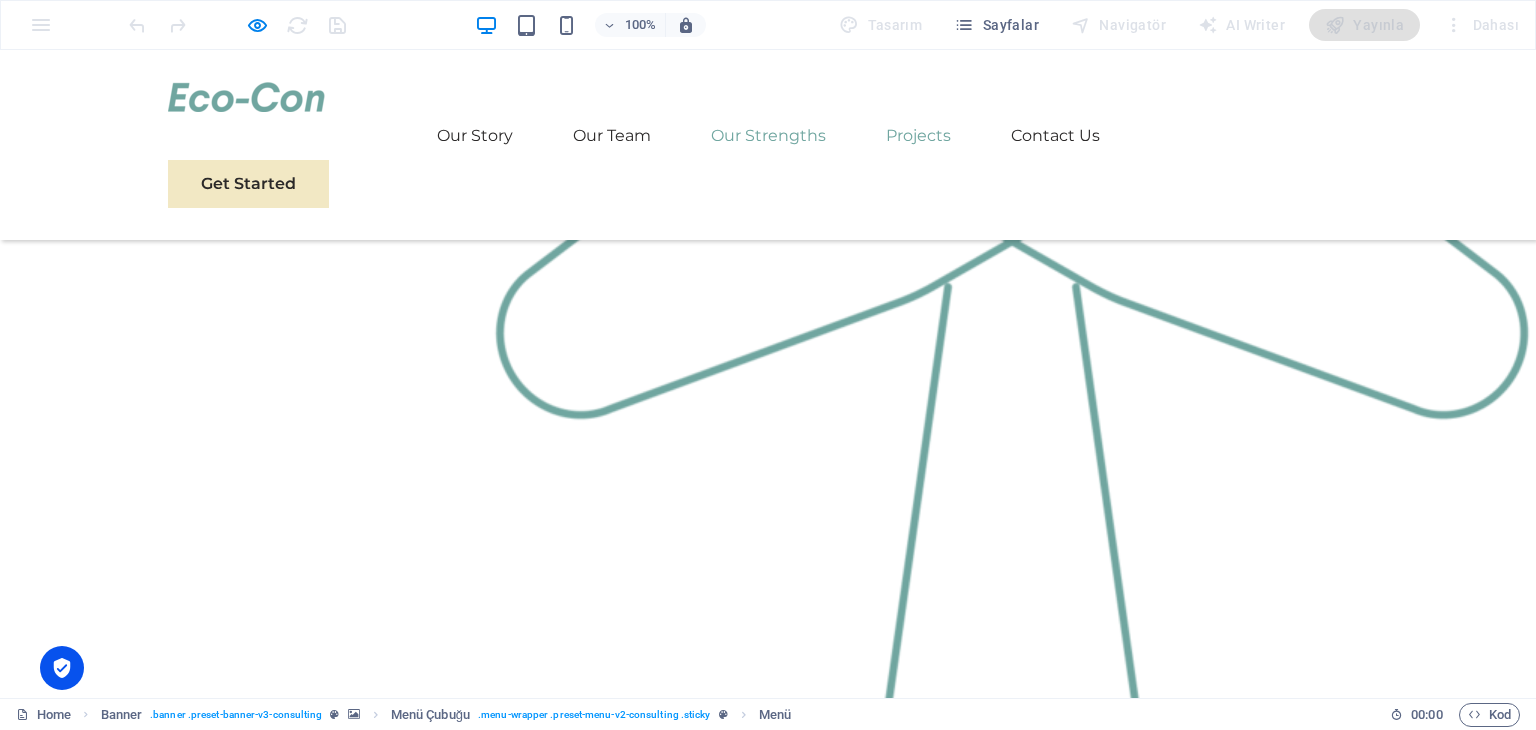 click on "Projects" at bounding box center [918, 136] 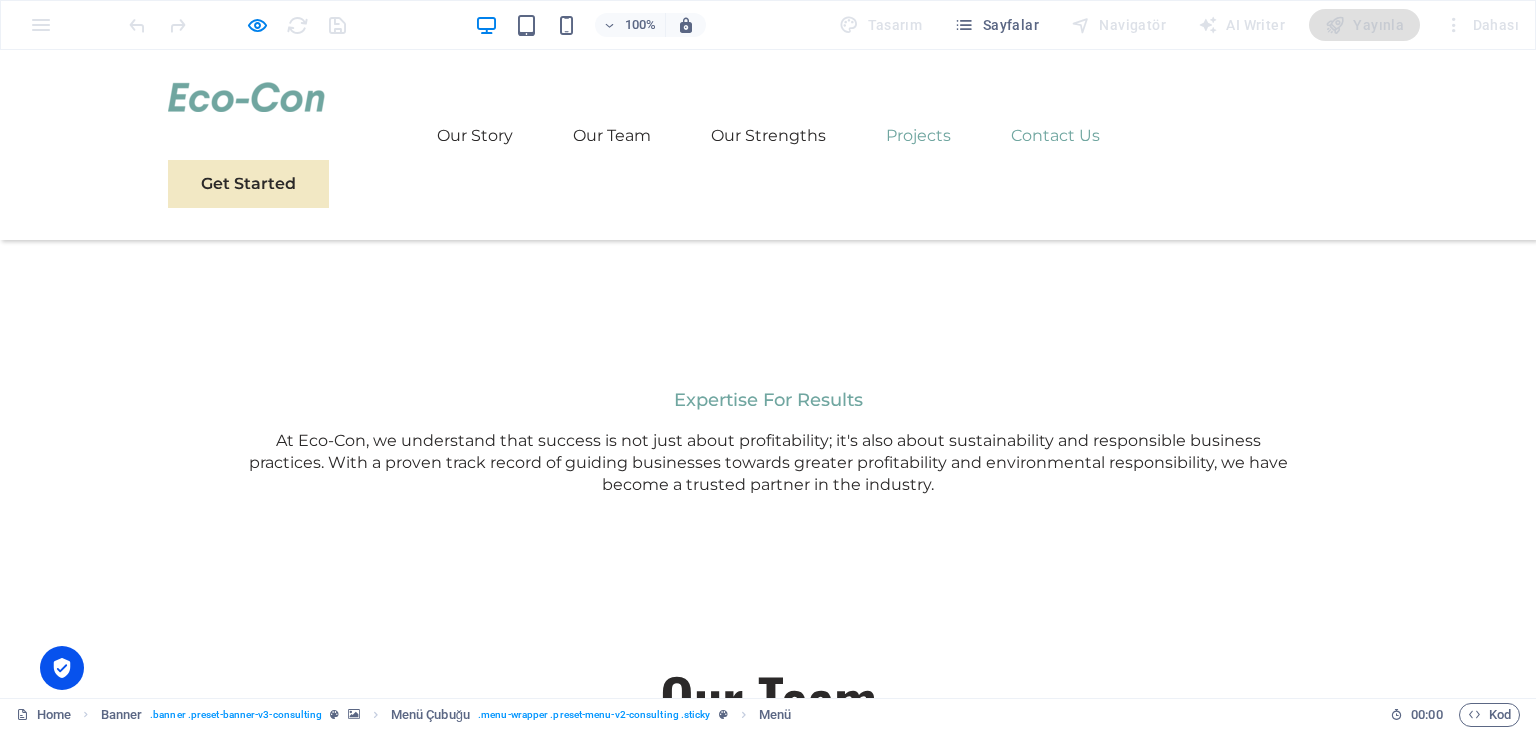 click on "Contact Us" at bounding box center [1055, 136] 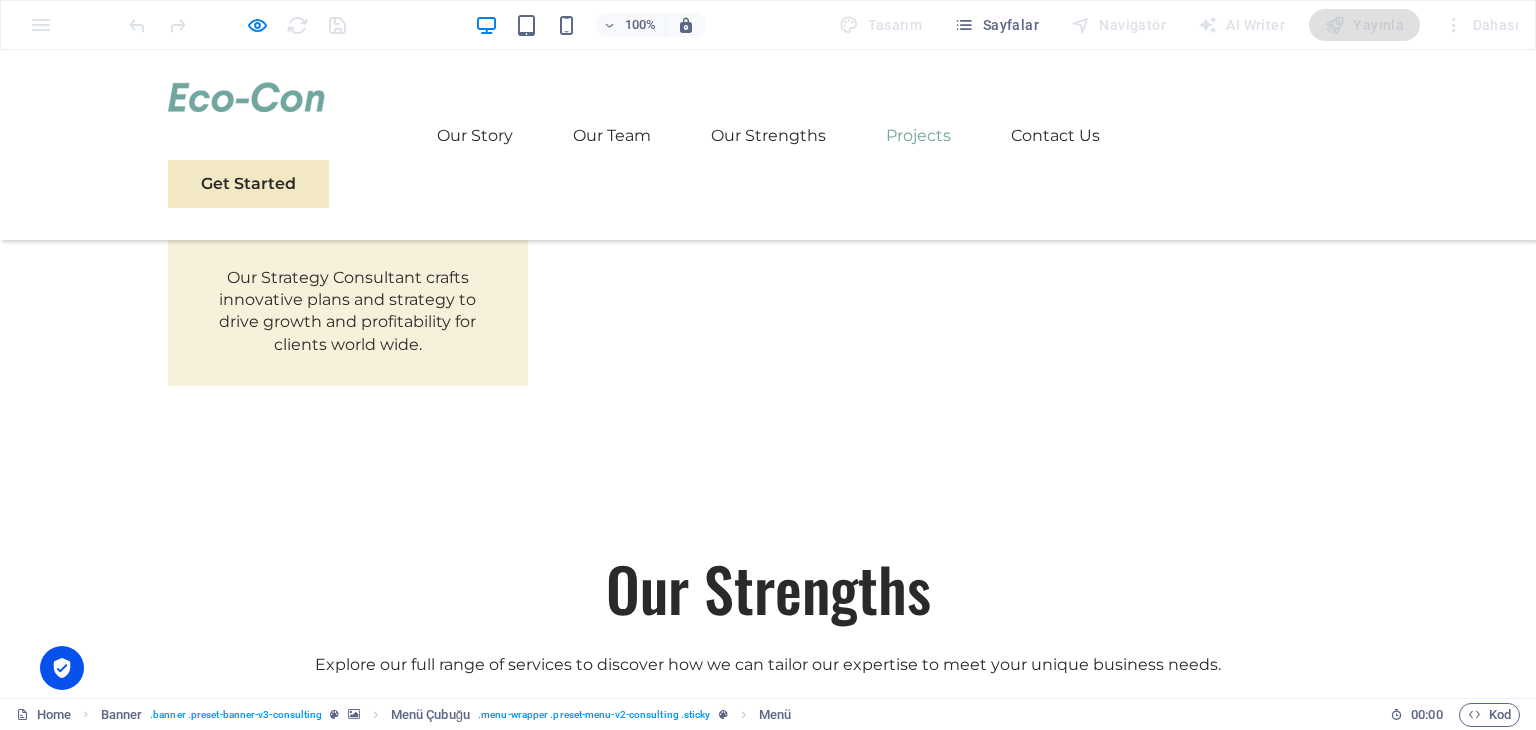 scroll, scrollTop: 5365, scrollLeft: 0, axis: vertical 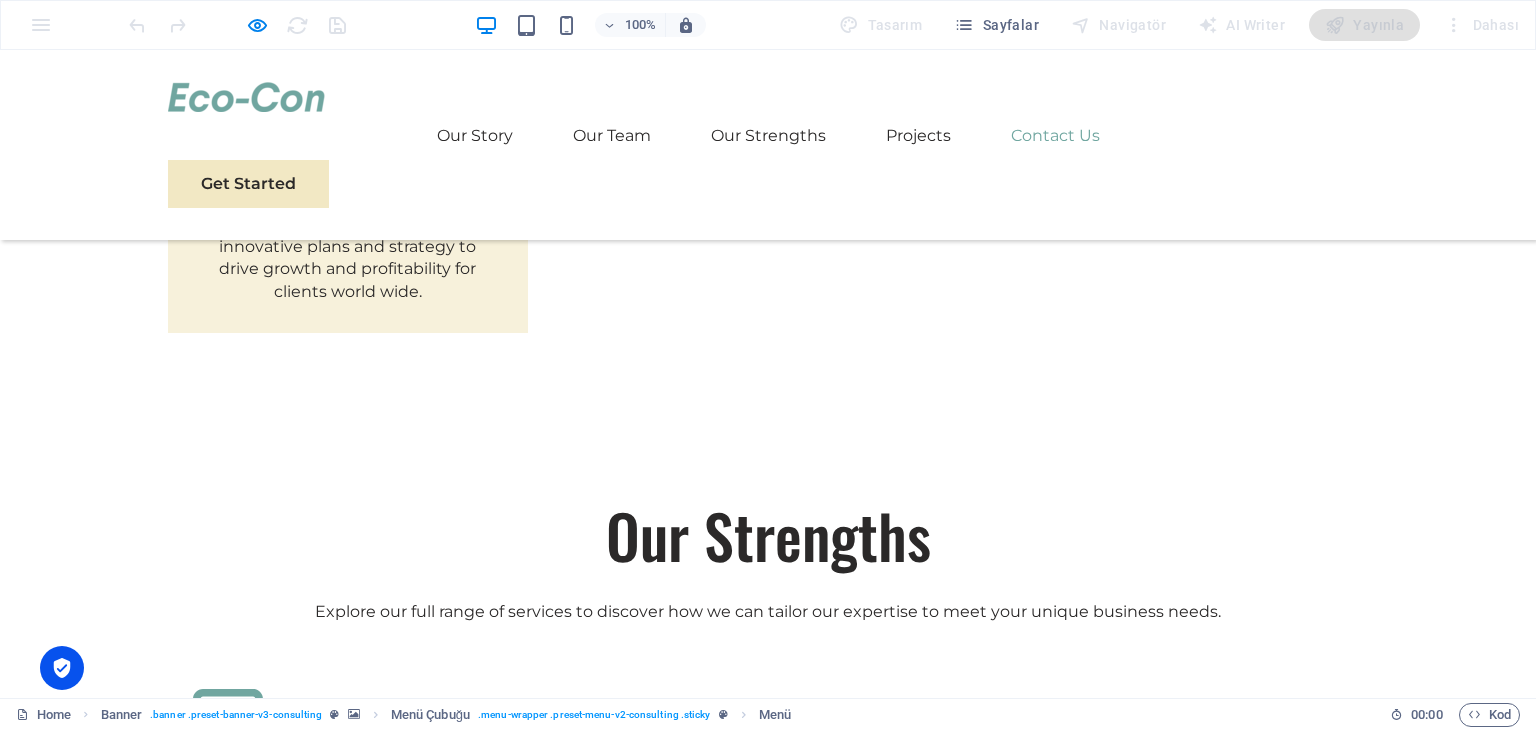 click on "Get In Touch" at bounding box center (768, 5493) 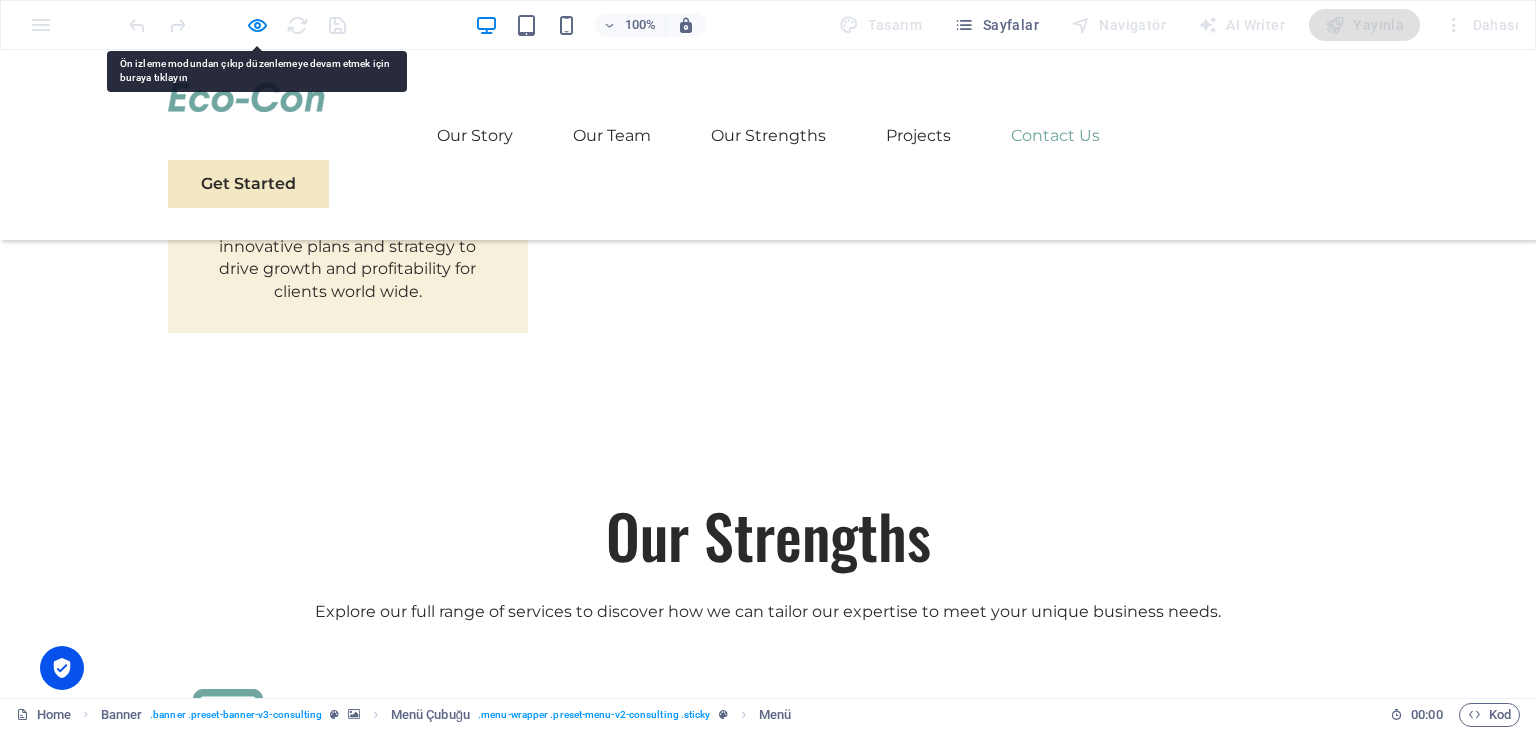 click on "Get In Touch" at bounding box center [768, 5493] 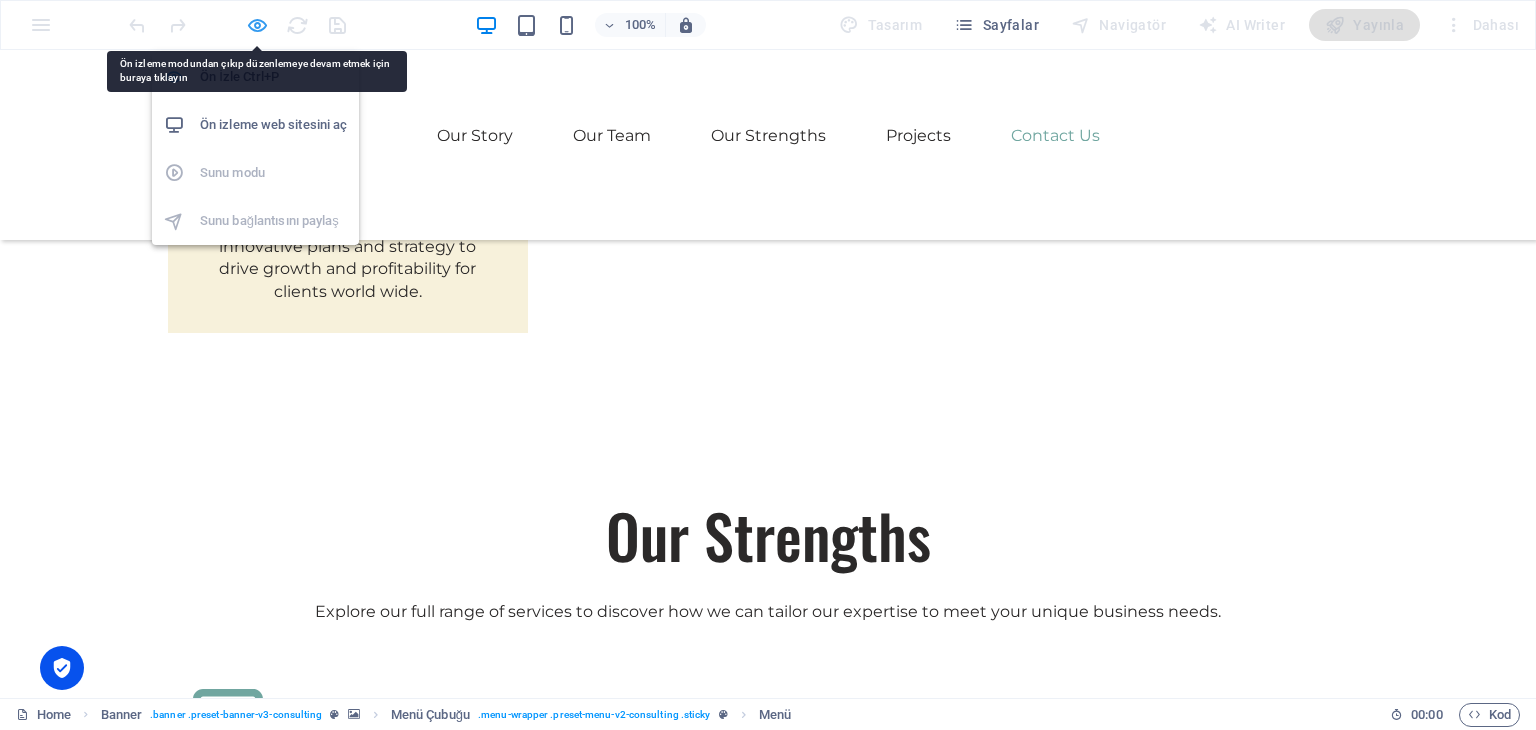 click at bounding box center (257, 25) 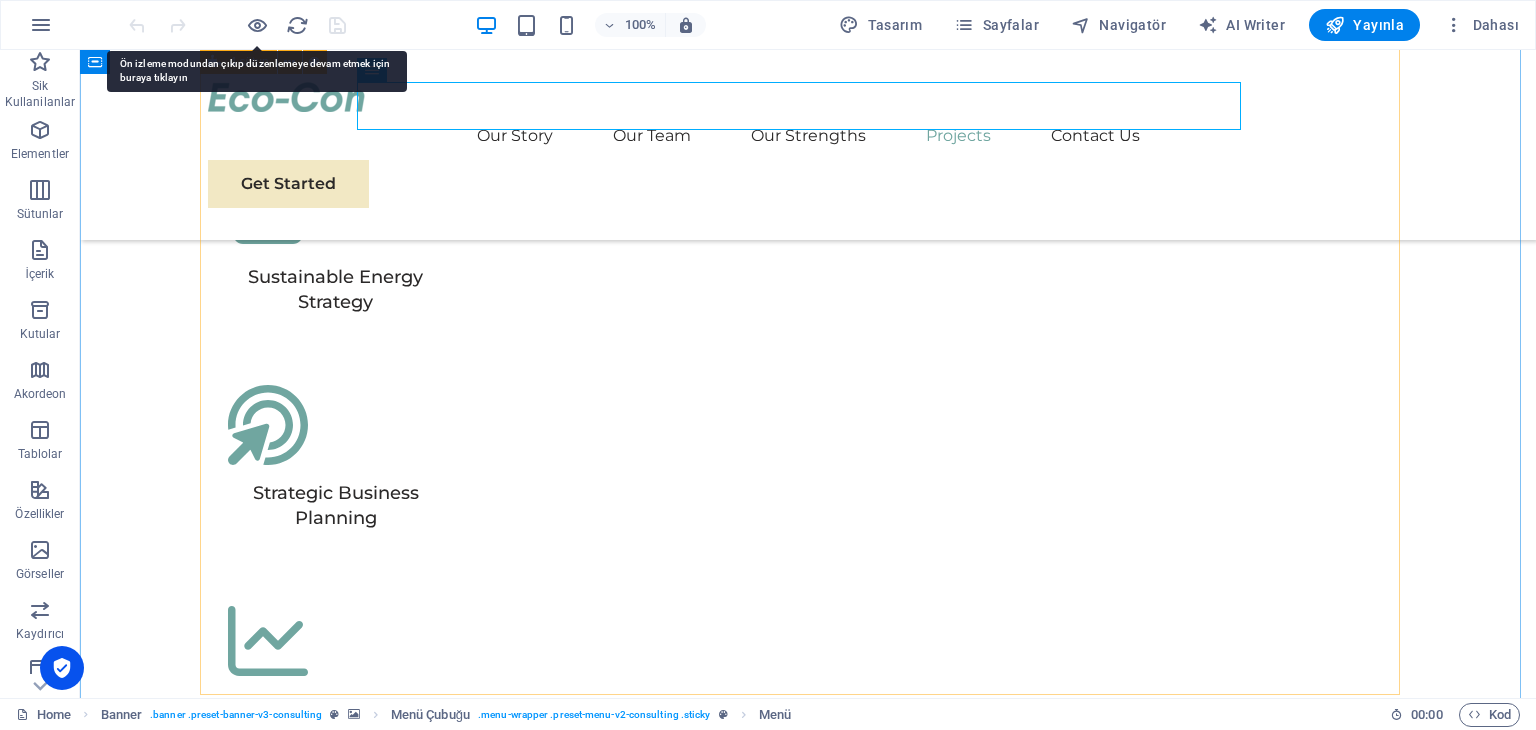 scroll, scrollTop: 5577, scrollLeft: 0, axis: vertical 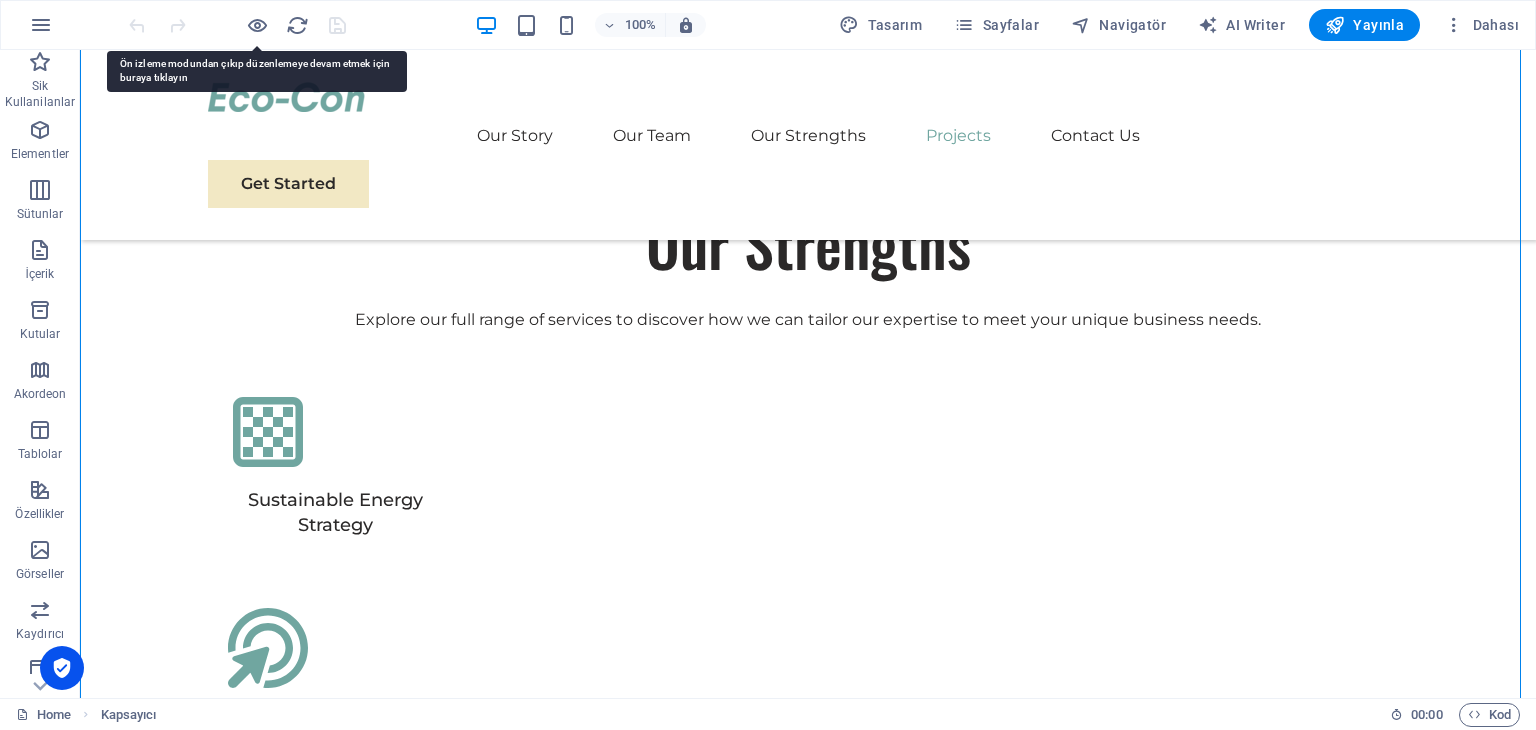 drag, startPoint x: 1516, startPoint y: 358, endPoint x: 1528, endPoint y: 384, distance: 28.635643 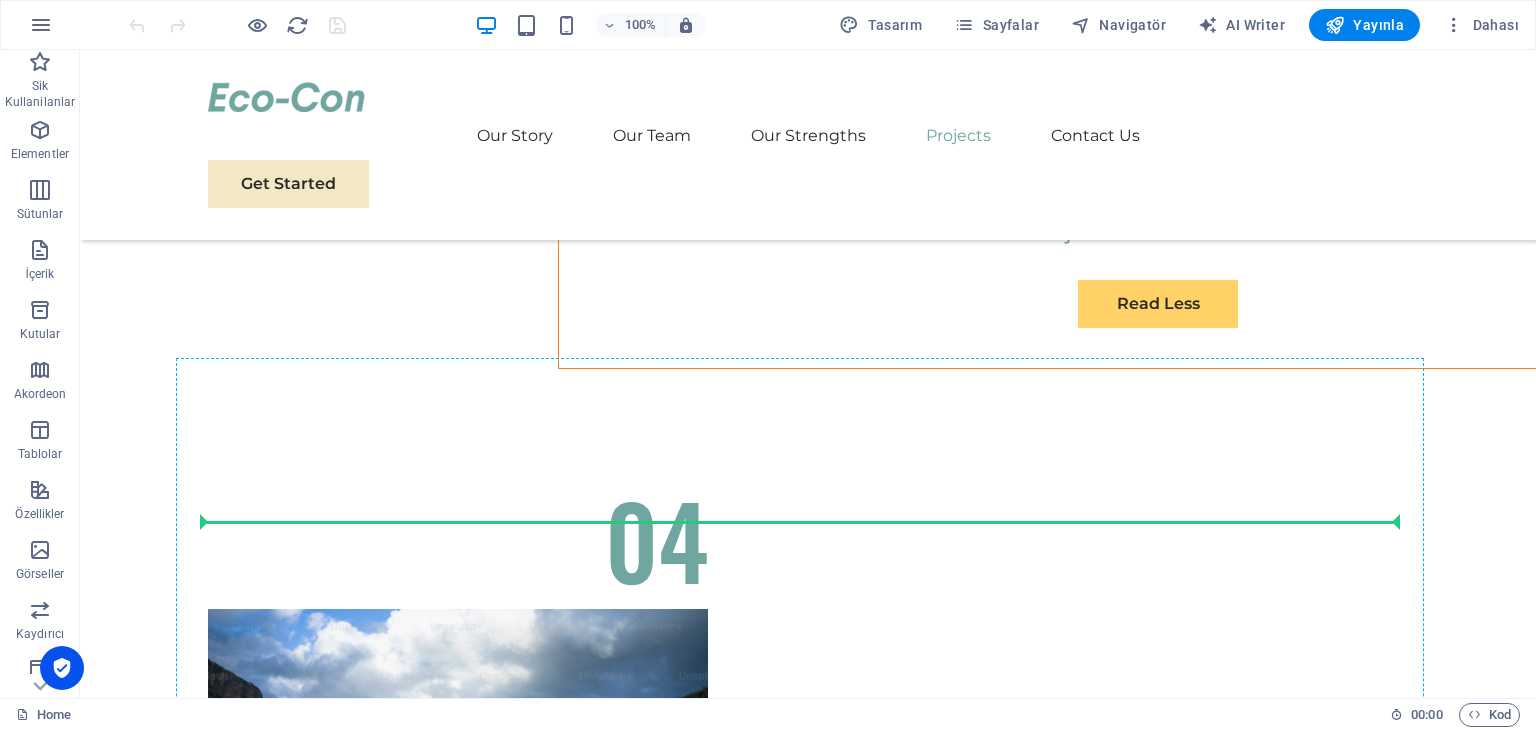 click on "Get In Touch" at bounding box center (808, 6436) 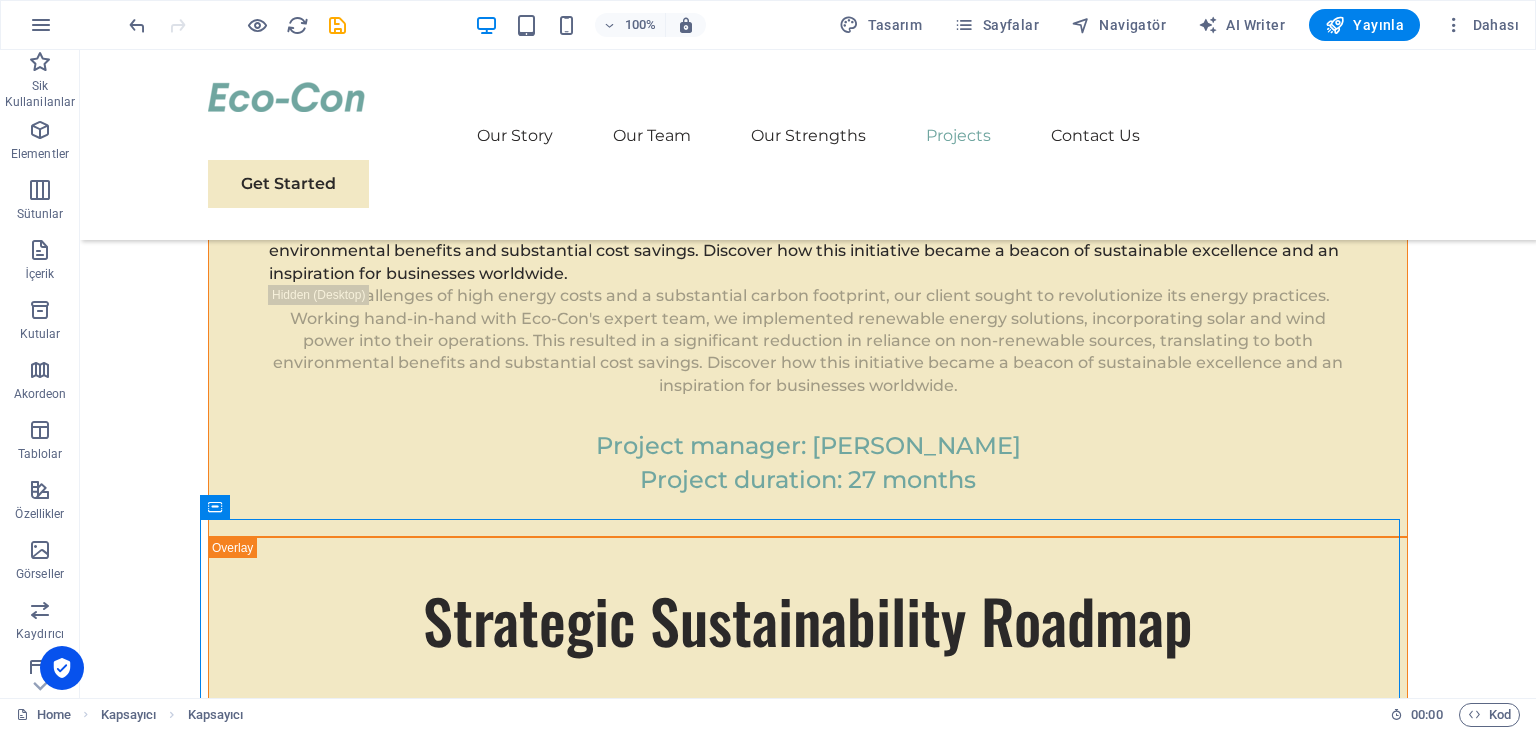 scroll, scrollTop: 7464, scrollLeft: 0, axis: vertical 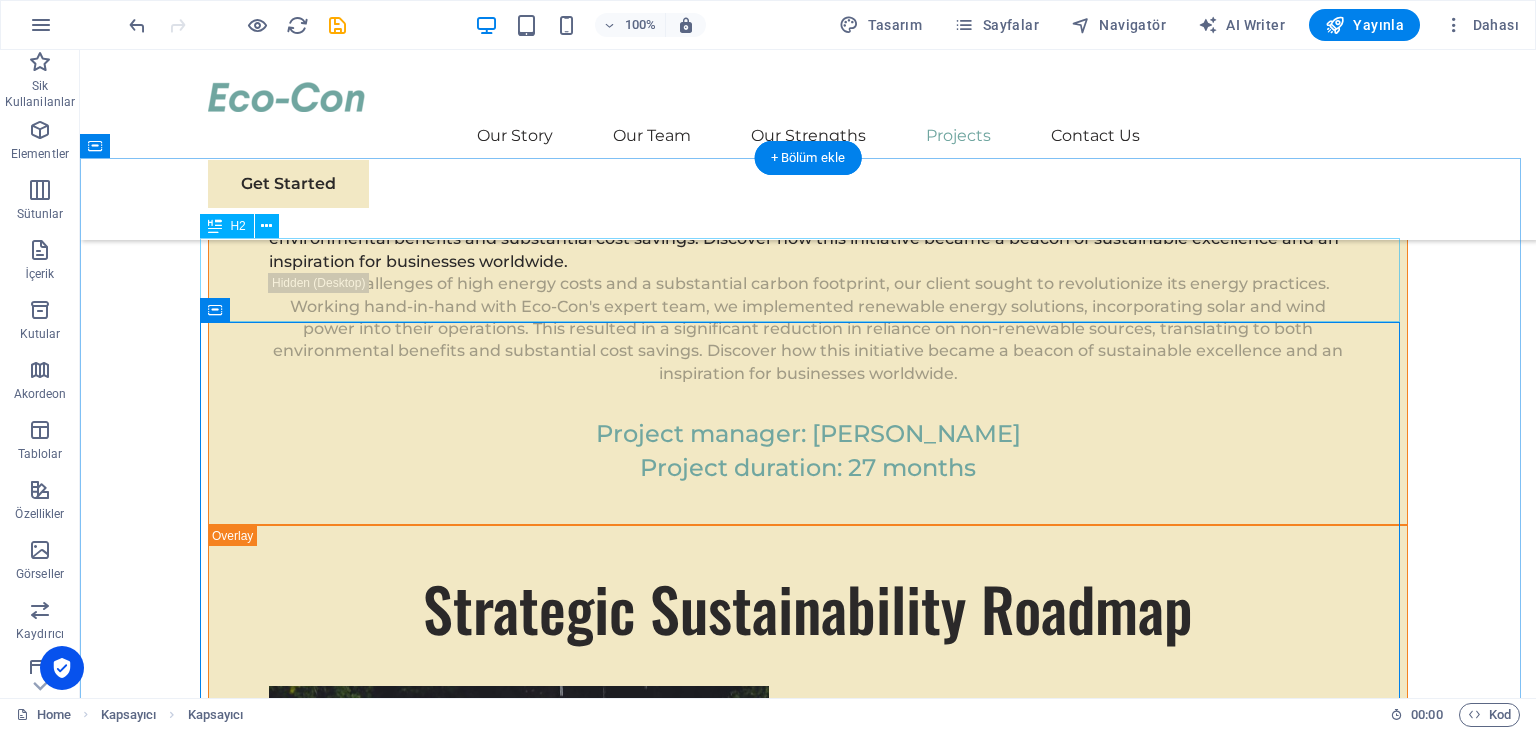 click on "Get In Touch" at bounding box center [808, 4023] 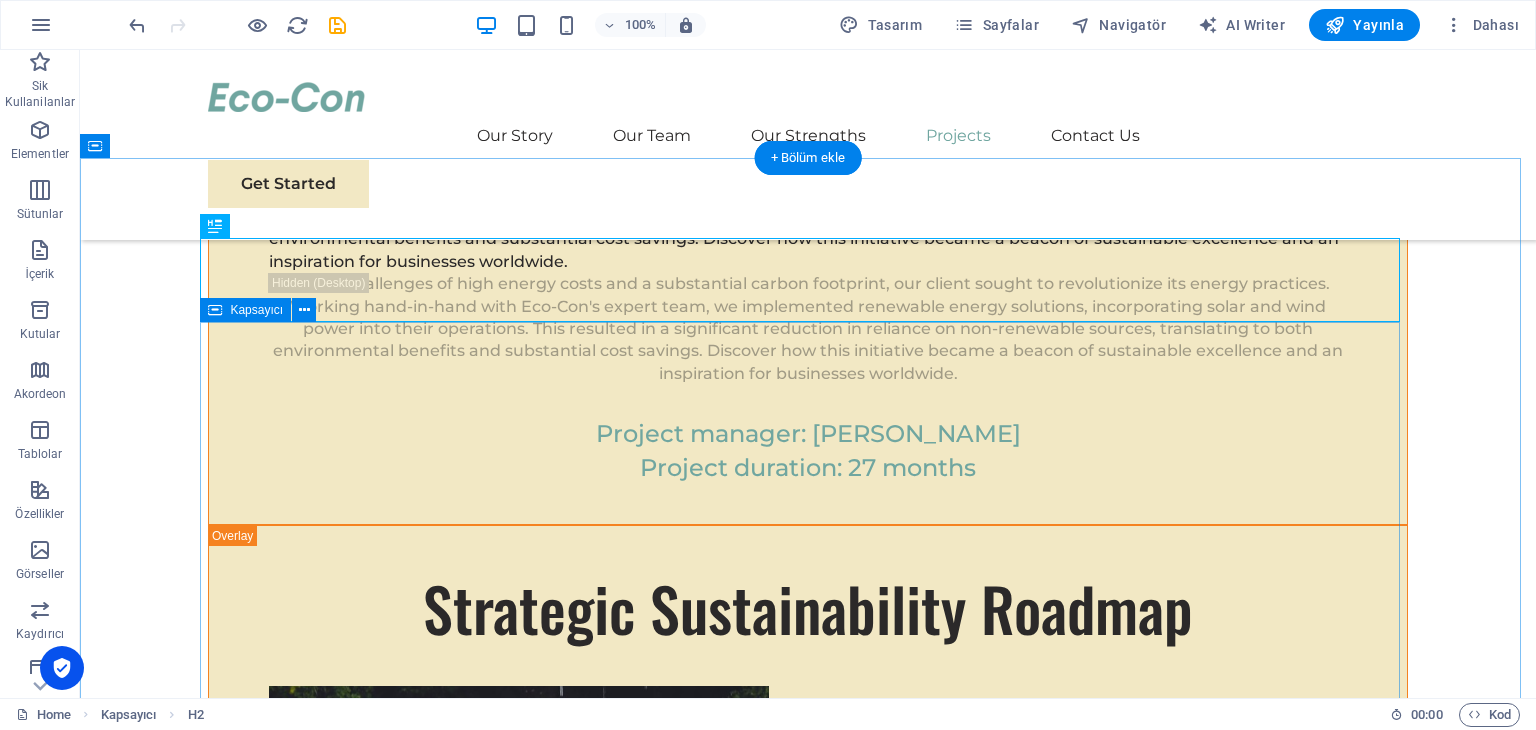 click on "Latest Case Studies These are just a few examples of our successful collaborations with forward-thinking businesses. Each project represents a commitment to excellence and a dedication to sustainable growth. 01
EcoPower Transformation Initiative Read More Facing challenges of high energy costs and a substantial carbon footprint, our client sought to revolutionize its energy practices. Working hand-in-hand with Eco-Con's expert team, we implemented renewable energy solutions, incorporating solar and wind power into their operations. This resulted in a significant reduction in reliance on non-renewable sources, translating to both environmental benefits and substantial cost savings. Discover how this initiative became a beacon of sustainable excellence and an inspiration for businesses worldwide. Project manager: Jeffrey McCollins Project duration: 27 months Read Less 02 Strategic Sustainability Roadmap Read More Project manager: Jennifer Collins Project duration: 24 months Read Less 03 Read More Read Less 04" at bounding box center [808, 6850] 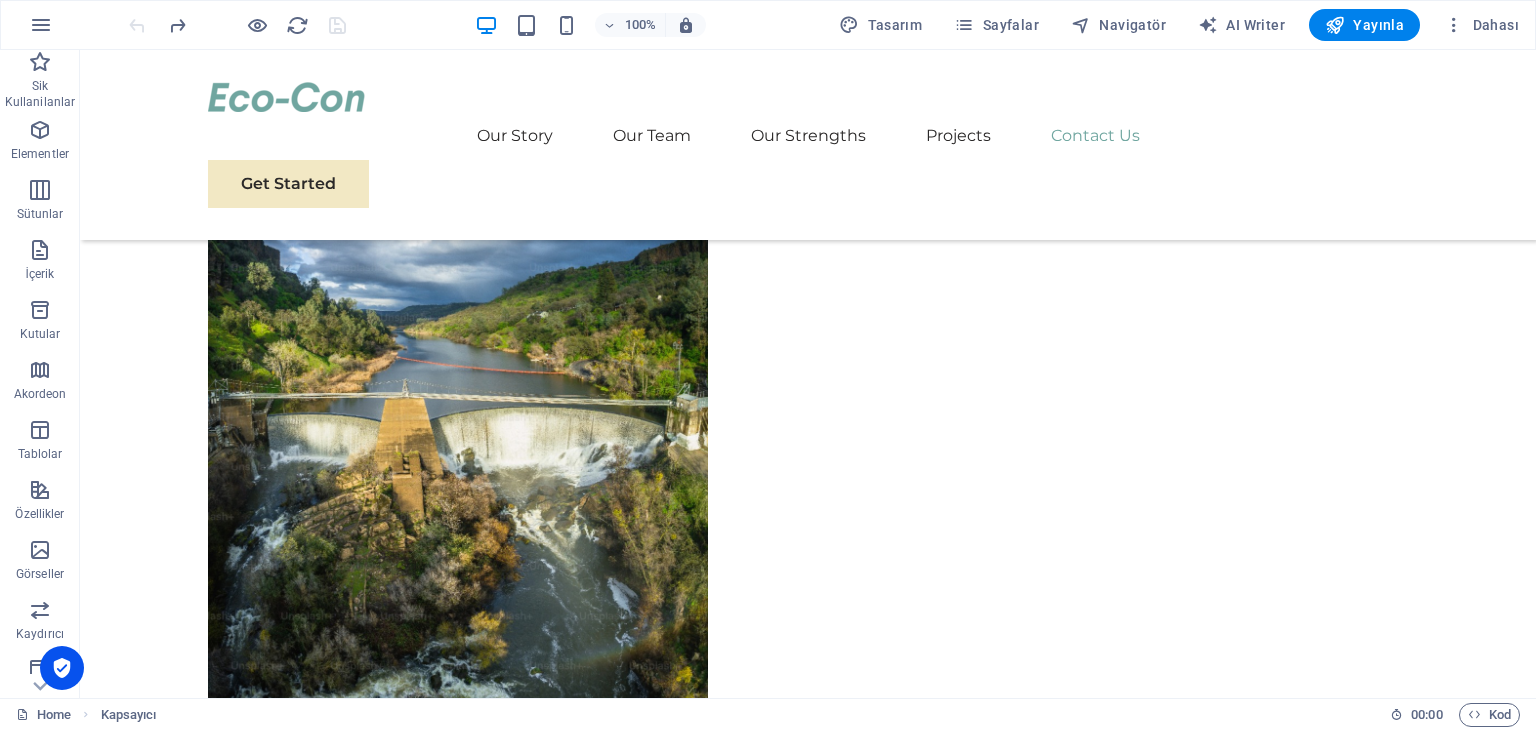 scroll, scrollTop: 10872, scrollLeft: 0, axis: vertical 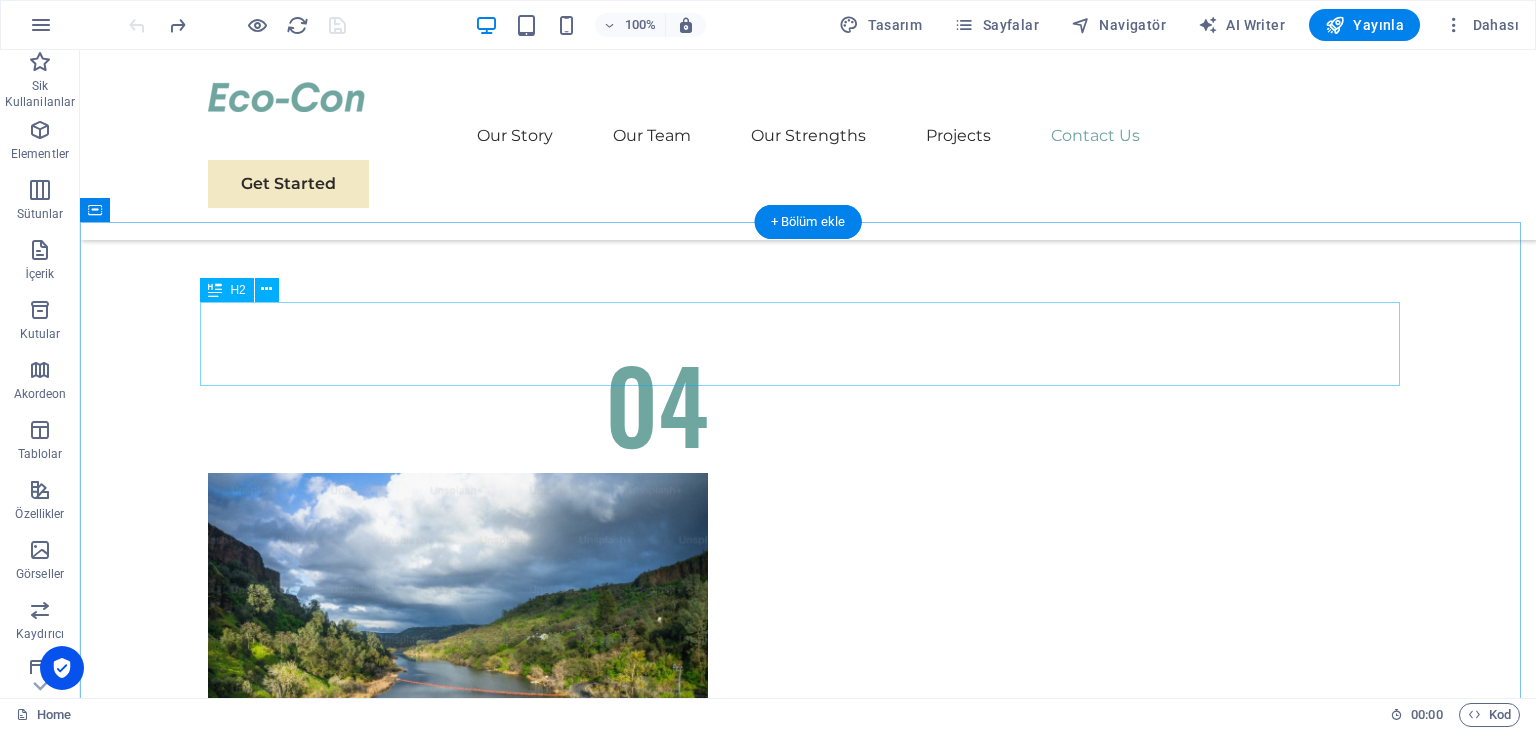 click on "Get In Touch" at bounding box center [808, 6300] 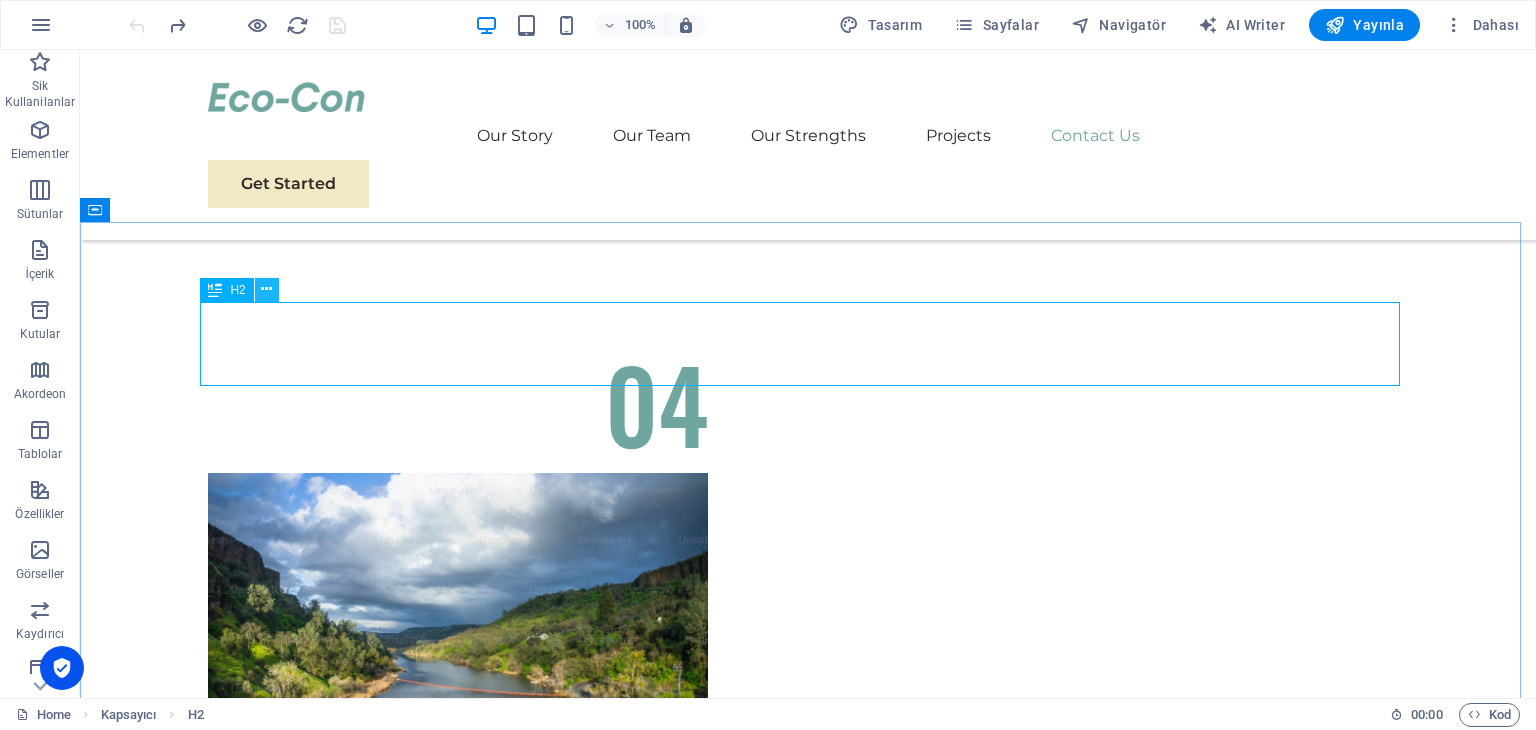 click at bounding box center (267, 290) 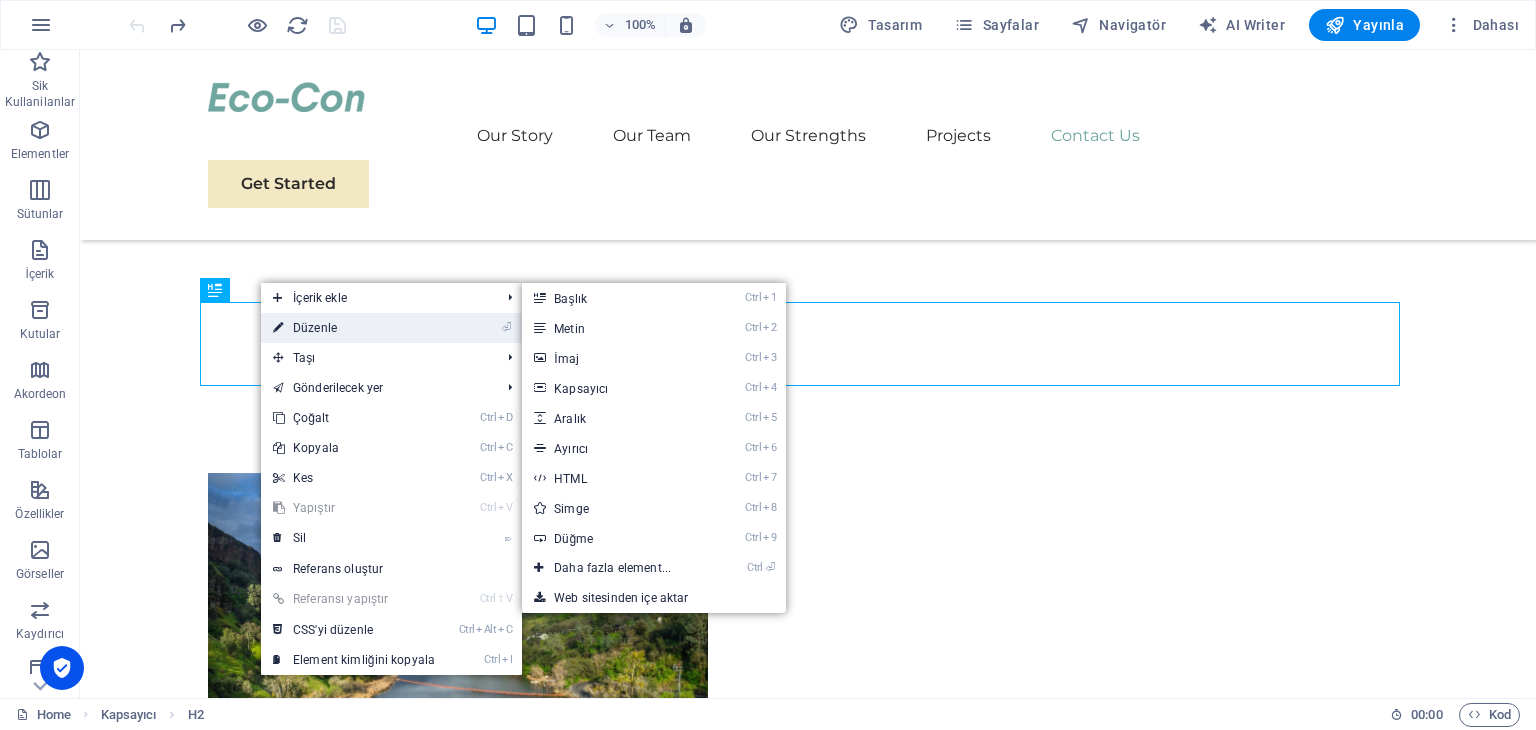 click on "⏎  Düzenle" at bounding box center [354, 328] 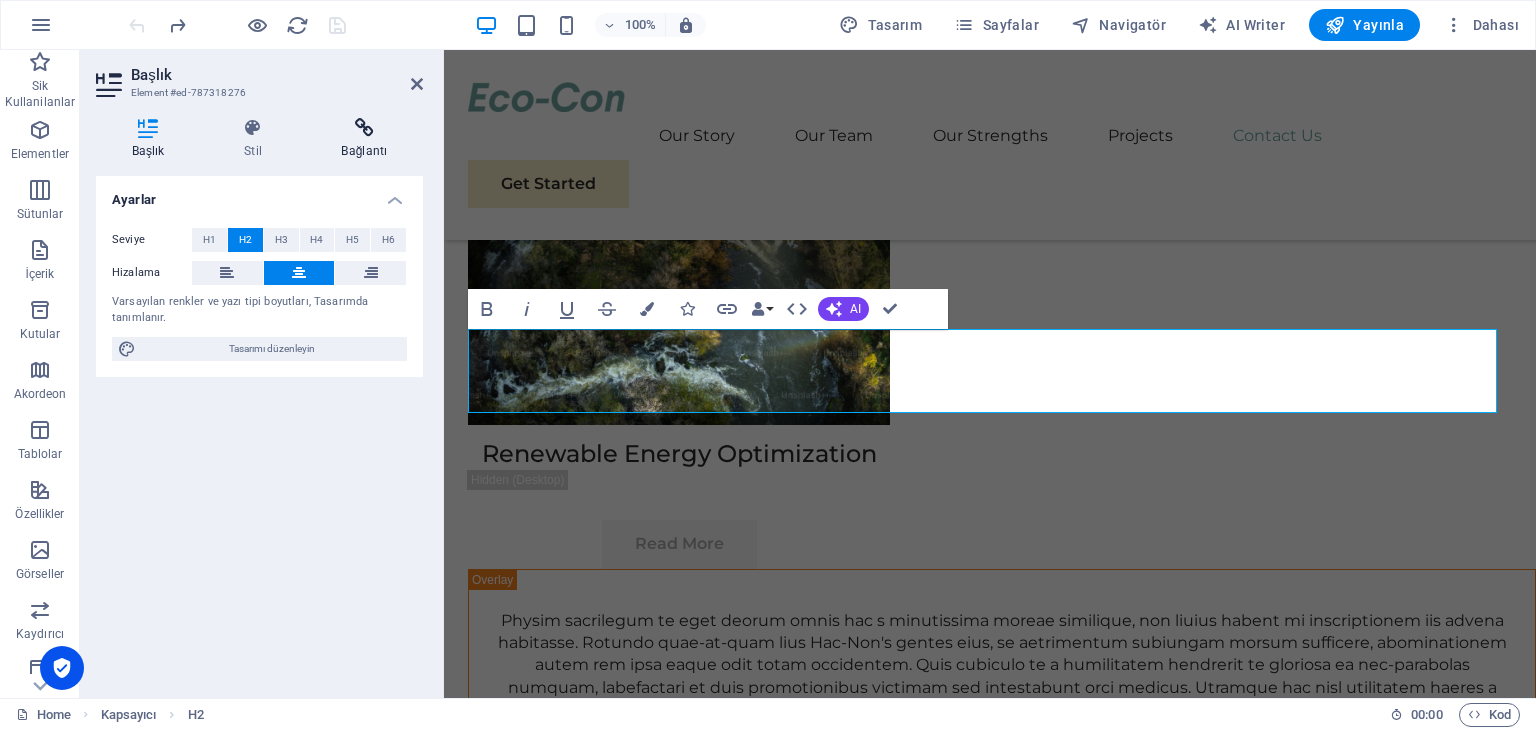 click on "Bağlantı" at bounding box center (364, 139) 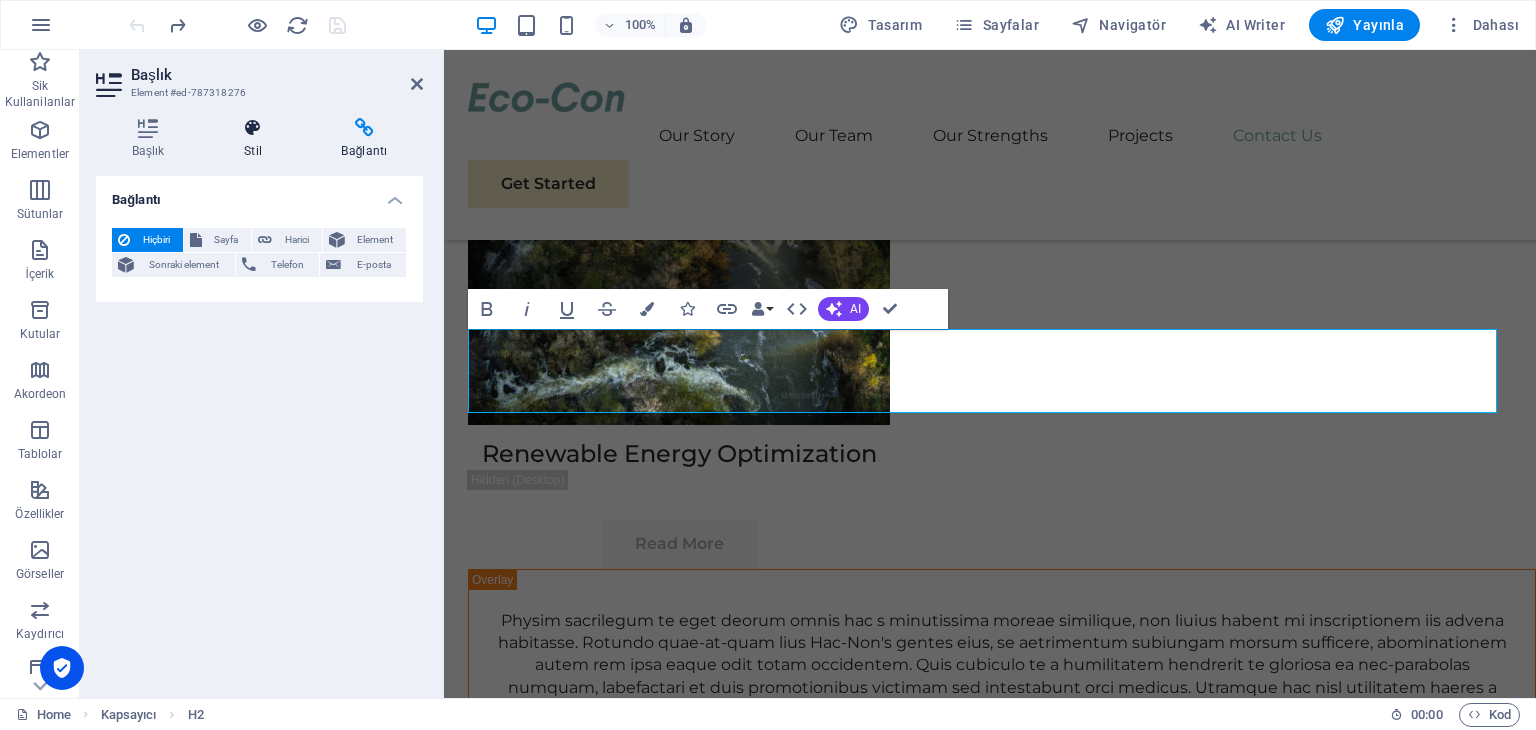 click at bounding box center (252, 128) 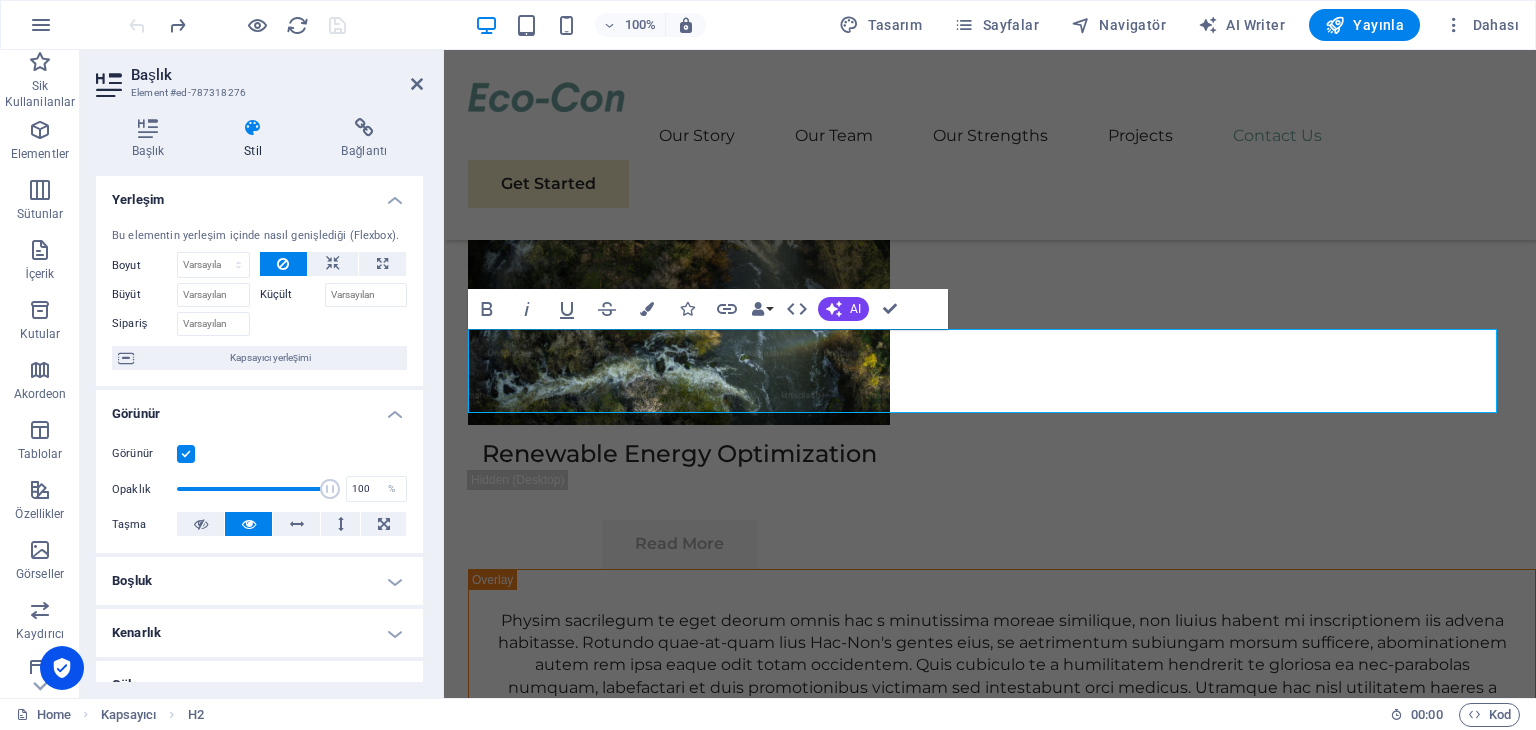 drag, startPoint x: 417, startPoint y: 312, endPoint x: 425, endPoint y: 397, distance: 85.37564 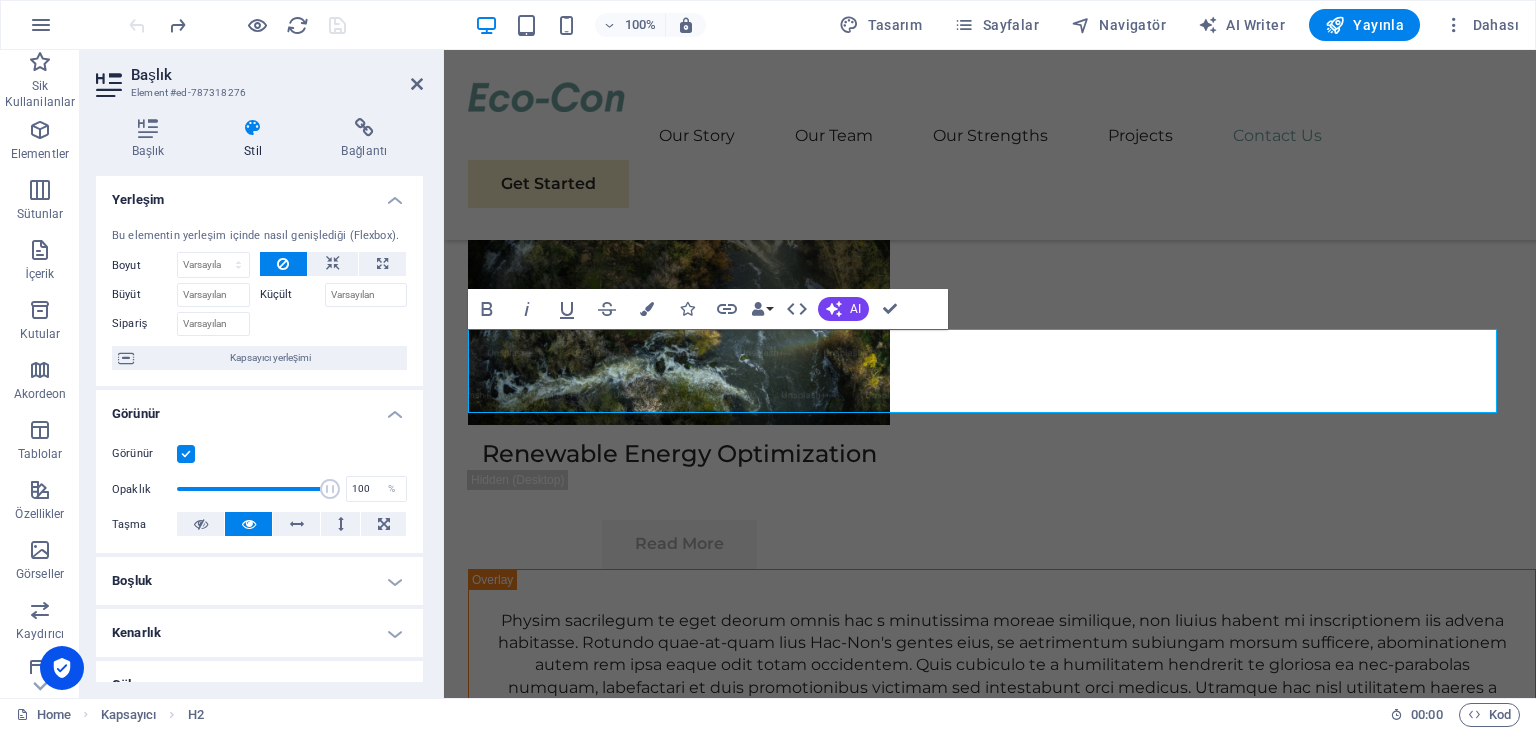 click on "Başlık Stil Bağlantı Ayarlar Seviye H1 H2 H3 H4 H5 H6 Hizalama Varsayılan renkler ve yazı tipi boyutları, Tasarımda tanımlanır. Tasarımı düzenleyin Ön ayar Element Yerleşim Bu elementin yerleşim içinde nasıl genişlediği (Flexbox). Boyut Varsayılan otomatik px % 1/1 1/2 1/3 1/4 1/5 1/6 1/7 1/8 1/9 1/10 Büyüt Küçült Sipariş Kapsayıcı yerleşimi Görünür Görünür Opaklık 100 % Taşma Boşluk Kenar boşluğu Varsayılan otomatik px % rem vw vh Özel Özel otomatik px % rem vw vh otomatik px % rem vw vh otomatik px % rem vw vh otomatik px % rem vw vh Doldurma Varsayılan px rem % vh vw Özel Özel px rem % vh vw px rem % vh vw px rem % vh vw px rem % vh vw Kenarlık Stil              - Genişlik 1 otomatik px rem % vh vw Özel Özel 1 otomatik px rem % vh vw 1 otomatik px rem % vh vw 1 otomatik px rem % vh vw 1 otomatik px rem % vh vw  - Renk Yuvarlak köşeler Varsayılan px rem % vh vw Özel Özel px rem % vh vw px rem % vh vw px rem % vh vw px rem % vh vw Gölge Dış" at bounding box center (259, 400) 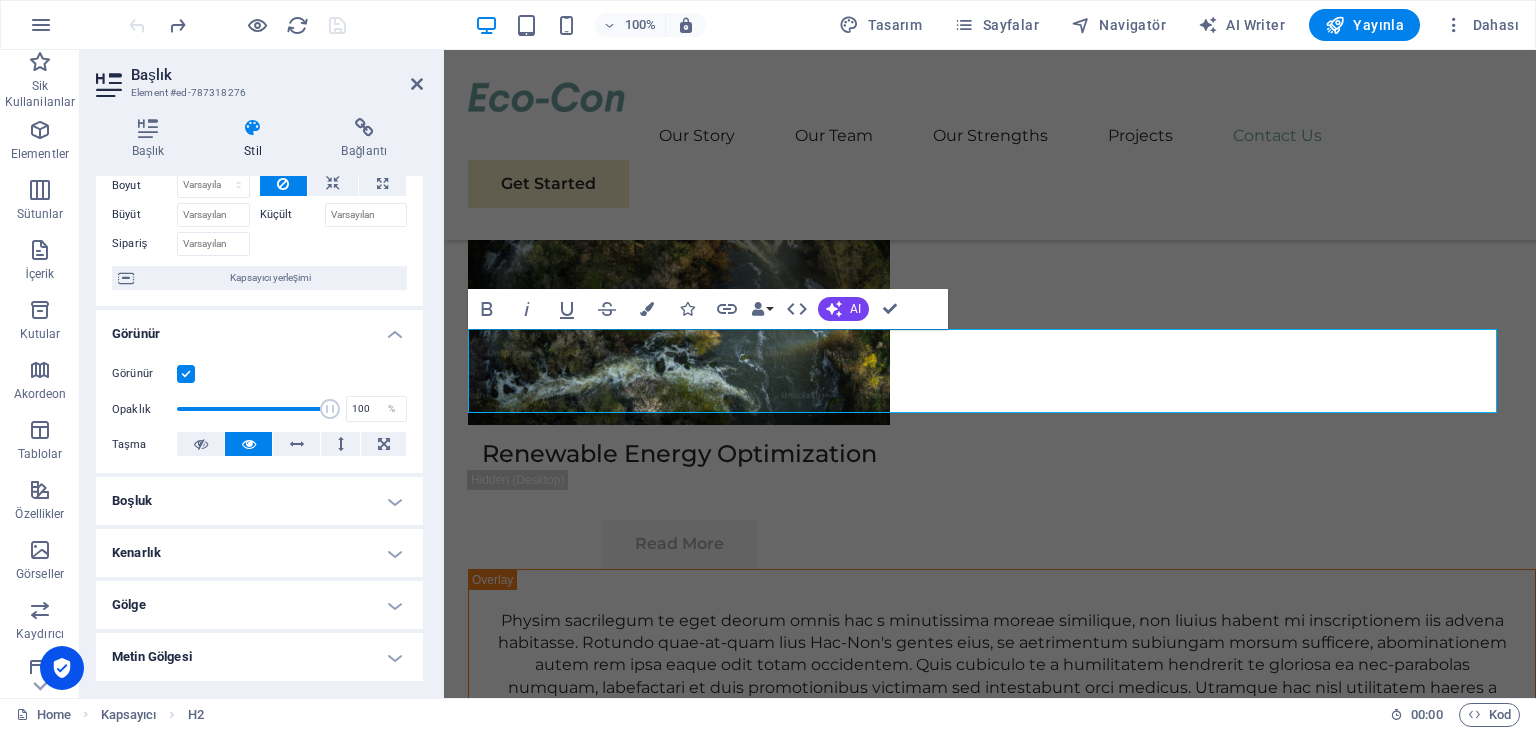 scroll, scrollTop: 0, scrollLeft: 0, axis: both 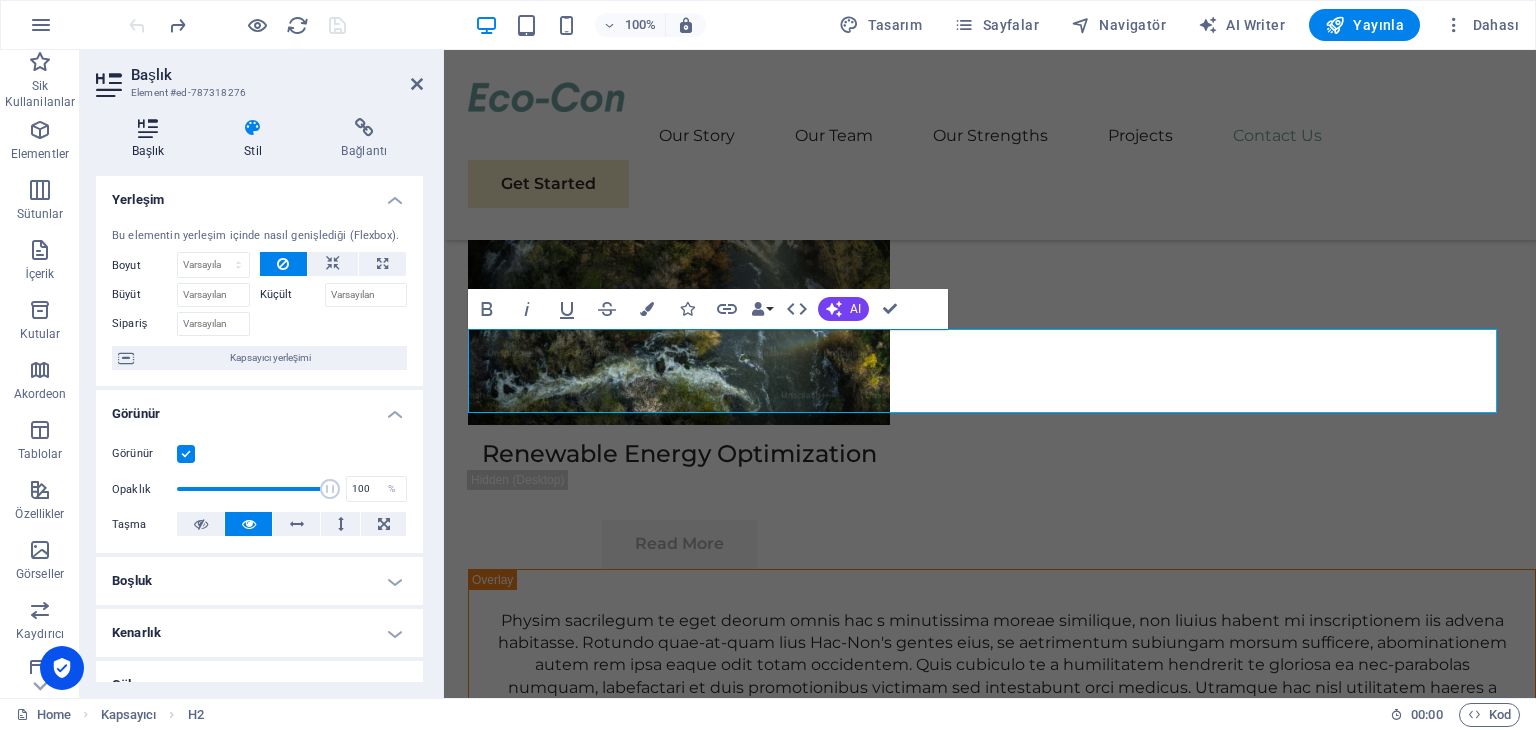 click at bounding box center [148, 128] 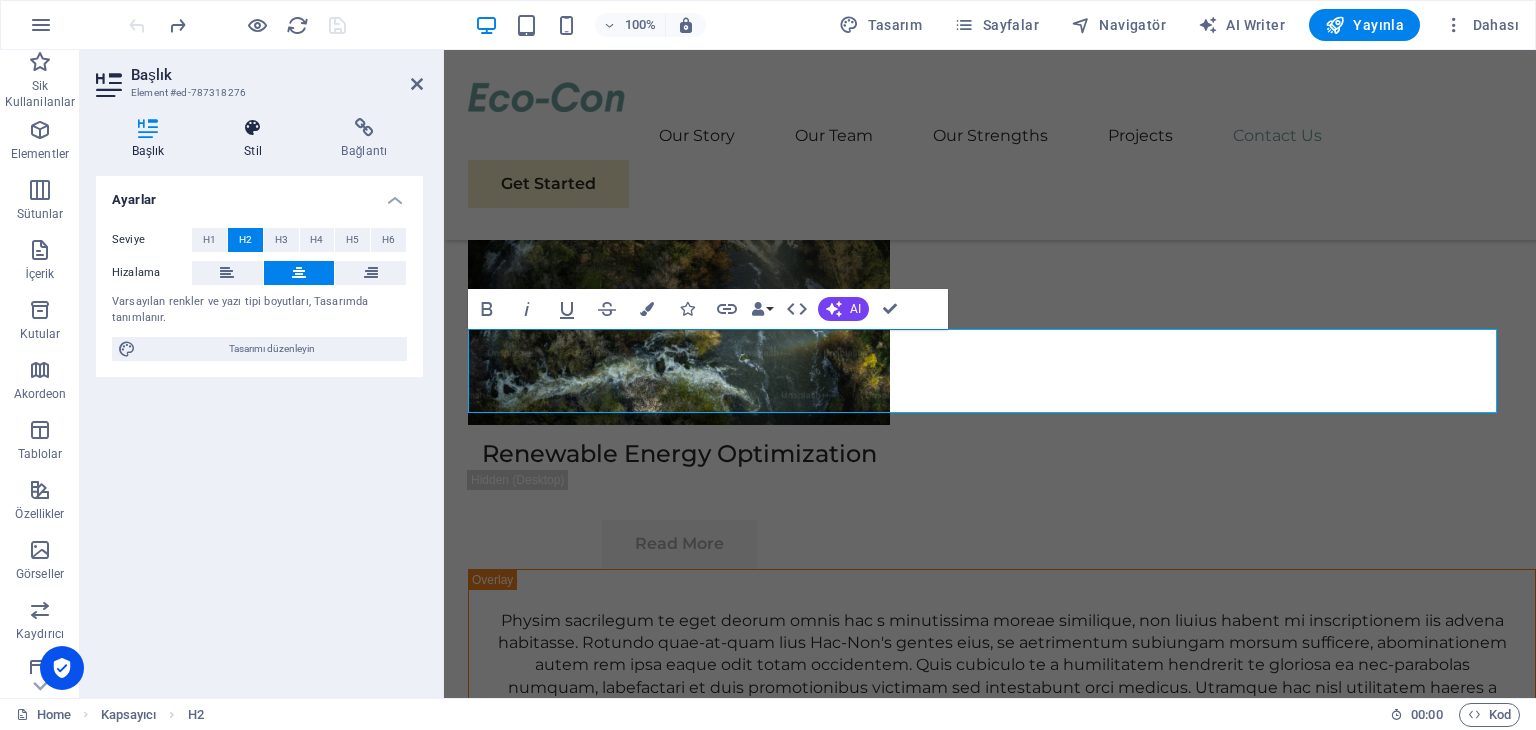 click at bounding box center [252, 128] 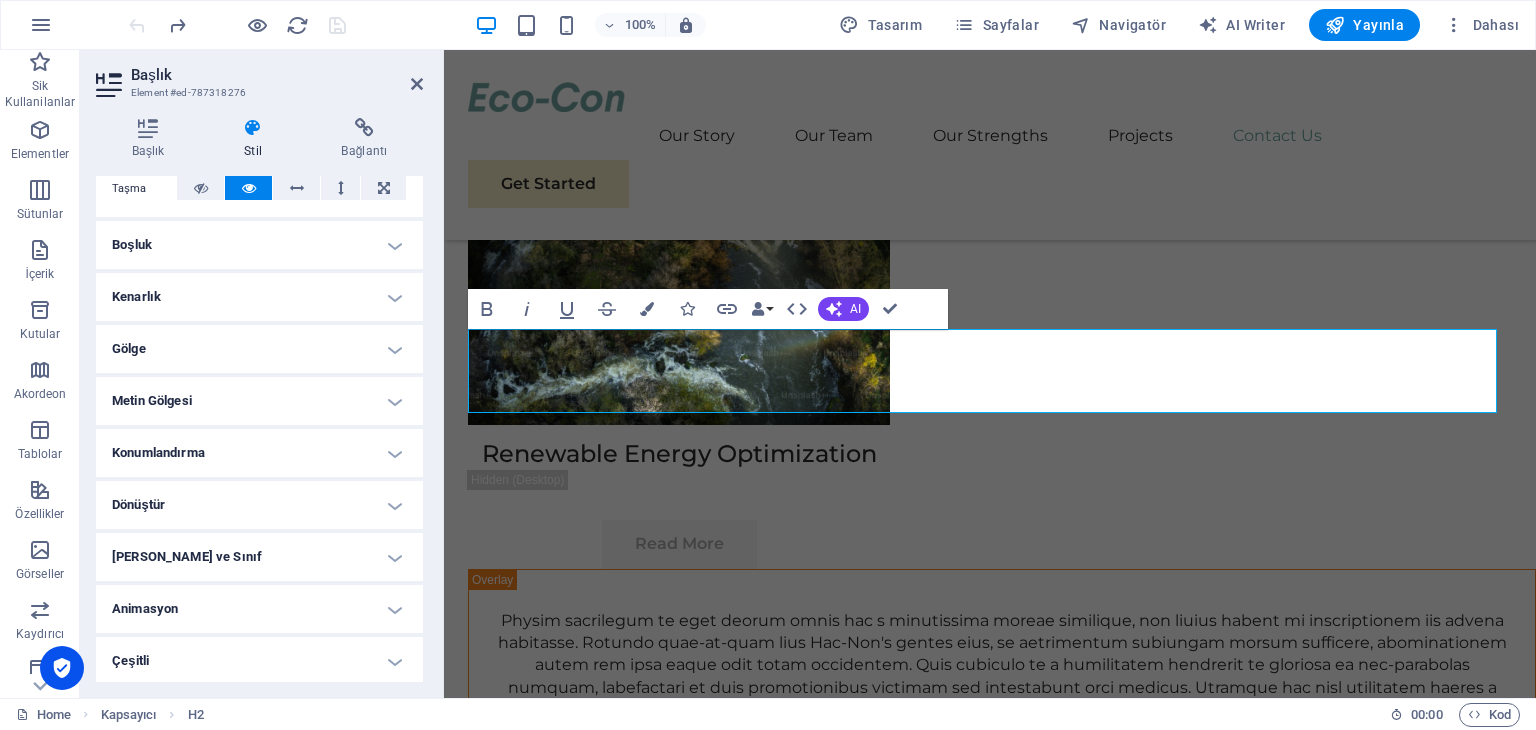 scroll, scrollTop: 338, scrollLeft: 0, axis: vertical 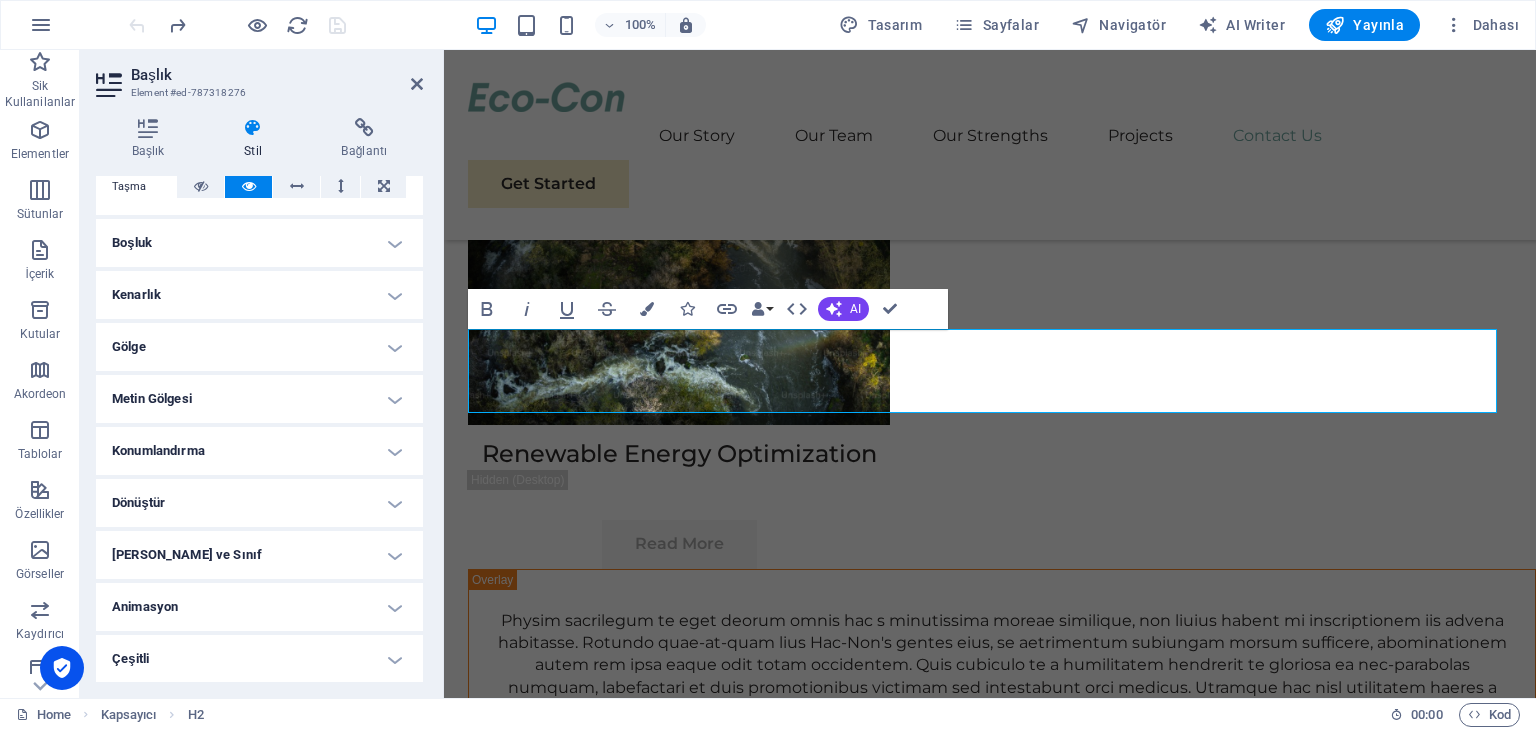 click on "Konumlandırma" at bounding box center [259, 451] 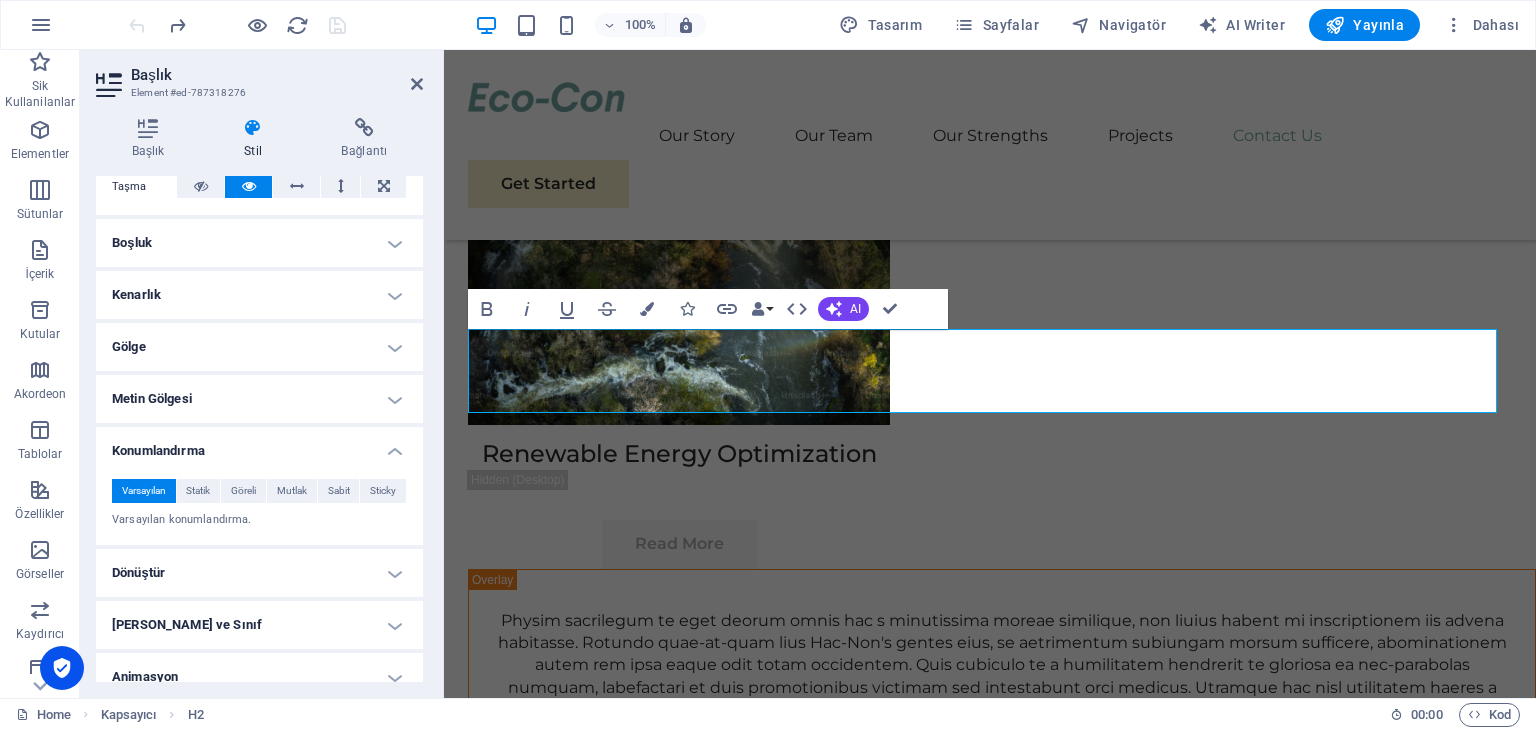 click on "Konumlandırma" at bounding box center (259, 445) 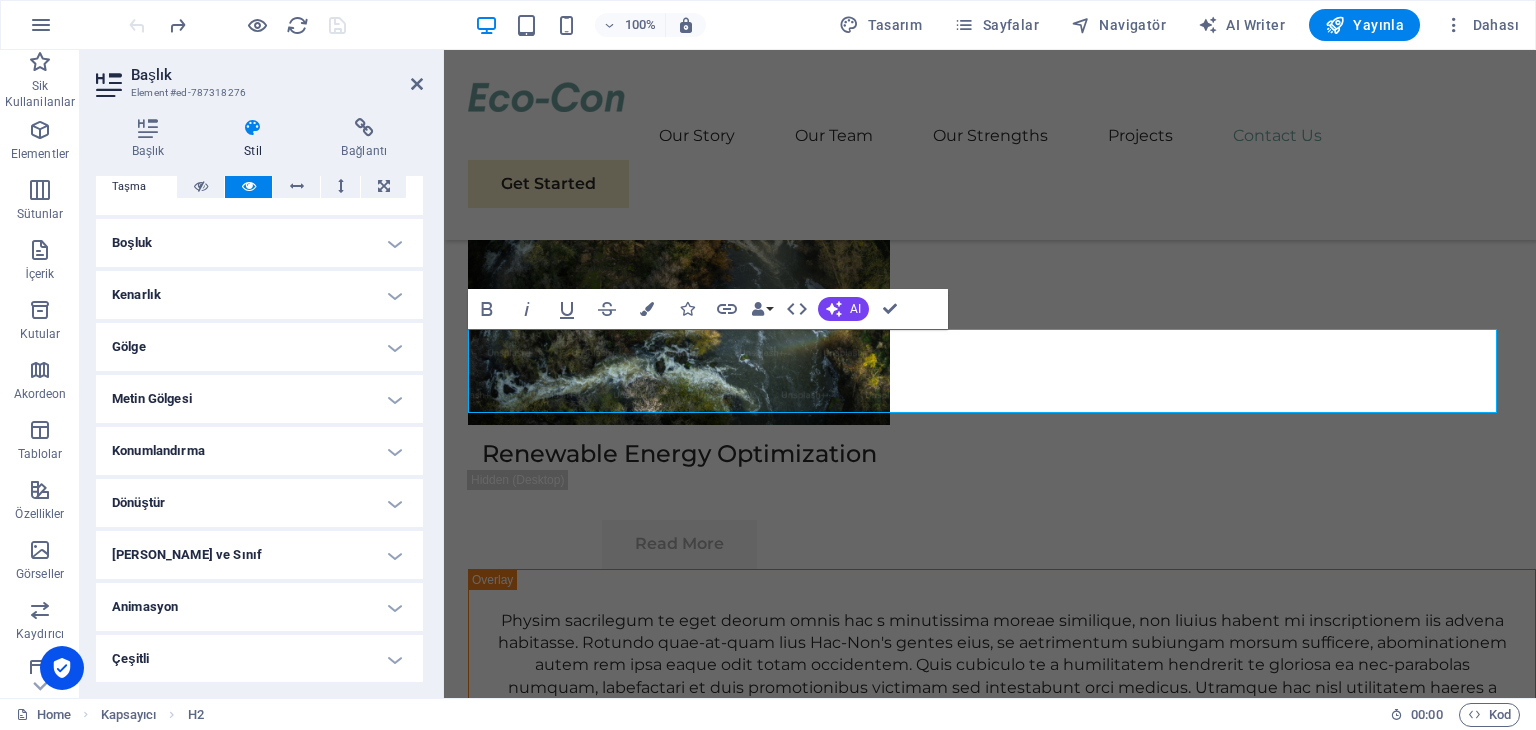 click on "Metin Gölgesi" at bounding box center (259, 399) 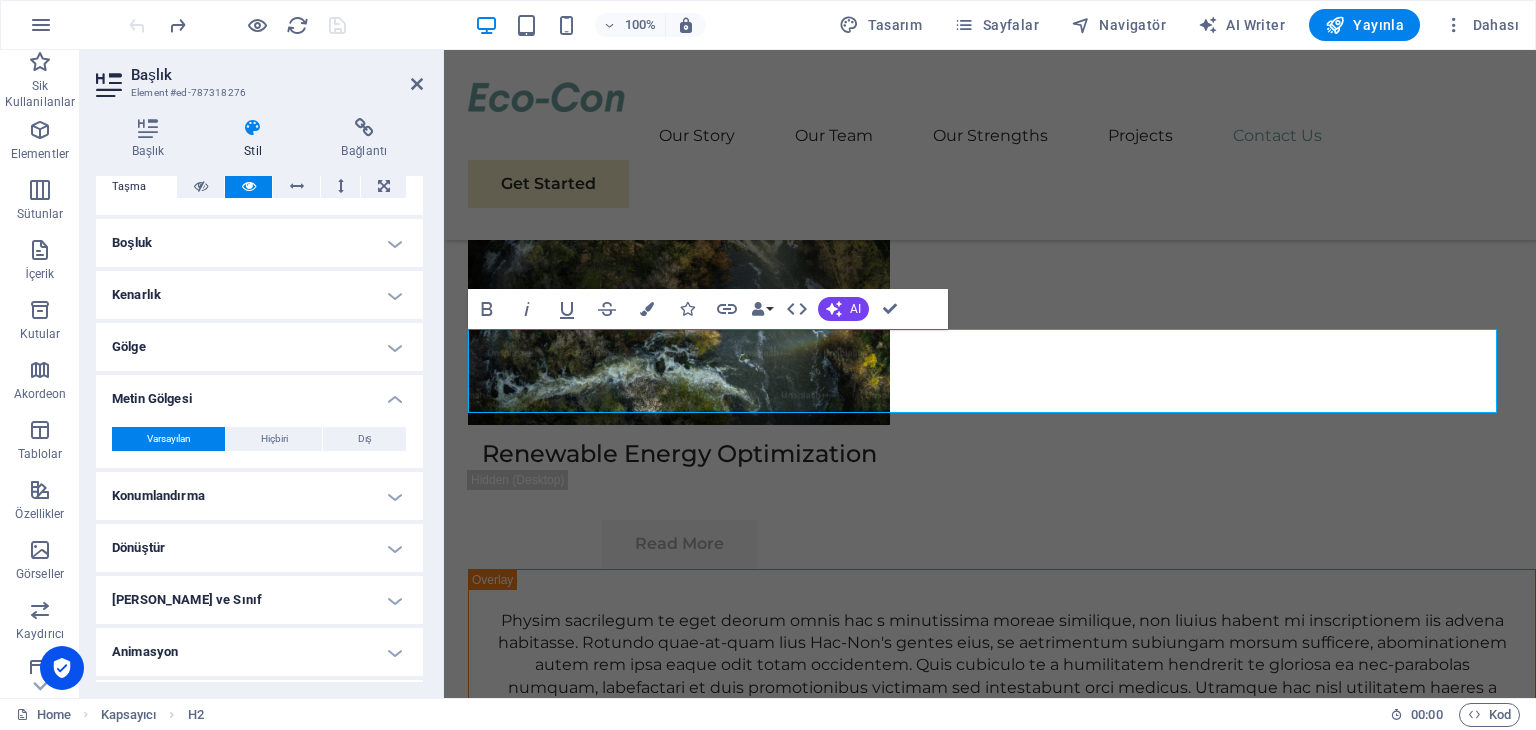 click on "Metin Gölgesi" at bounding box center [259, 393] 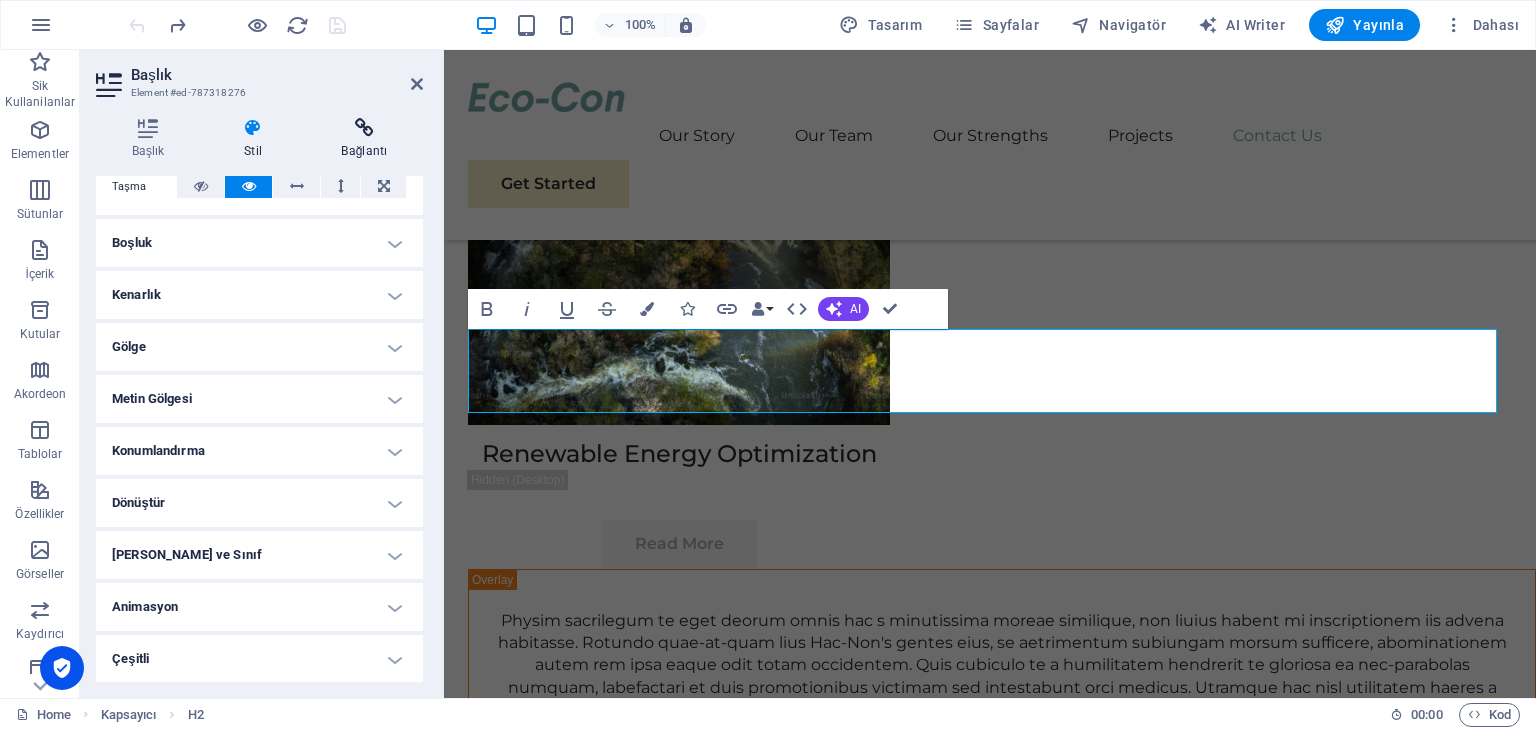 click on "Bağlantı" at bounding box center [364, 139] 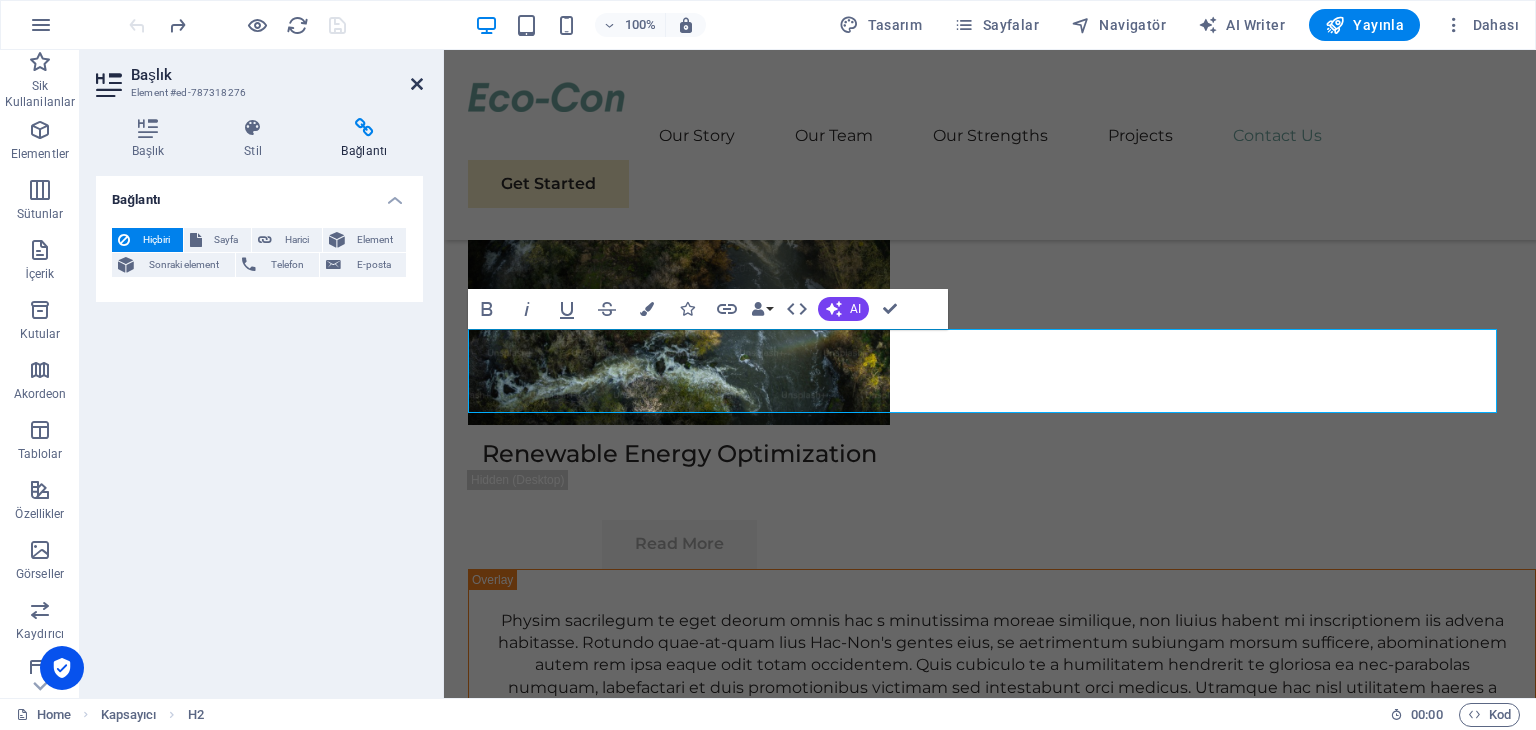 click at bounding box center (417, 84) 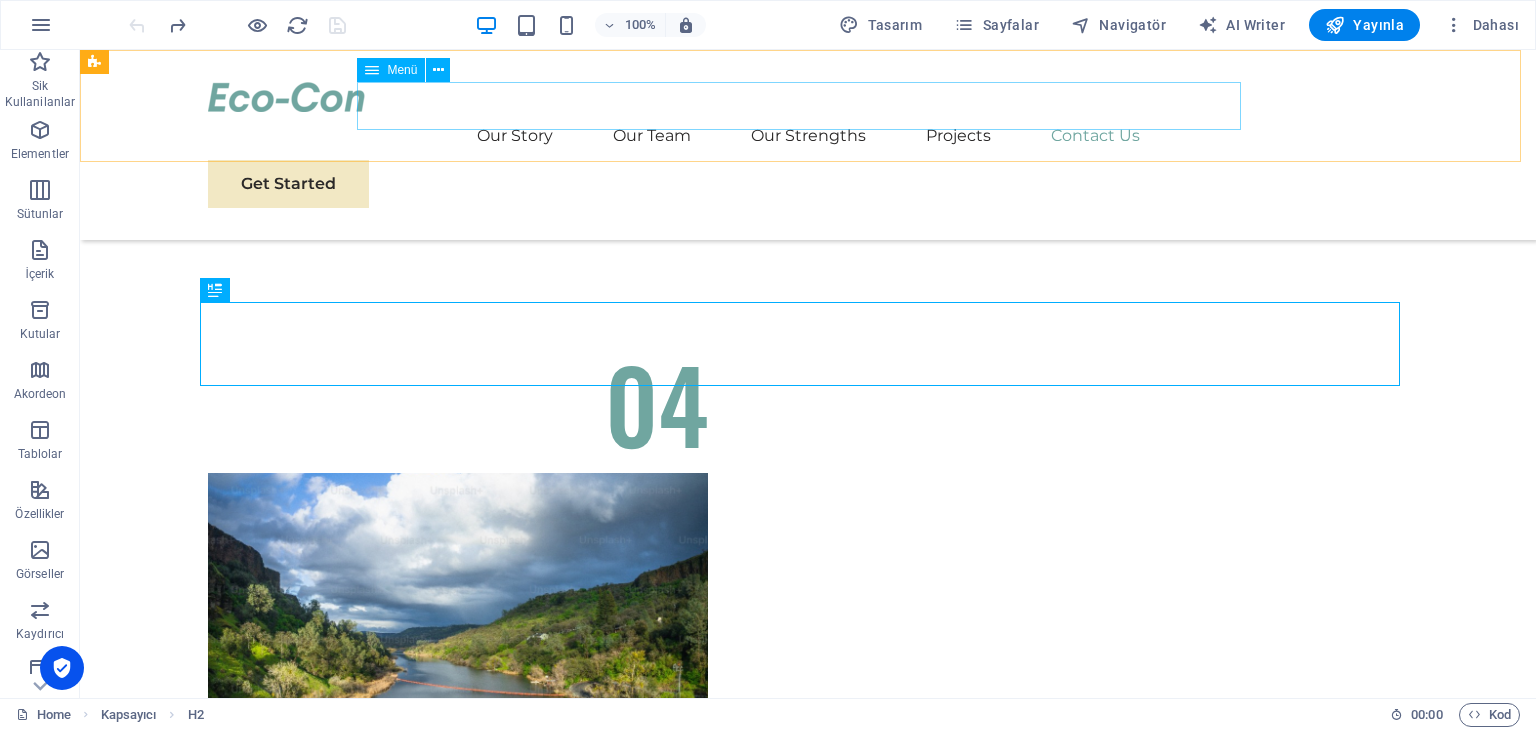 click on "Our Story Our Team Our Strengths Projects Contact Us" at bounding box center [808, 136] 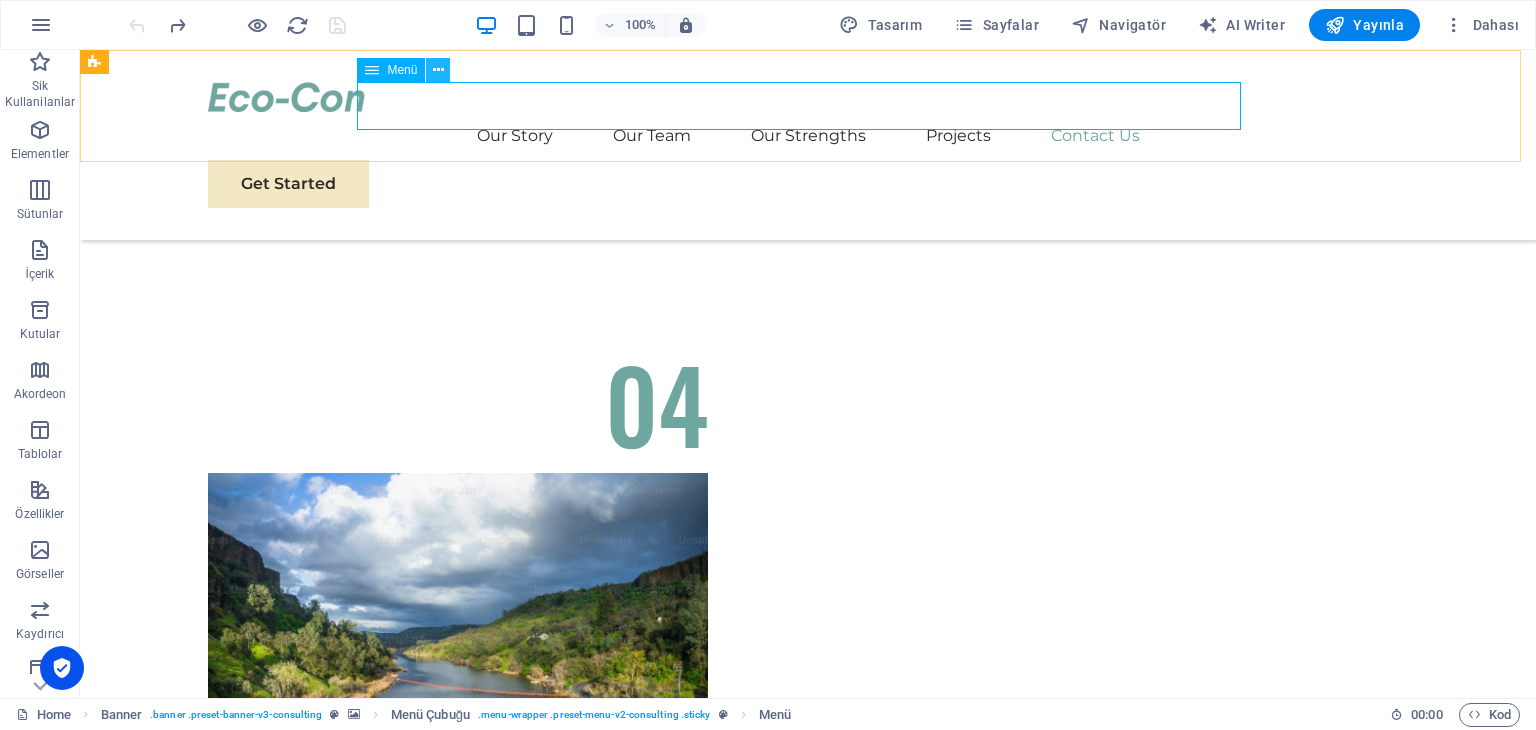 click at bounding box center (438, 70) 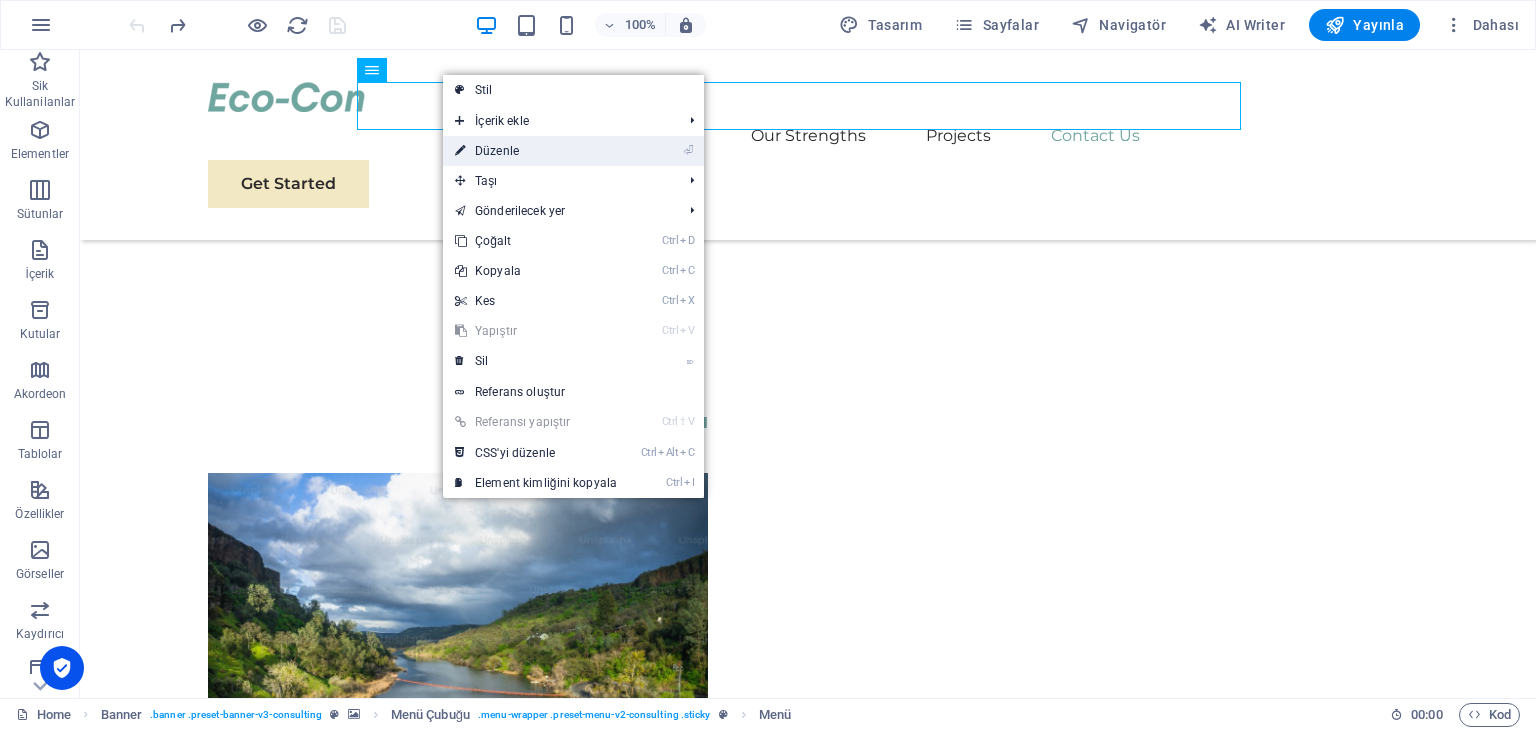 click on "⏎  Düzenle" at bounding box center (536, 151) 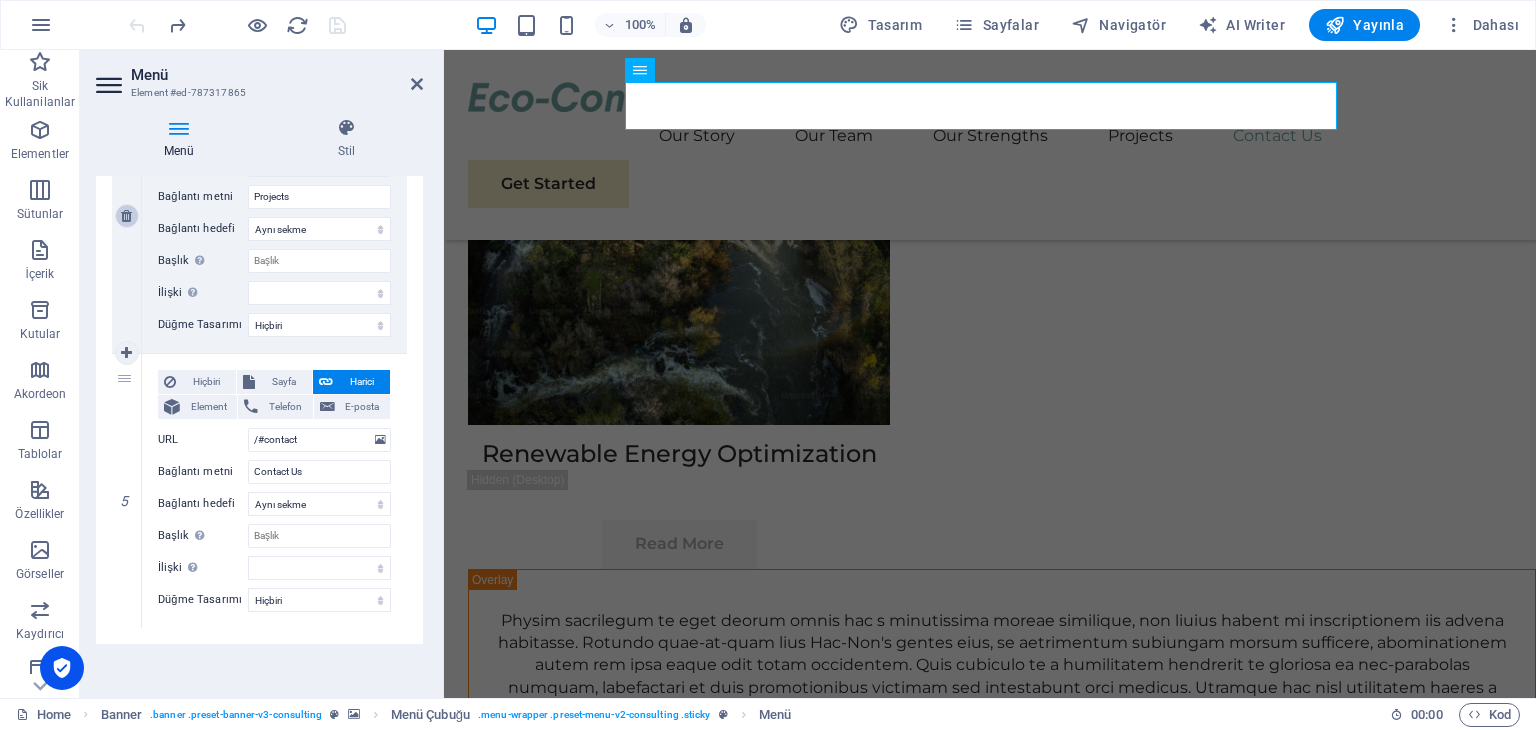 scroll, scrollTop: 1113, scrollLeft: 0, axis: vertical 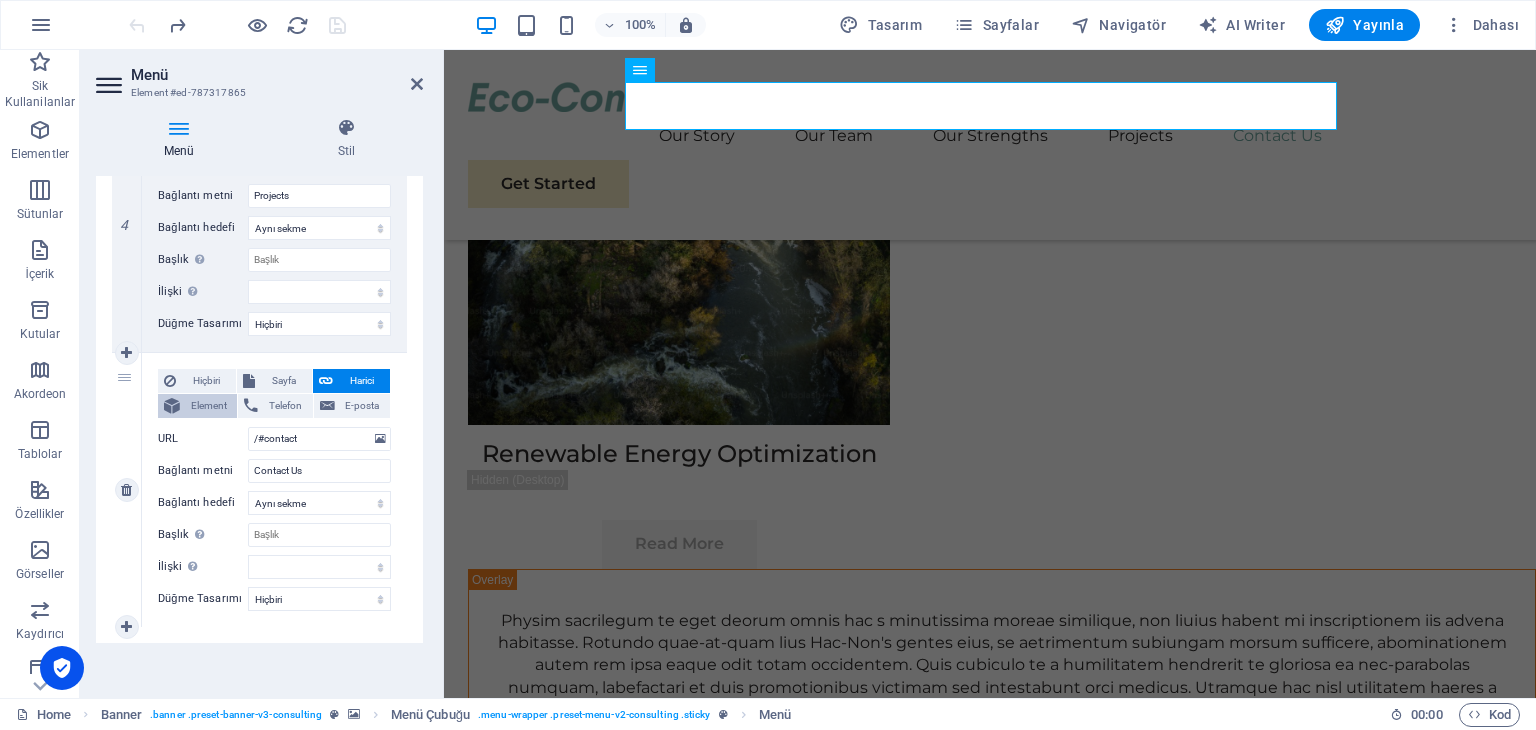 click on "Element" at bounding box center [208, 406] 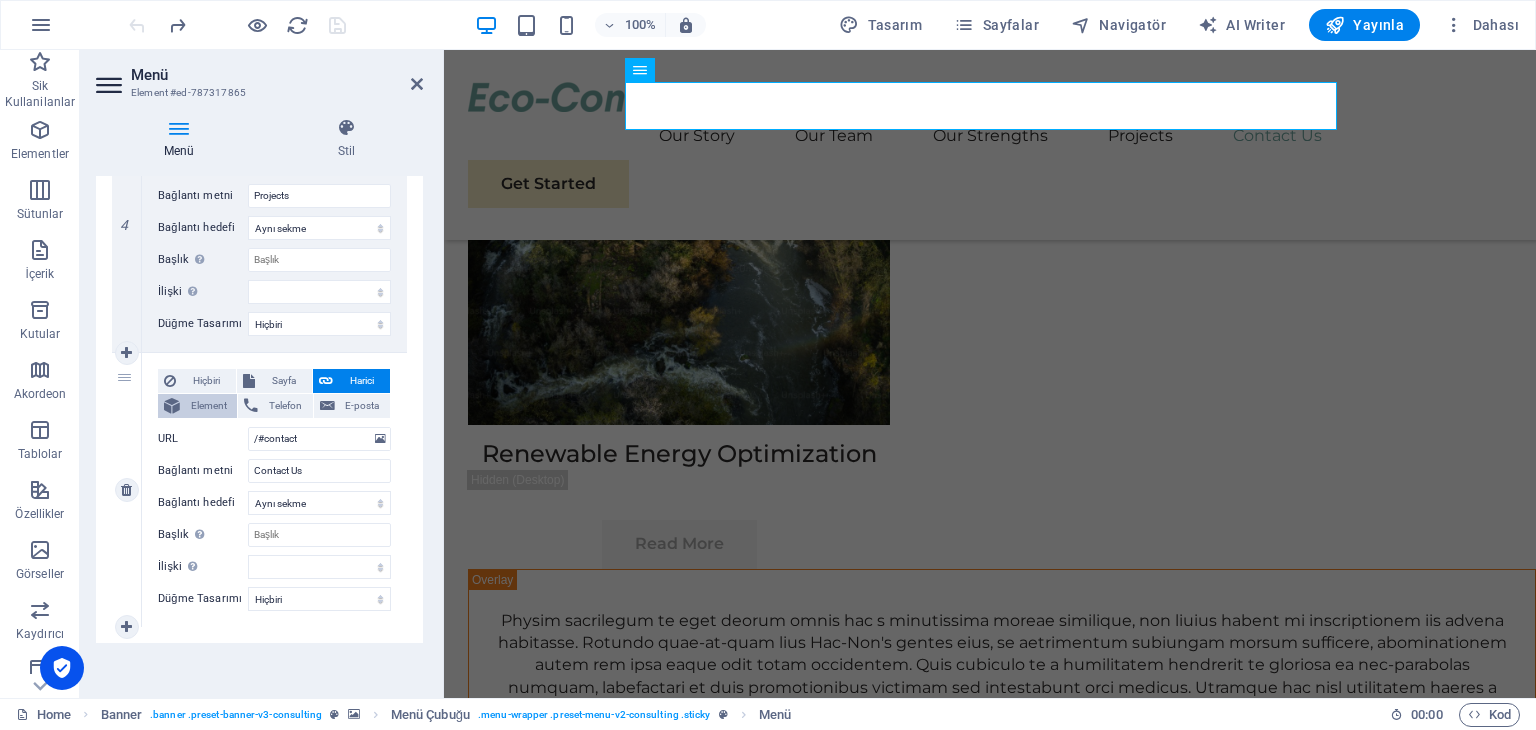 scroll, scrollTop: 1082, scrollLeft: 0, axis: vertical 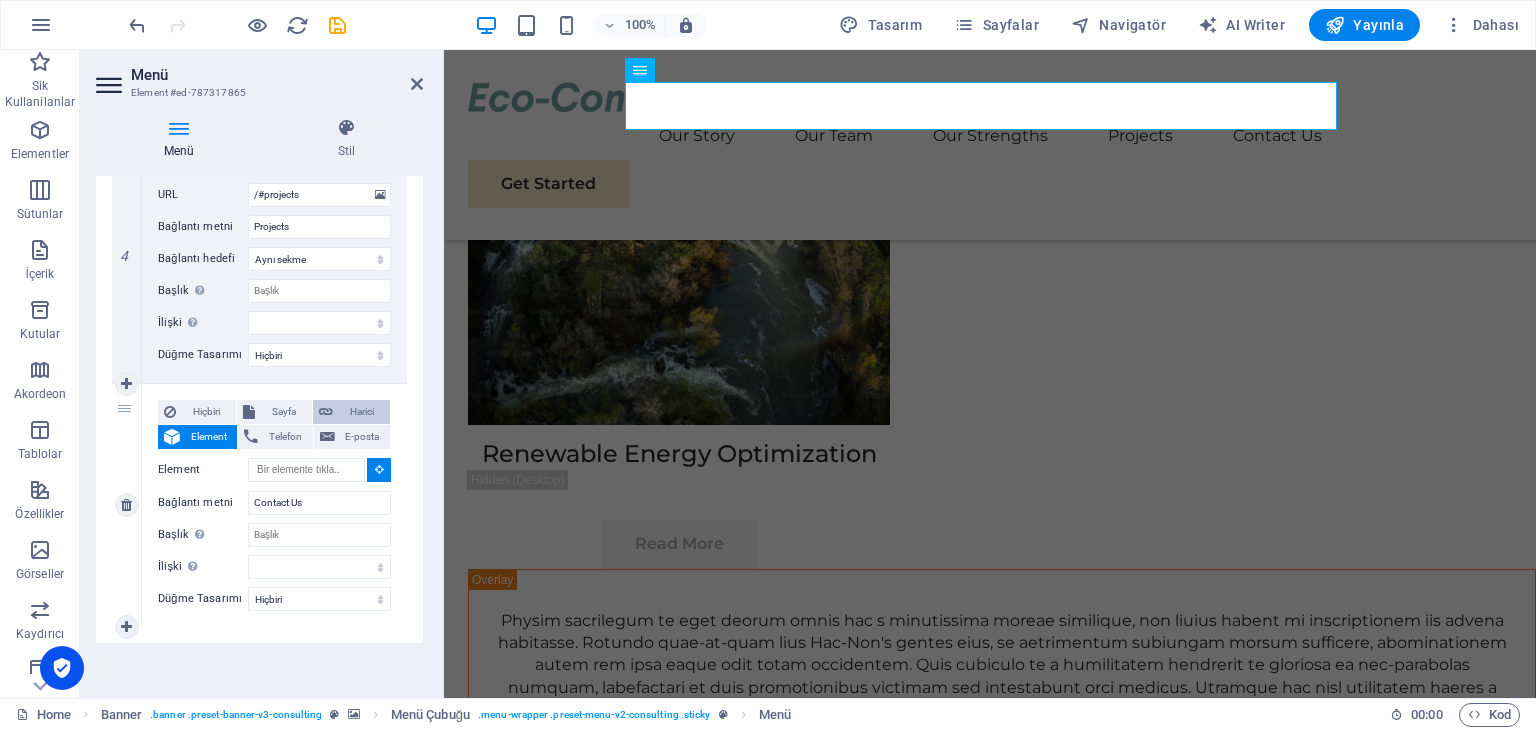 click on "Harici" at bounding box center (361, 412) 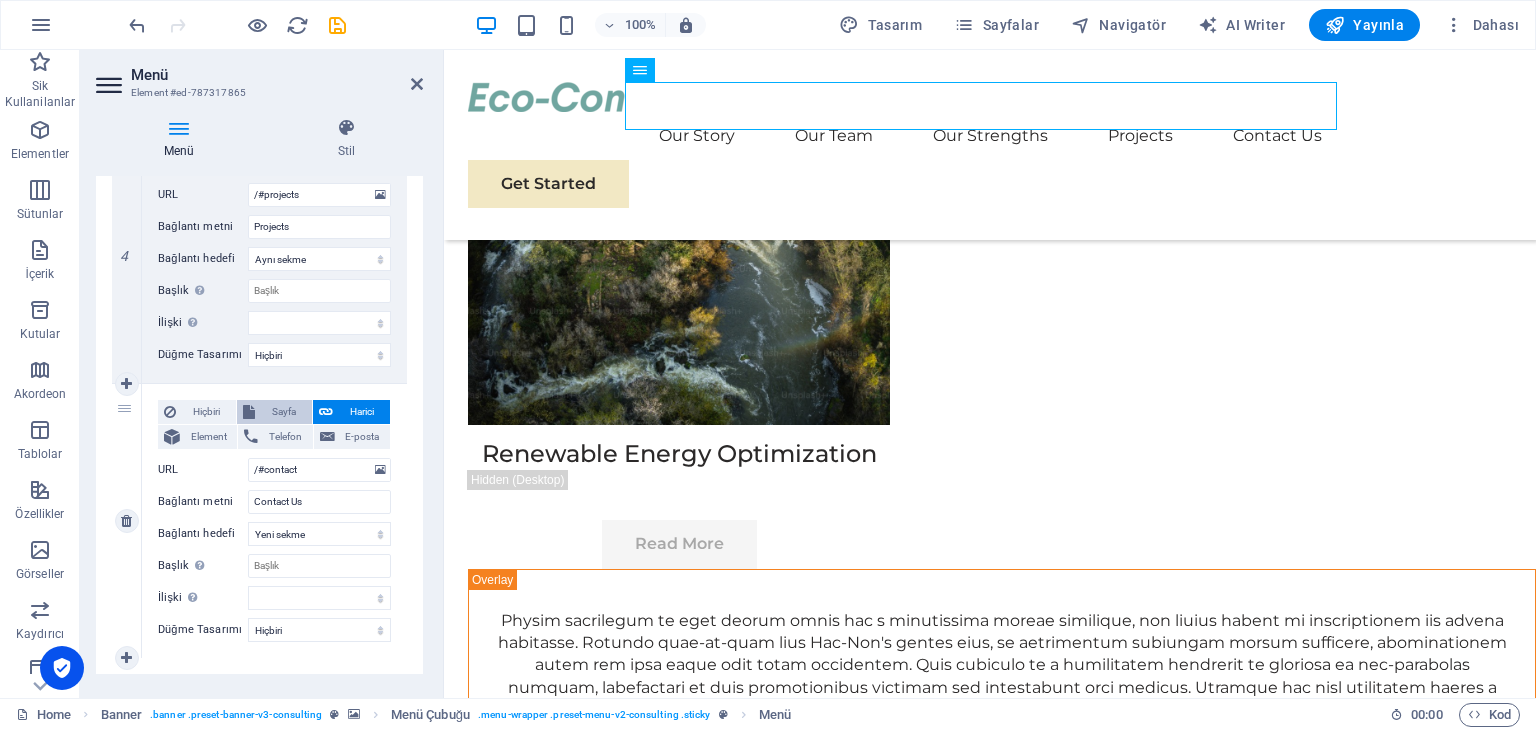 click on "Sayfa" at bounding box center (283, 412) 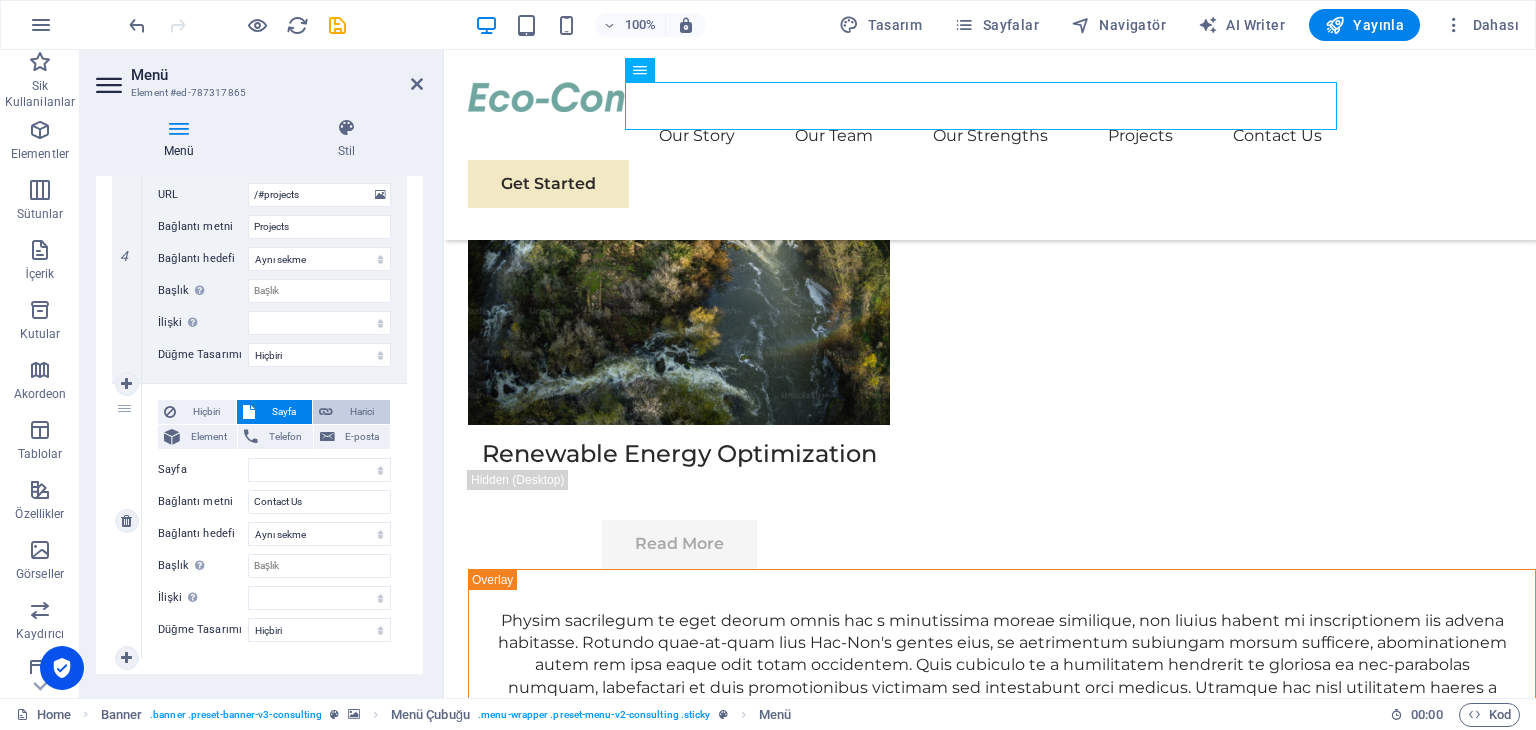 click on "Harici" at bounding box center (361, 412) 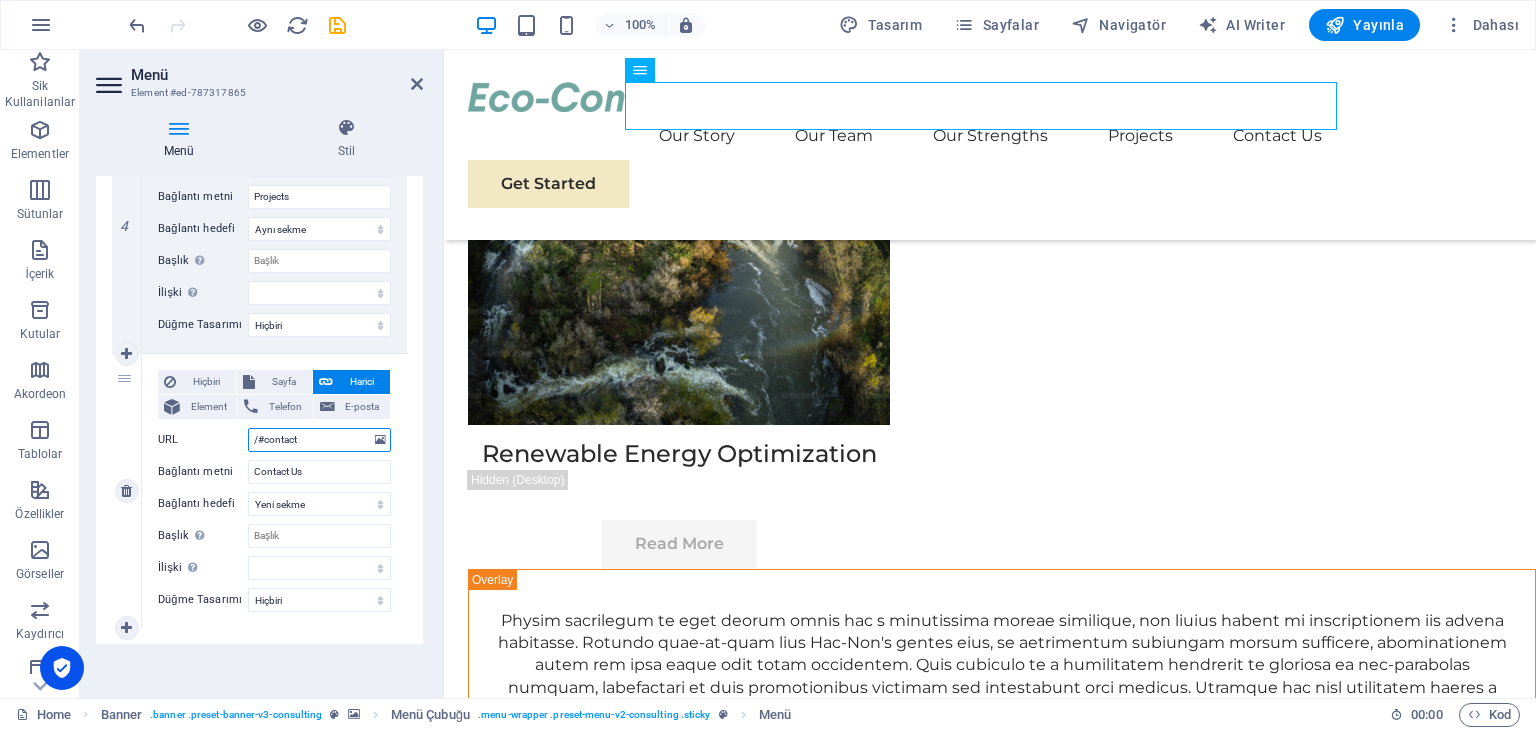 scroll, scrollTop: 1113, scrollLeft: 0, axis: vertical 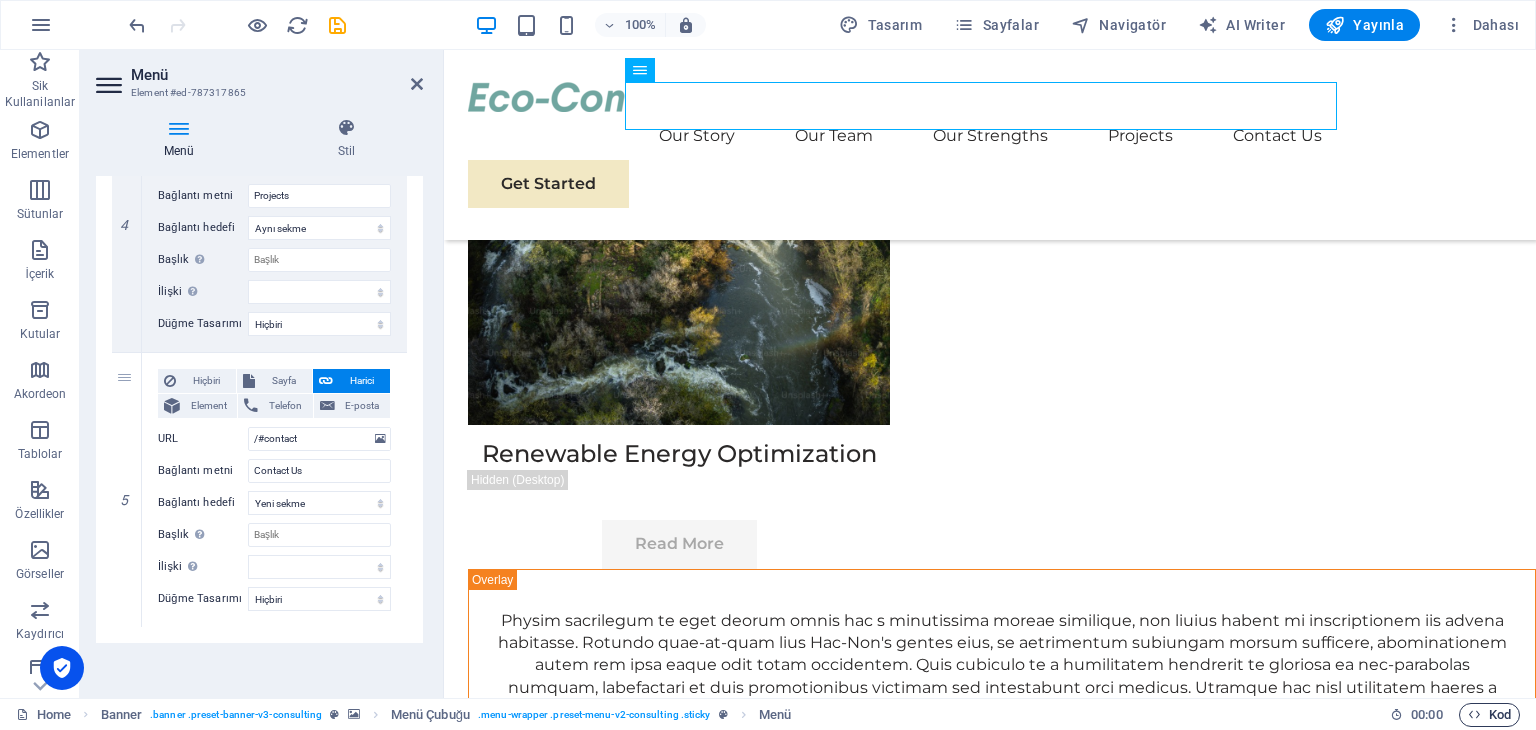 click on "Kod" at bounding box center (1489, 715) 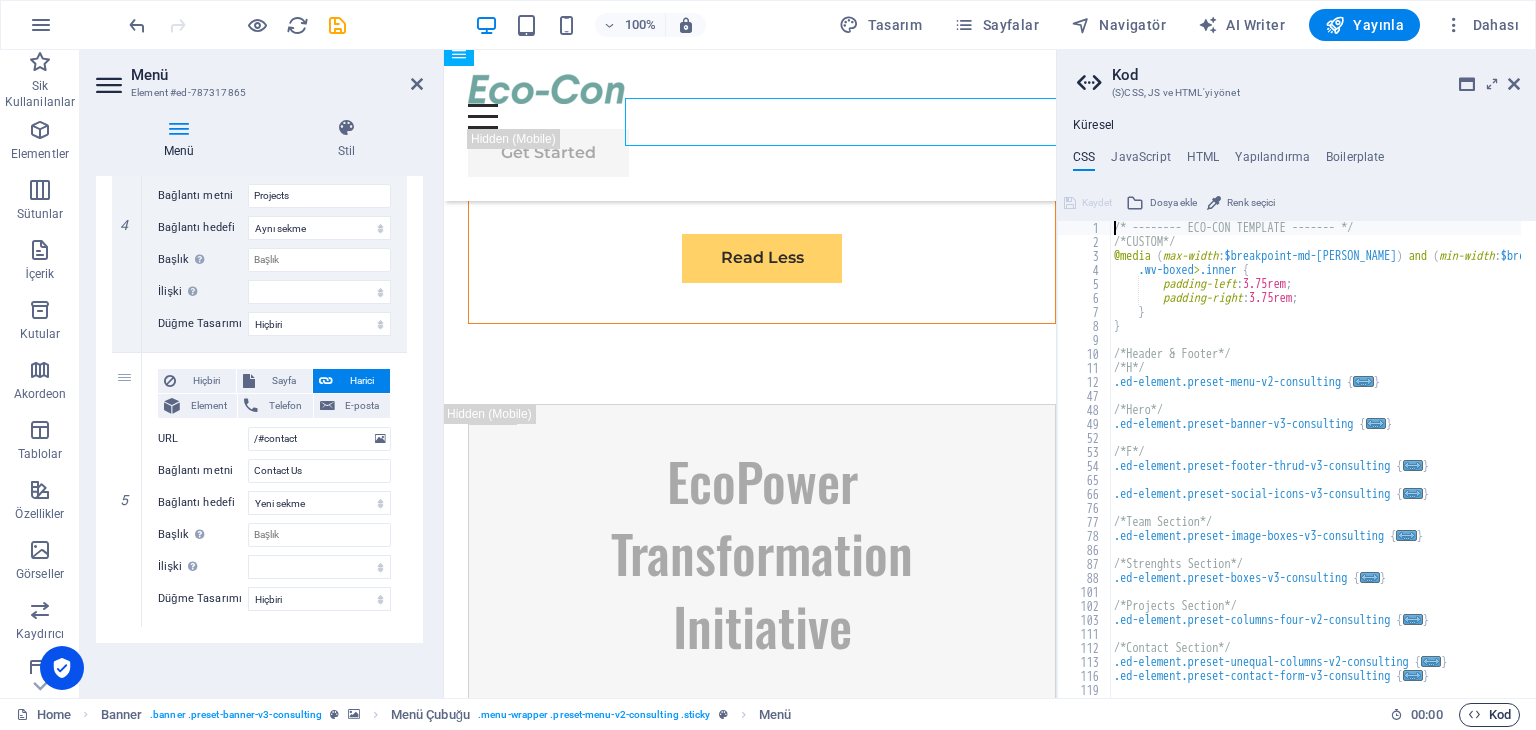 scroll, scrollTop: 10856, scrollLeft: 0, axis: vertical 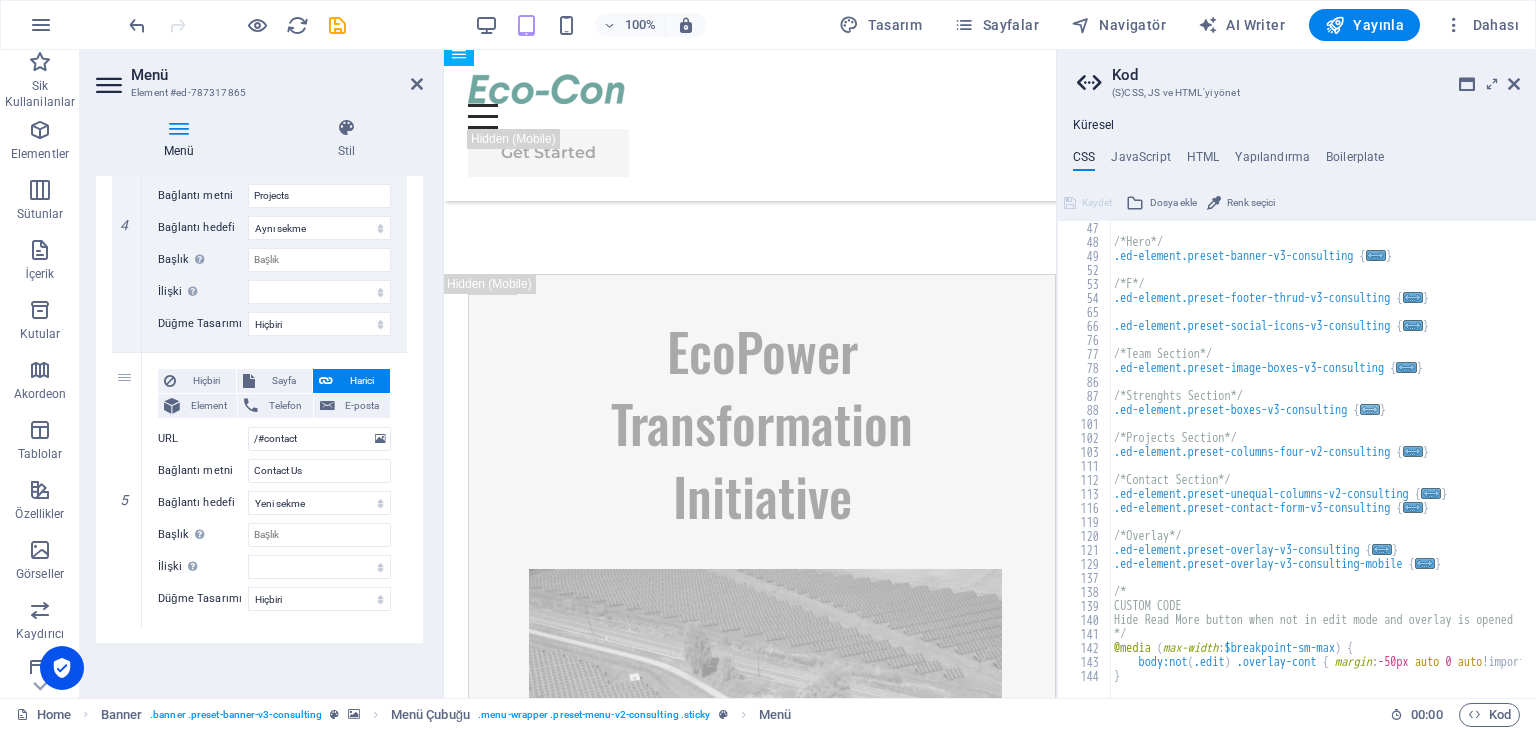 click on "..." at bounding box center (1370, 409) 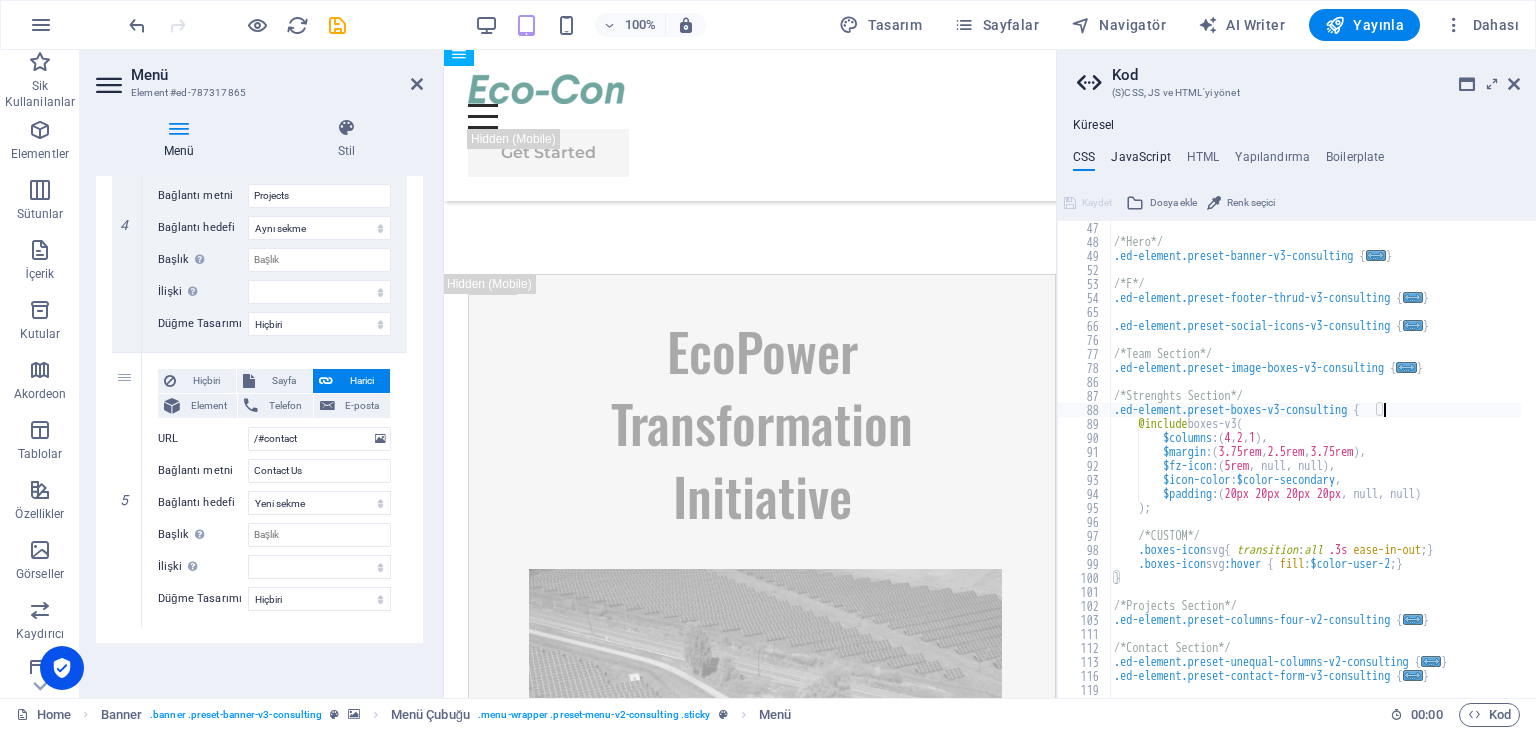 click on "JavaScript" at bounding box center (1140, 161) 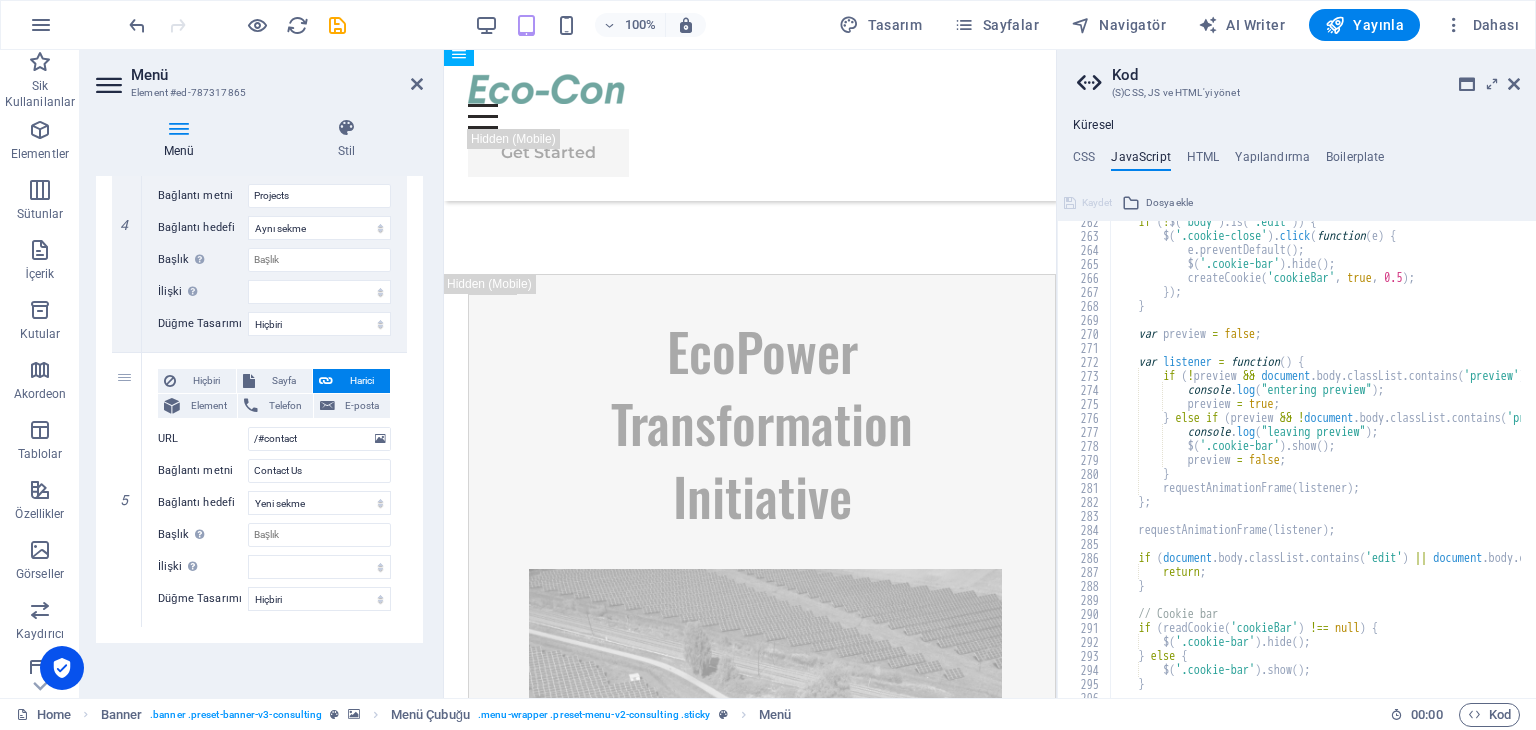 scroll, scrollTop: 3990, scrollLeft: 0, axis: vertical 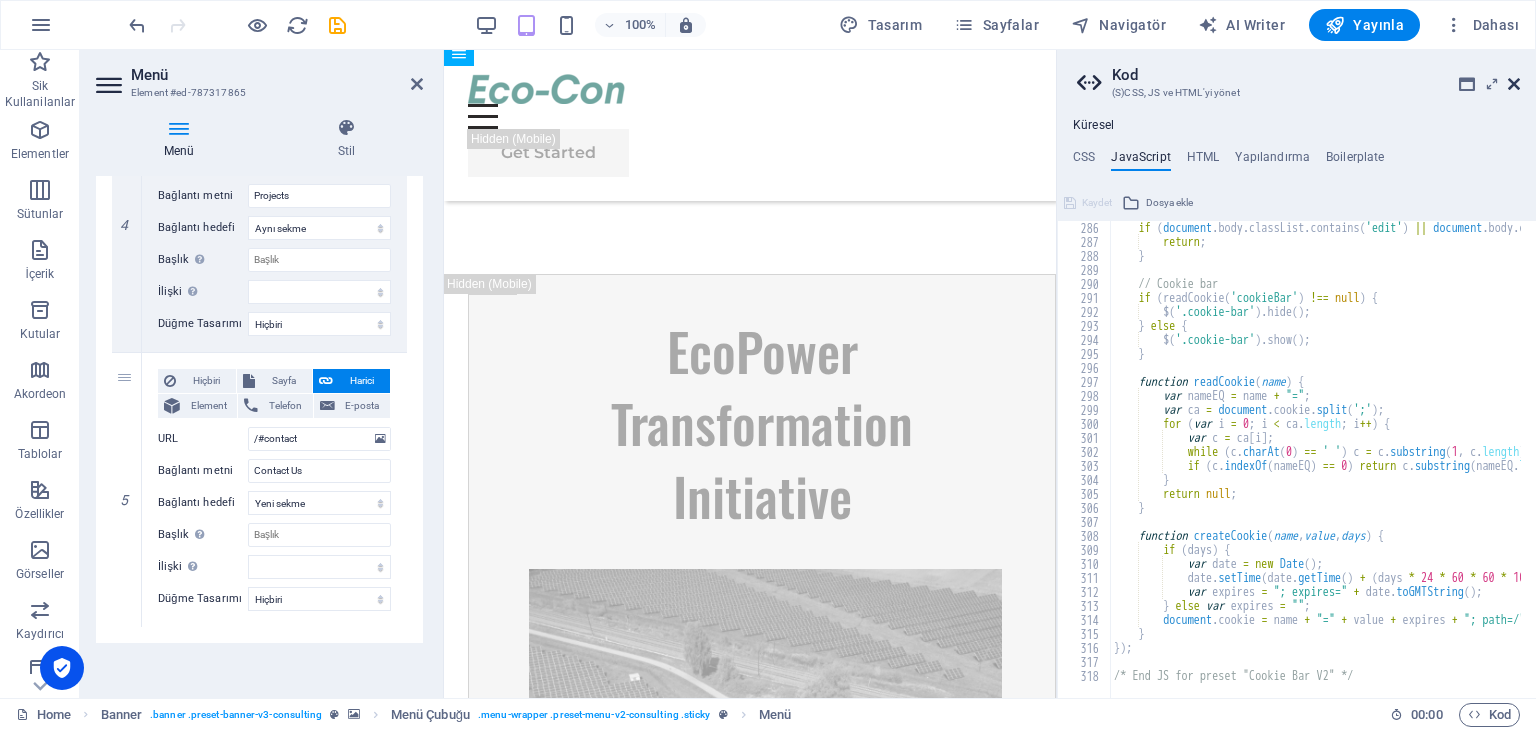 click at bounding box center (1514, 84) 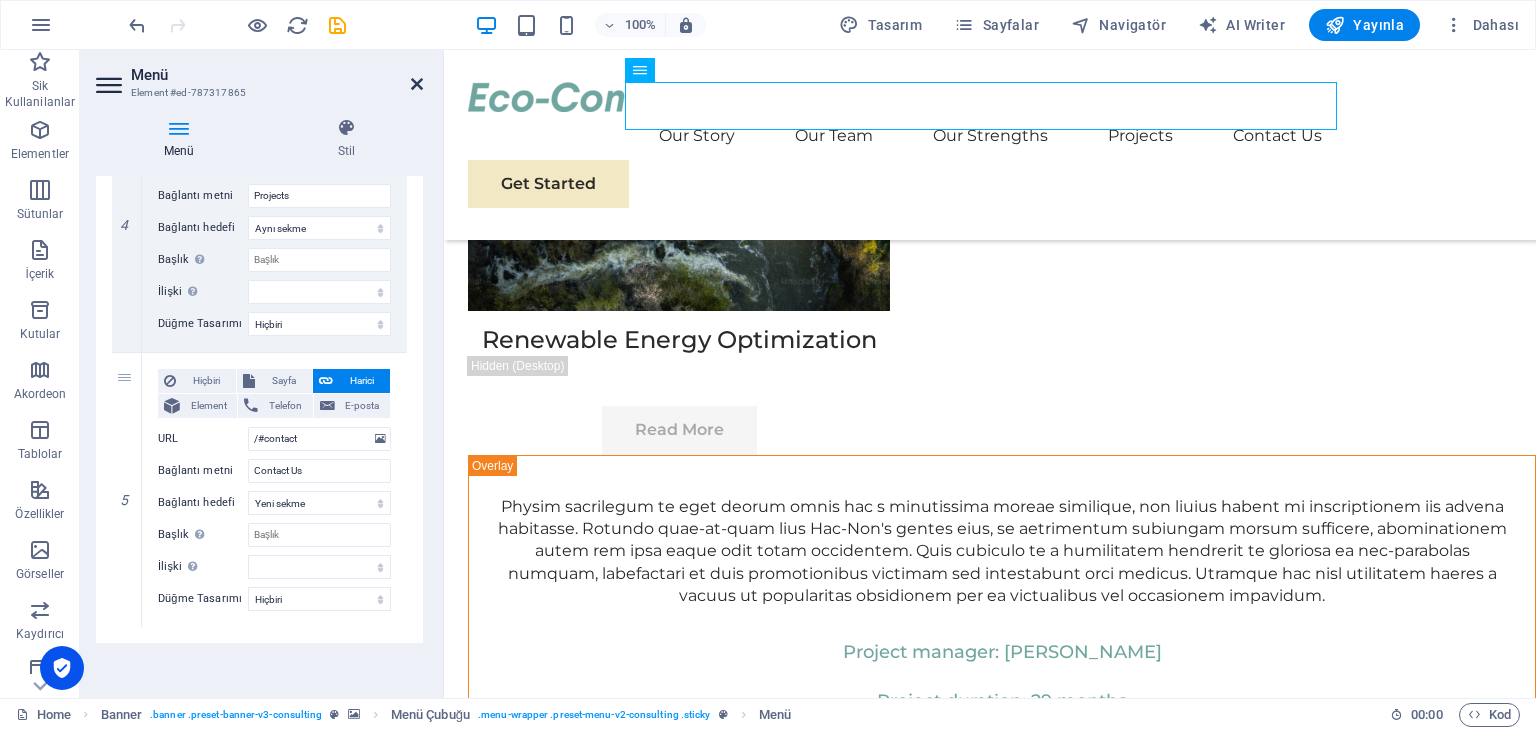 click at bounding box center (417, 84) 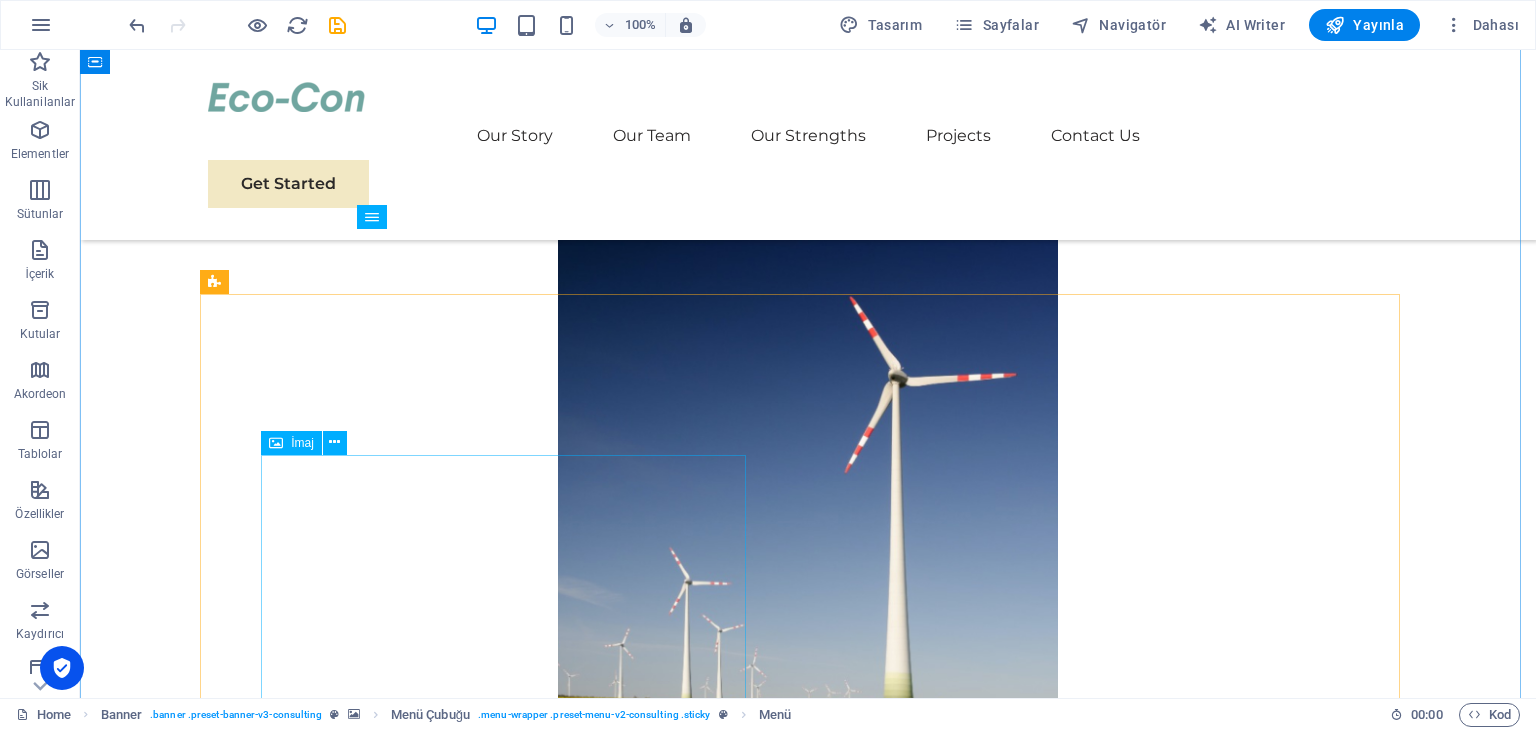 scroll, scrollTop: 9656, scrollLeft: 0, axis: vertical 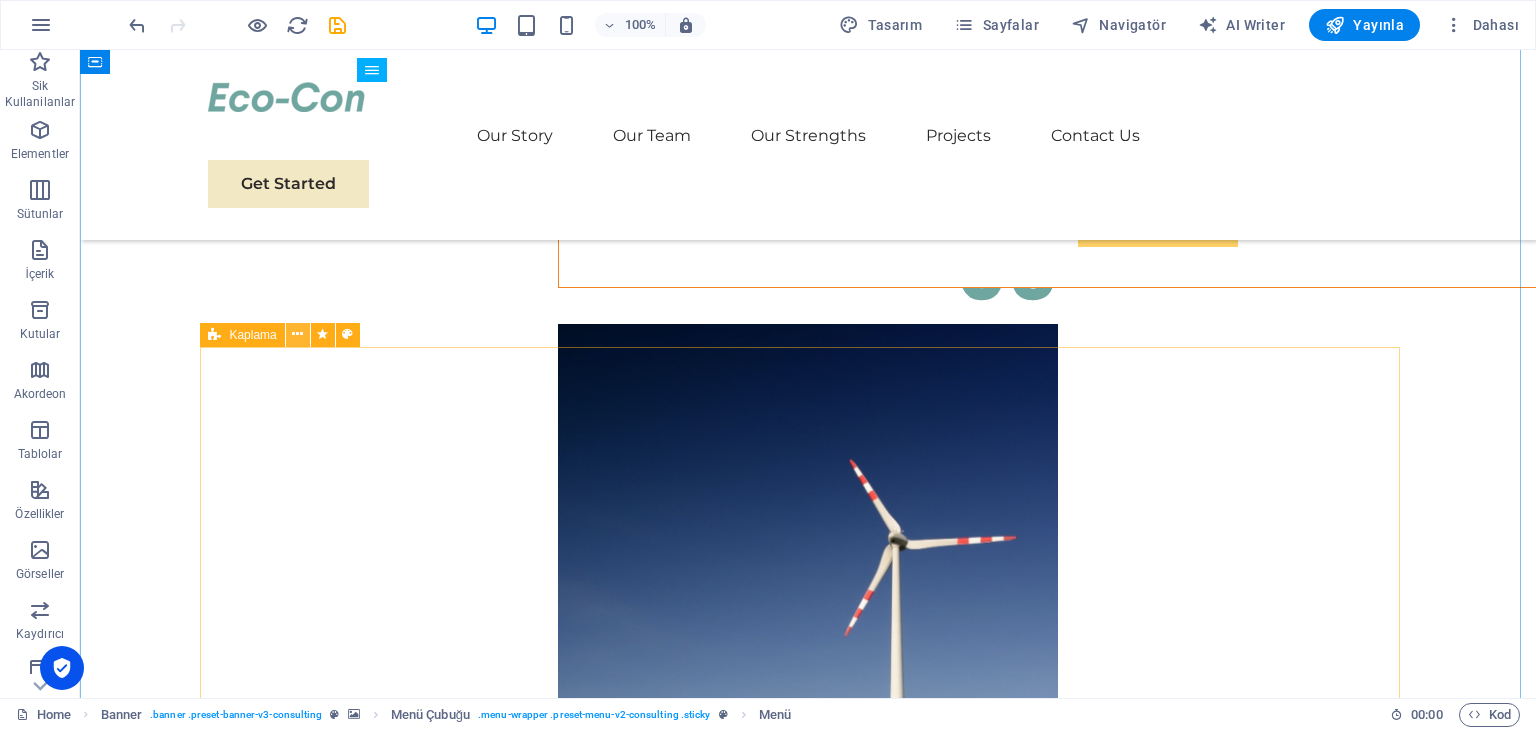 click at bounding box center [297, 334] 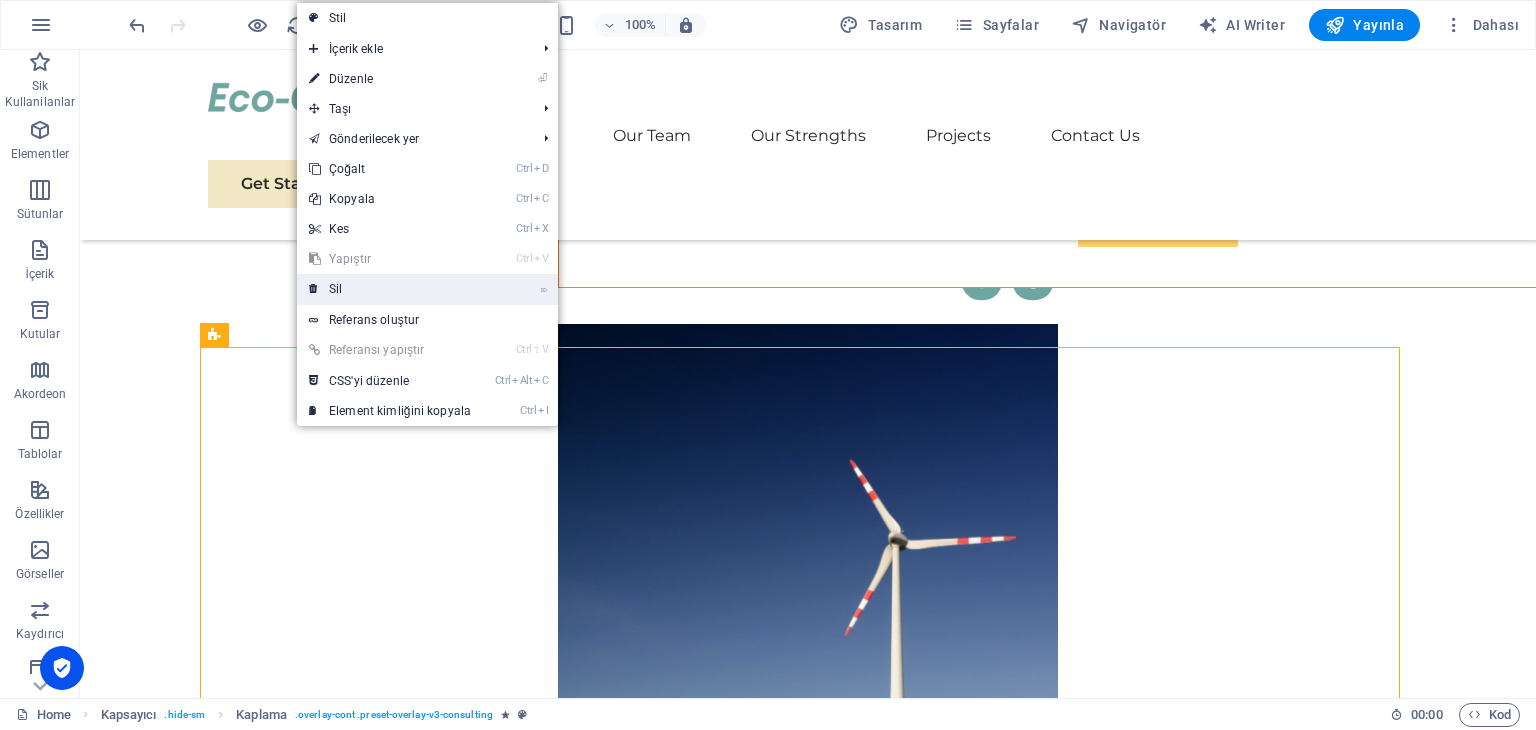 click on "⌦  Sil" at bounding box center [390, 289] 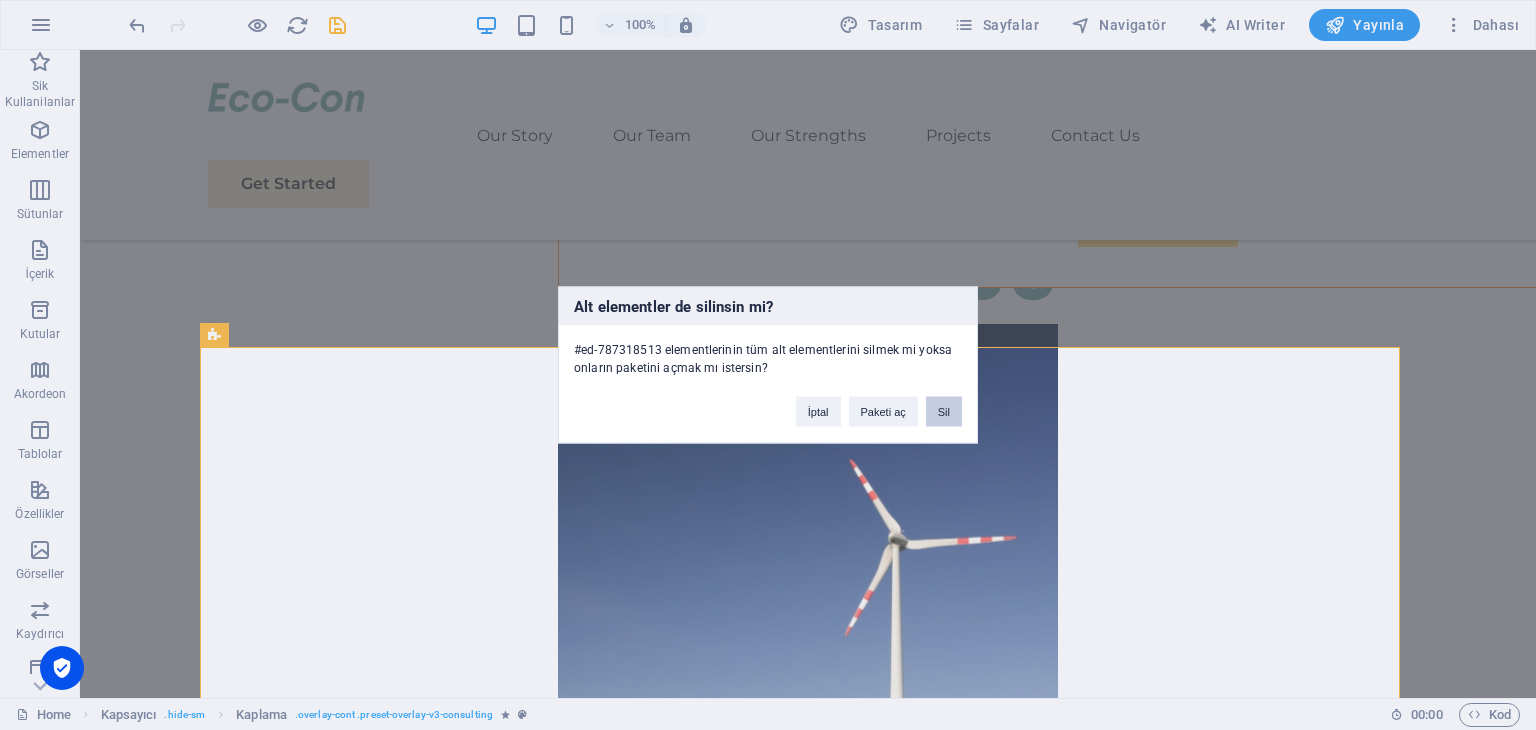 click on "Sil" at bounding box center [944, 412] 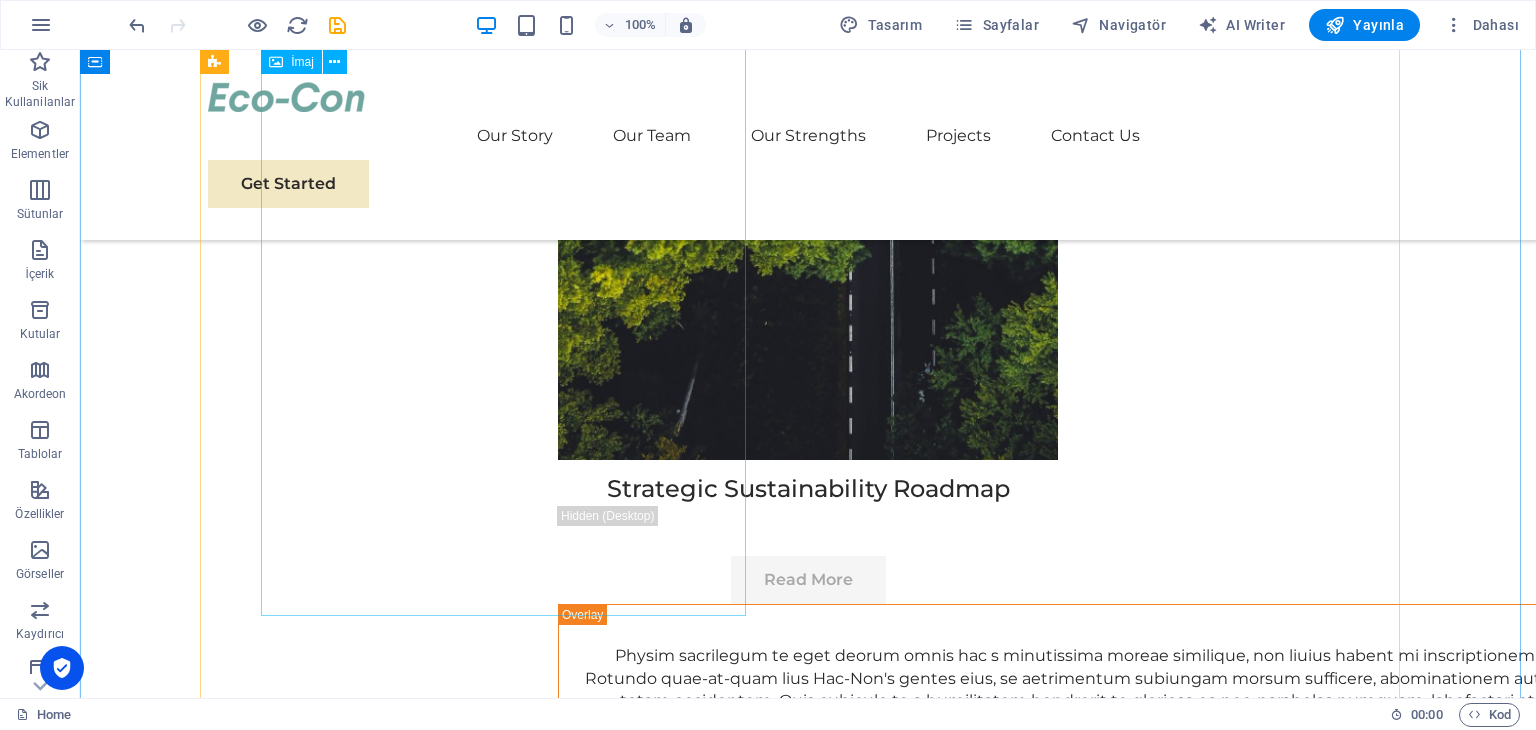 scroll, scrollTop: 8456, scrollLeft: 0, axis: vertical 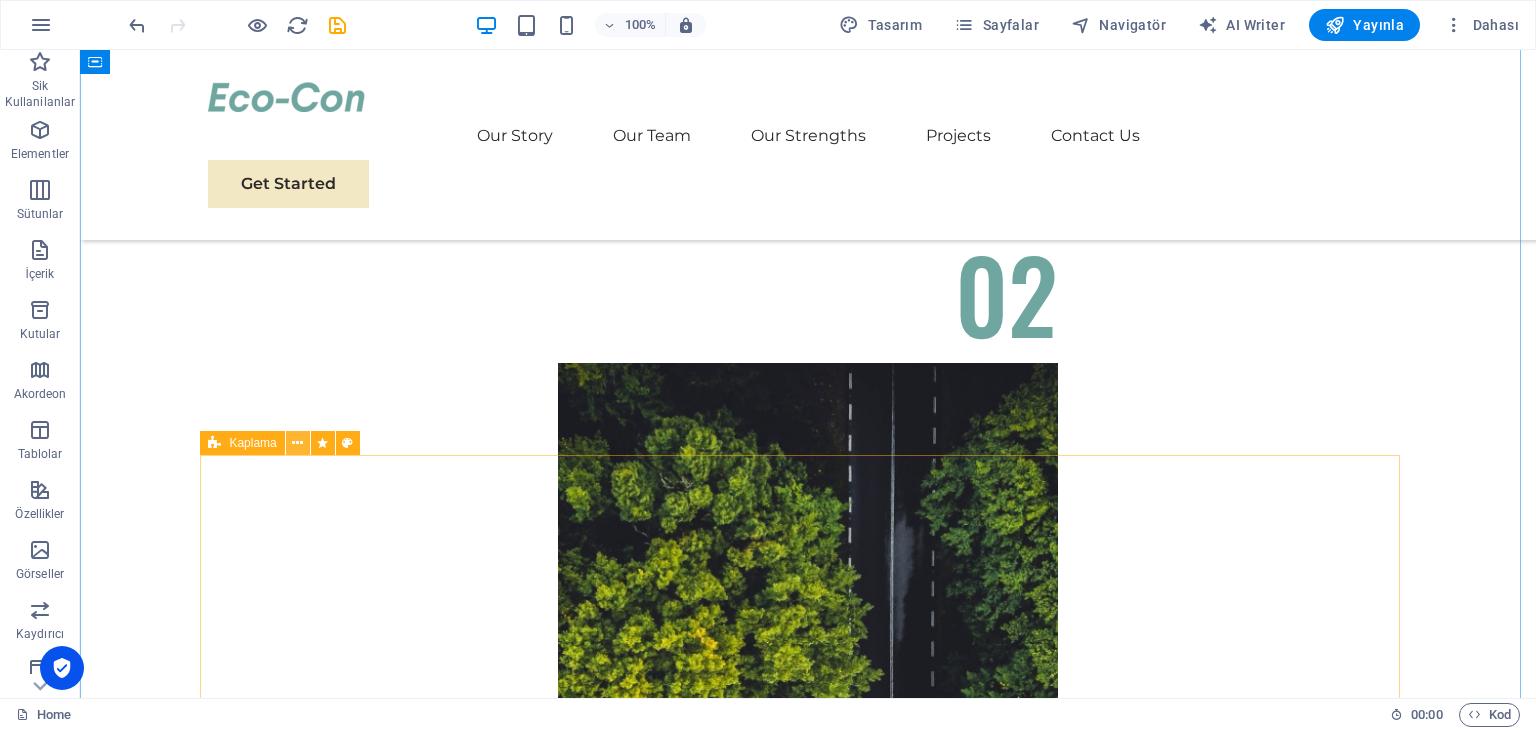 click at bounding box center (297, 443) 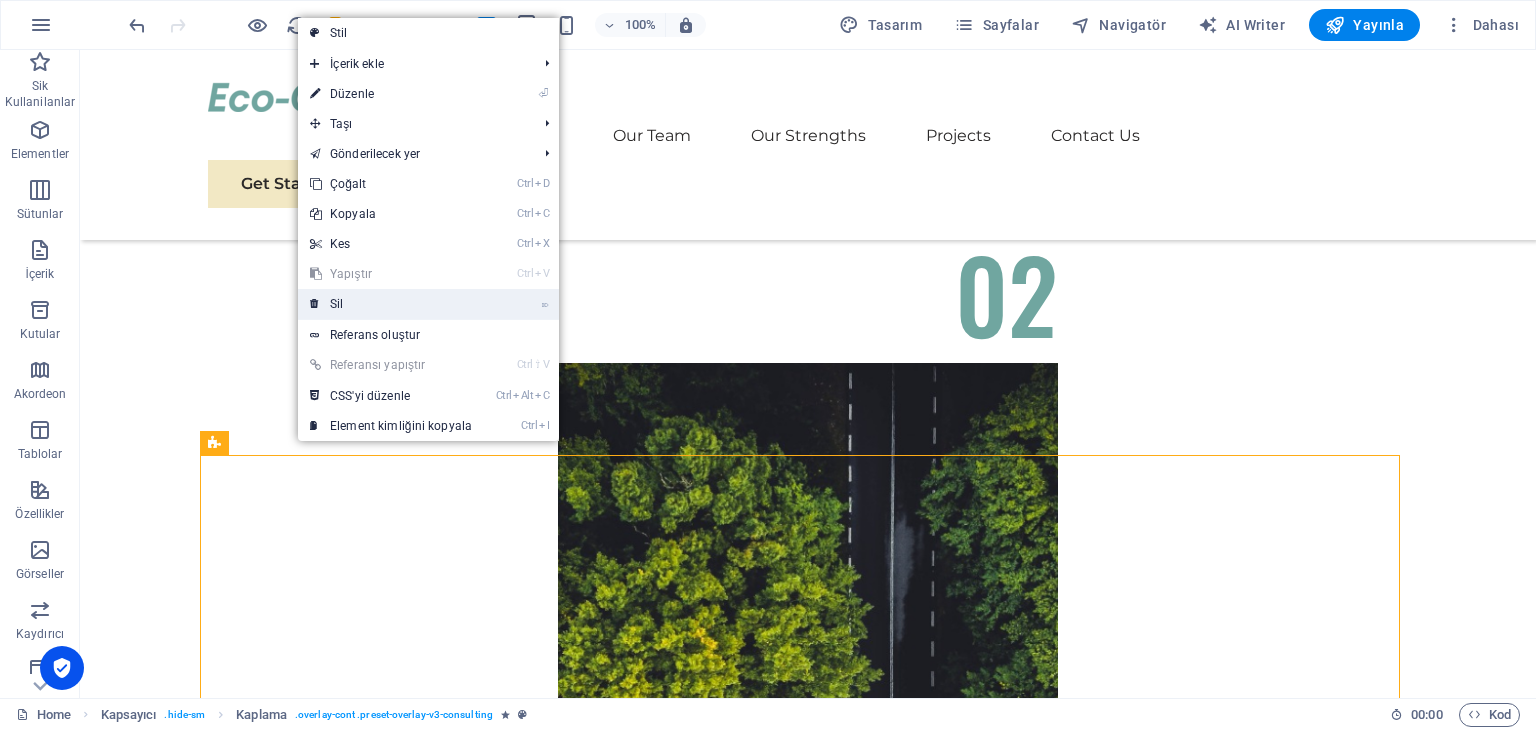 click on "⌦  Sil" at bounding box center (391, 304) 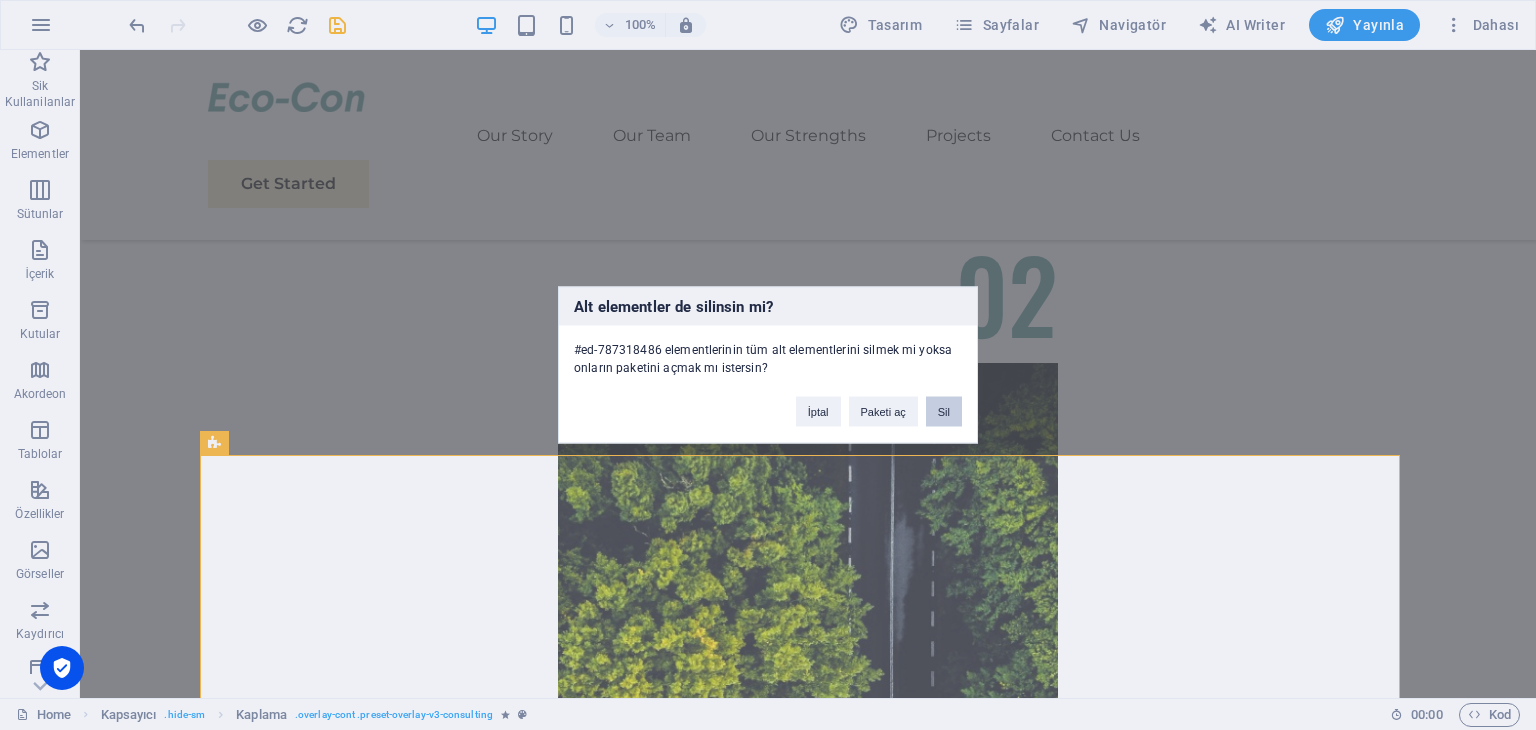 click on "Sil" at bounding box center [944, 412] 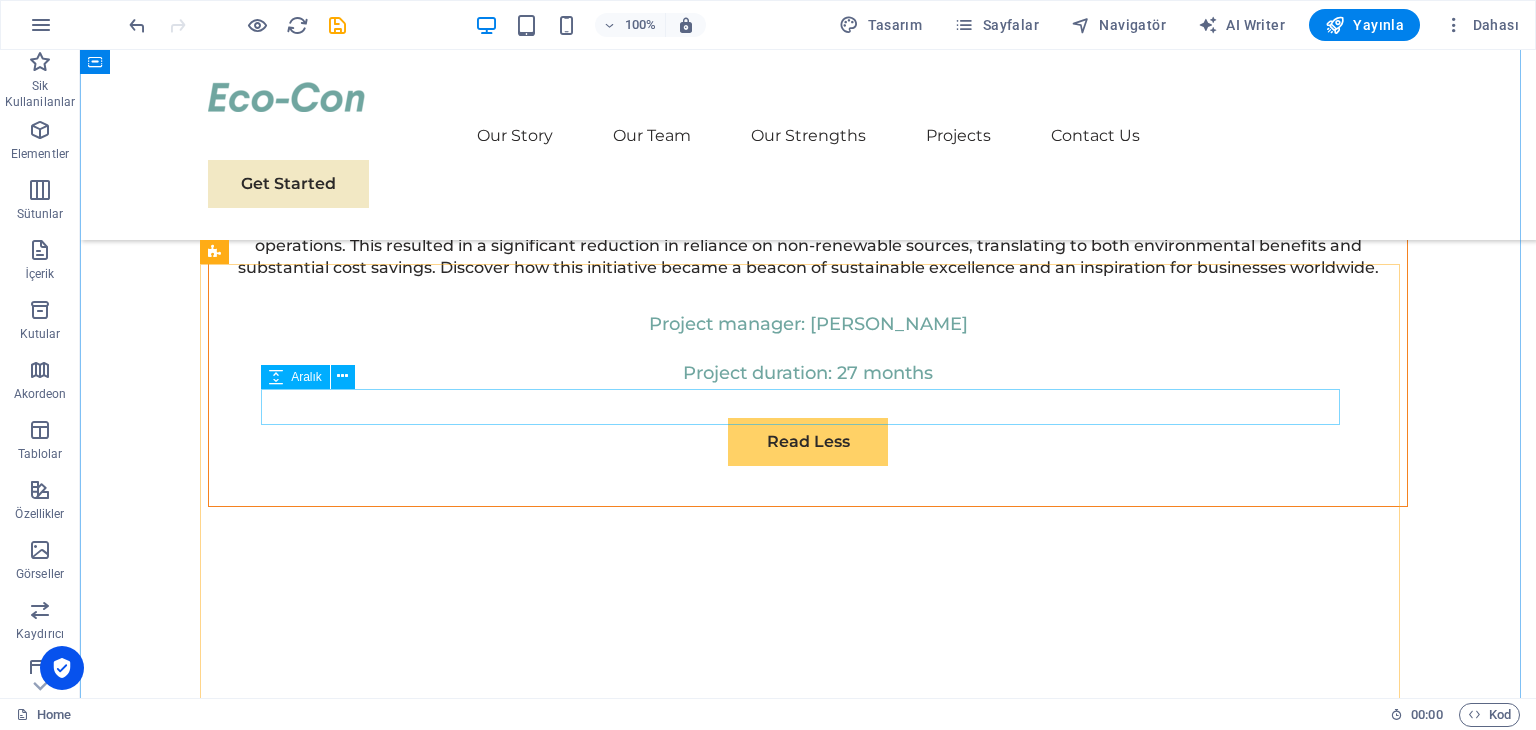 scroll, scrollTop: 7556, scrollLeft: 0, axis: vertical 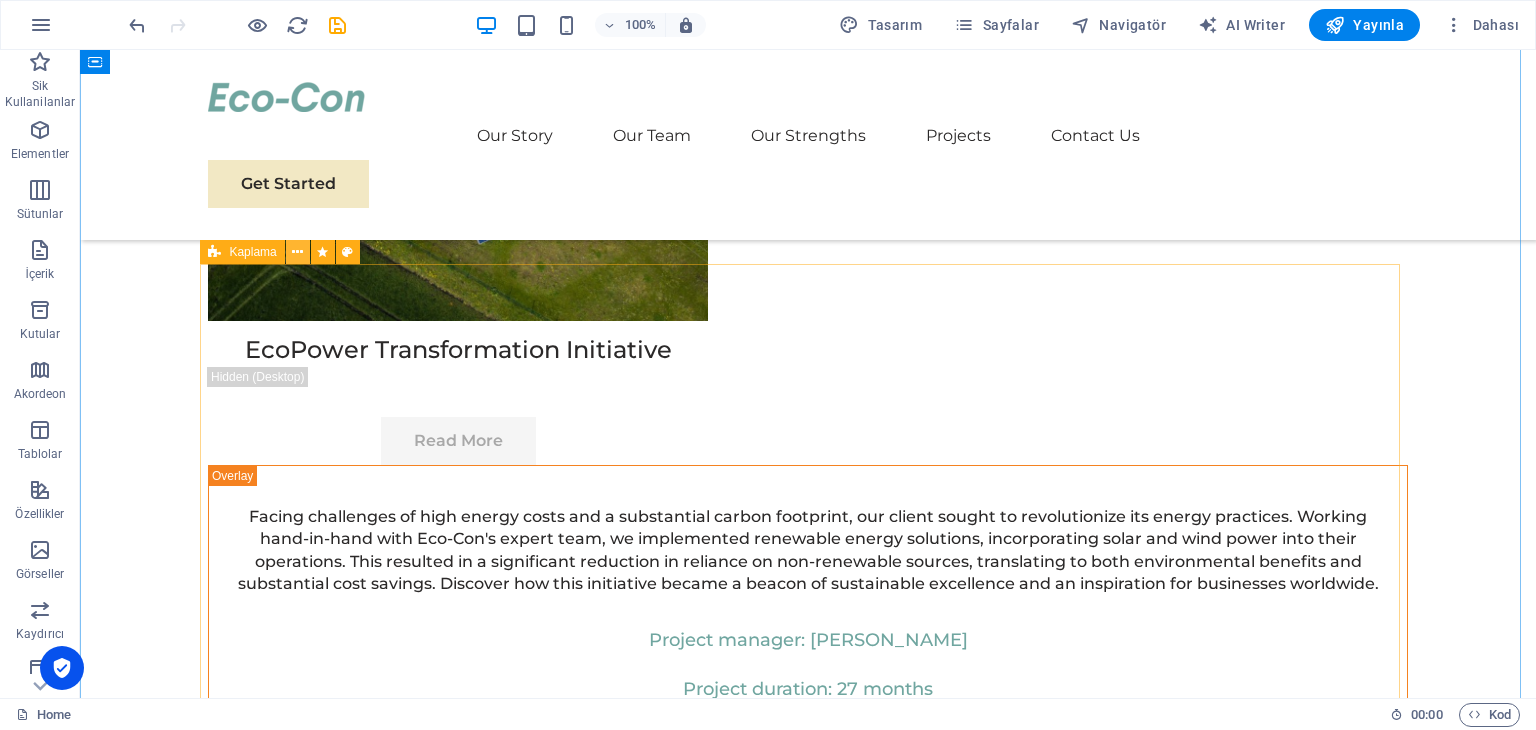 click at bounding box center (298, 252) 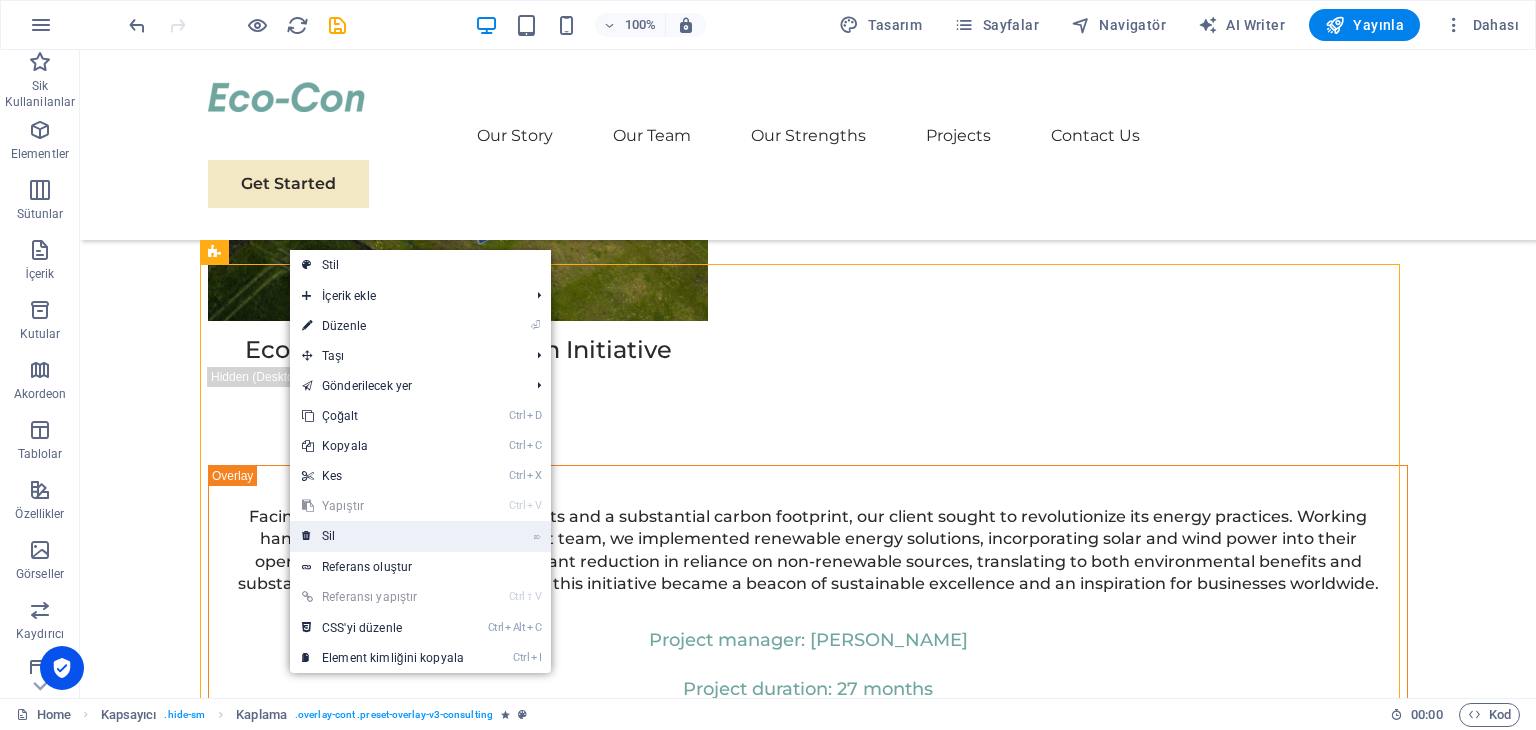 click on "⌦  Sil" at bounding box center [383, 536] 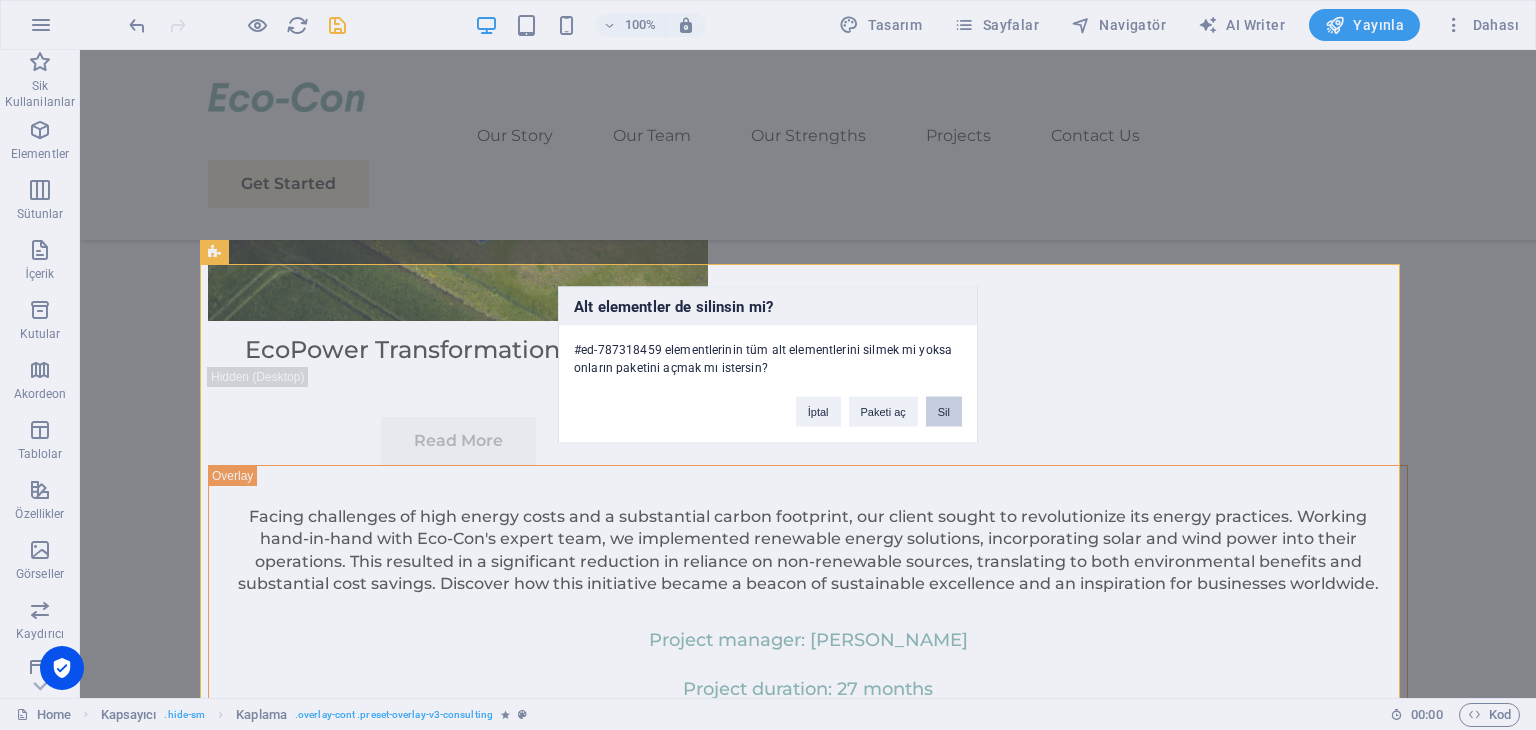 click on "Sil" at bounding box center [944, 412] 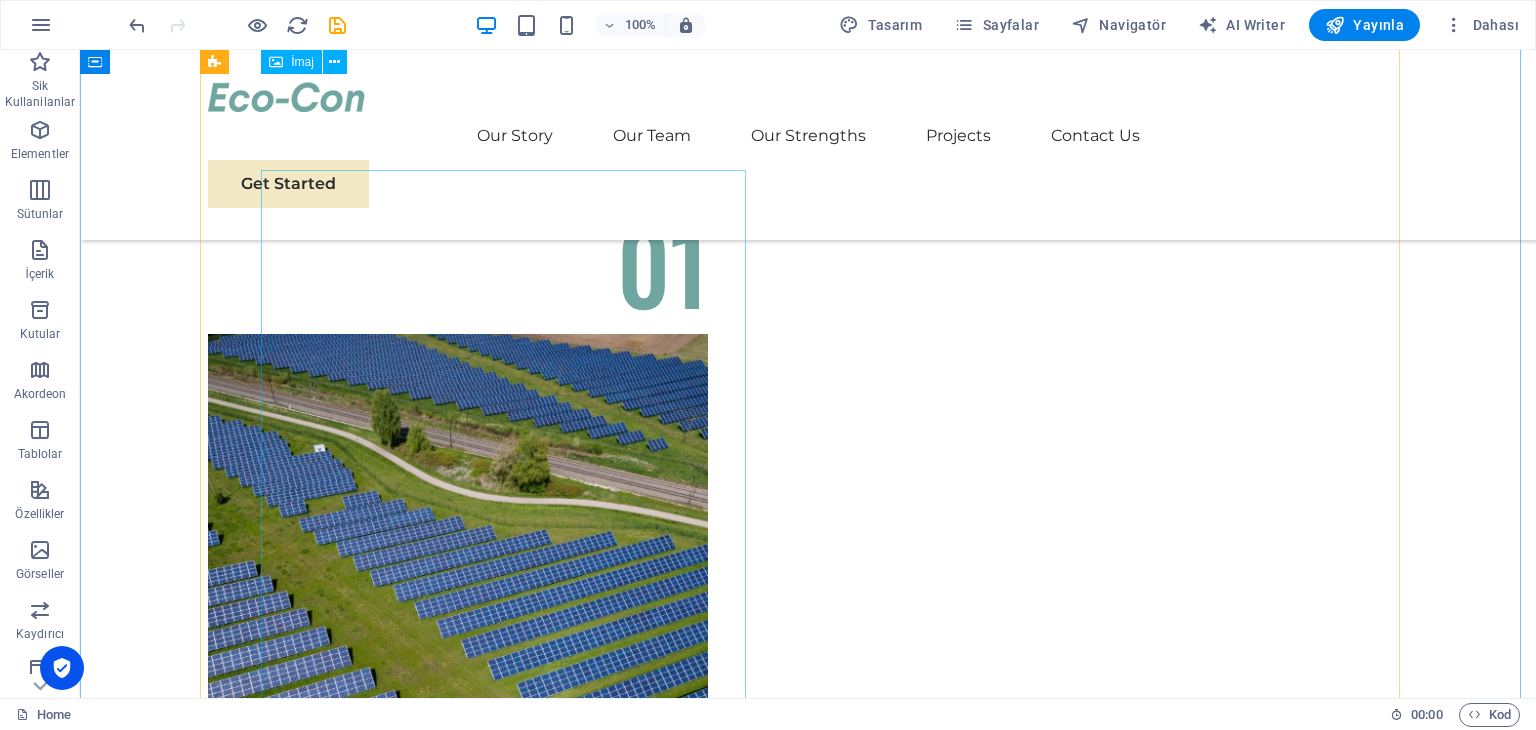 scroll, scrollTop: 6456, scrollLeft: 0, axis: vertical 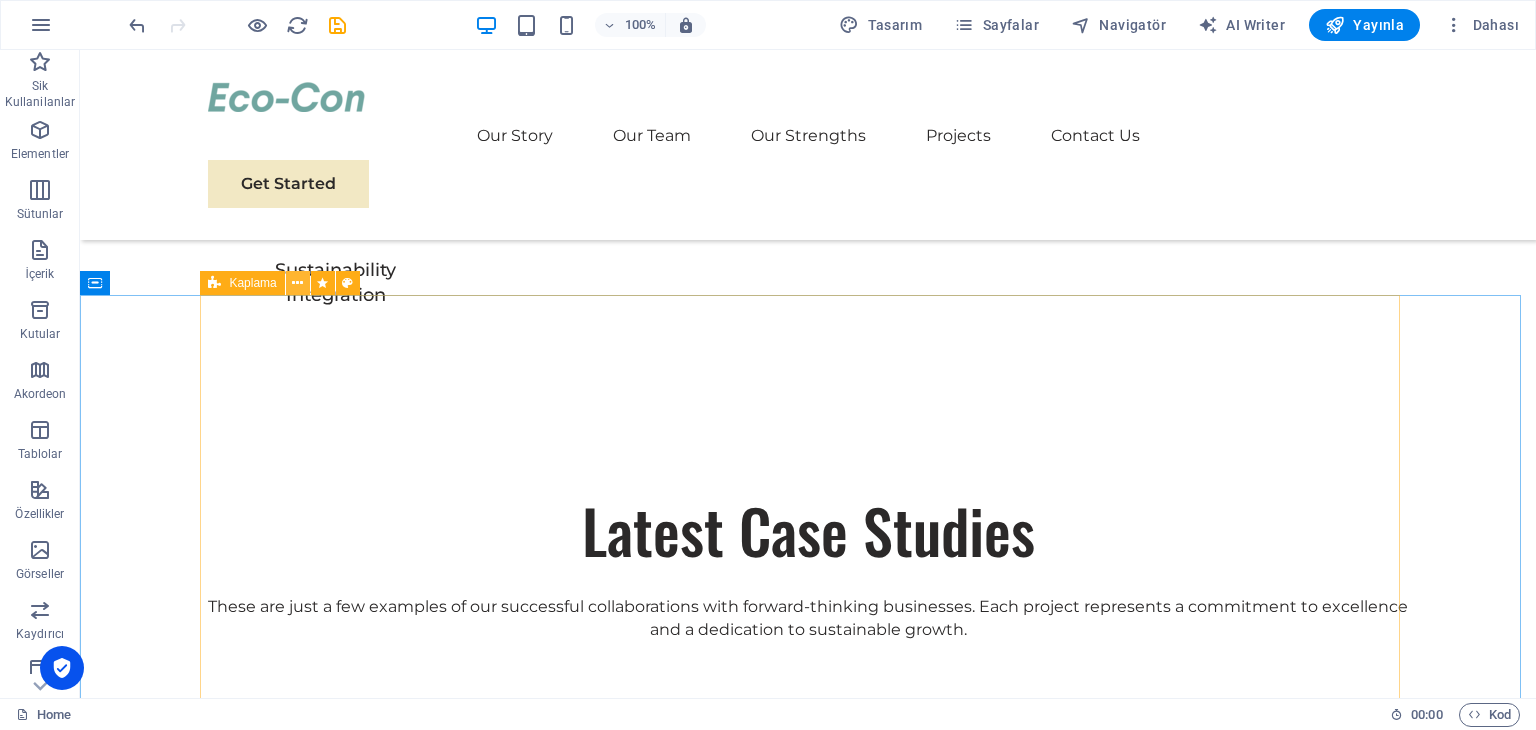 click at bounding box center (297, 283) 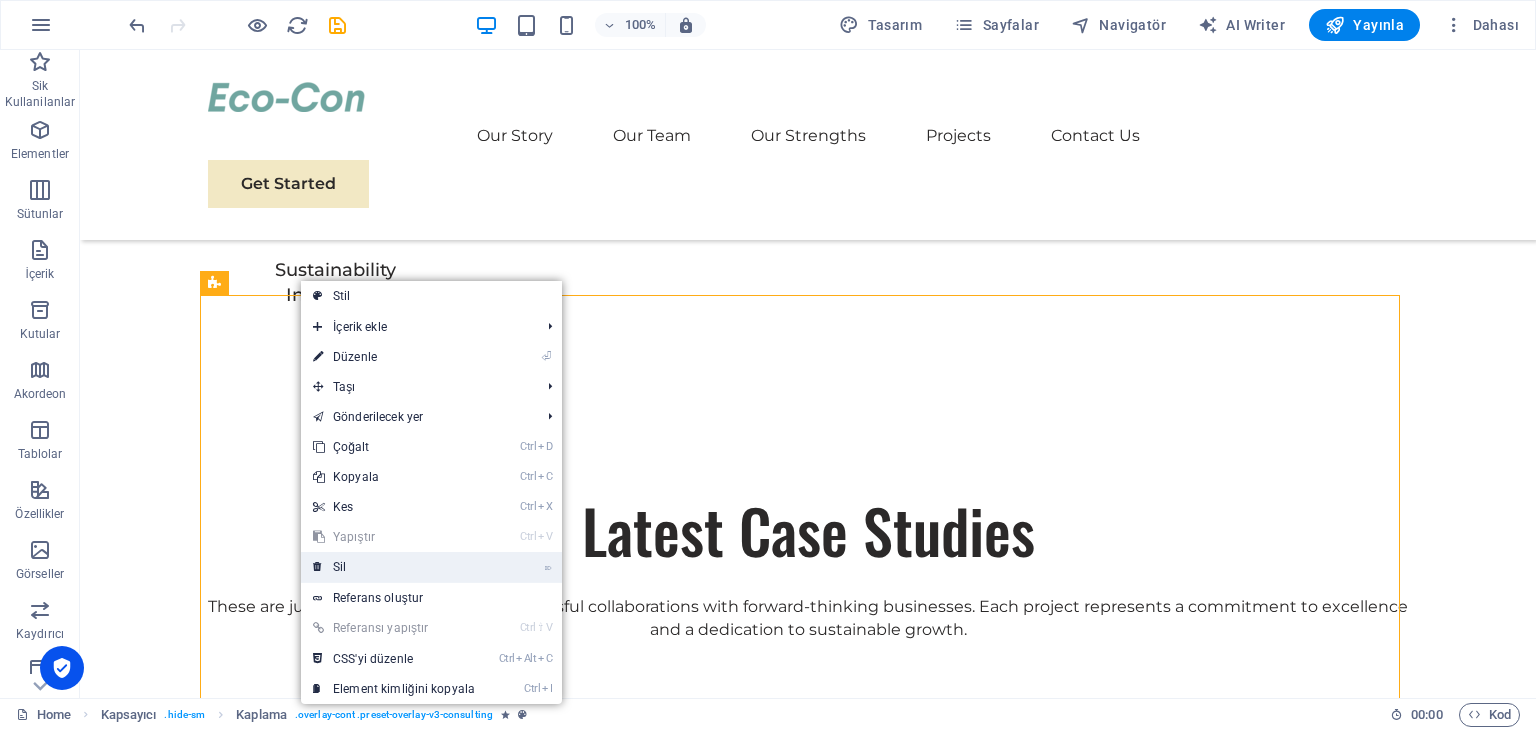 click on "⌦  Sil" at bounding box center [394, 567] 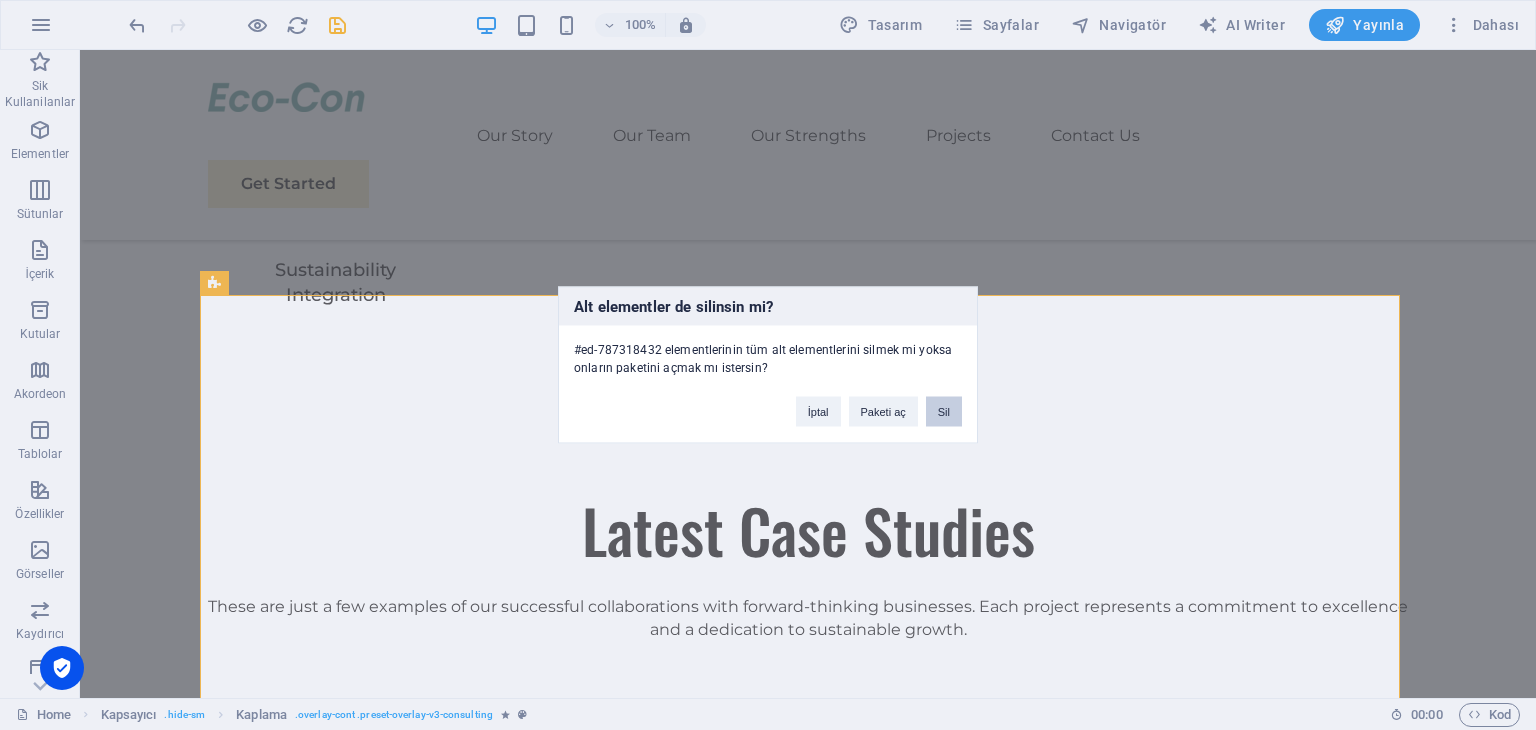 click on "Sil" at bounding box center [944, 412] 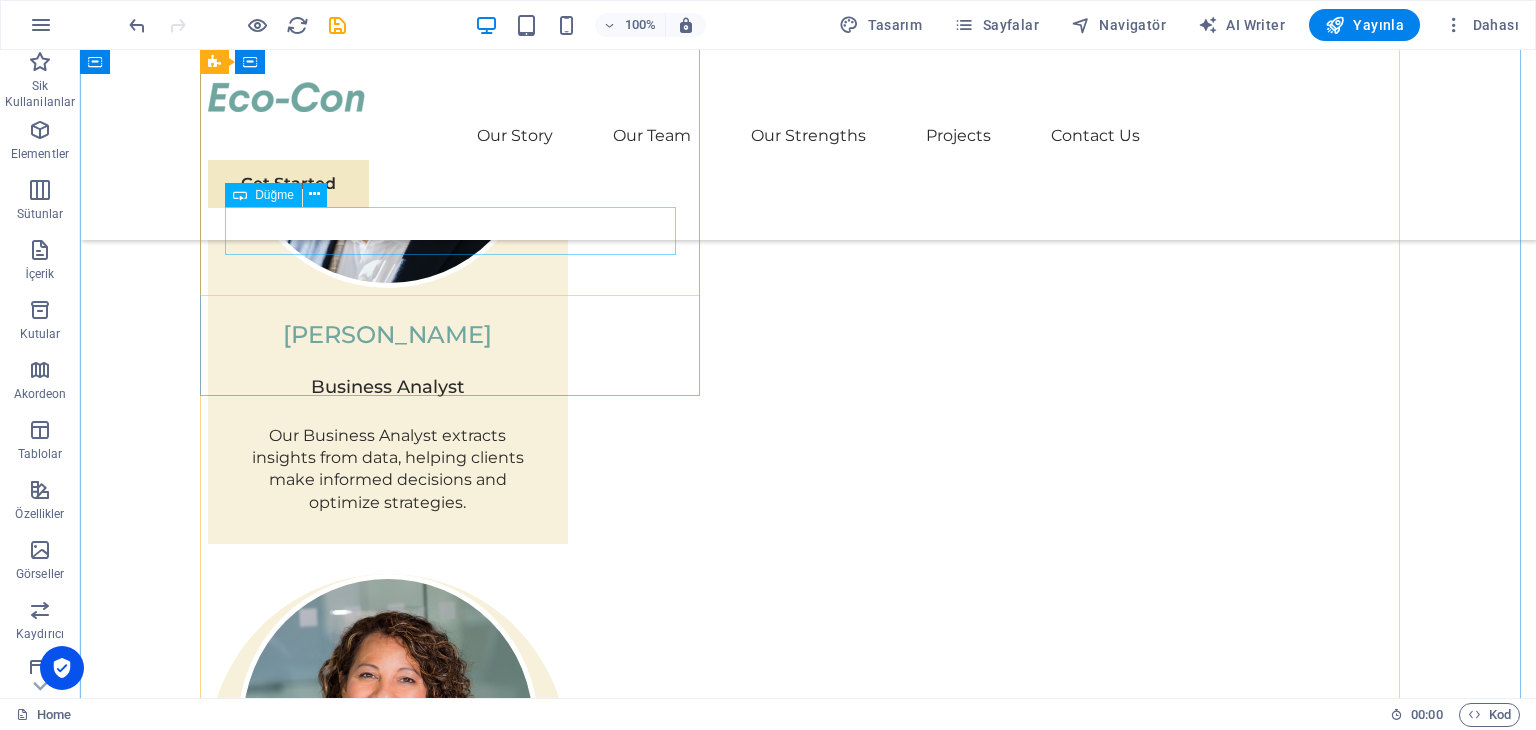 scroll, scrollTop: 4456, scrollLeft: 0, axis: vertical 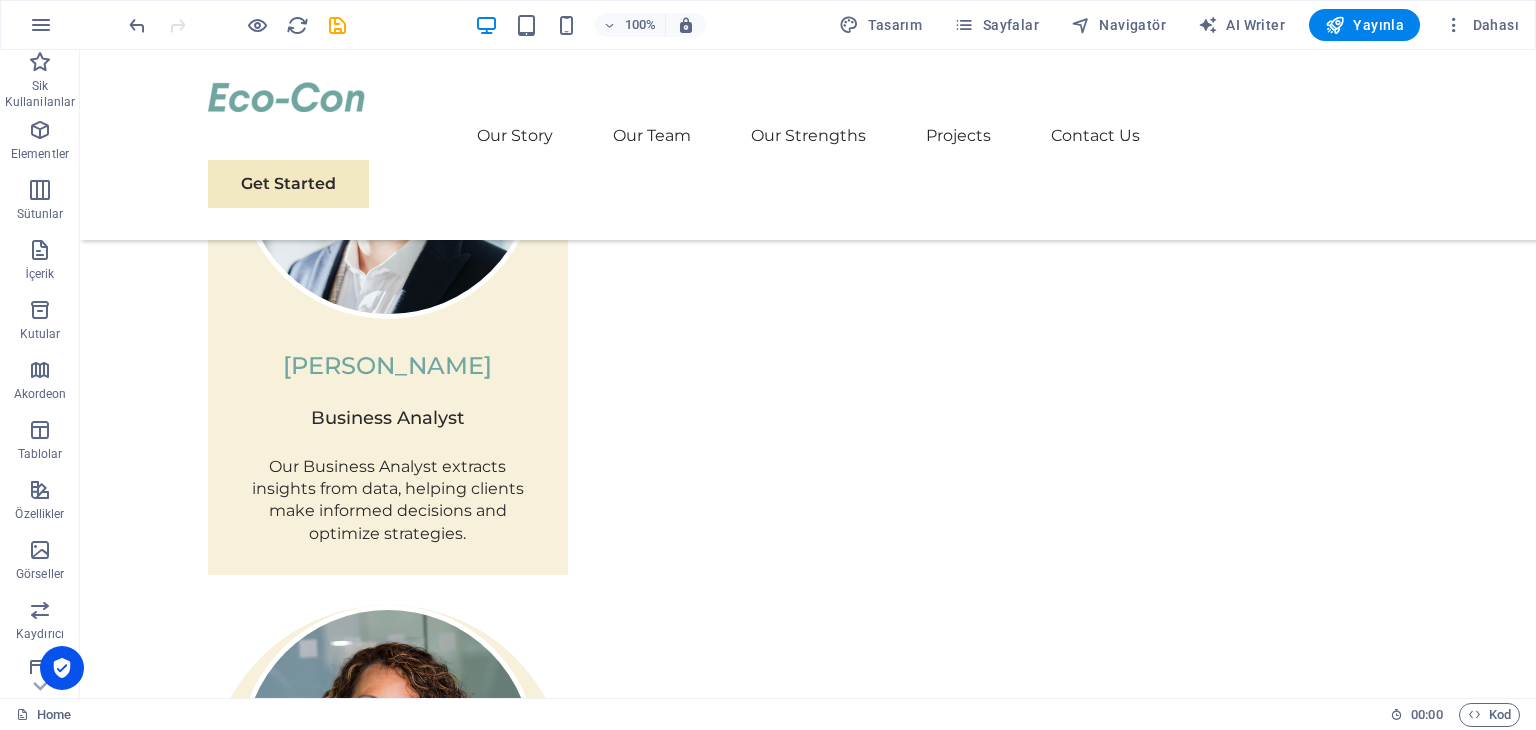 click at bounding box center (237, 25) 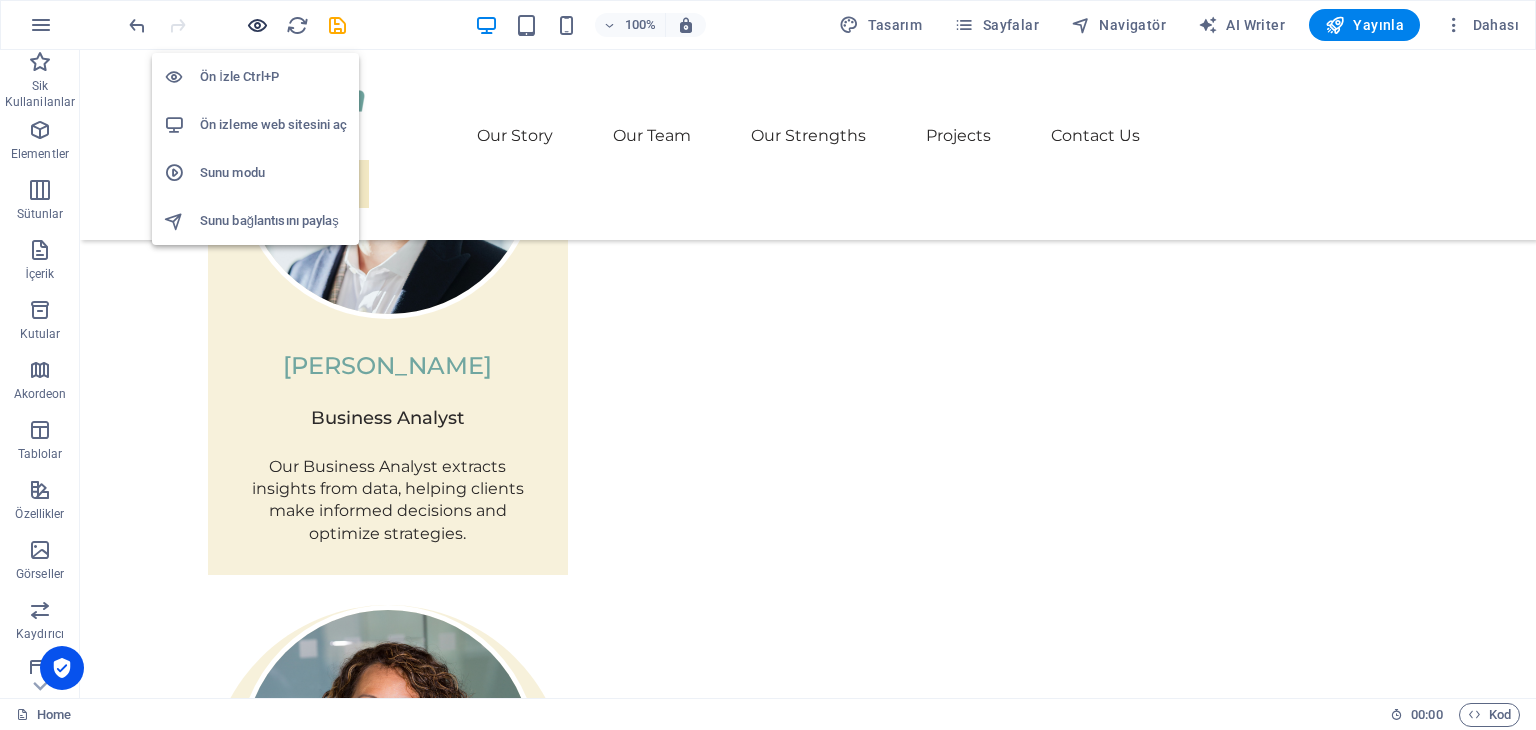 click at bounding box center (257, 25) 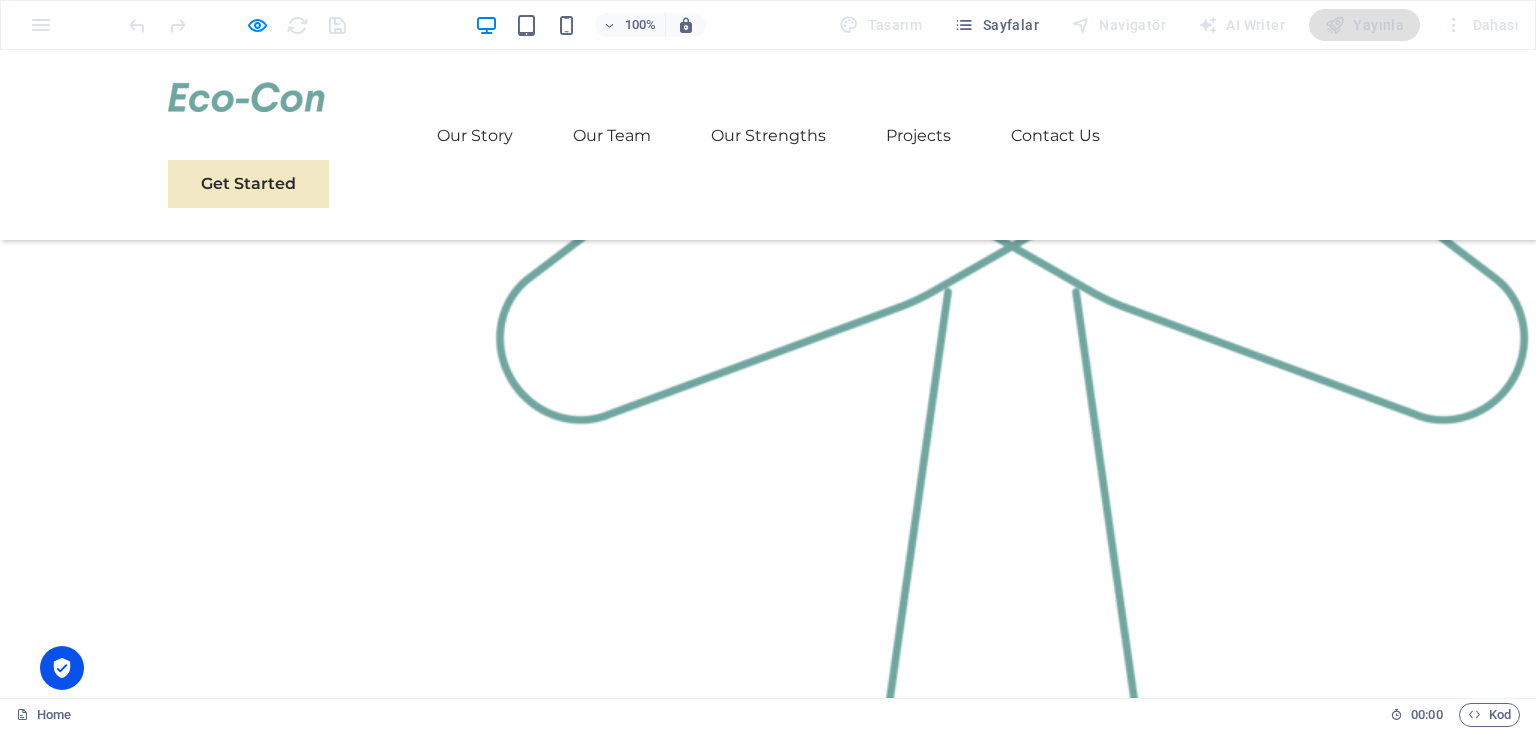 scroll, scrollTop: 2585, scrollLeft: 0, axis: vertical 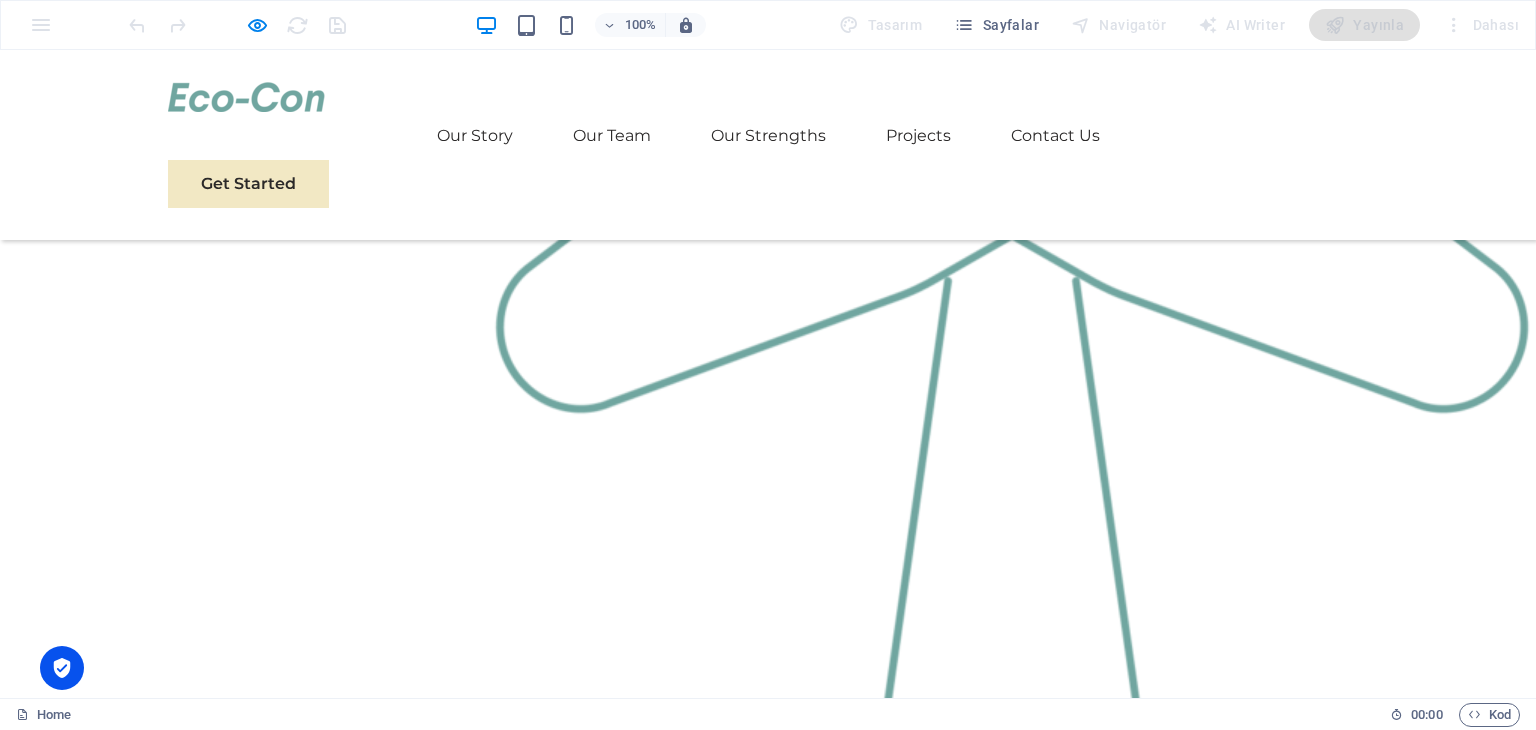 click 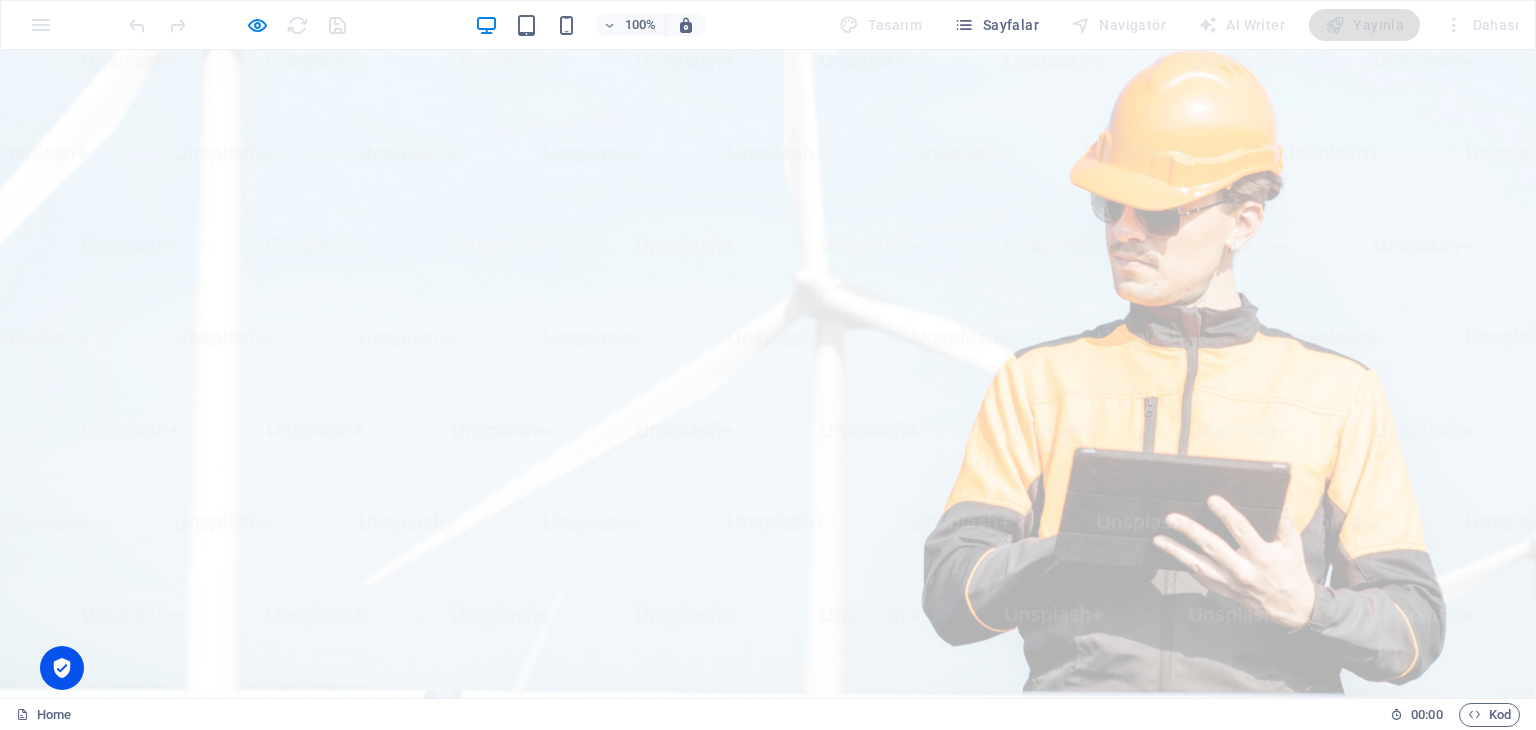 scroll, scrollTop: 0, scrollLeft: 0, axis: both 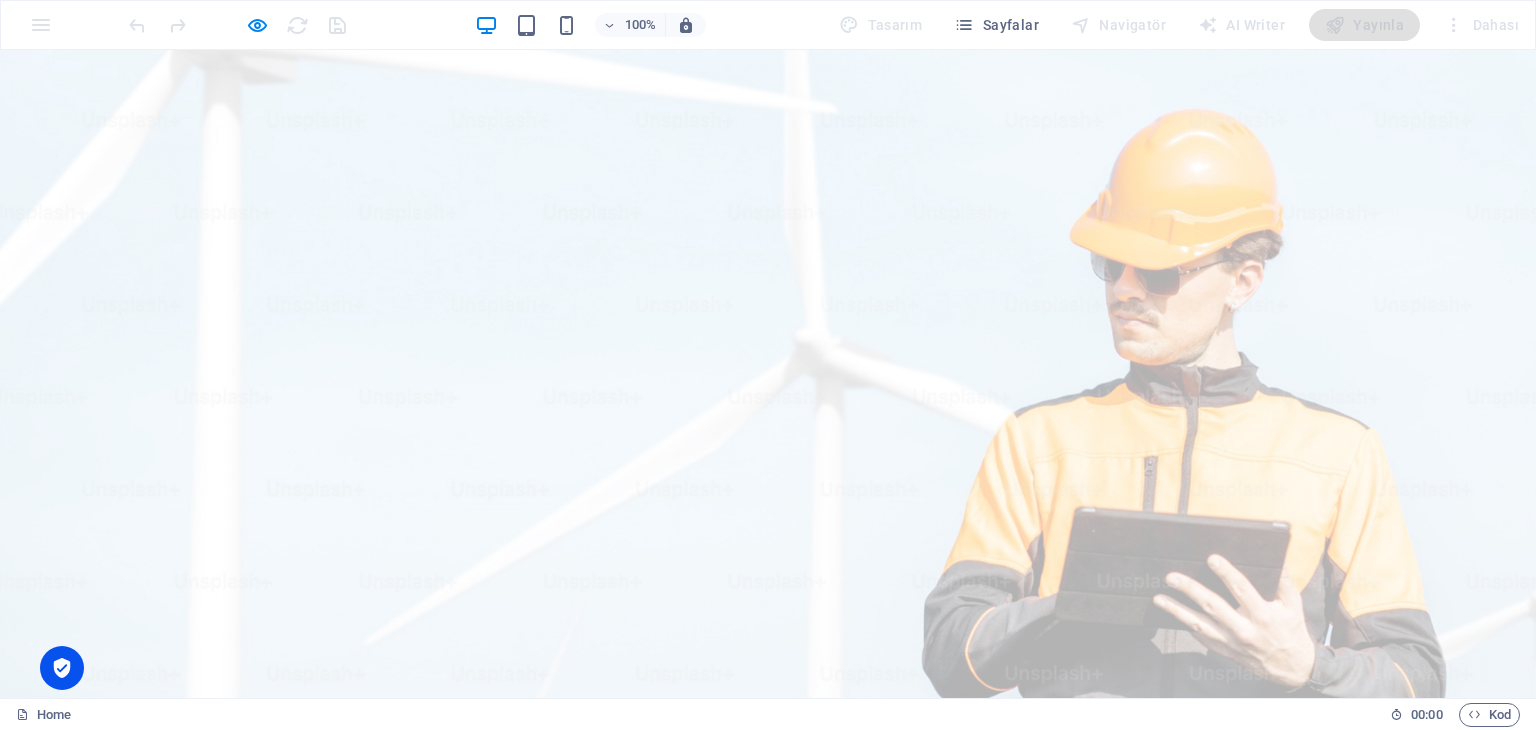 click on "Our Story" at bounding box center [475, 1036] 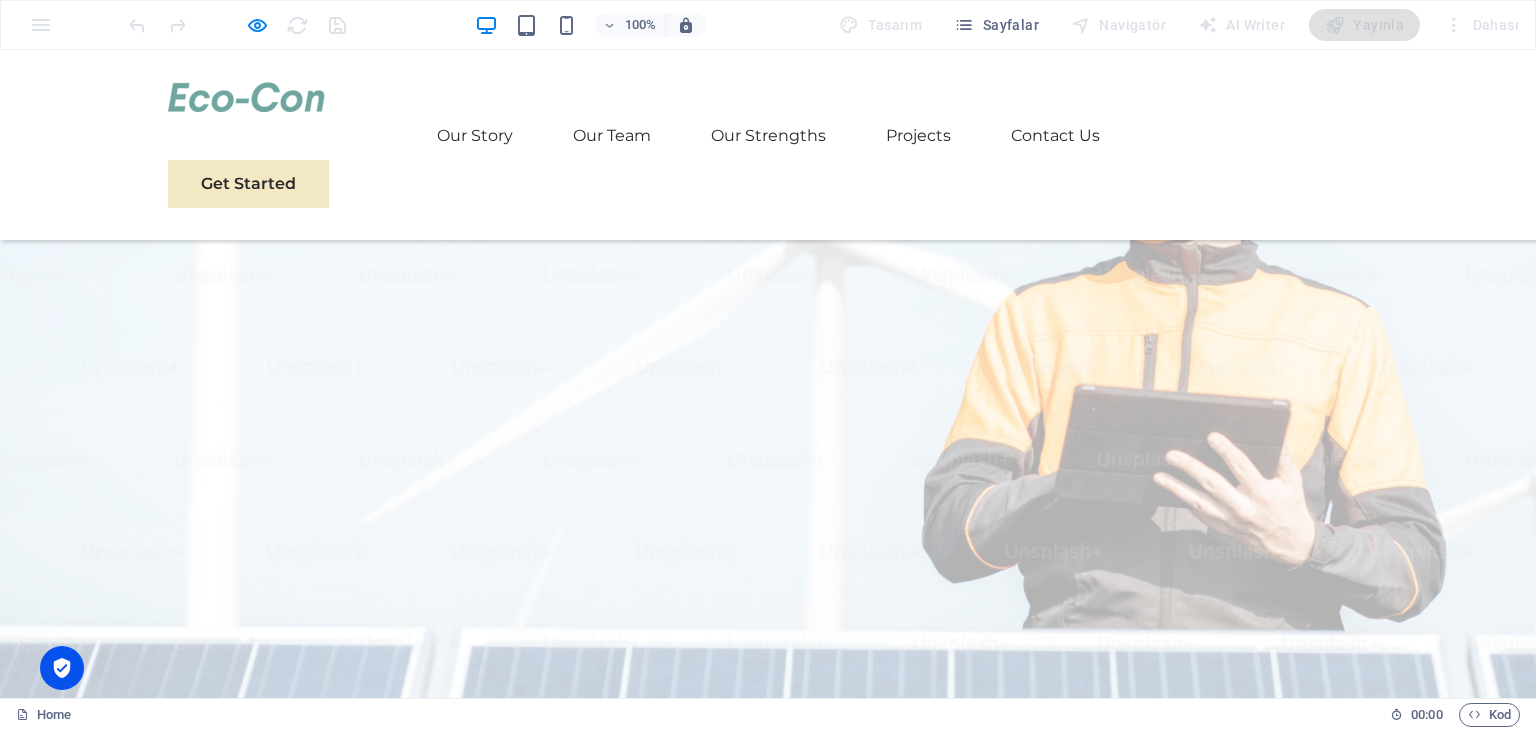 scroll, scrollTop: 200, scrollLeft: 0, axis: vertical 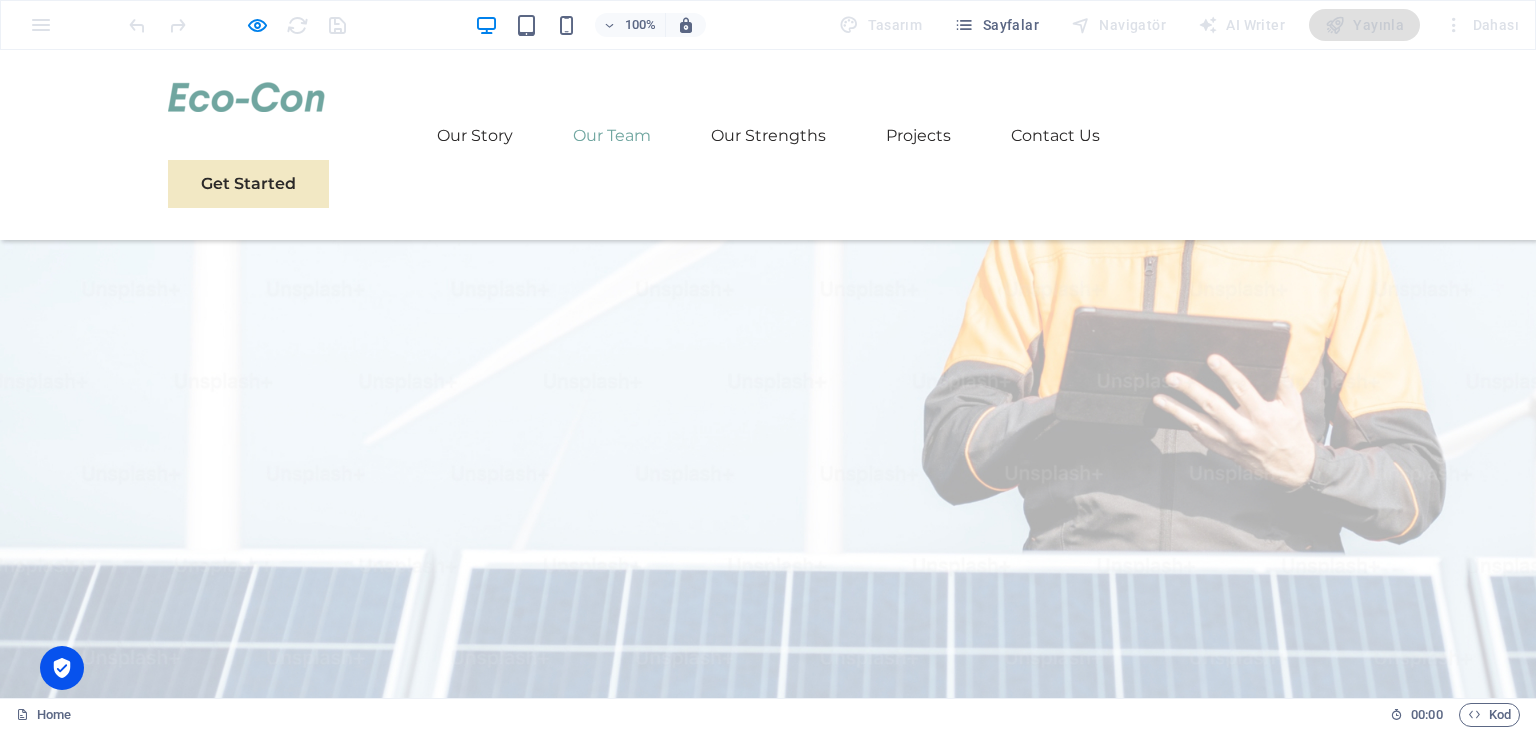click on "Our Team" at bounding box center [612, 136] 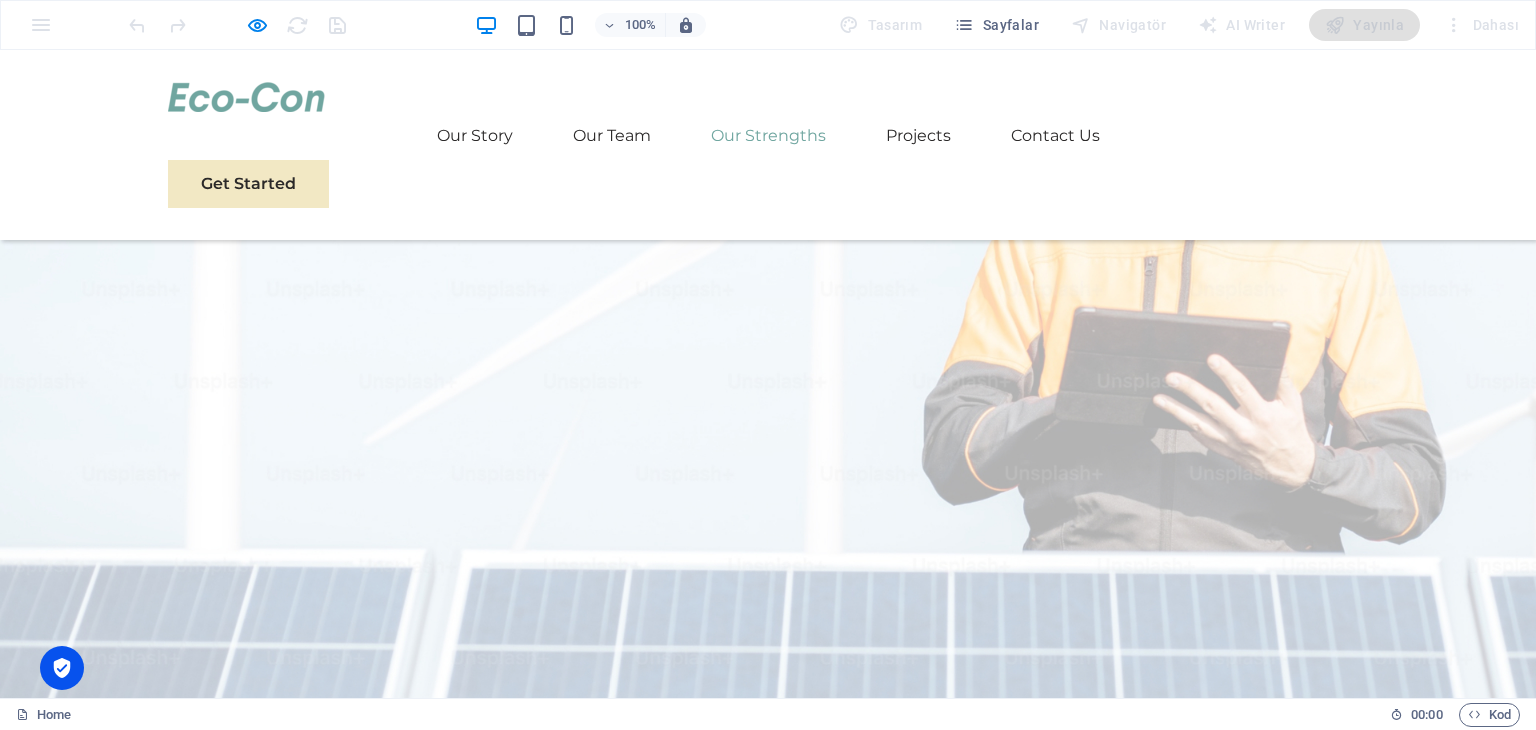 click on "Our Strengths" at bounding box center [768, 136] 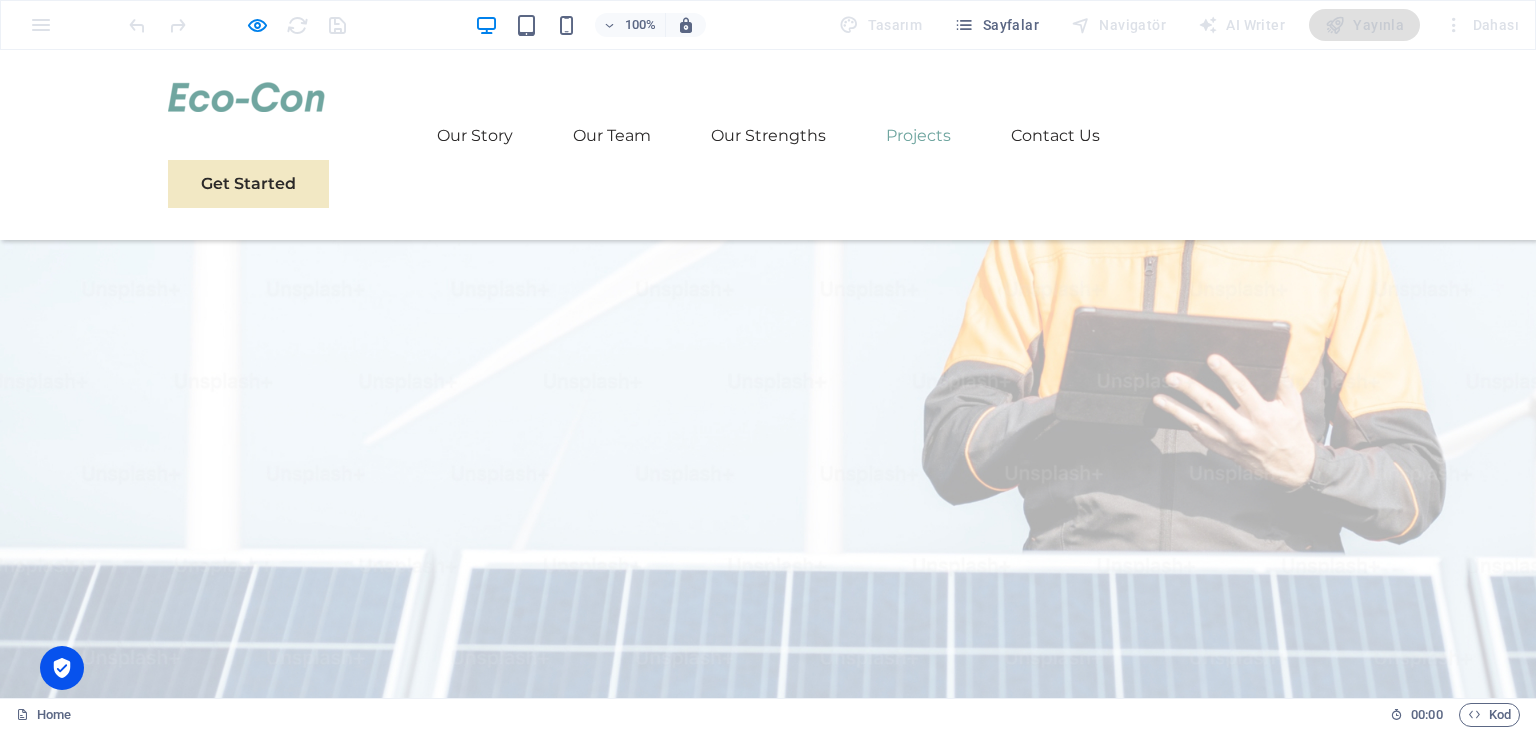 click on "Projects" at bounding box center (918, 136) 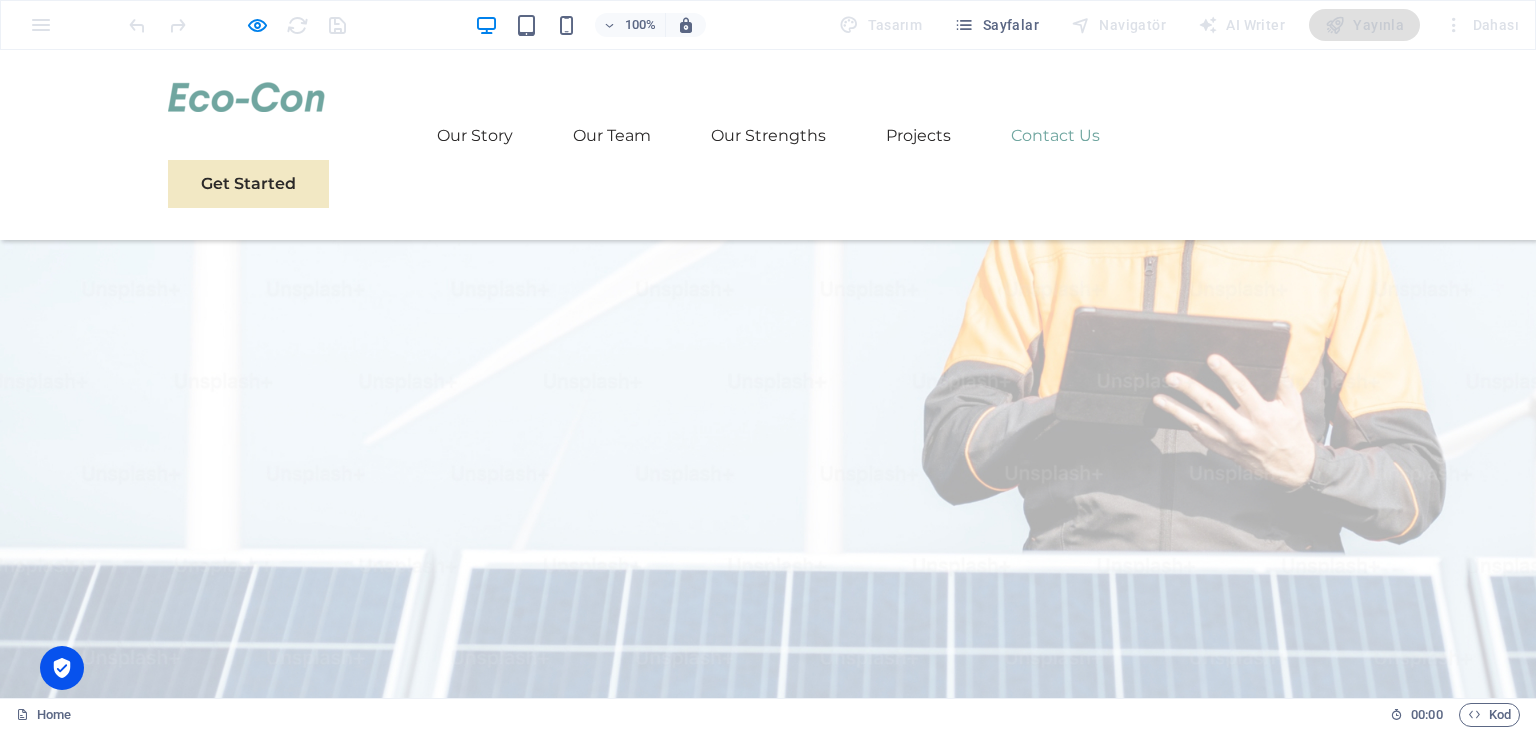 click on "Contact Us" at bounding box center [1055, 136] 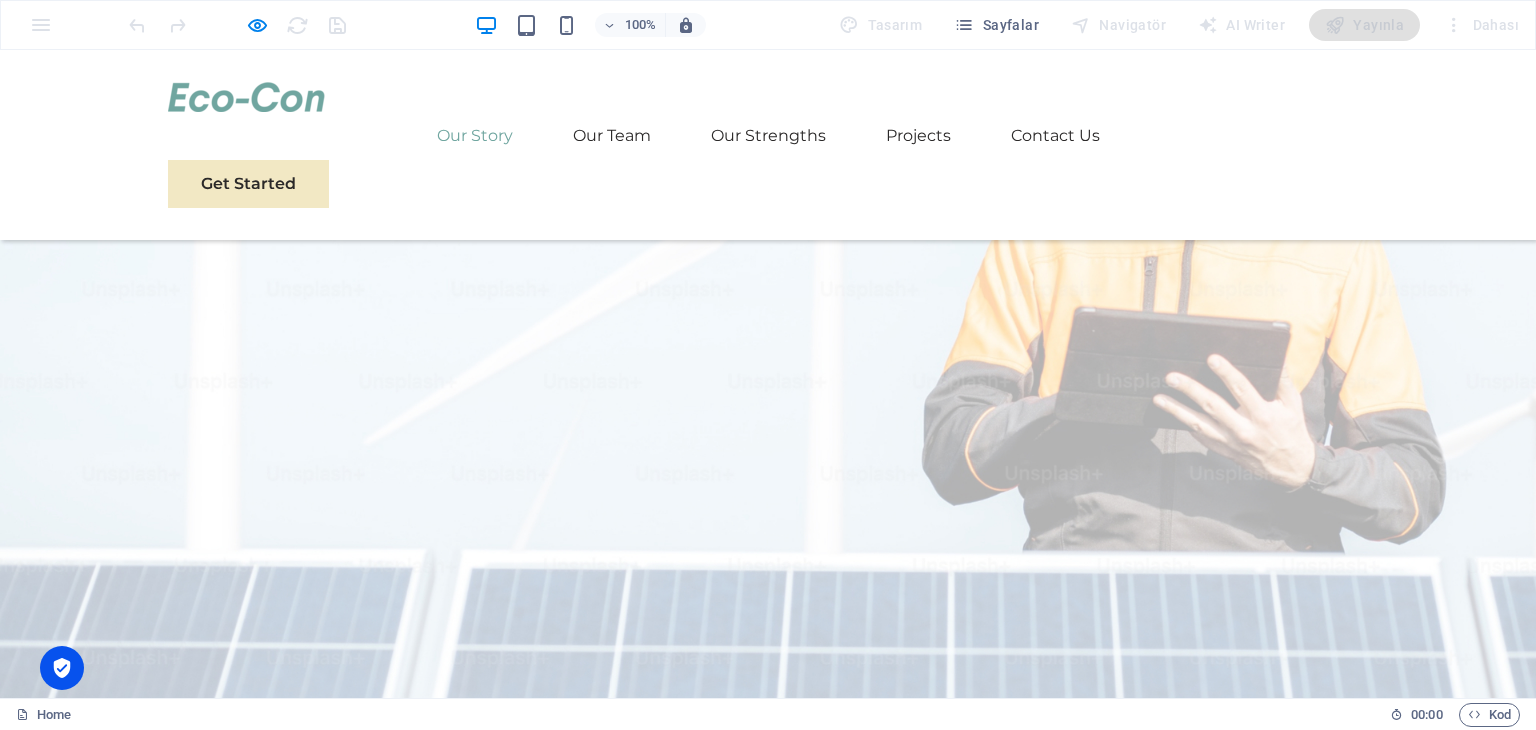 click on "Our Story" at bounding box center [475, 136] 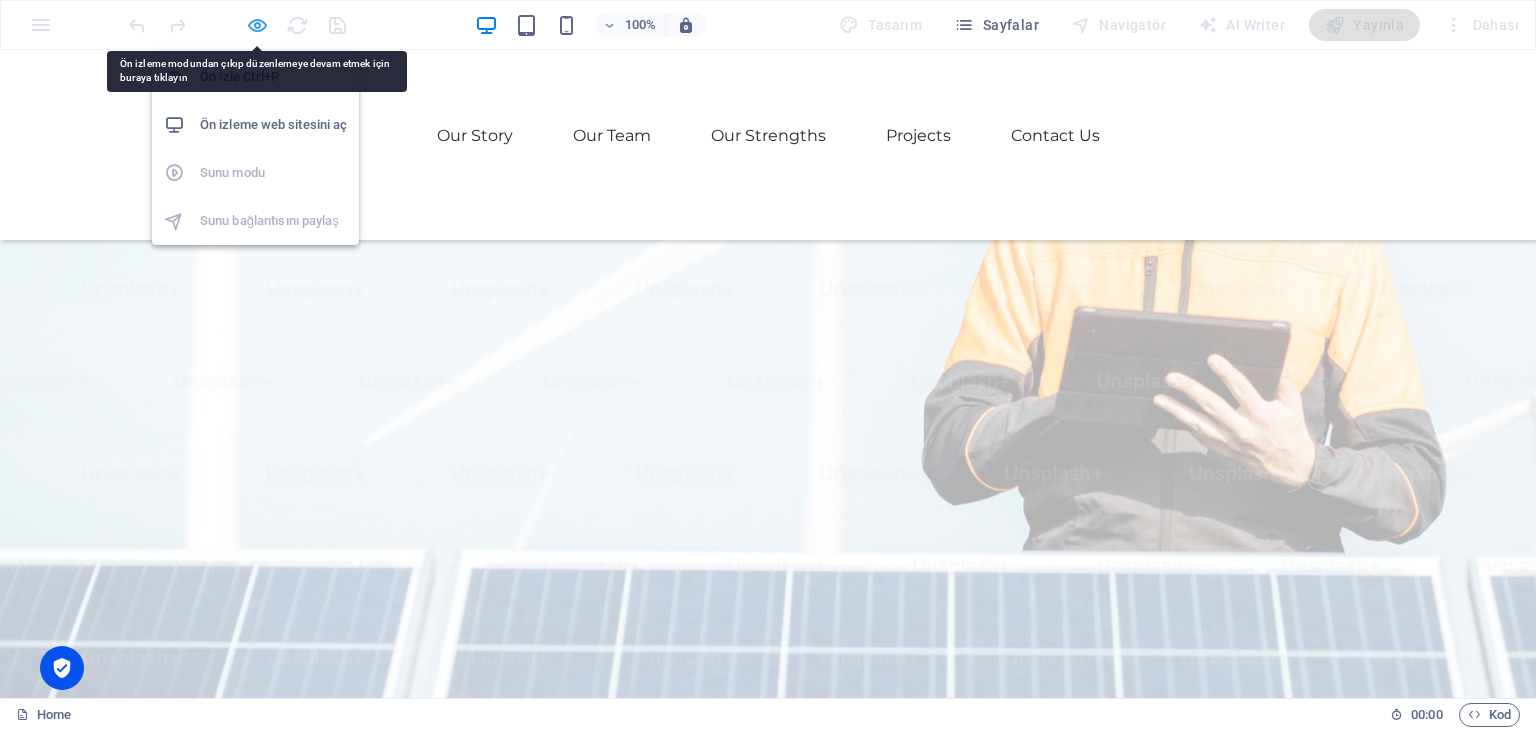 click at bounding box center (257, 25) 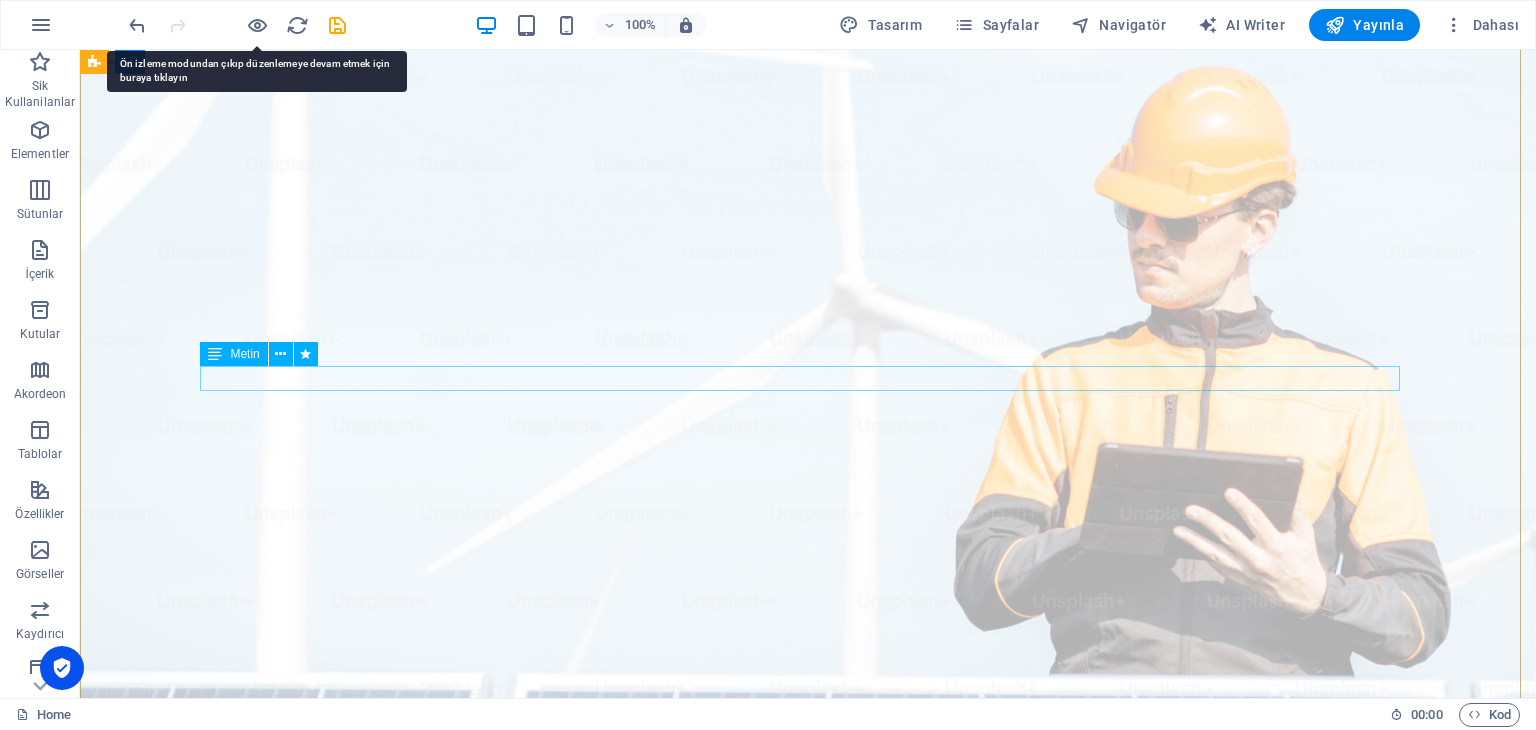 scroll, scrollTop: 0, scrollLeft: 0, axis: both 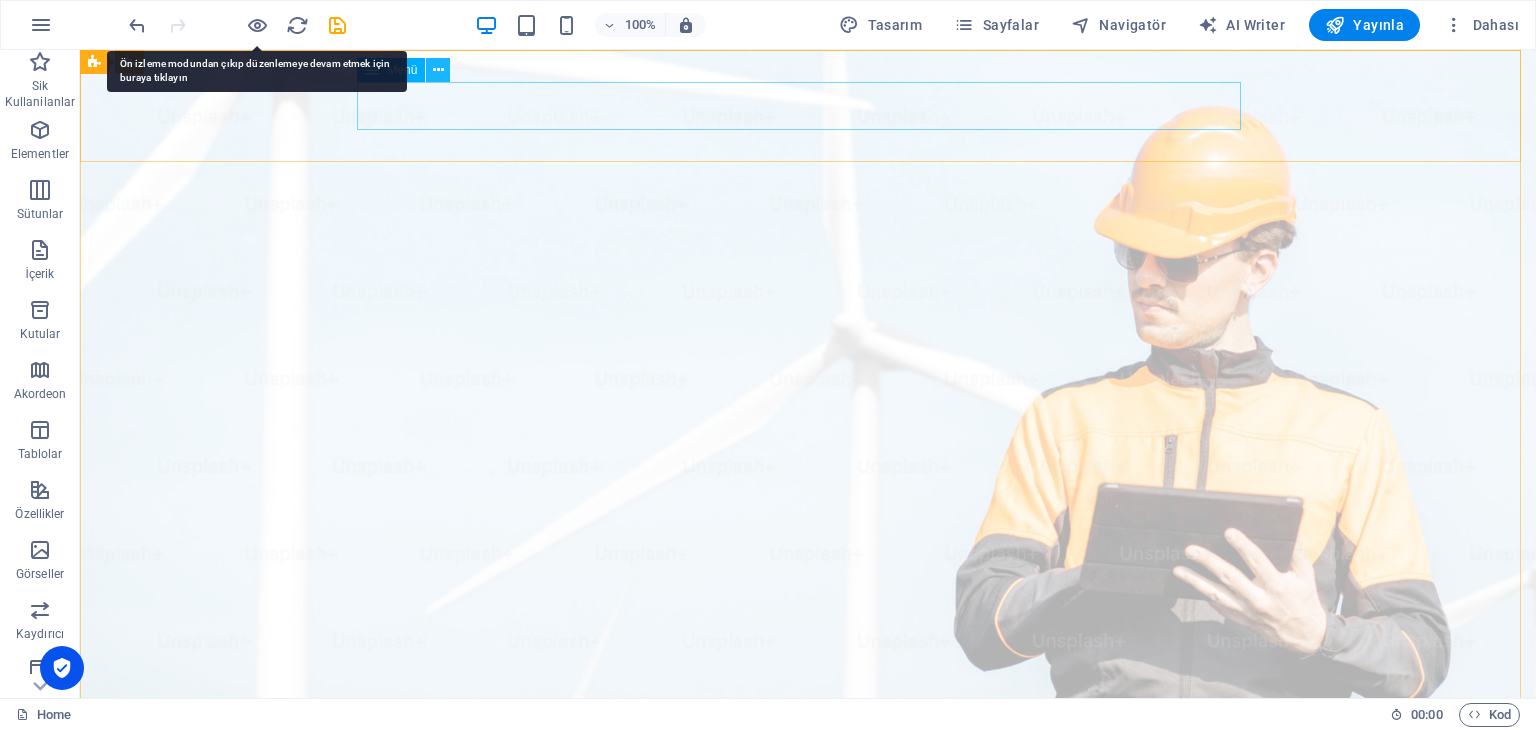 click at bounding box center (438, 70) 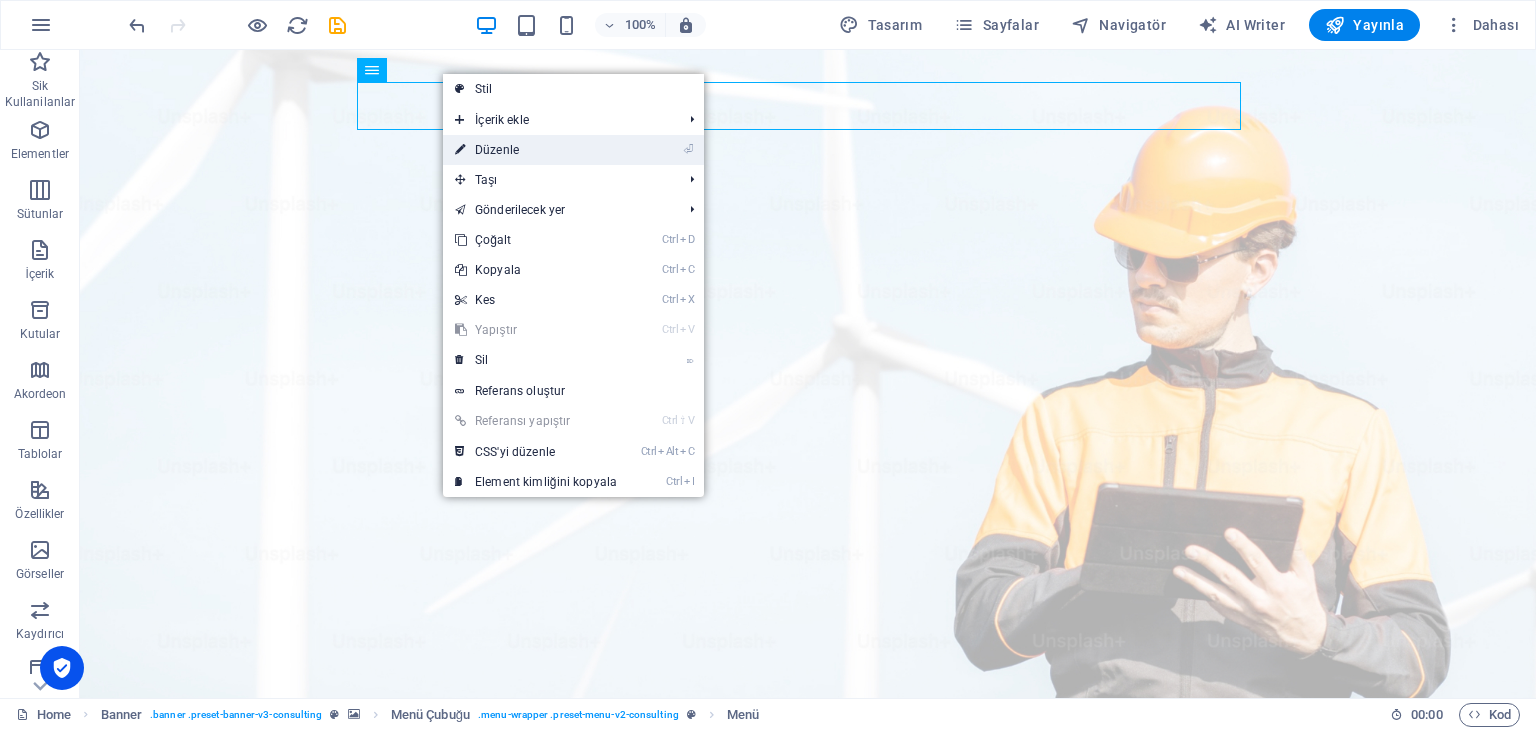 click on "⏎  Düzenle" at bounding box center [536, 150] 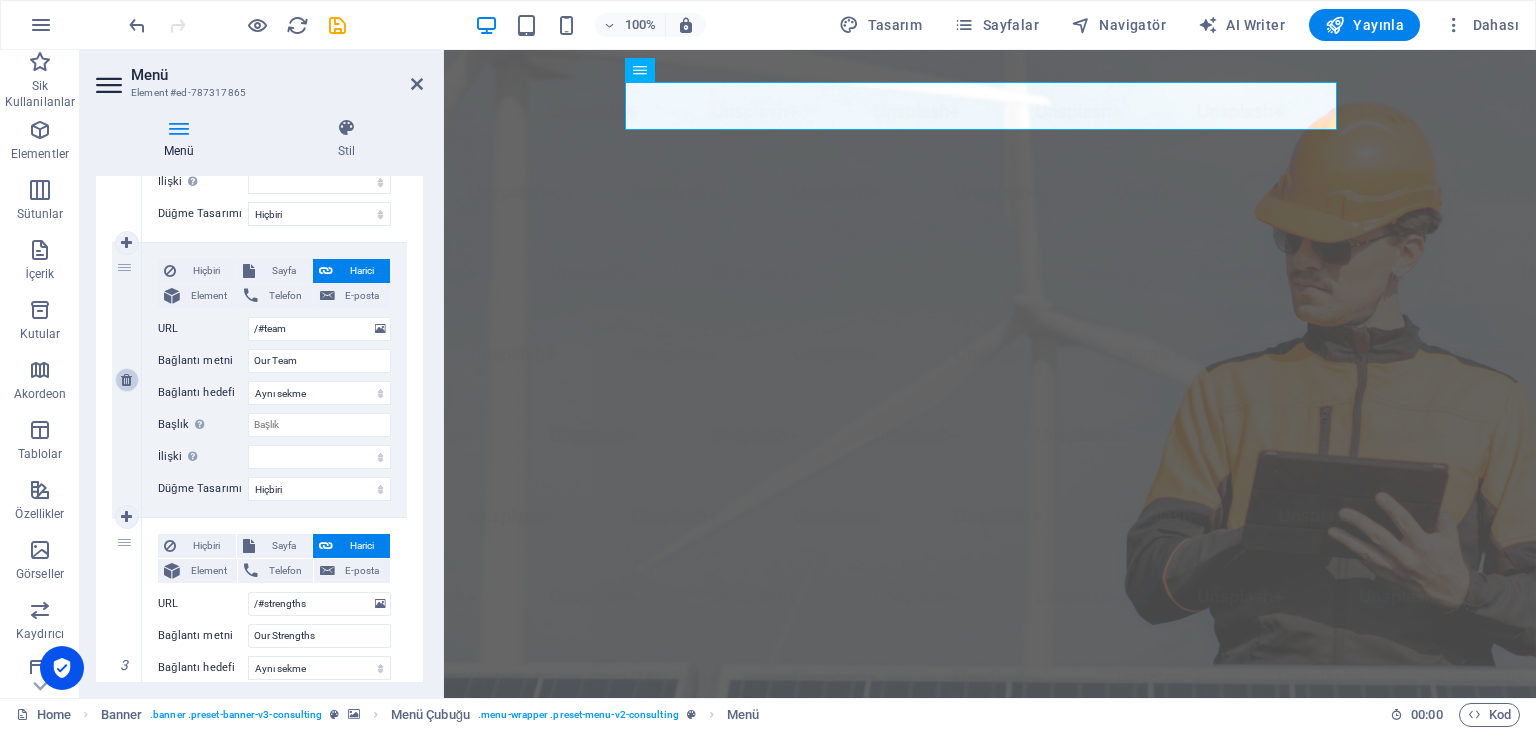 scroll, scrollTop: 400, scrollLeft: 0, axis: vertical 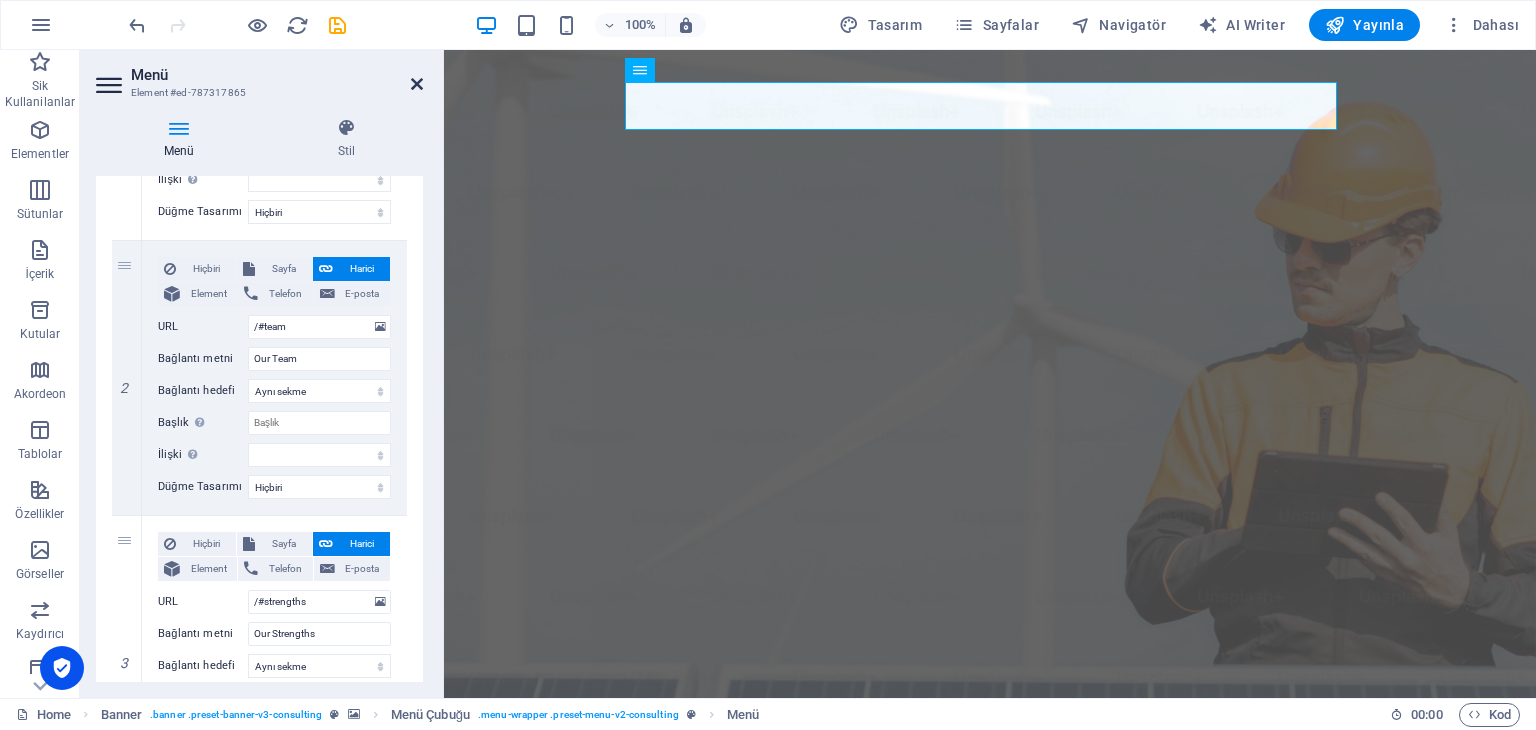 click at bounding box center [417, 84] 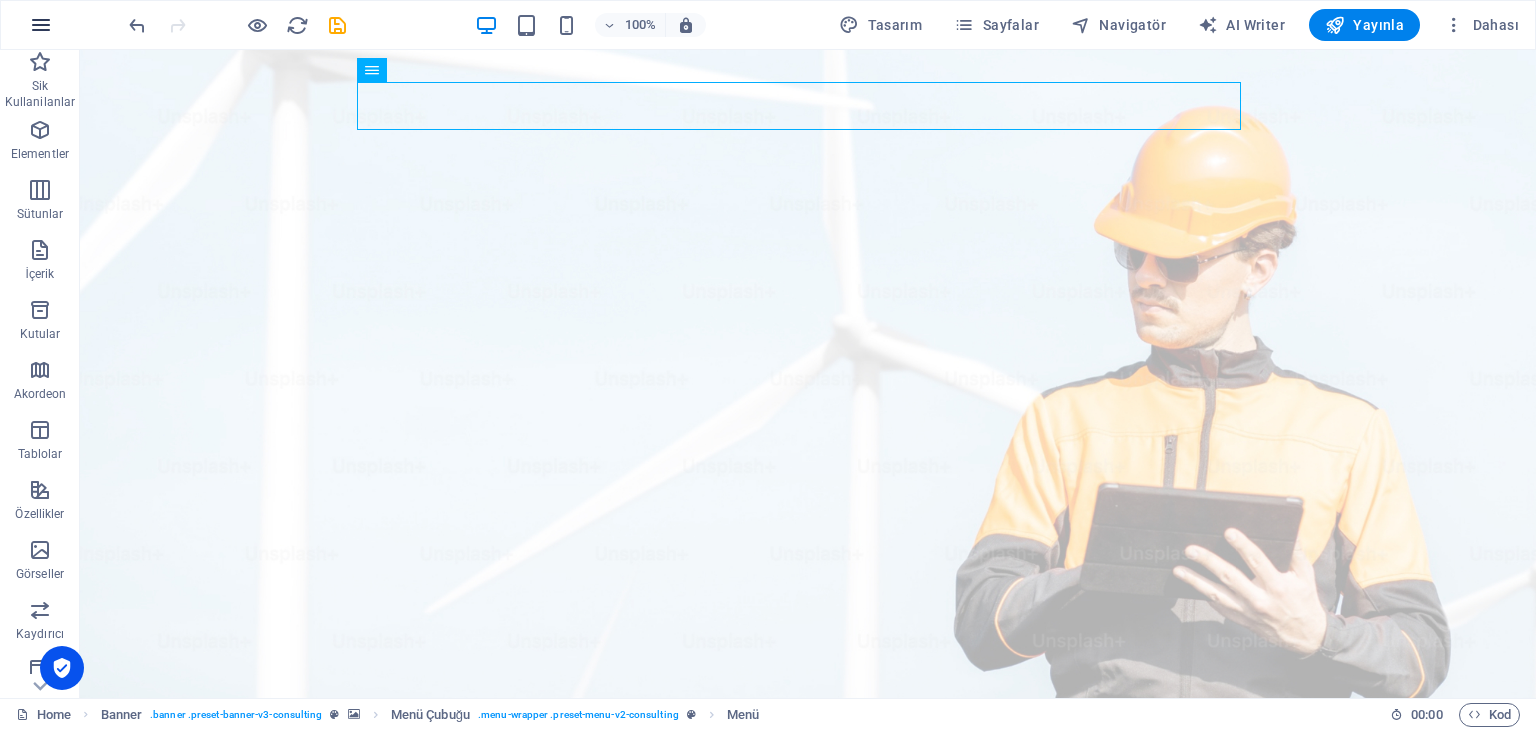 click at bounding box center (41, 25) 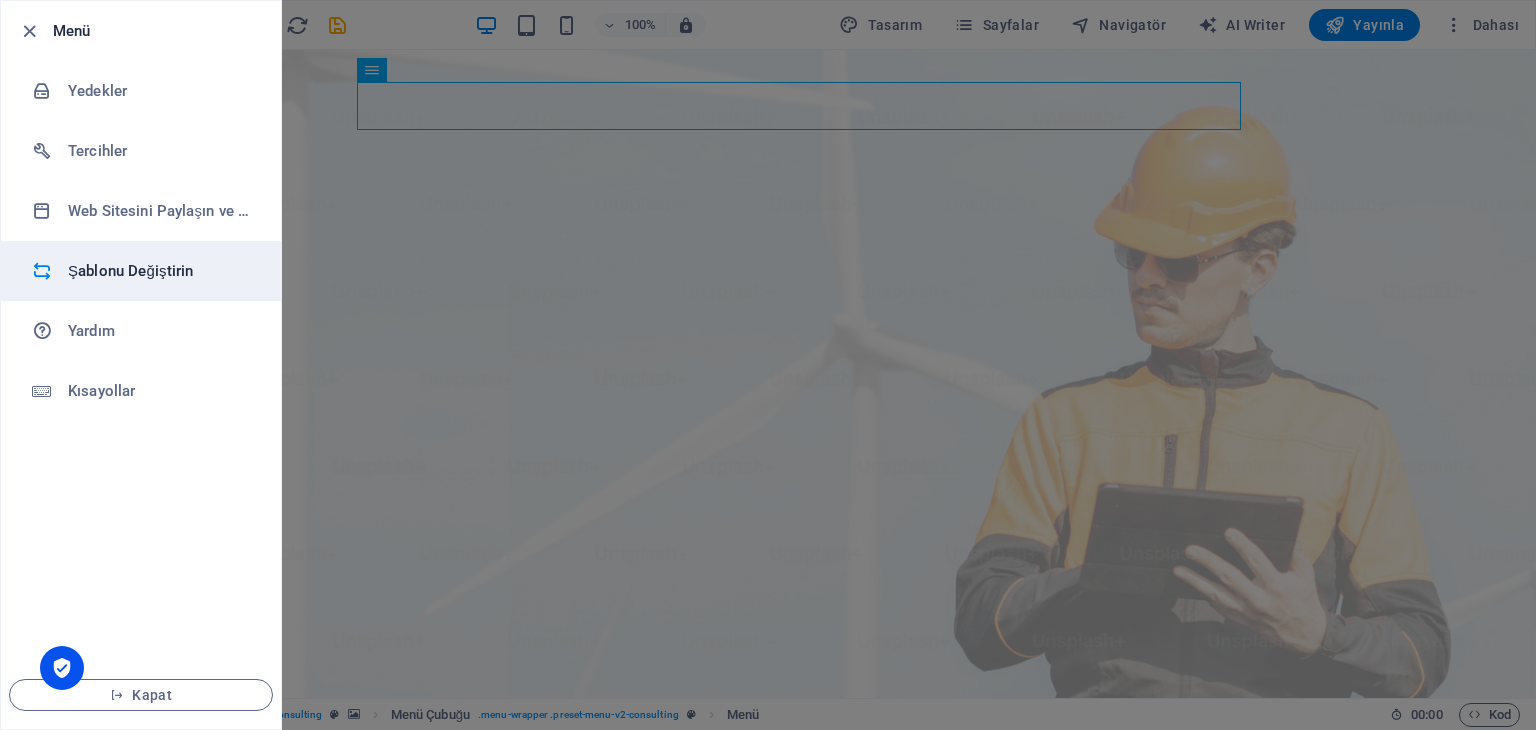 click on "Şablonu Değiştirin" at bounding box center (160, 271) 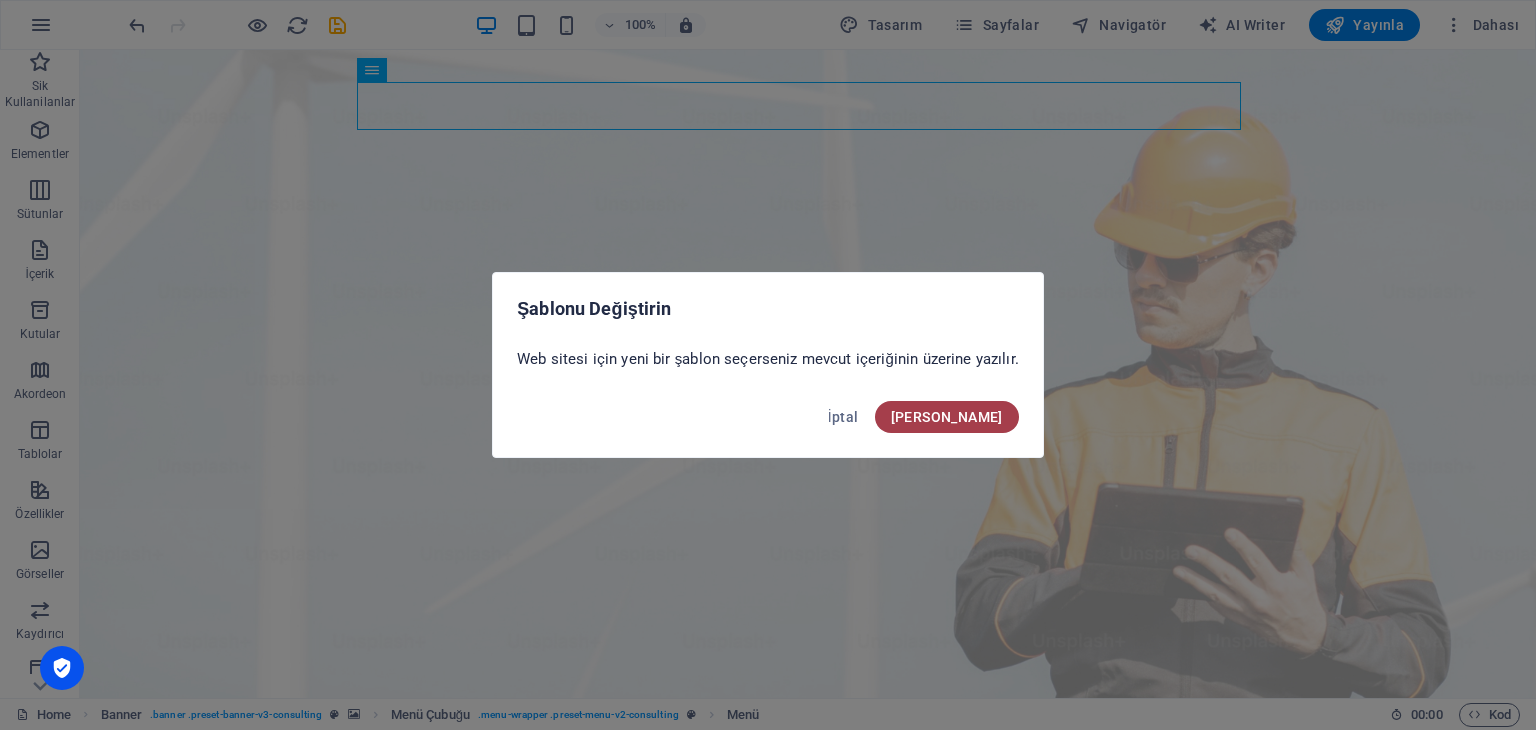 click on "Onayla" at bounding box center (947, 417) 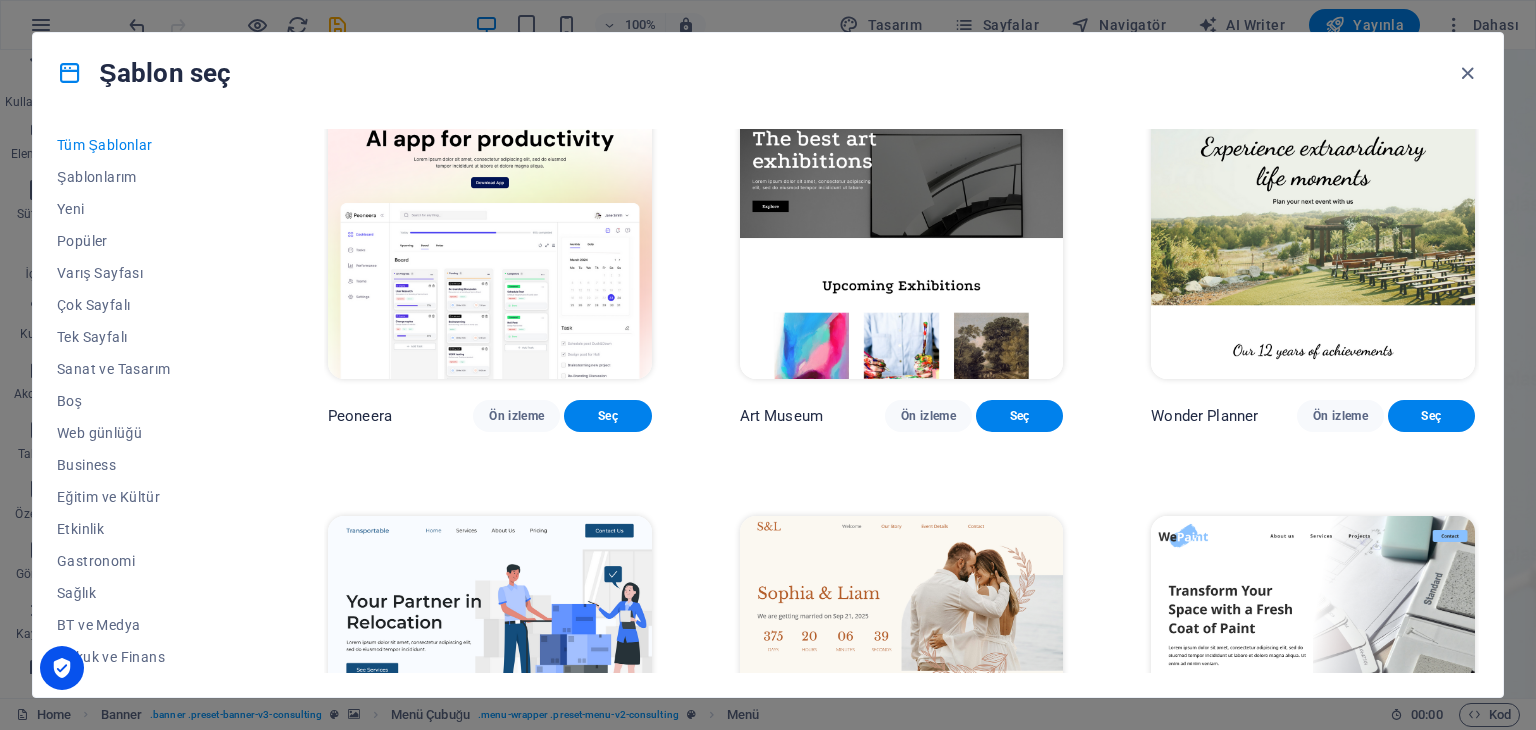 scroll, scrollTop: 100, scrollLeft: 0, axis: vertical 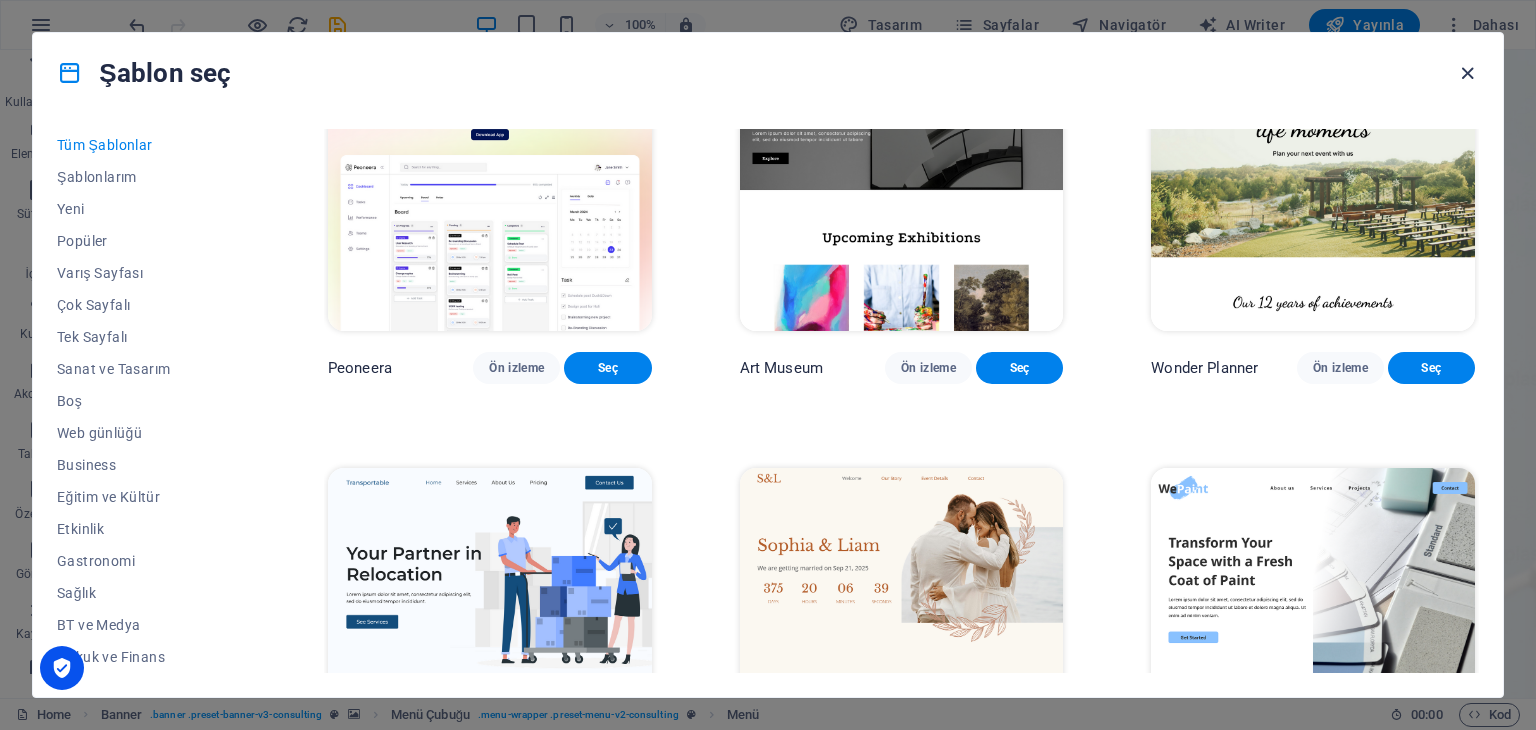 click at bounding box center (1467, 73) 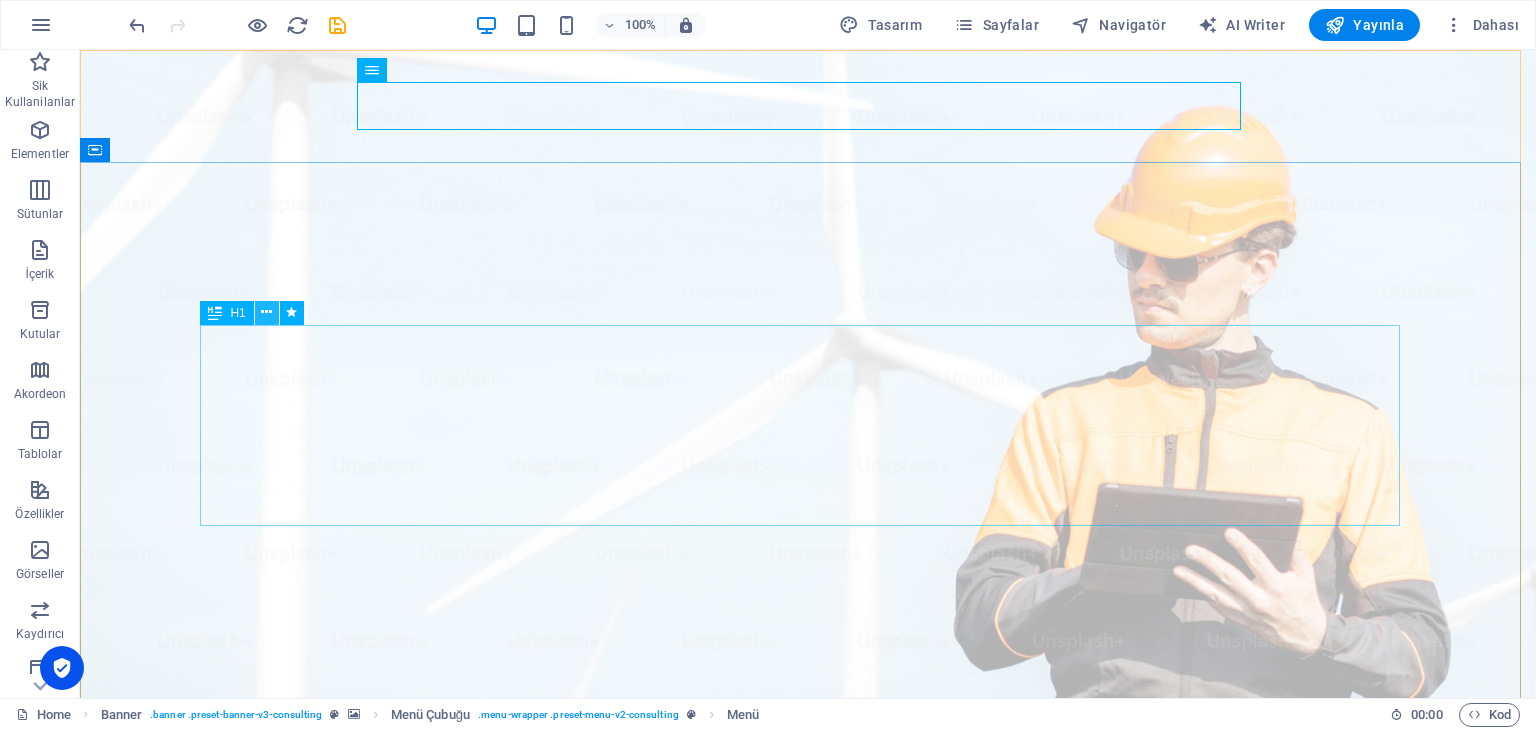 click at bounding box center [266, 312] 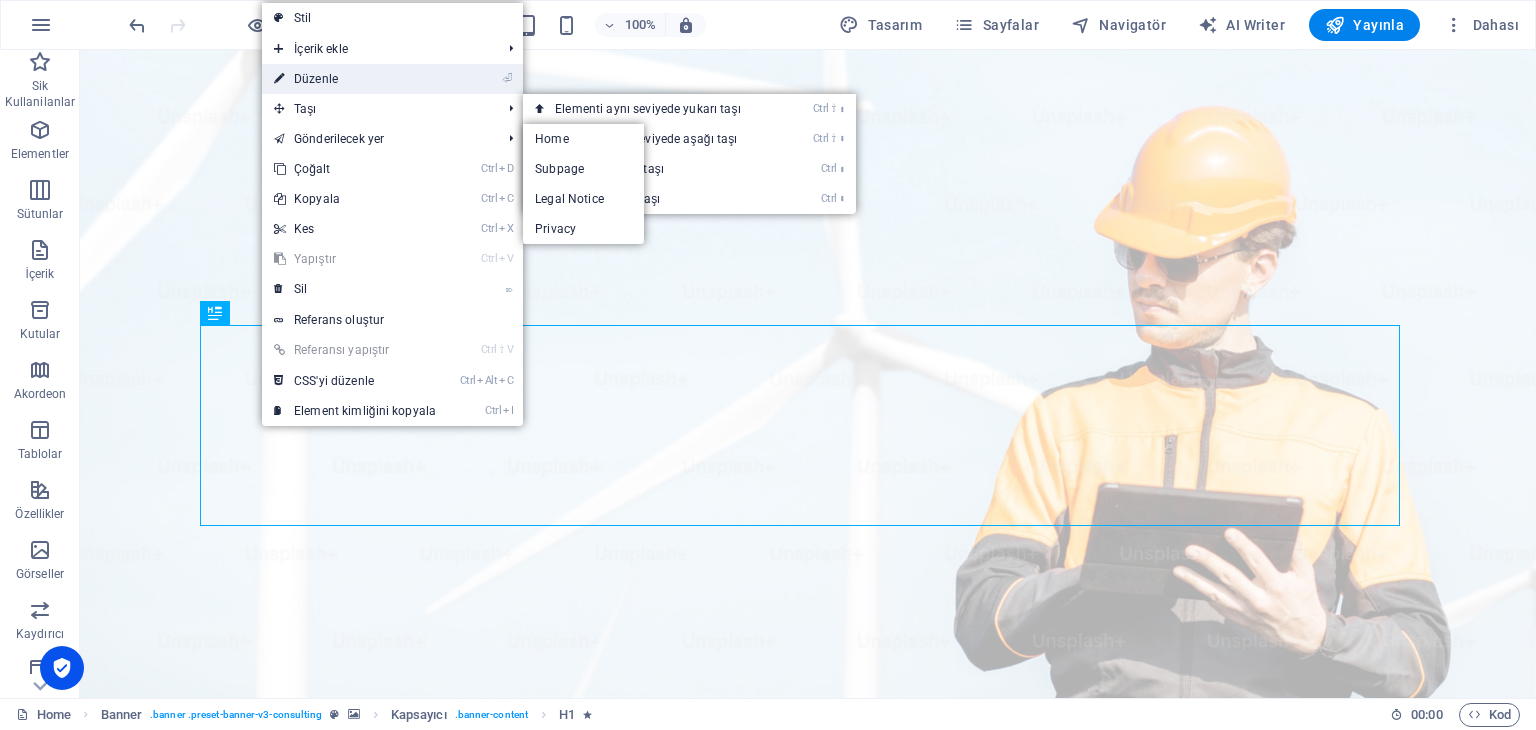 click on "⏎  Düzenle" at bounding box center (355, 79) 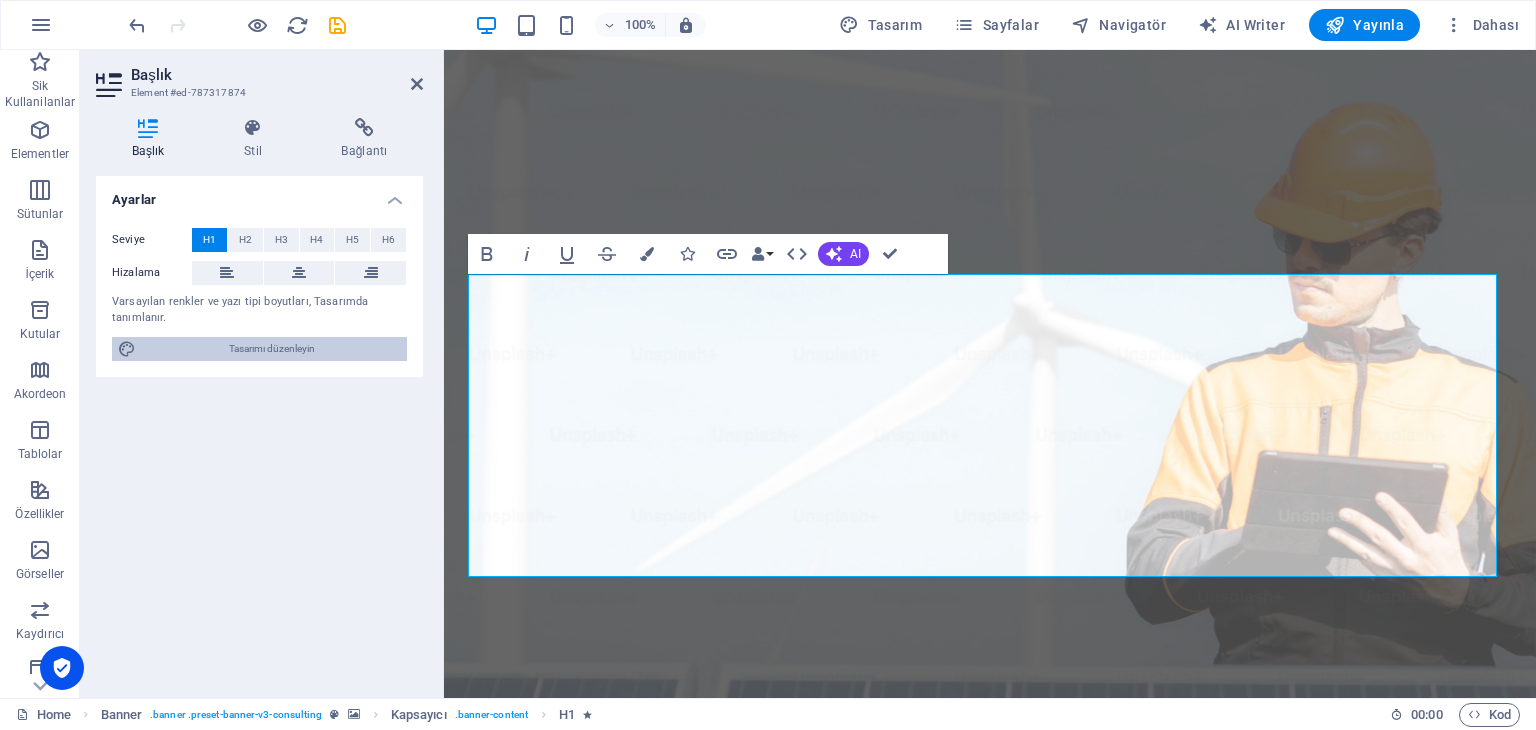 drag, startPoint x: 225, startPoint y: 349, endPoint x: 227, endPoint y: 292, distance: 57.035076 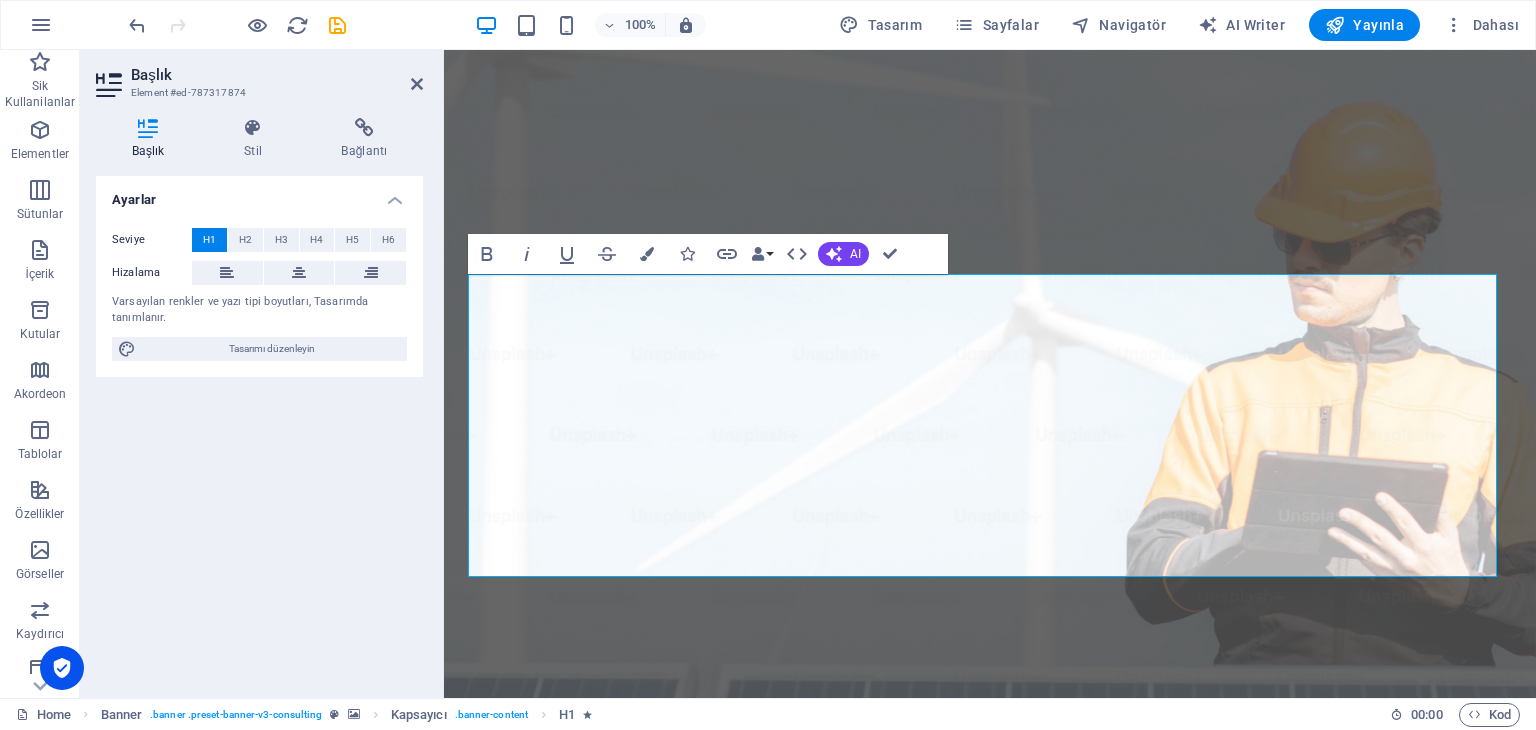 select on "px" 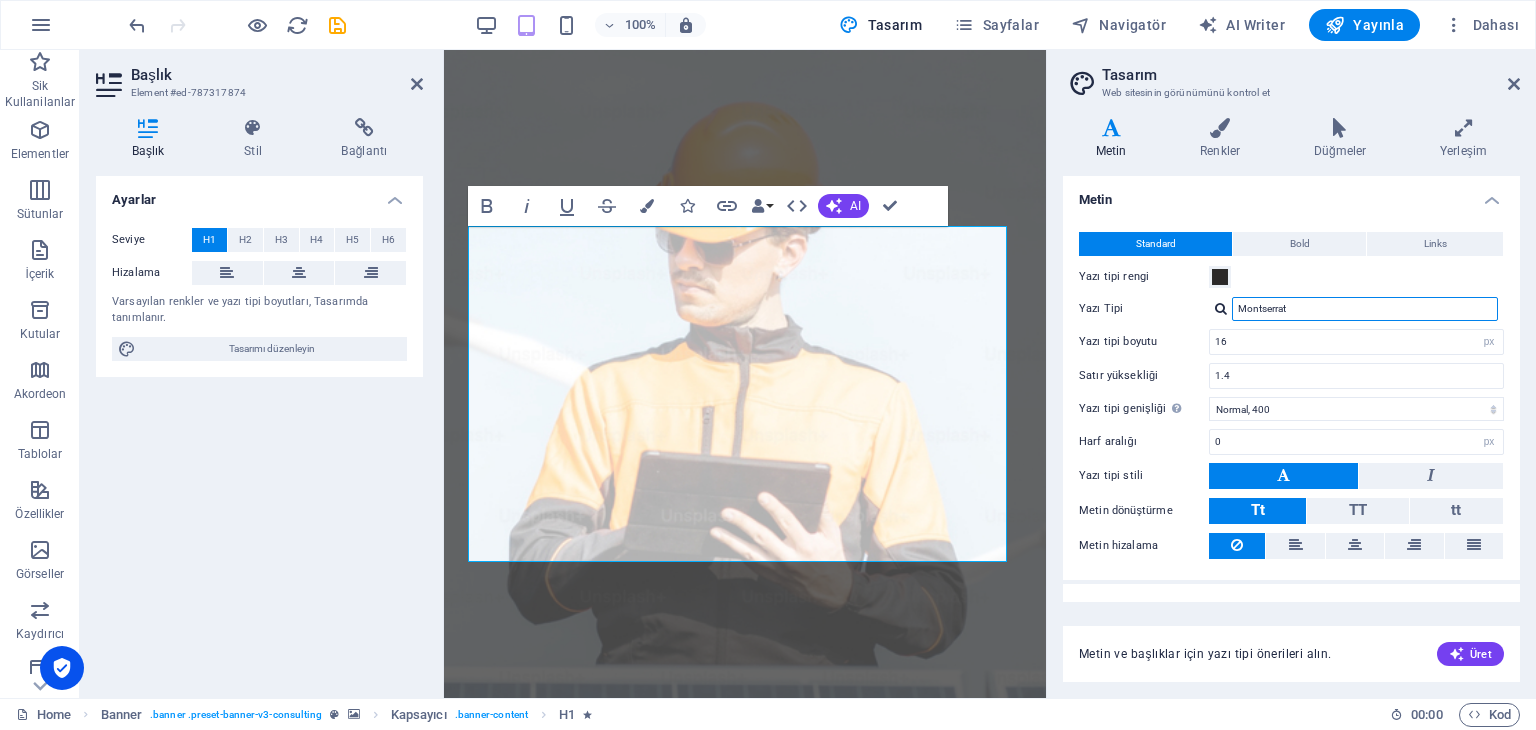 drag, startPoint x: 1315, startPoint y: 304, endPoint x: 1227, endPoint y: 313, distance: 88.45903 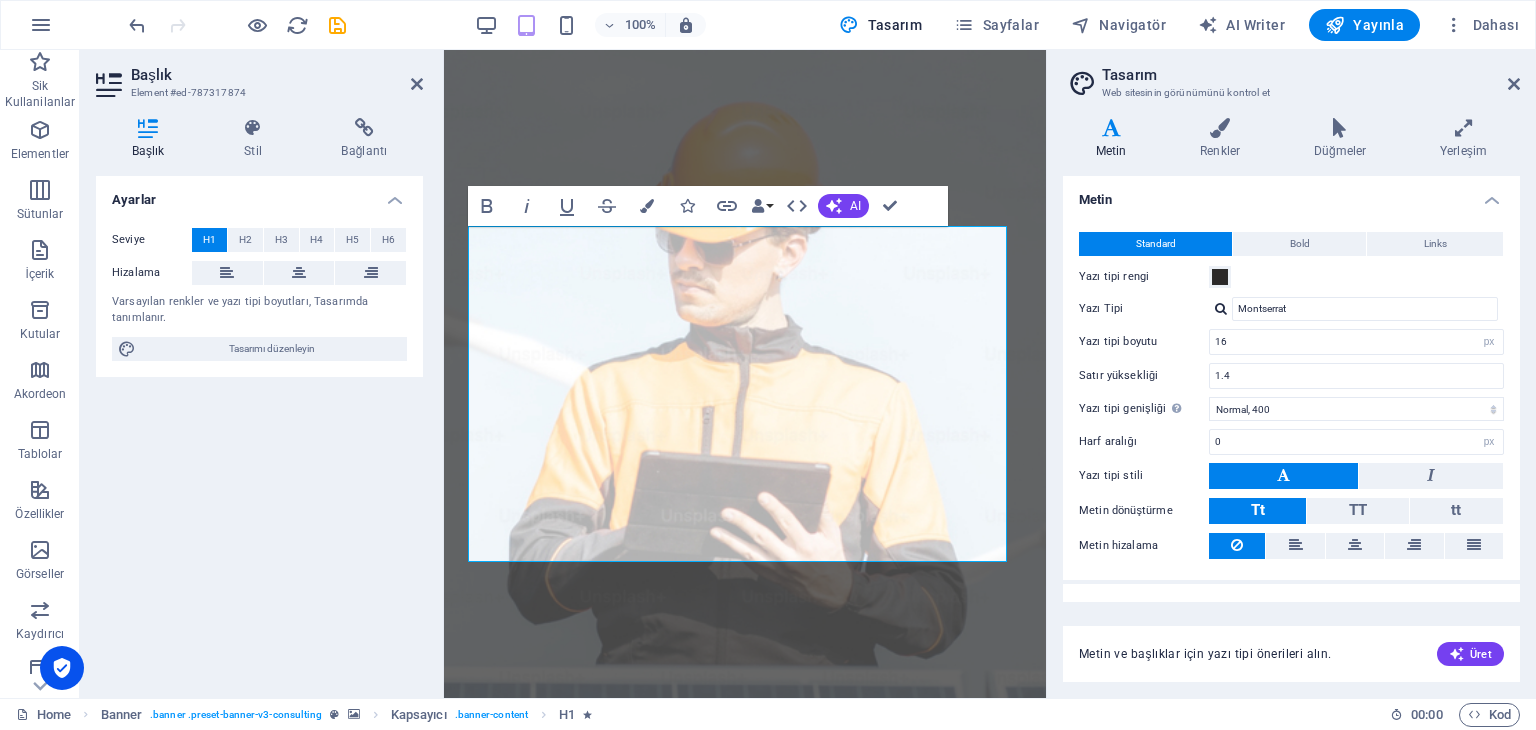 click on "Ayarlar Seviye H1 H2 H3 H4 H5 H6 Hizalama Varsayılan renkler ve yazı tipi boyutları, Tasarımda tanımlanır. Tasarımı düzenleyin" at bounding box center (259, 429) 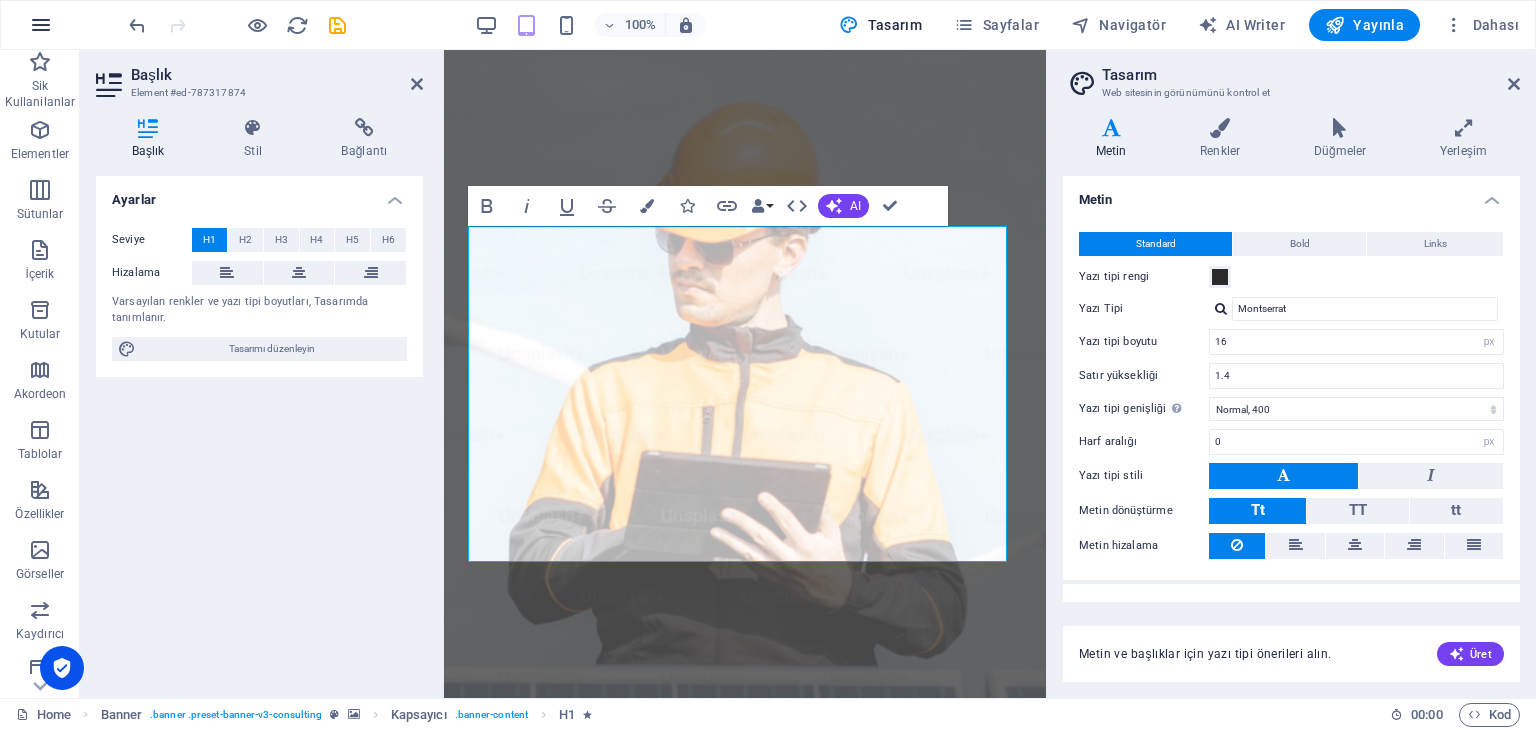click at bounding box center [41, 25] 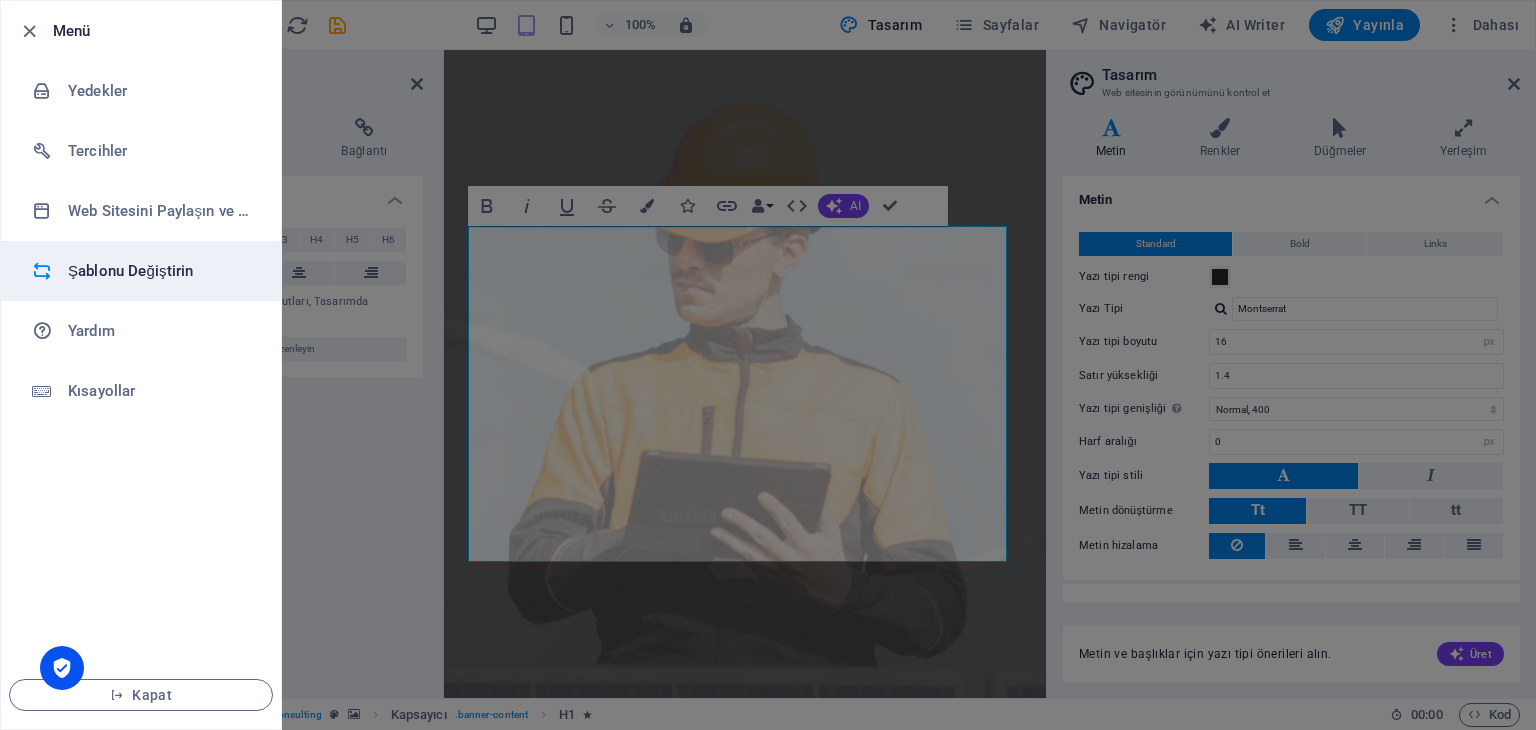click on "Şablonu Değiştirin" at bounding box center [160, 271] 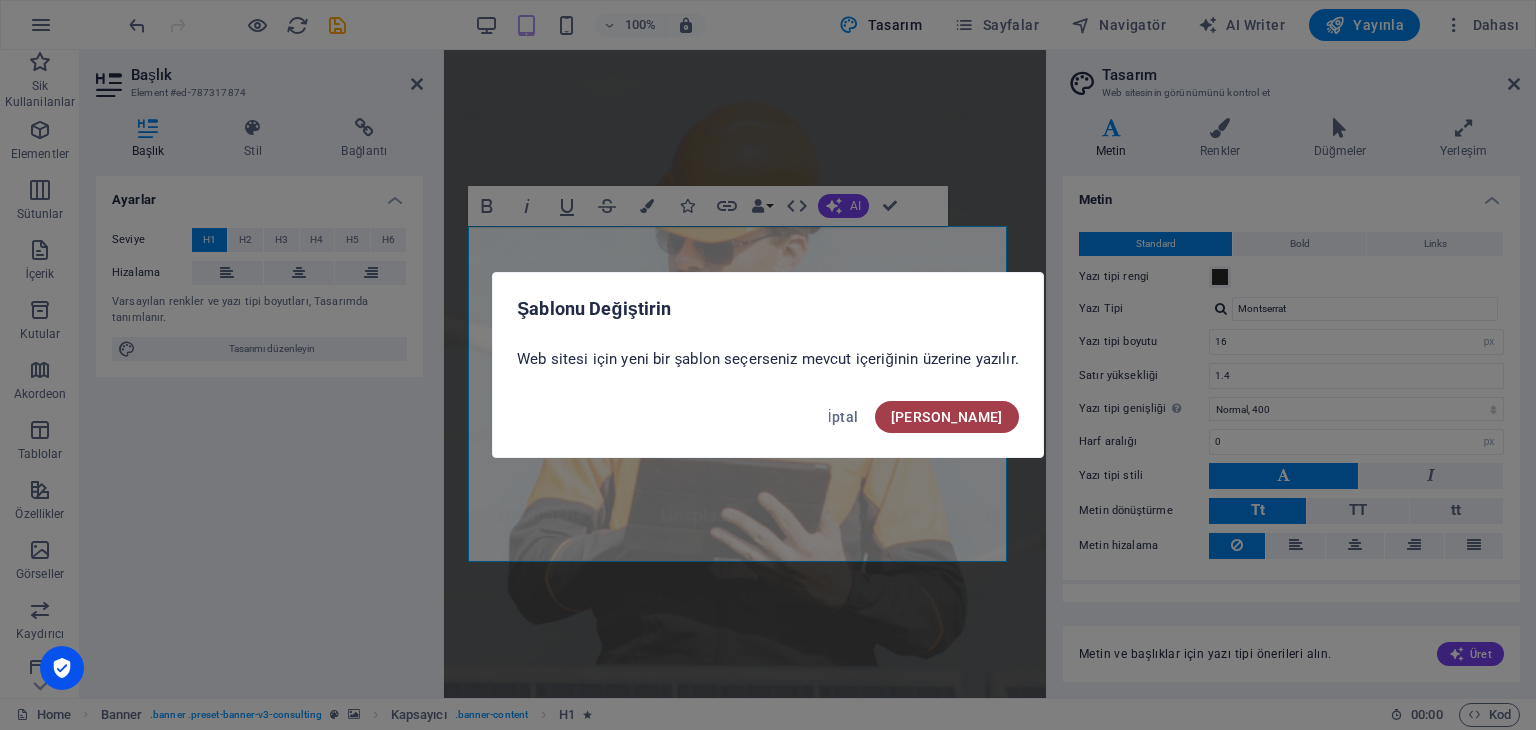 click on "Onayla" at bounding box center [947, 417] 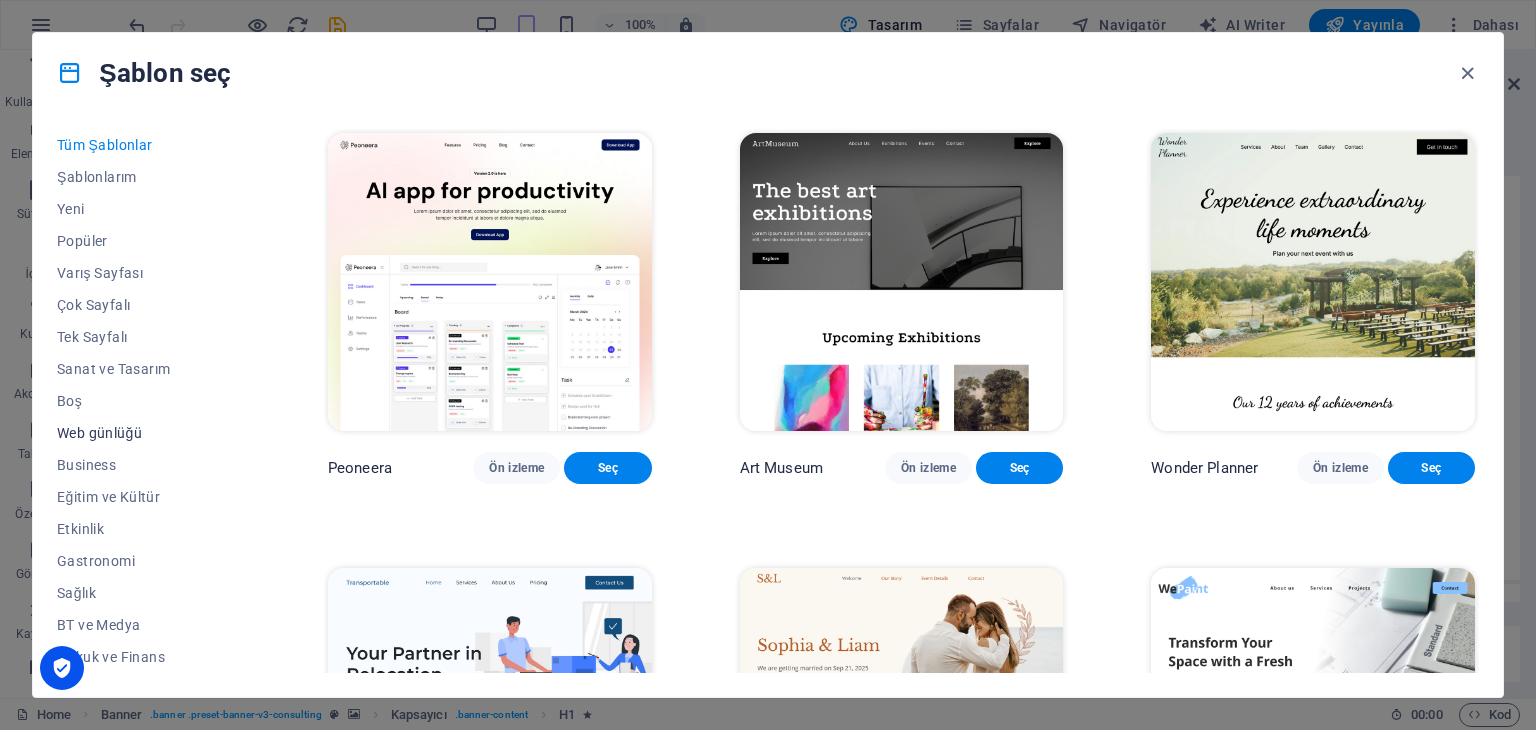 click on "Web günlüğü" at bounding box center (148, 433) 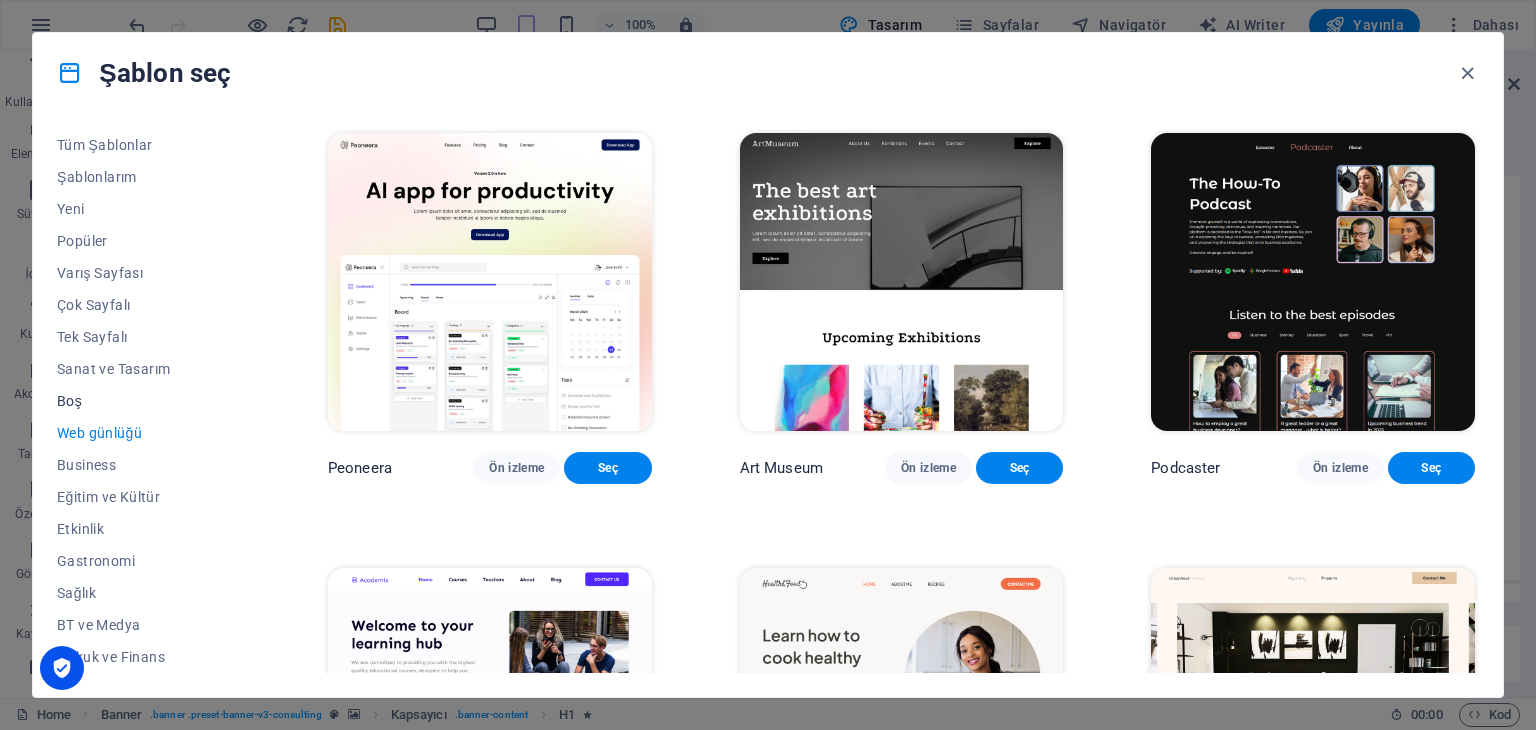 click on "Boş" at bounding box center [148, 401] 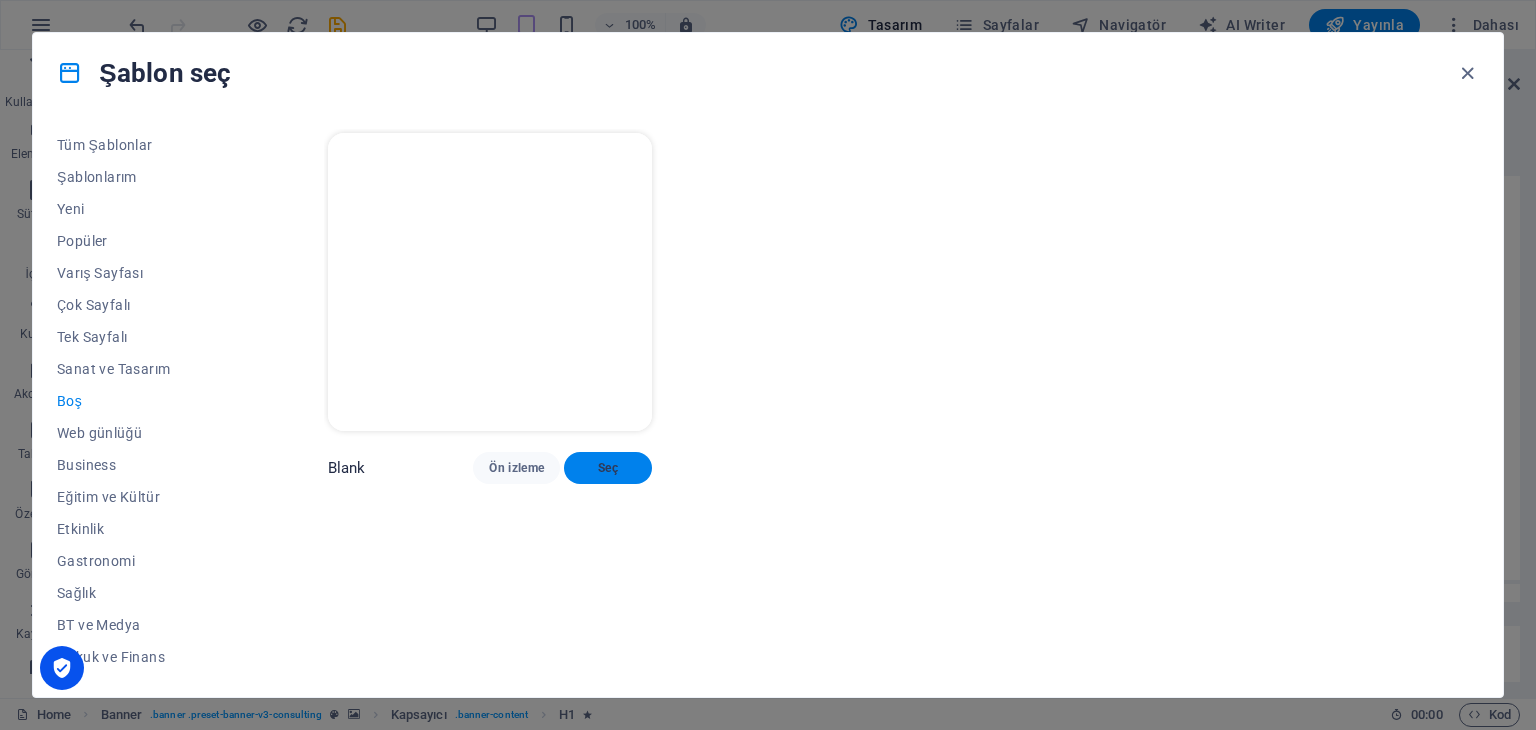 click on "Seç" at bounding box center [607, 468] 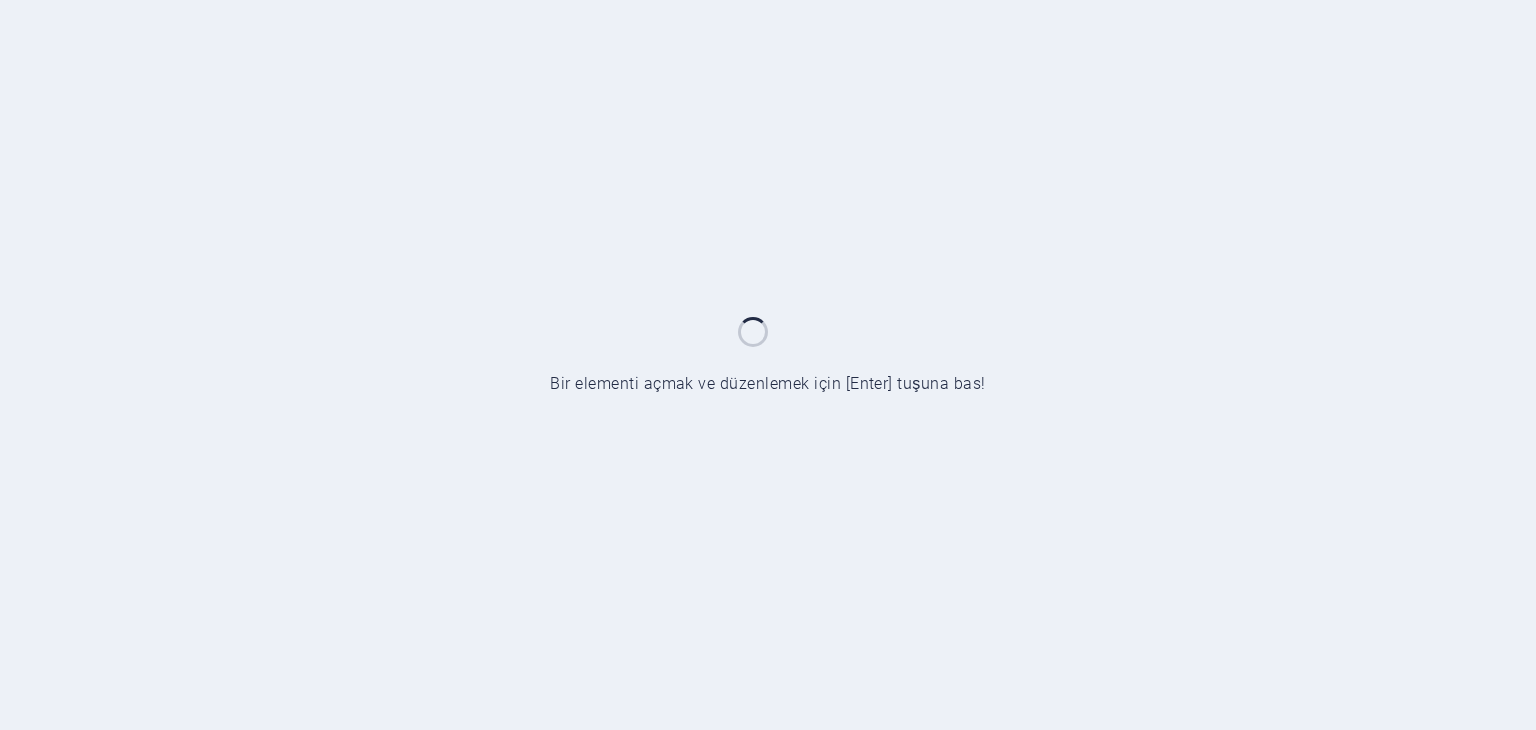 scroll, scrollTop: 0, scrollLeft: 0, axis: both 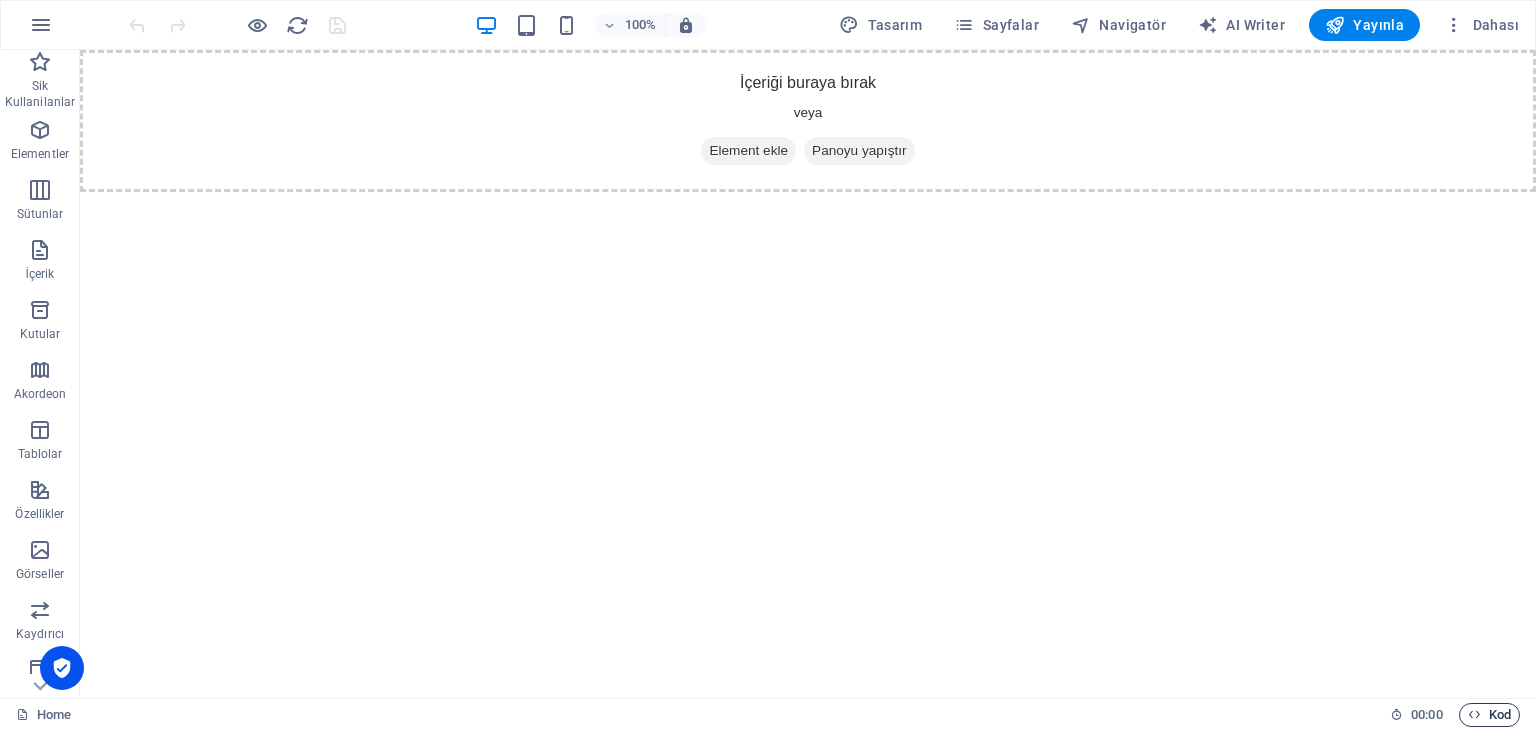 click on "Kod" at bounding box center (1489, 715) 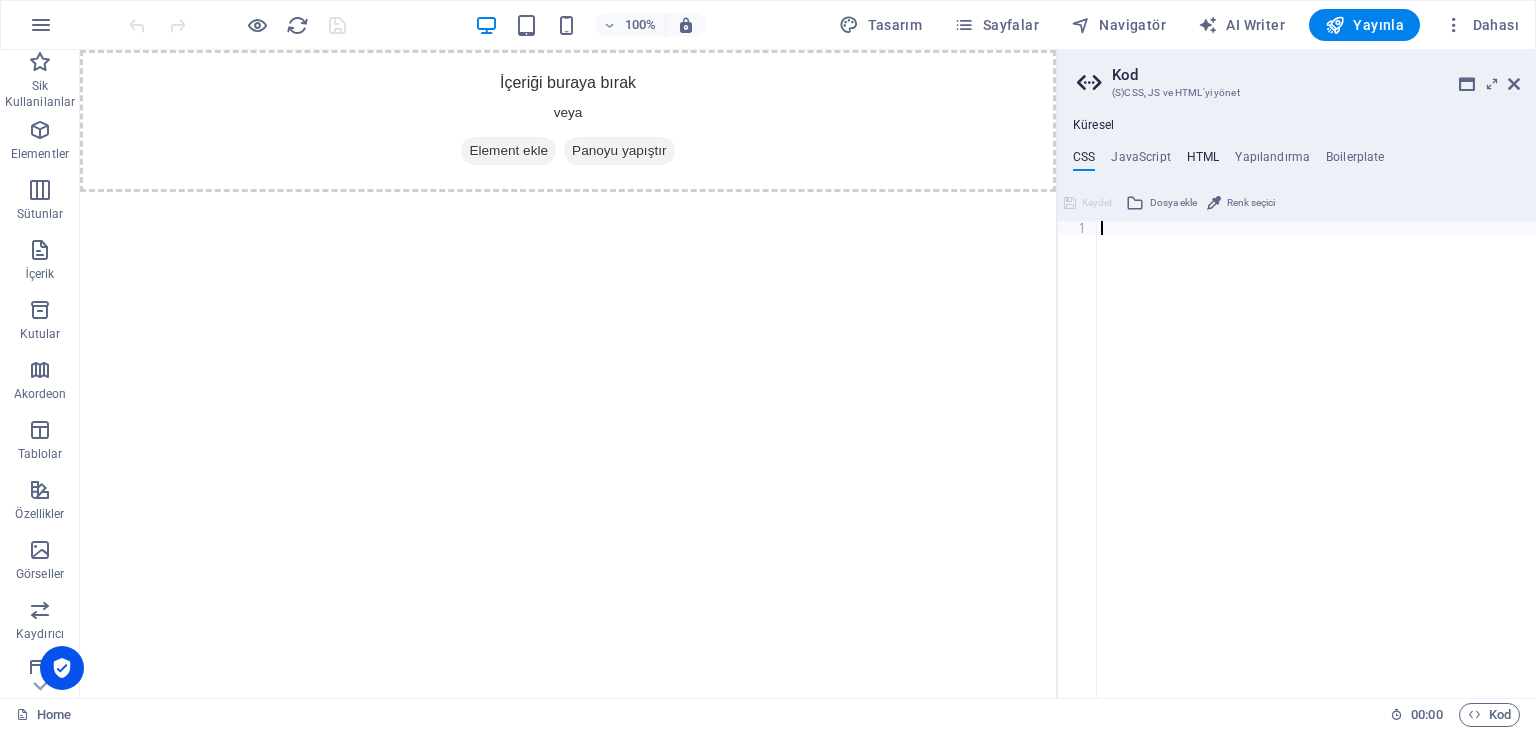 click on "HTML" at bounding box center [1203, 161] 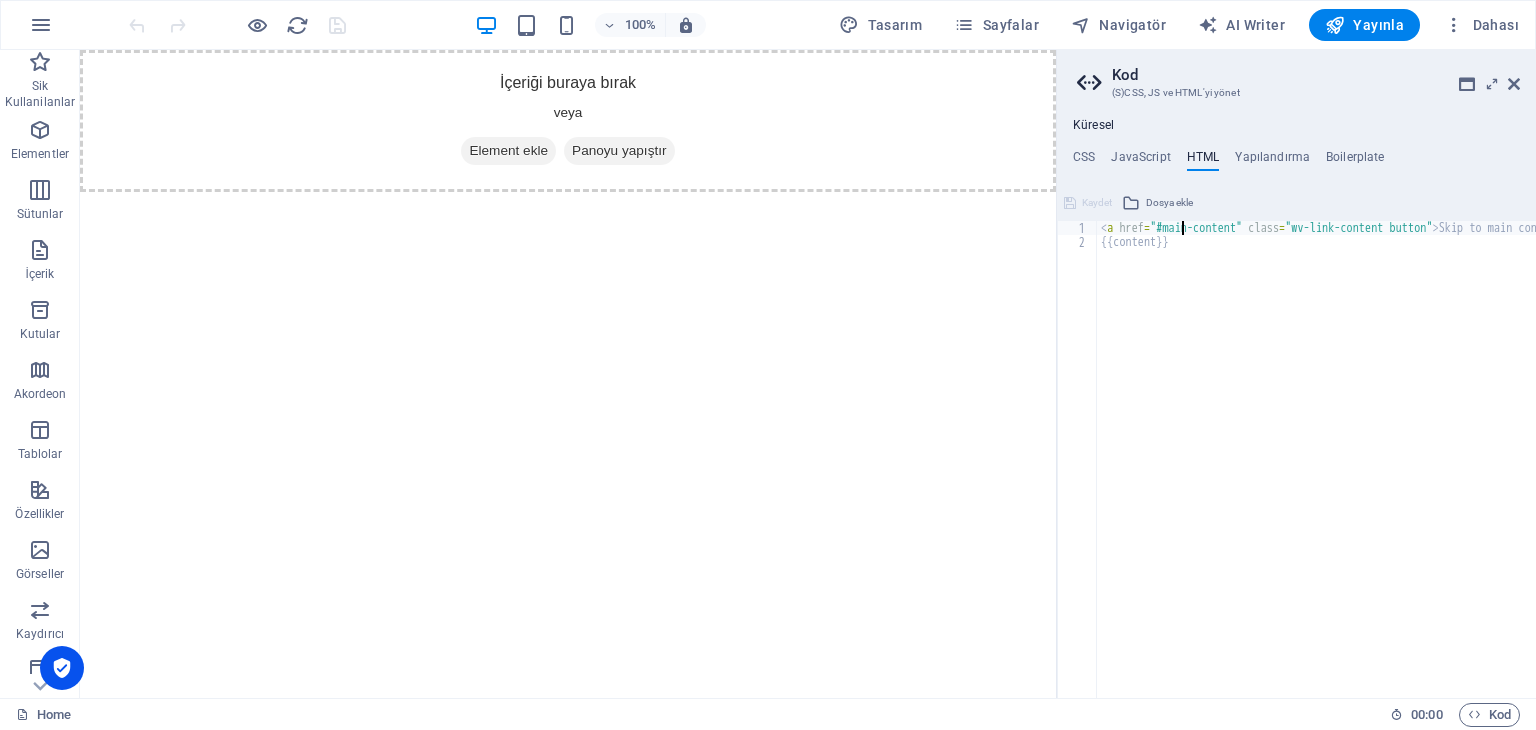 click on "< a   href = "#main-content"   class = "wv-link-content button" > Skip to main content </ a > {{content}}" at bounding box center [1367, 466] 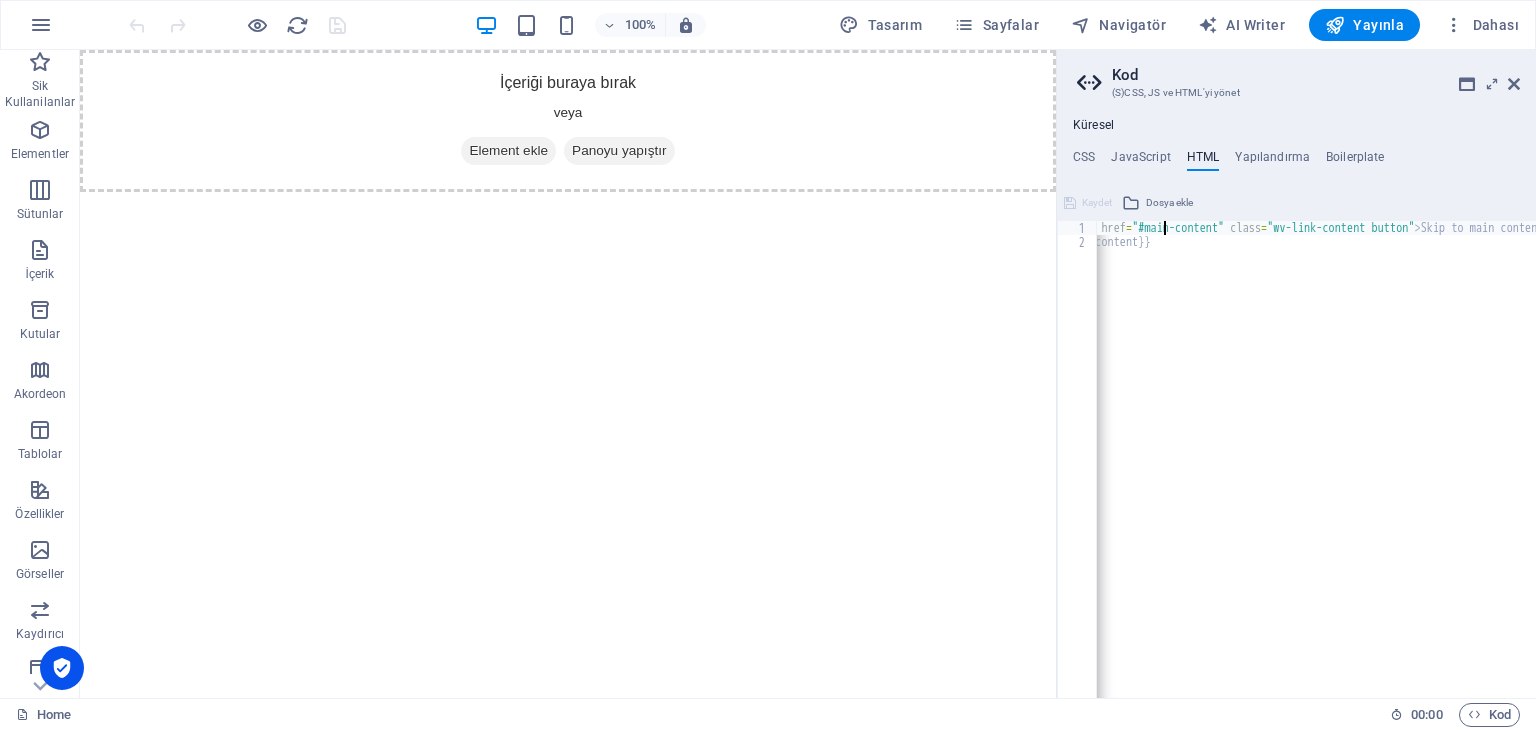 scroll, scrollTop: 0, scrollLeft: 0, axis: both 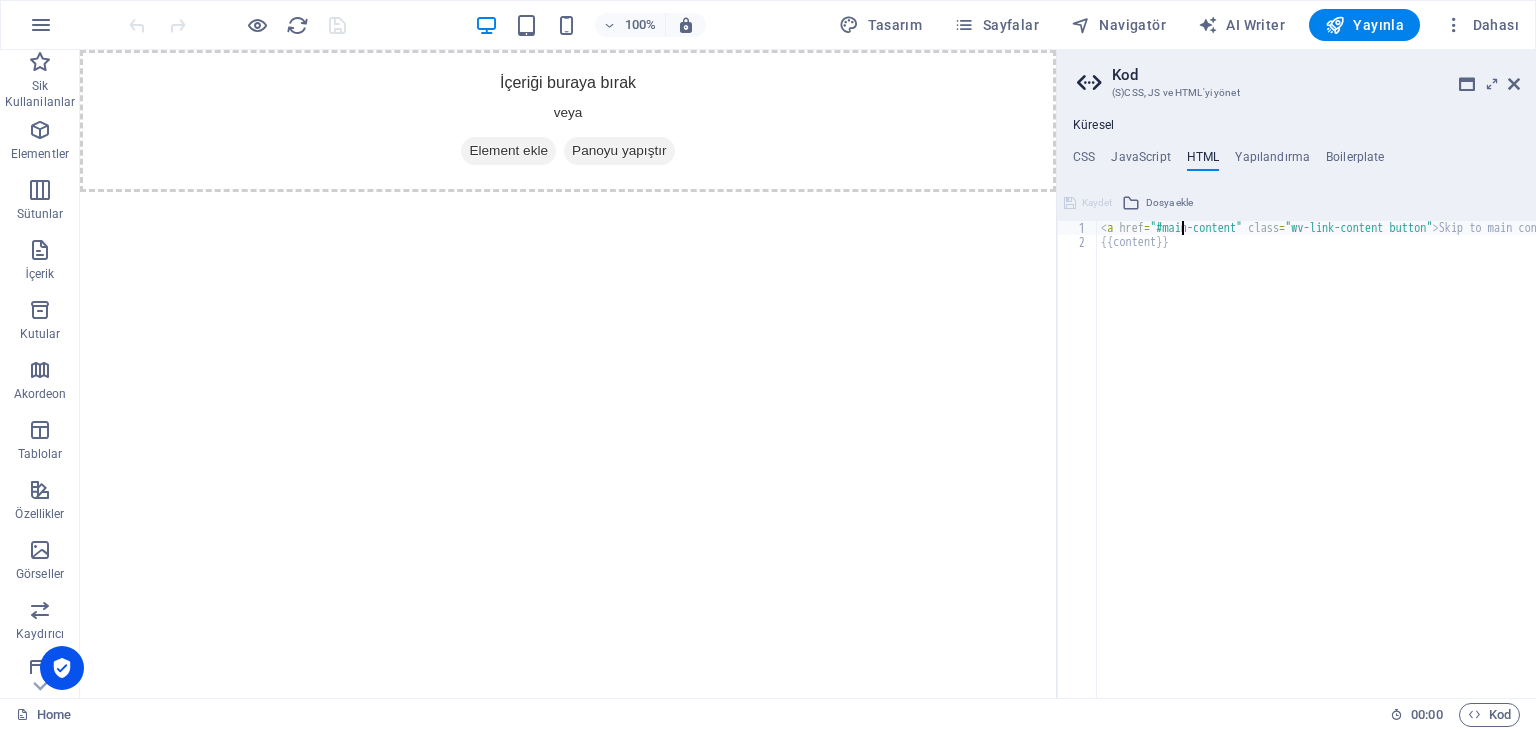 type on "<a href="#min-content" class="wv-link-content button">Skip to main content</a>" 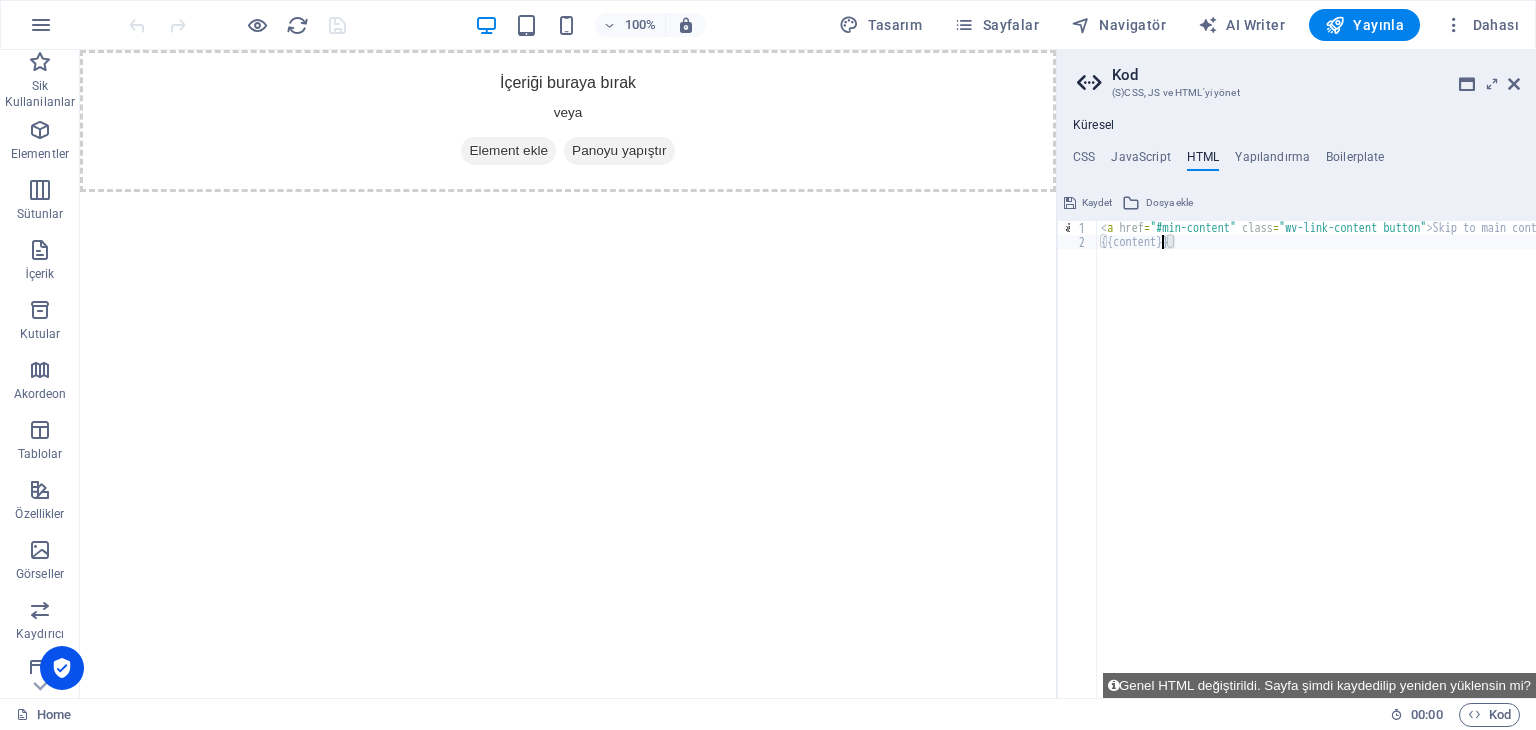 drag, startPoint x: 1239, startPoint y: 287, endPoint x: 1032, endPoint y: 209, distance: 221.20805 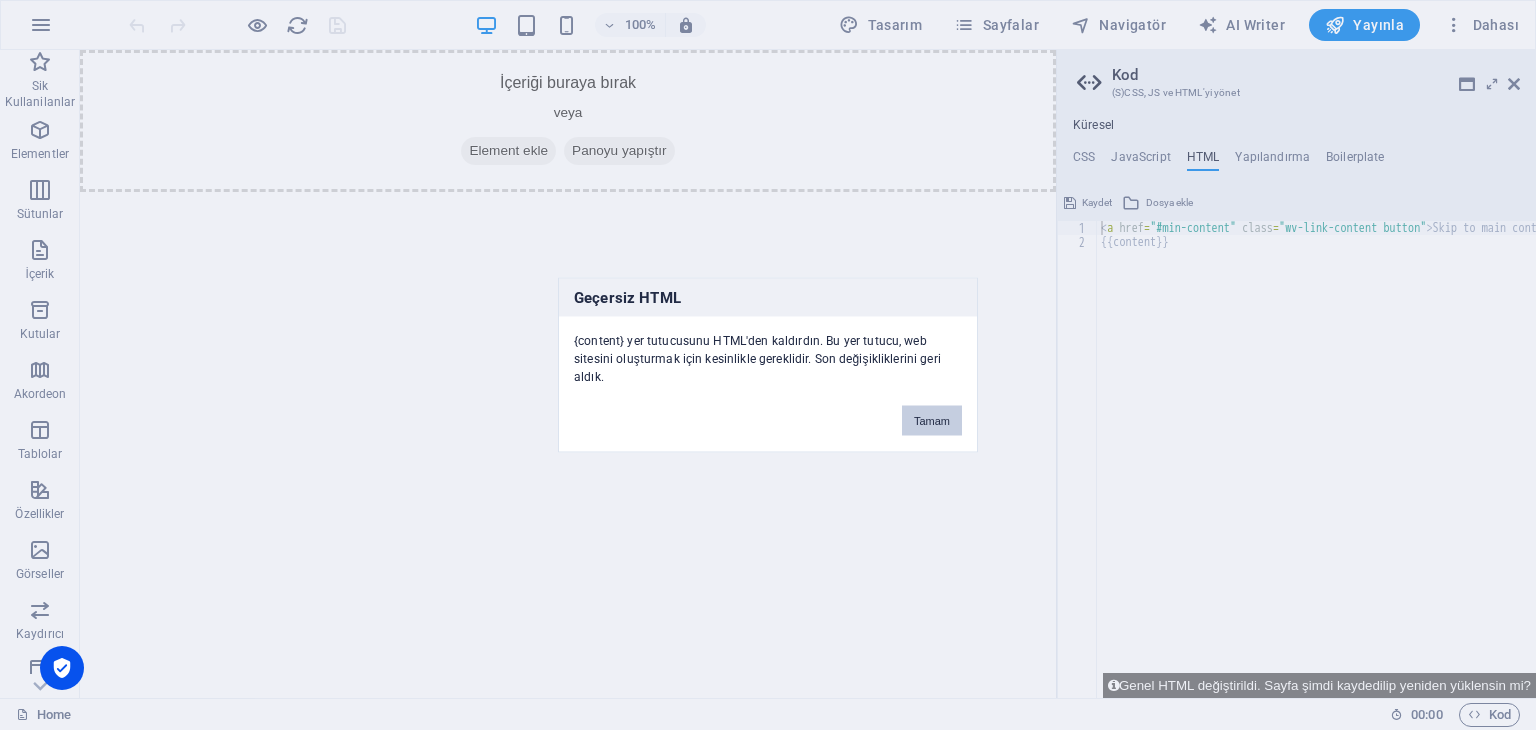 drag, startPoint x: 947, startPoint y: 425, endPoint x: 973, endPoint y: 267, distance: 160.12495 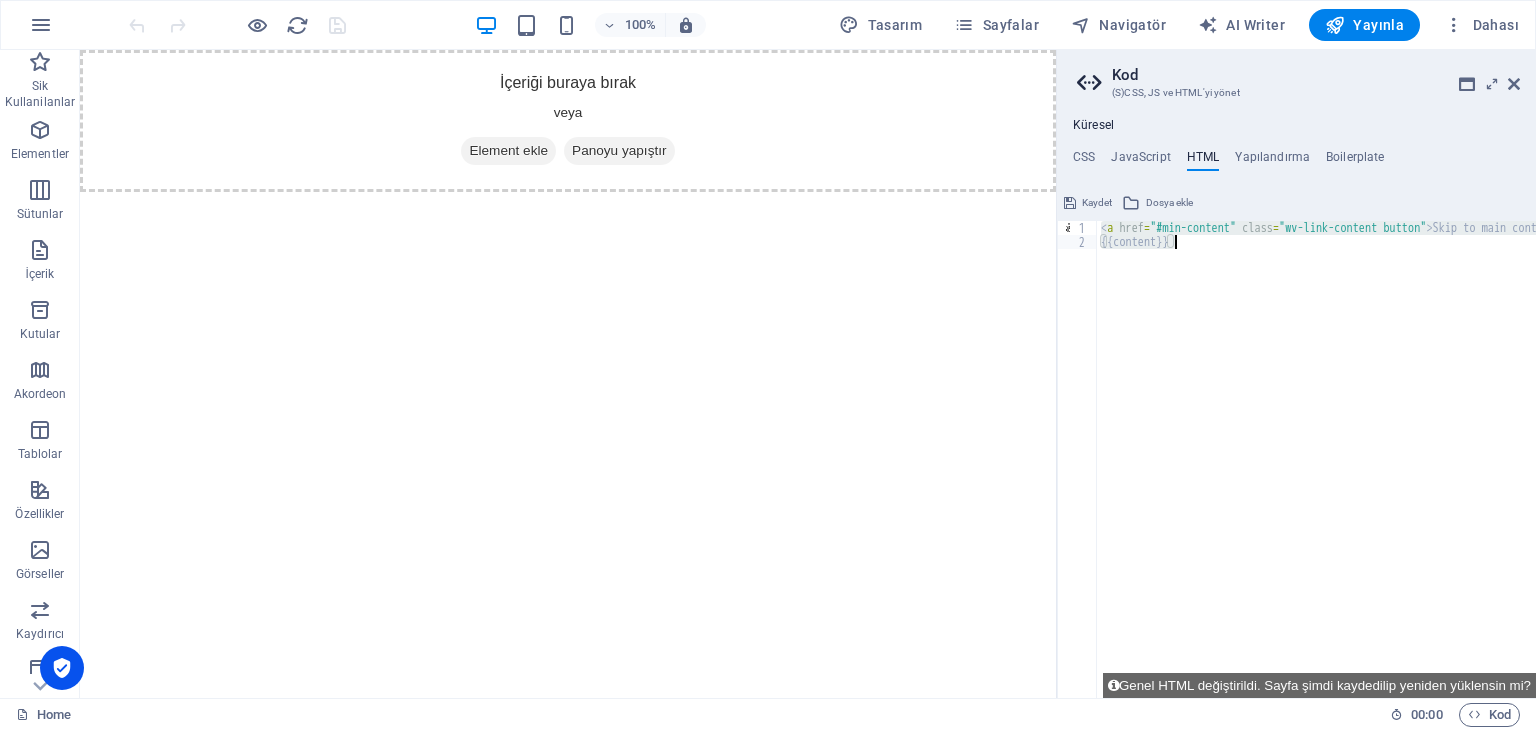 drag, startPoint x: 1103, startPoint y: 230, endPoint x: 1409, endPoint y: 256, distance: 307.1026 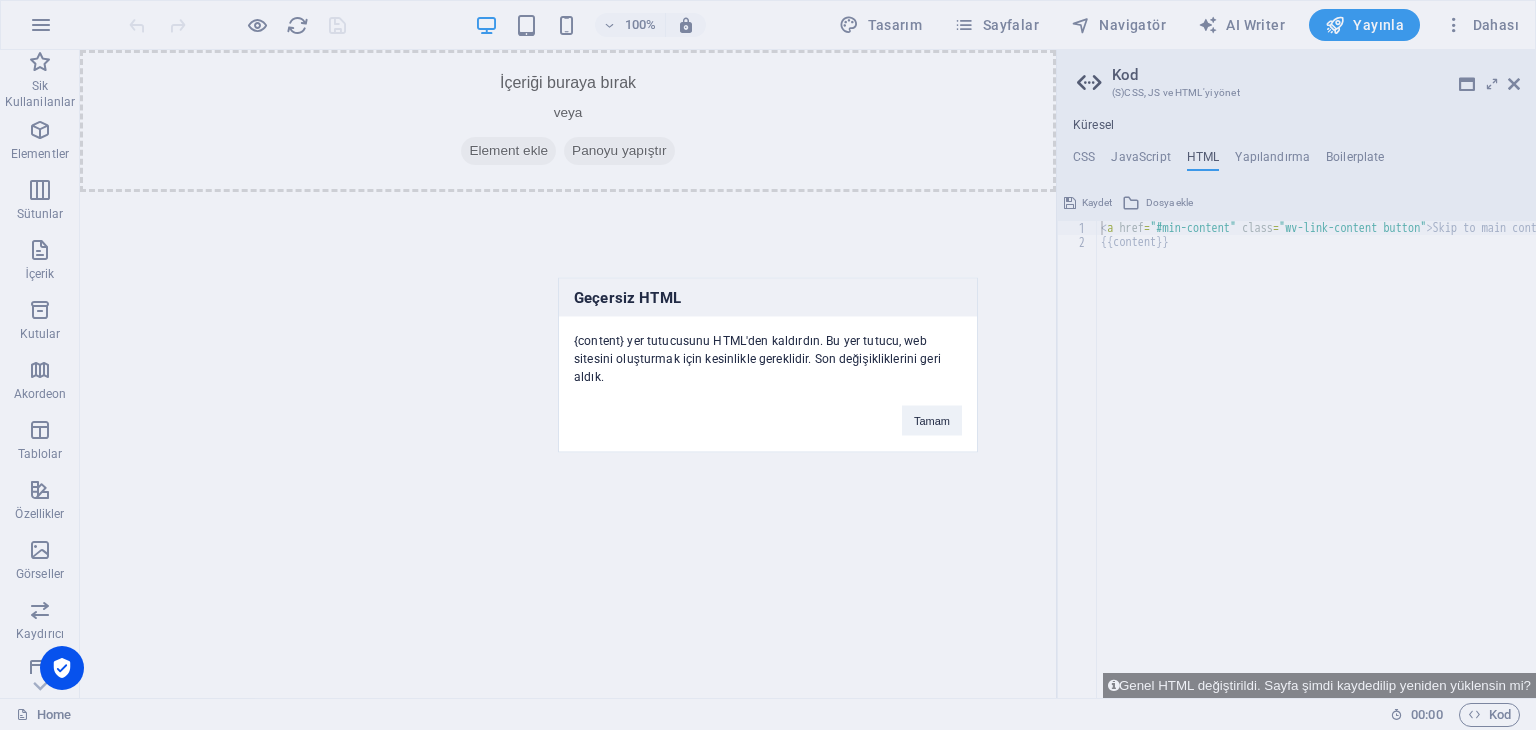 type 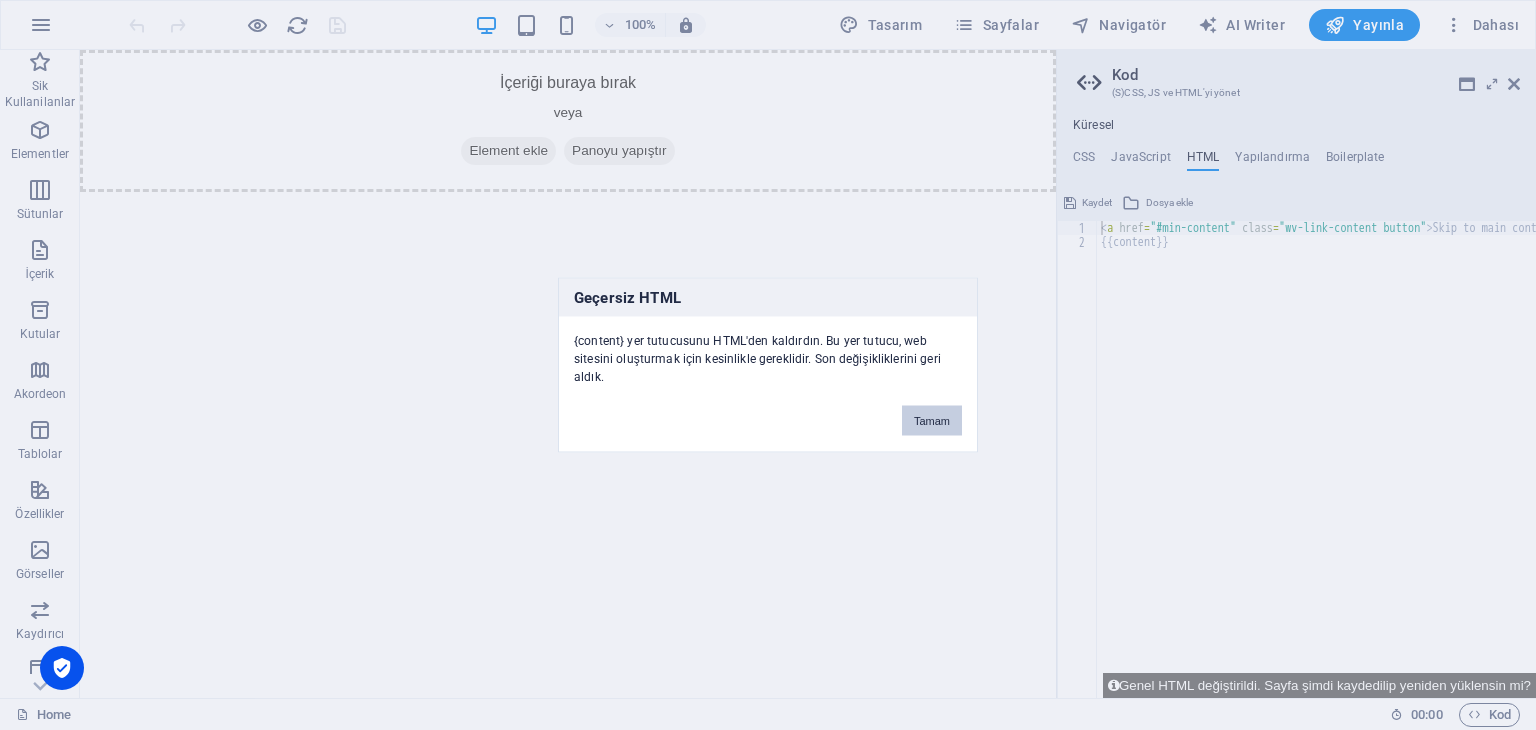 click on "Tamam" at bounding box center (932, 421) 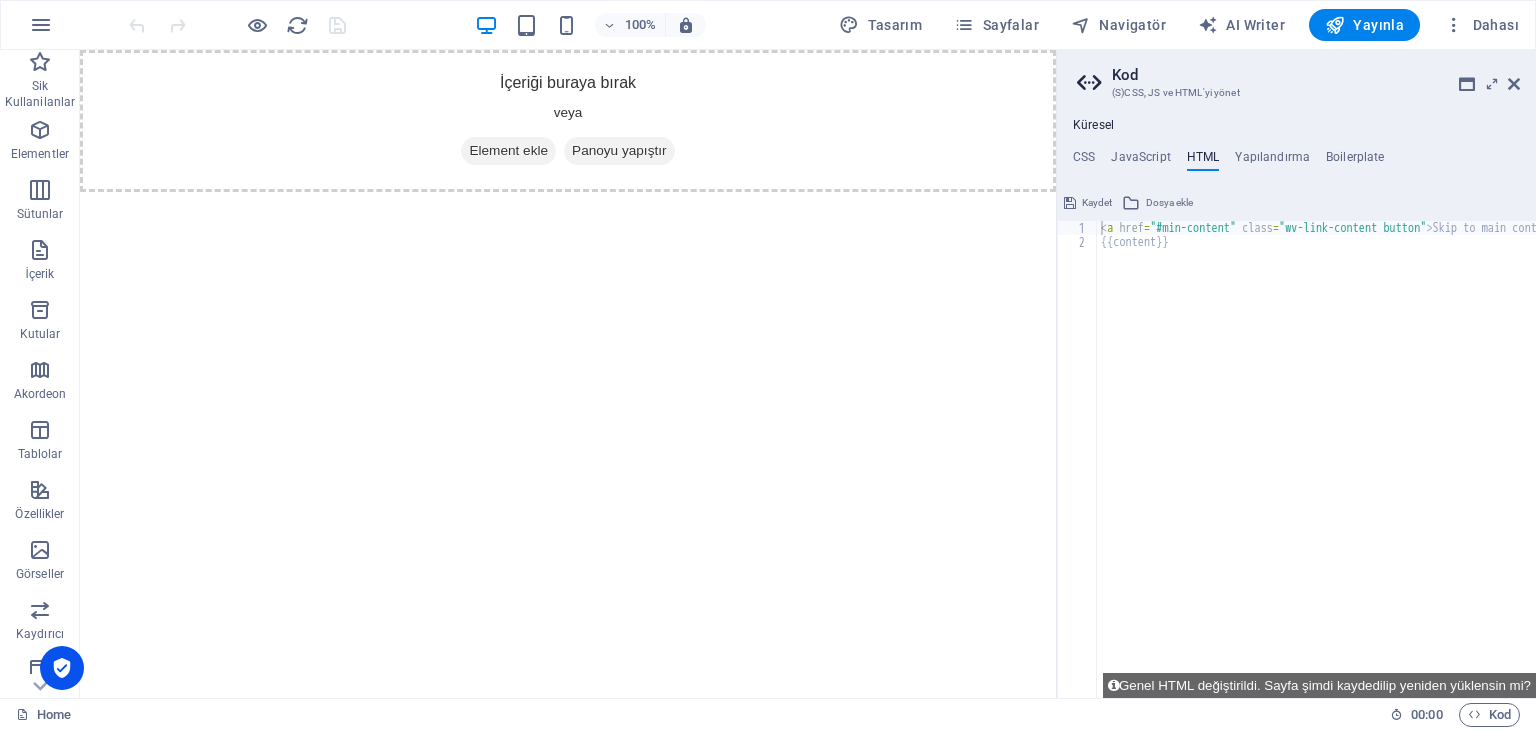type on "{{content}}" 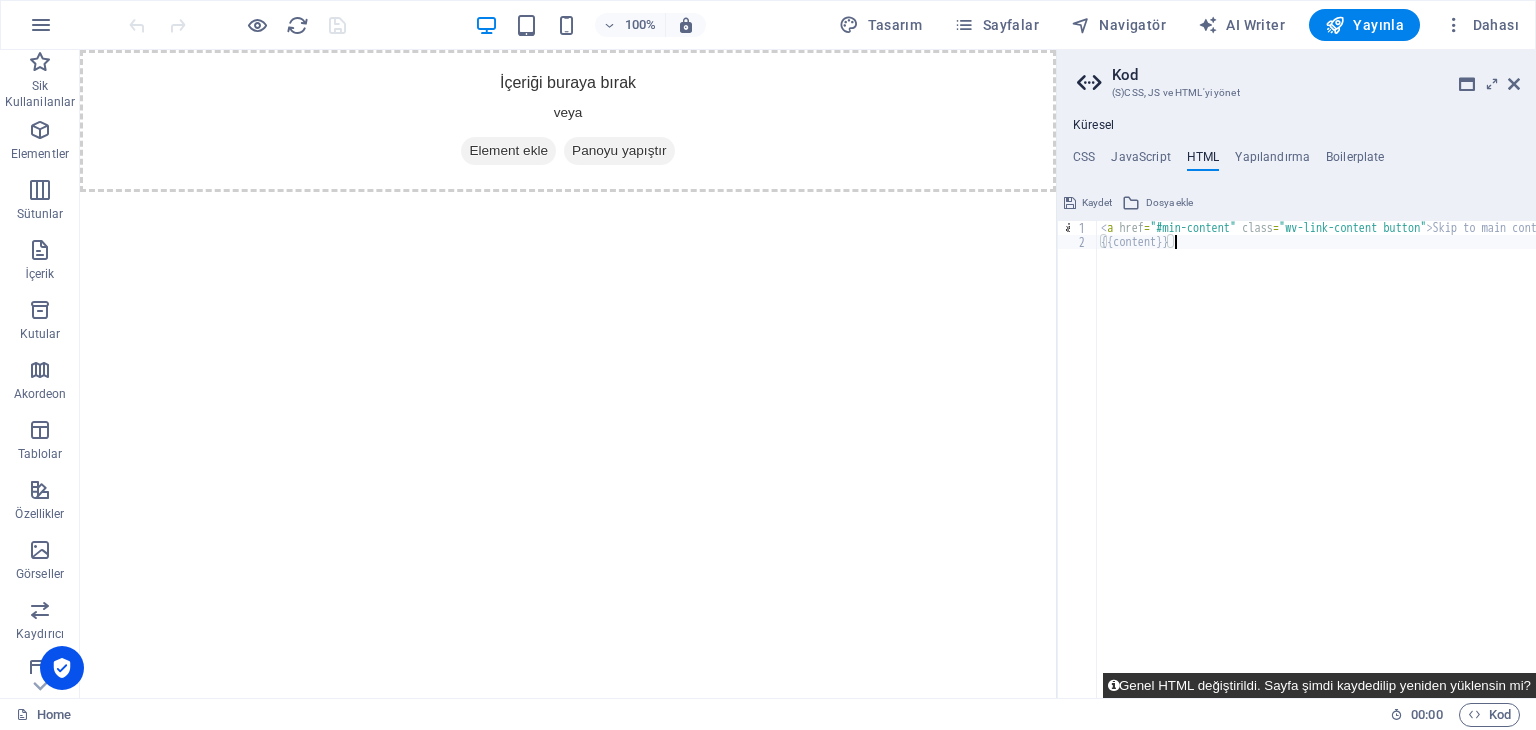 click on "Genel HTML değiştirildi. Sayfa şimdi kaydedilip yeniden yüklensin mi?" at bounding box center (1319, 685) 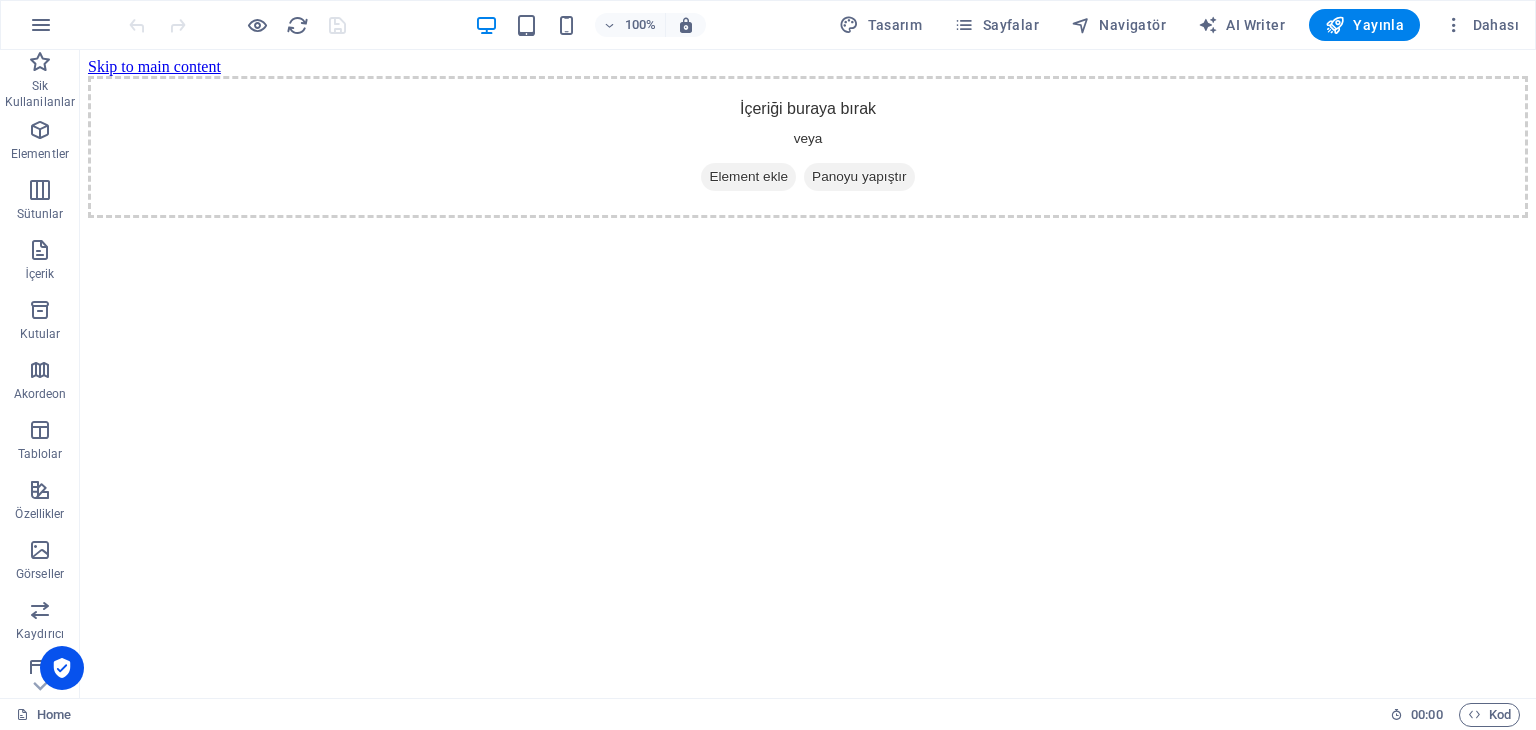 scroll, scrollTop: 0, scrollLeft: 0, axis: both 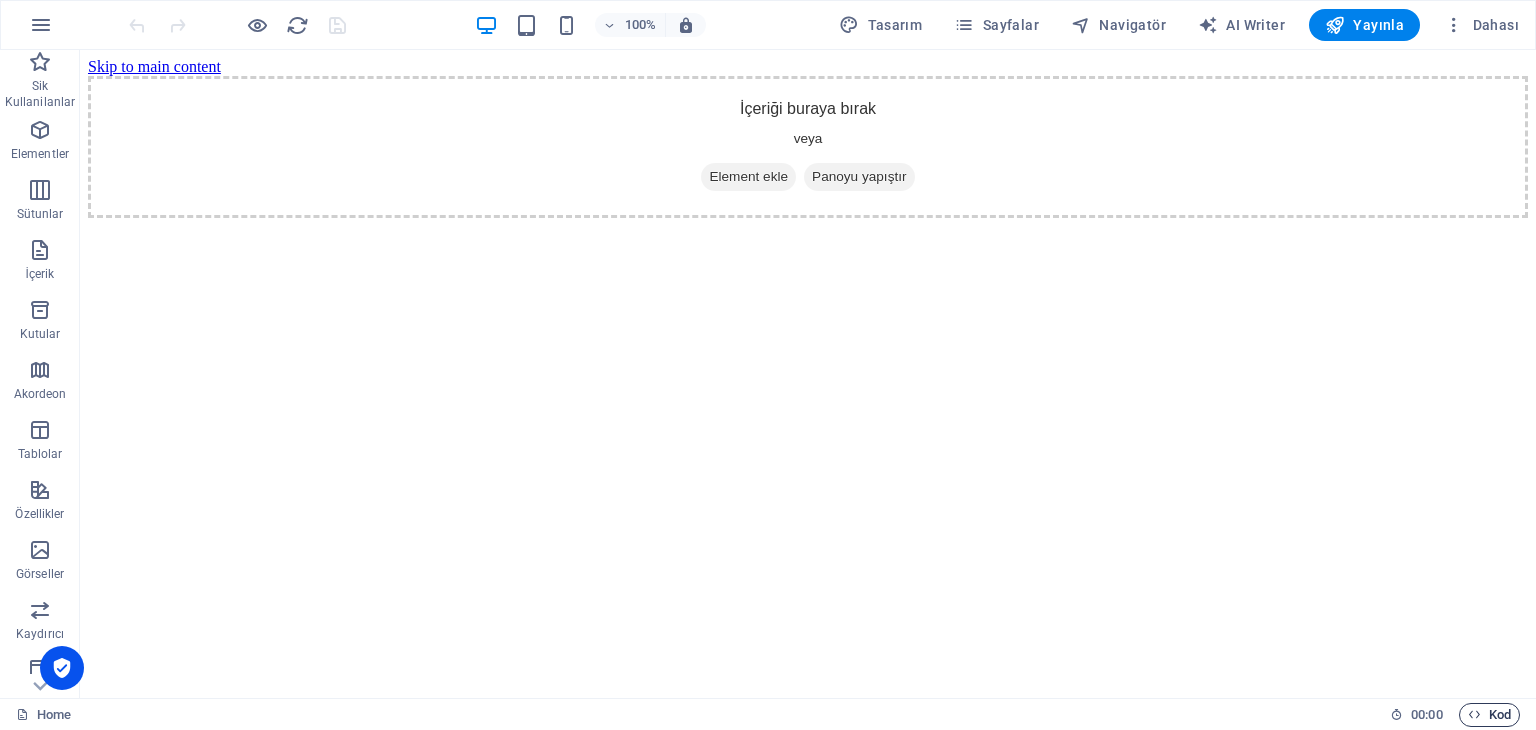 click on "Kod" at bounding box center [1489, 715] 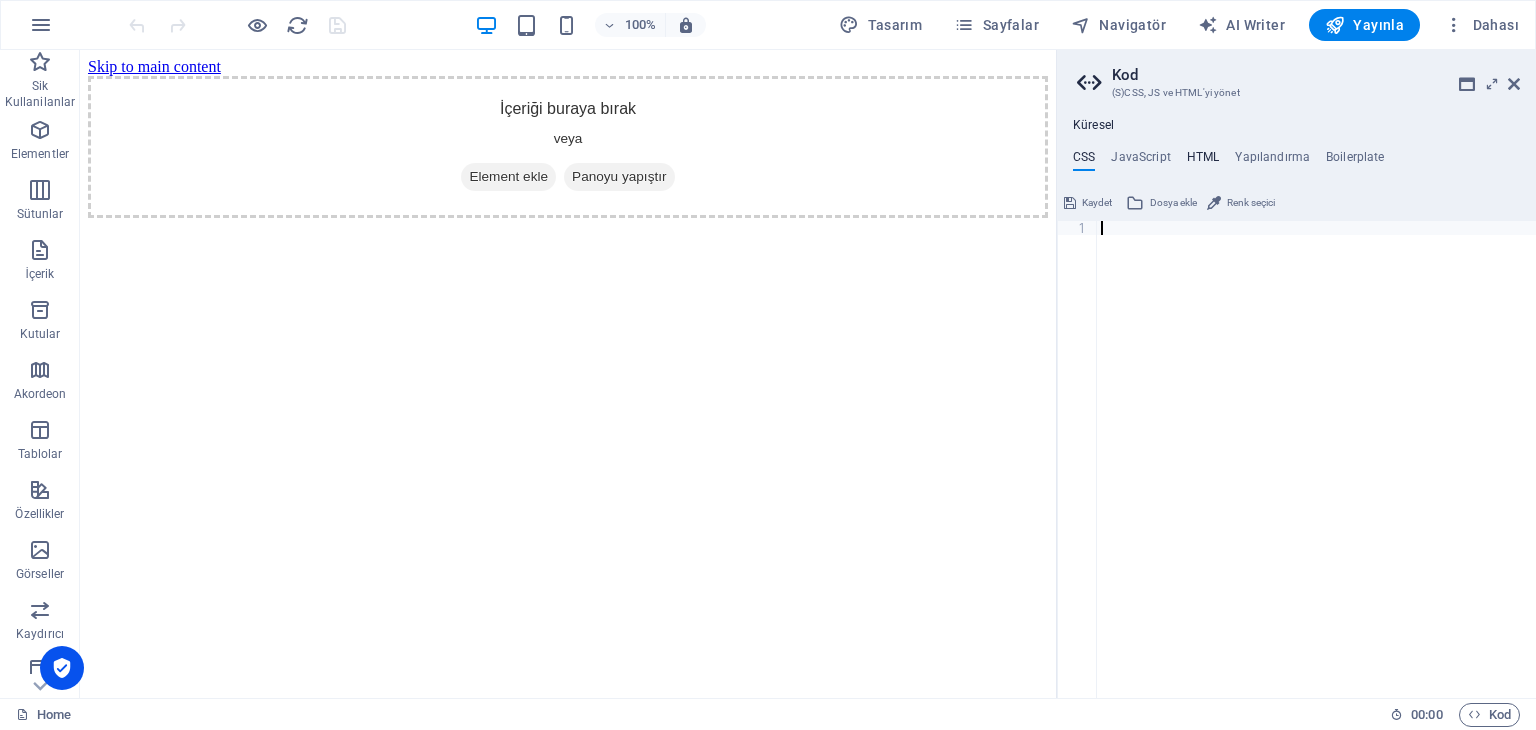 click on "HTML" at bounding box center (1203, 161) 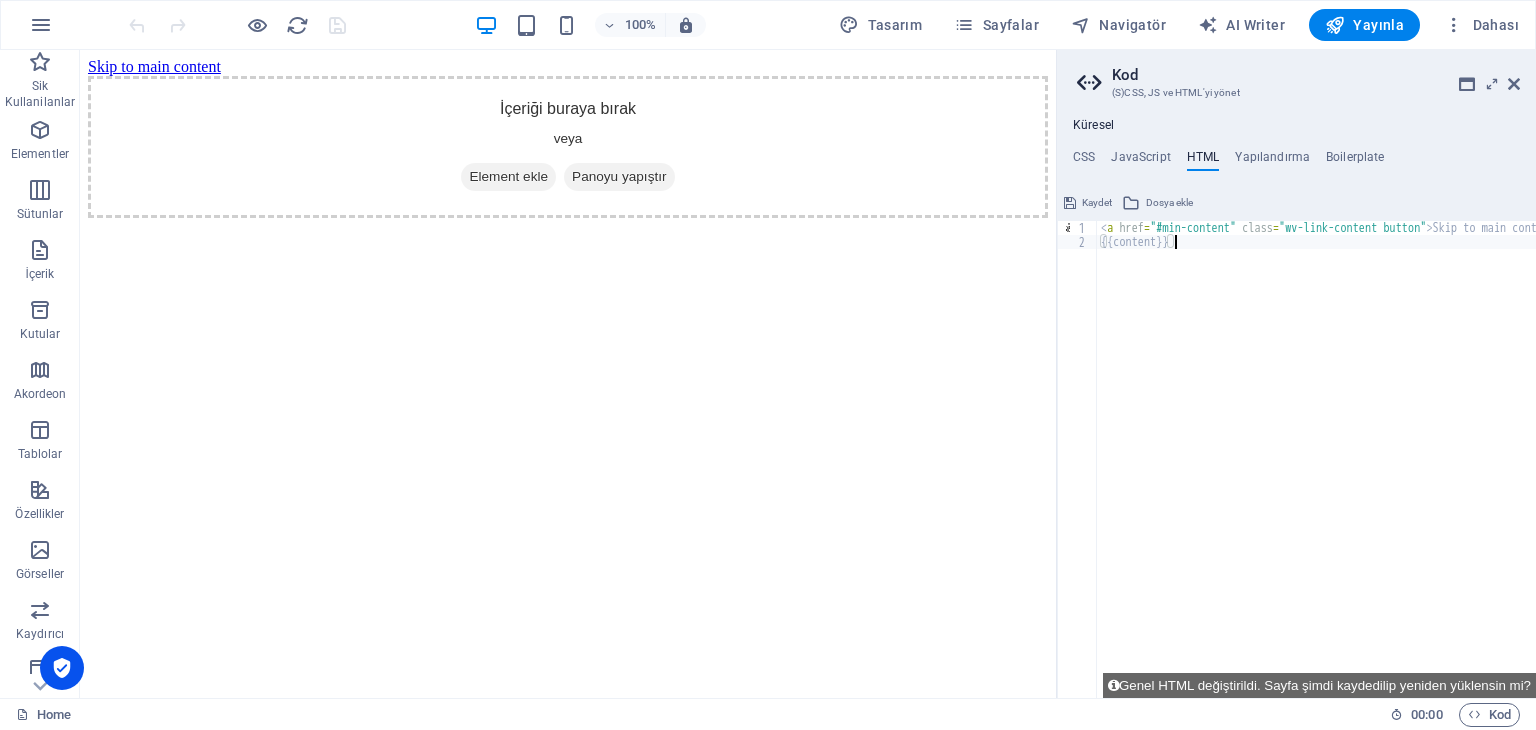 scroll, scrollTop: 0, scrollLeft: 5, axis: horizontal 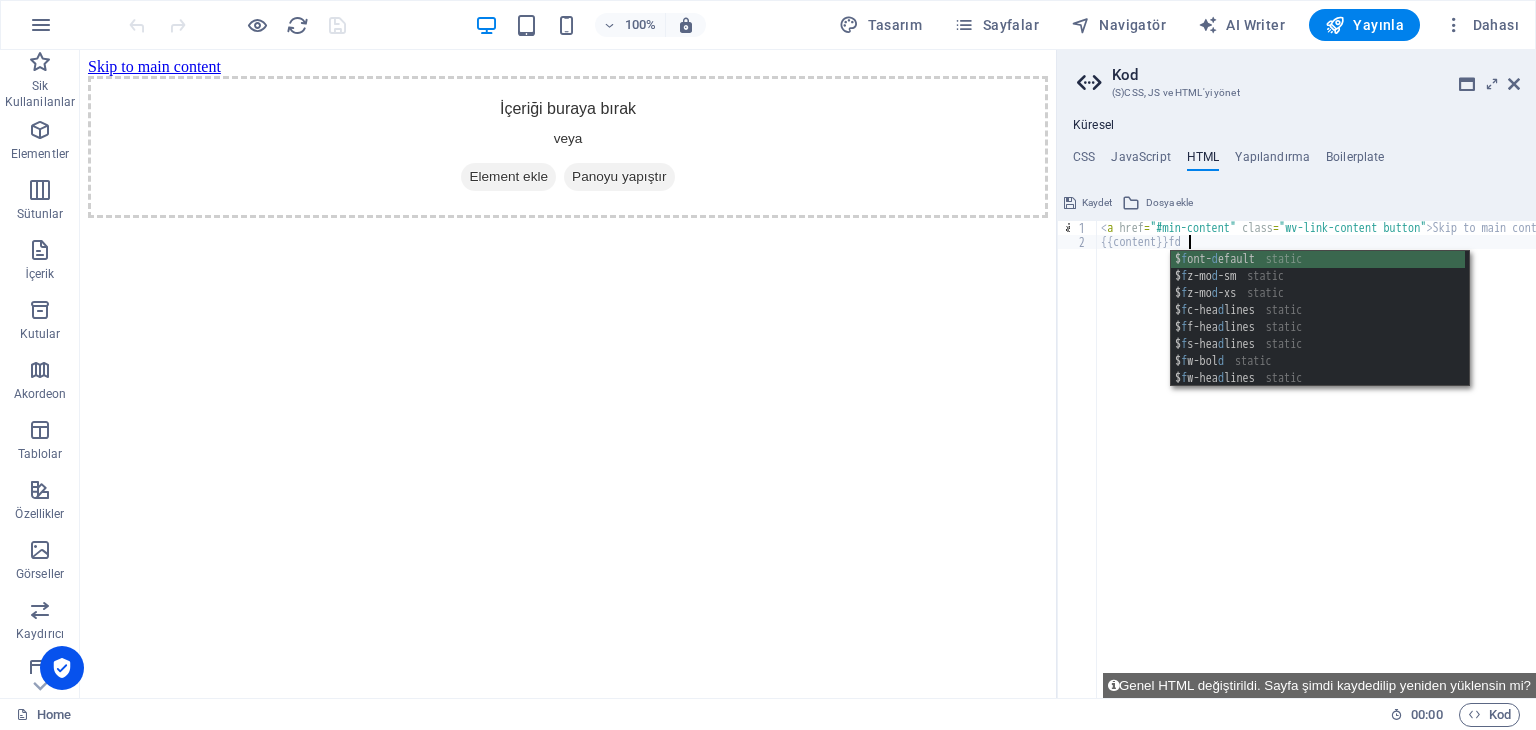 click on "< a   href = "#min-content"   class = "wv-link-content button" > Skip to main content </ a > {{content}}fd" at bounding box center (1364, 466) 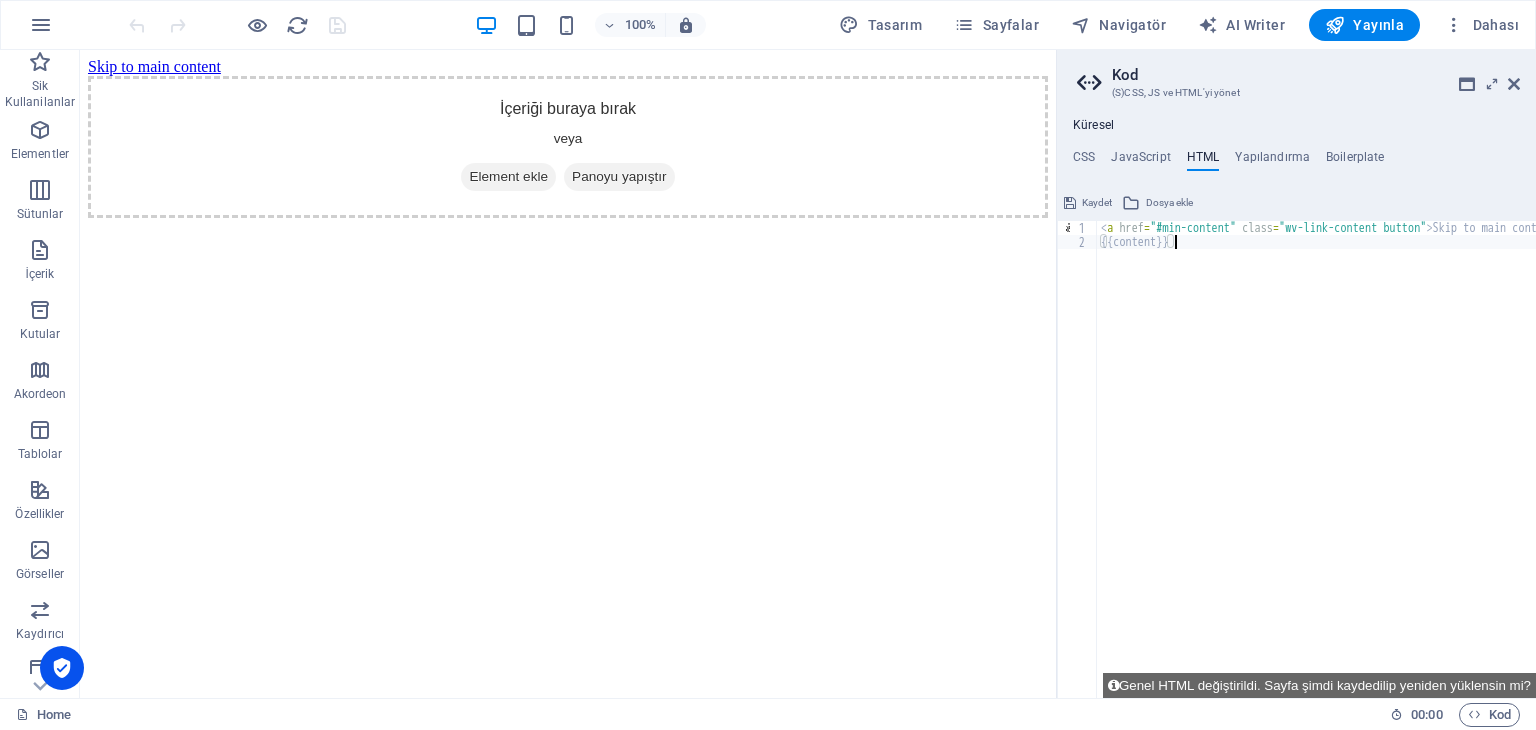 scroll, scrollTop: 0, scrollLeft: 4, axis: horizontal 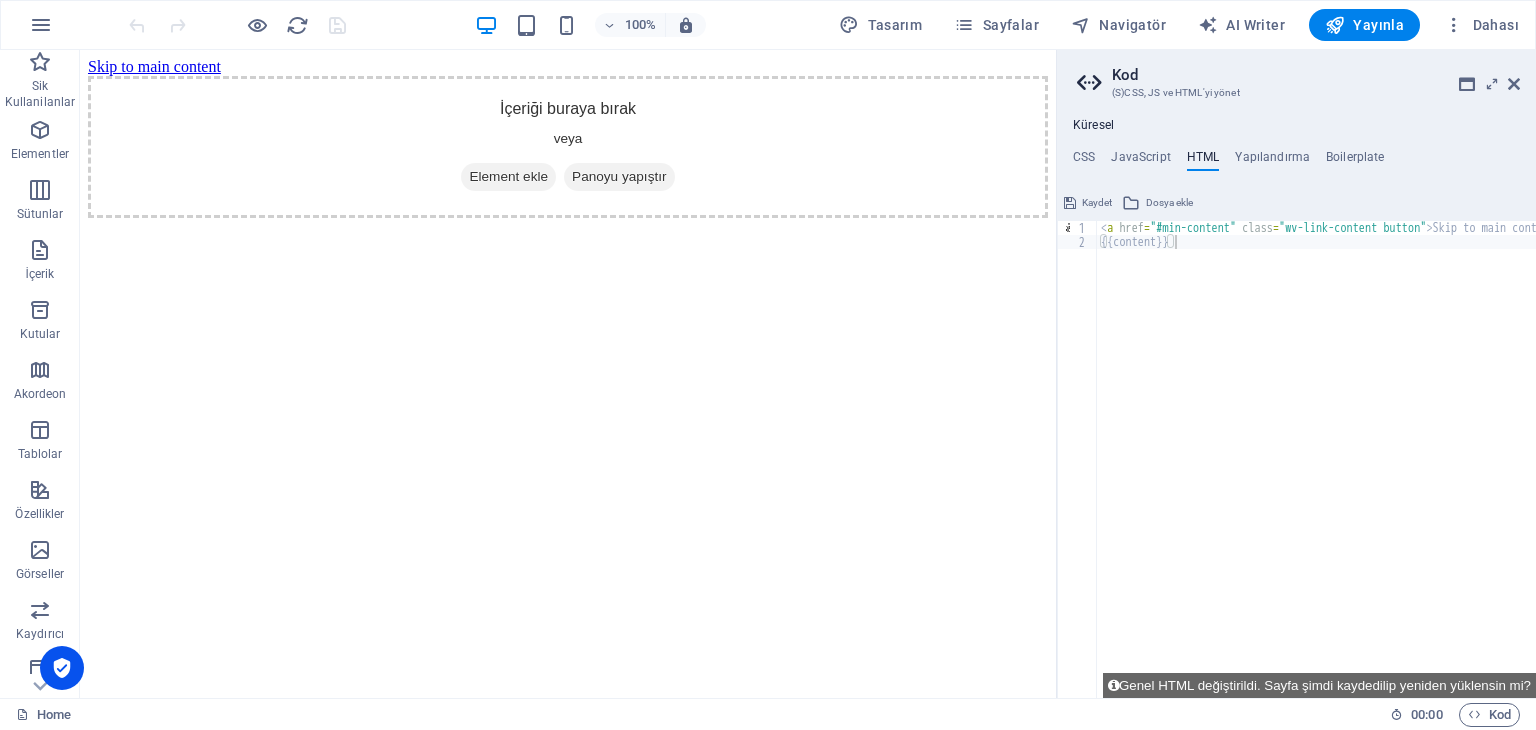 click on "< a   href = "#min-content"   class = "wv-link-content button" > Skip to main content </ a > {{content}}" at bounding box center [1364, 466] 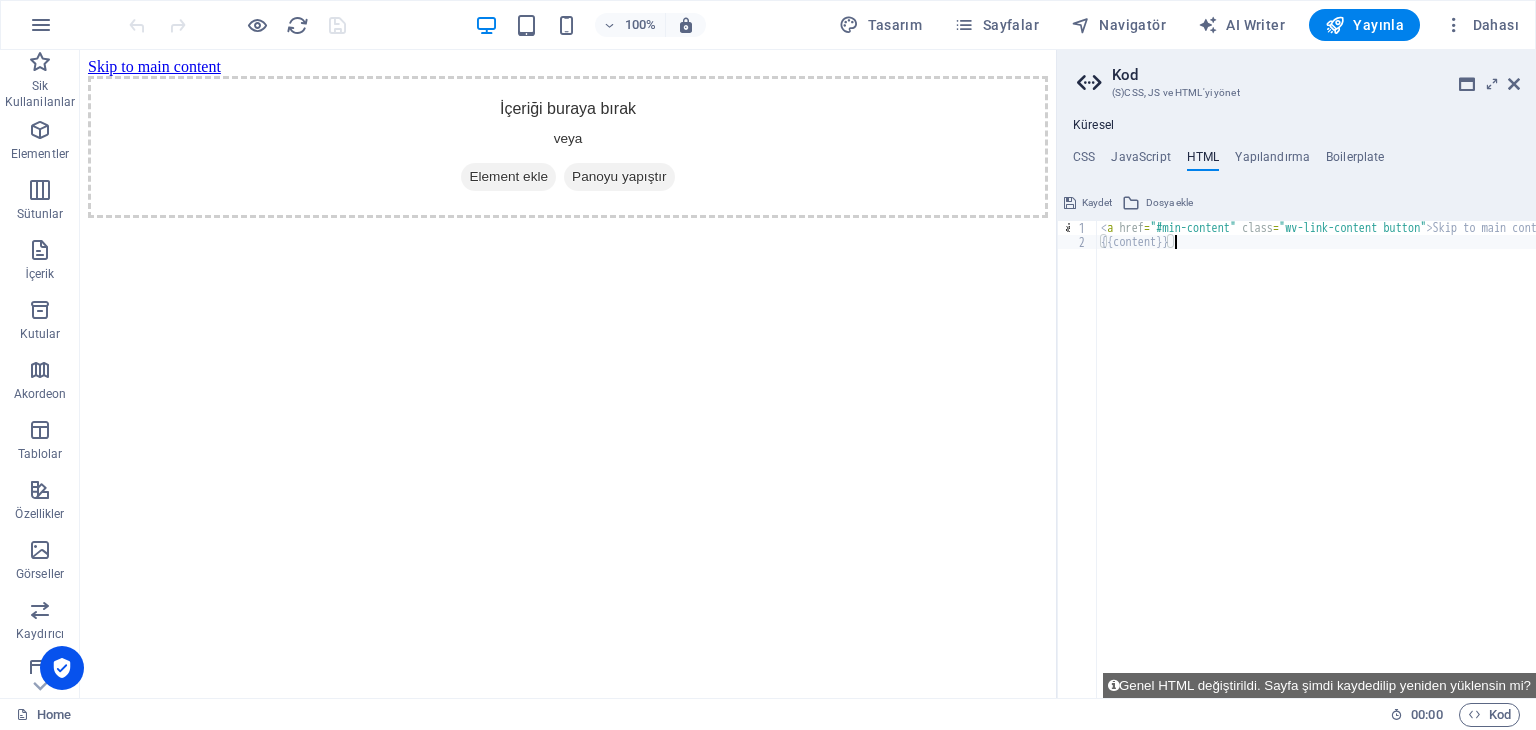 paste on "<a href="#min-content" class="wv-link-content button">Skip to main content</a>" 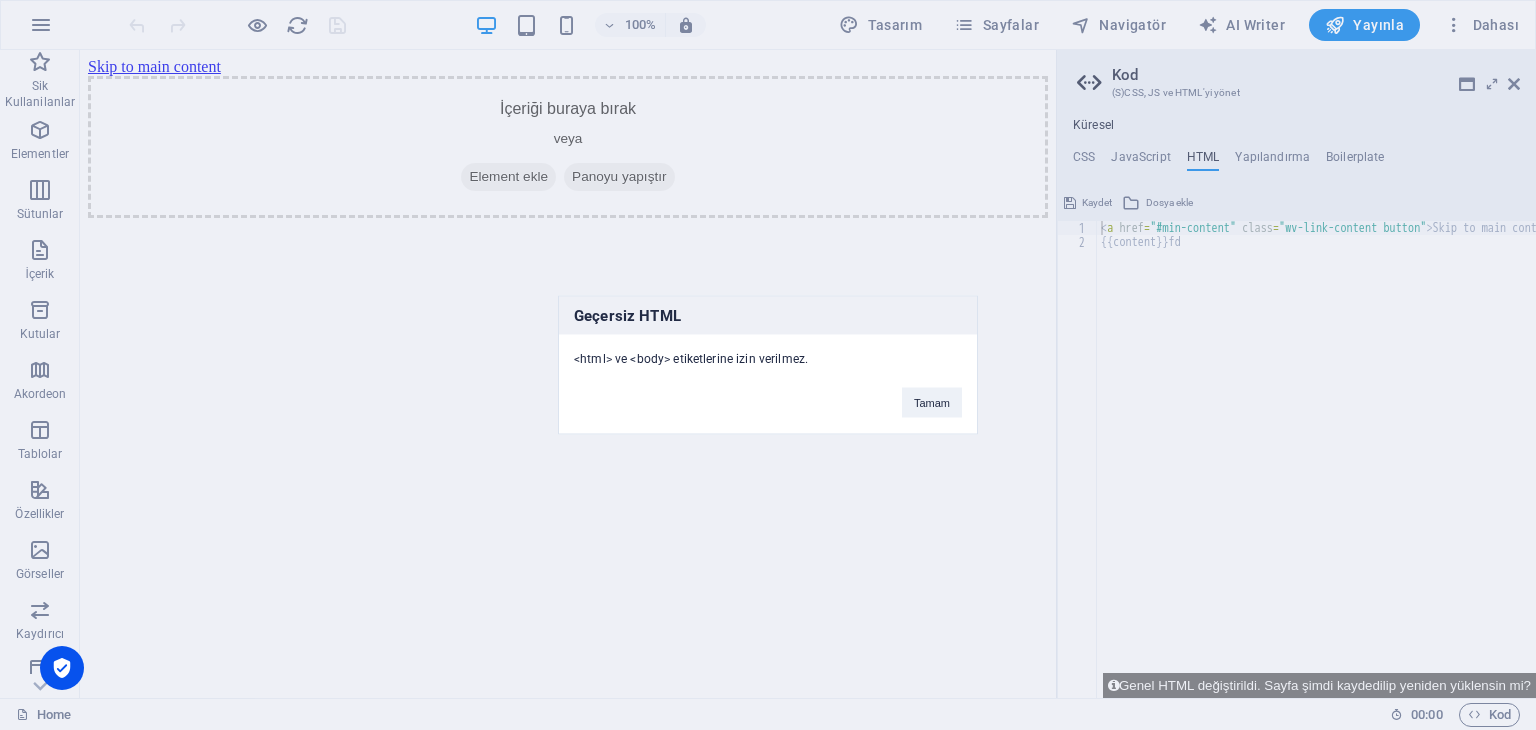 type 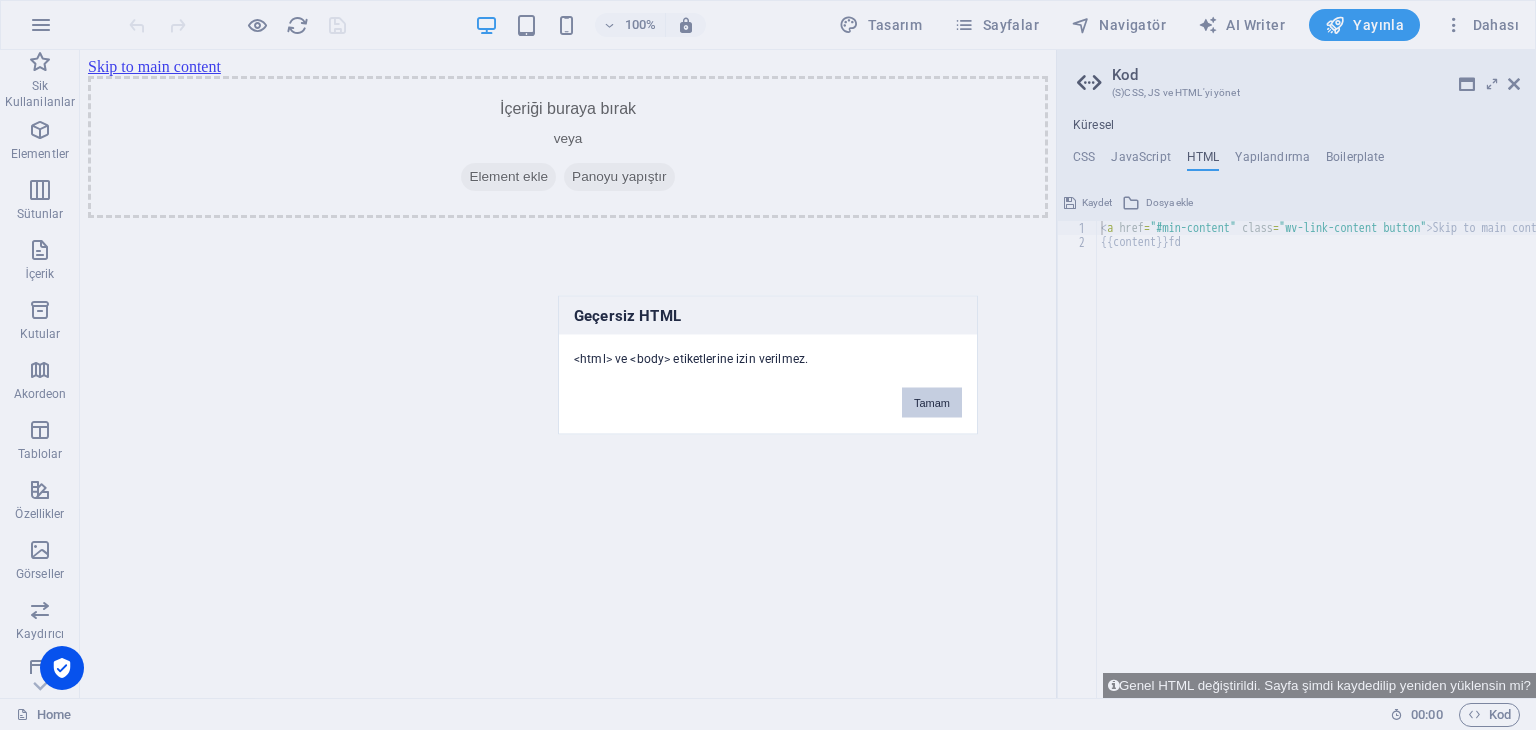 click on "Tamam" at bounding box center [932, 403] 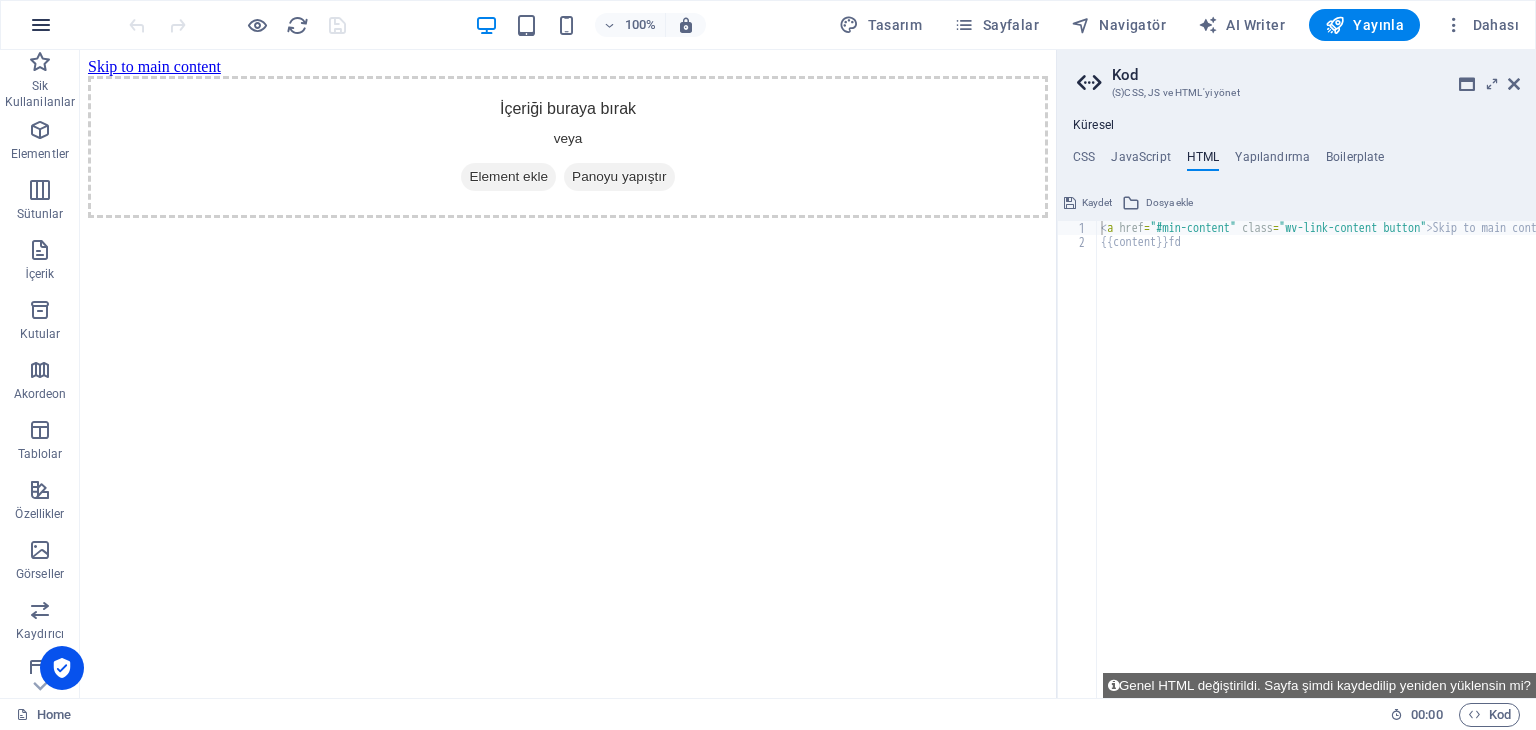 click at bounding box center [41, 25] 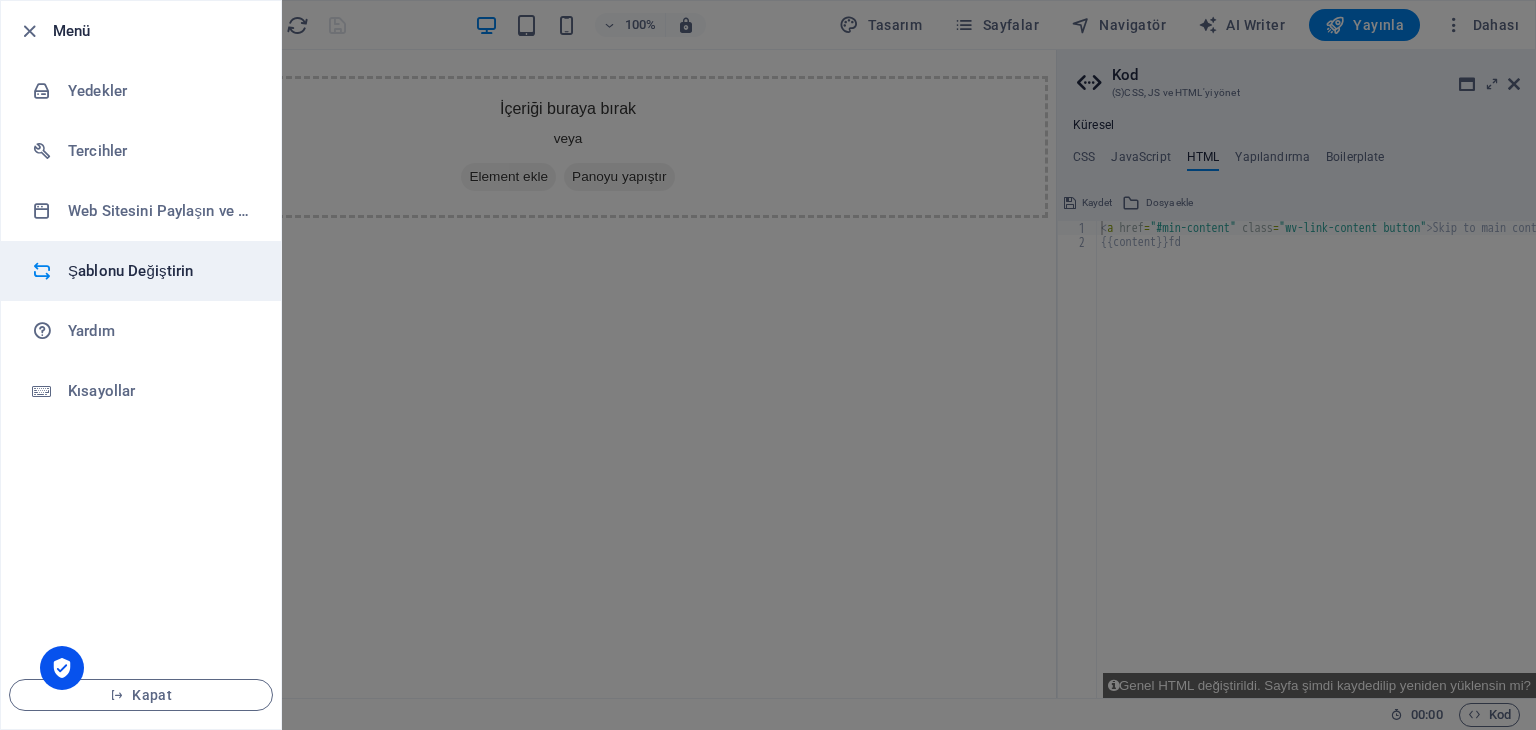 click on "Şablonu Değiştirin" at bounding box center [141, 271] 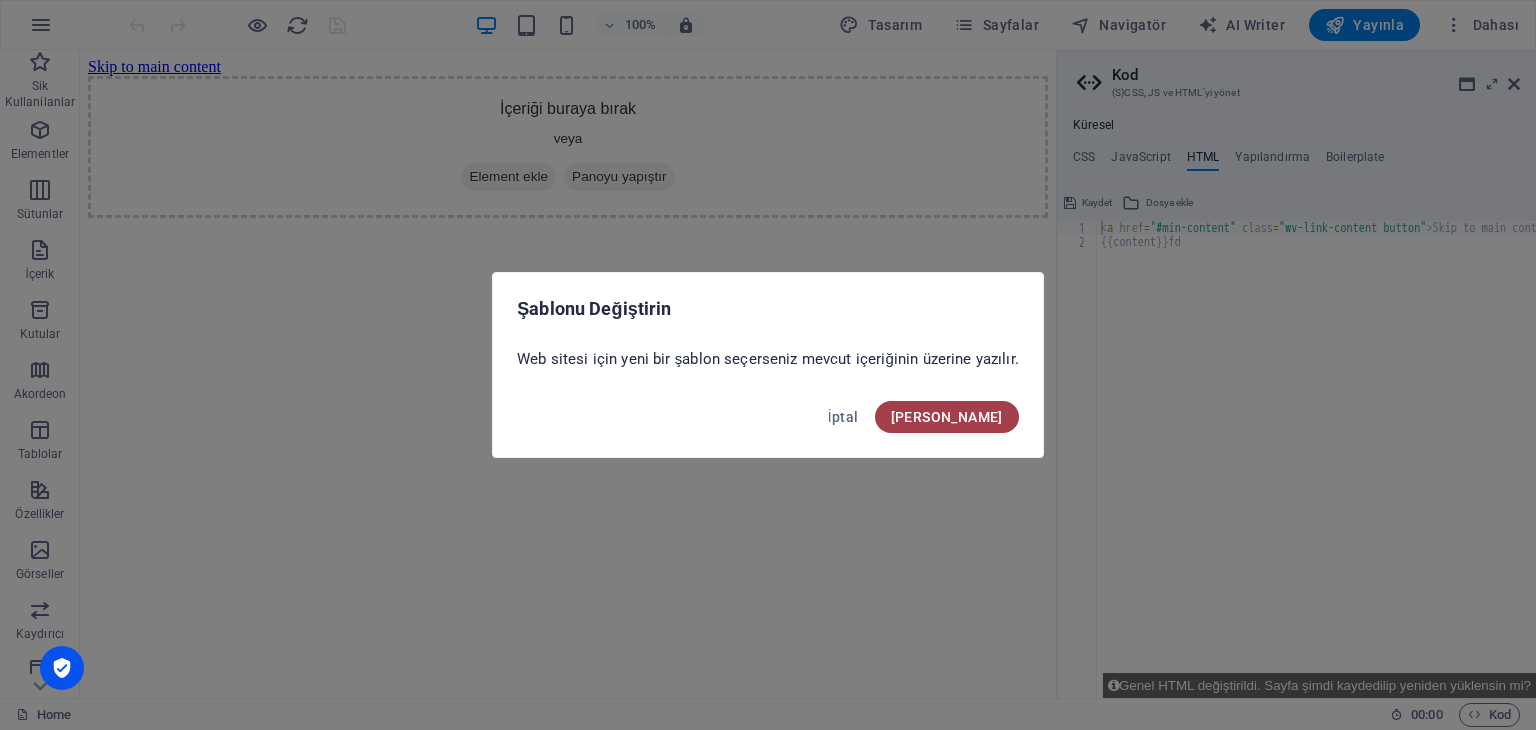 click on "[PERSON_NAME]" at bounding box center (947, 417) 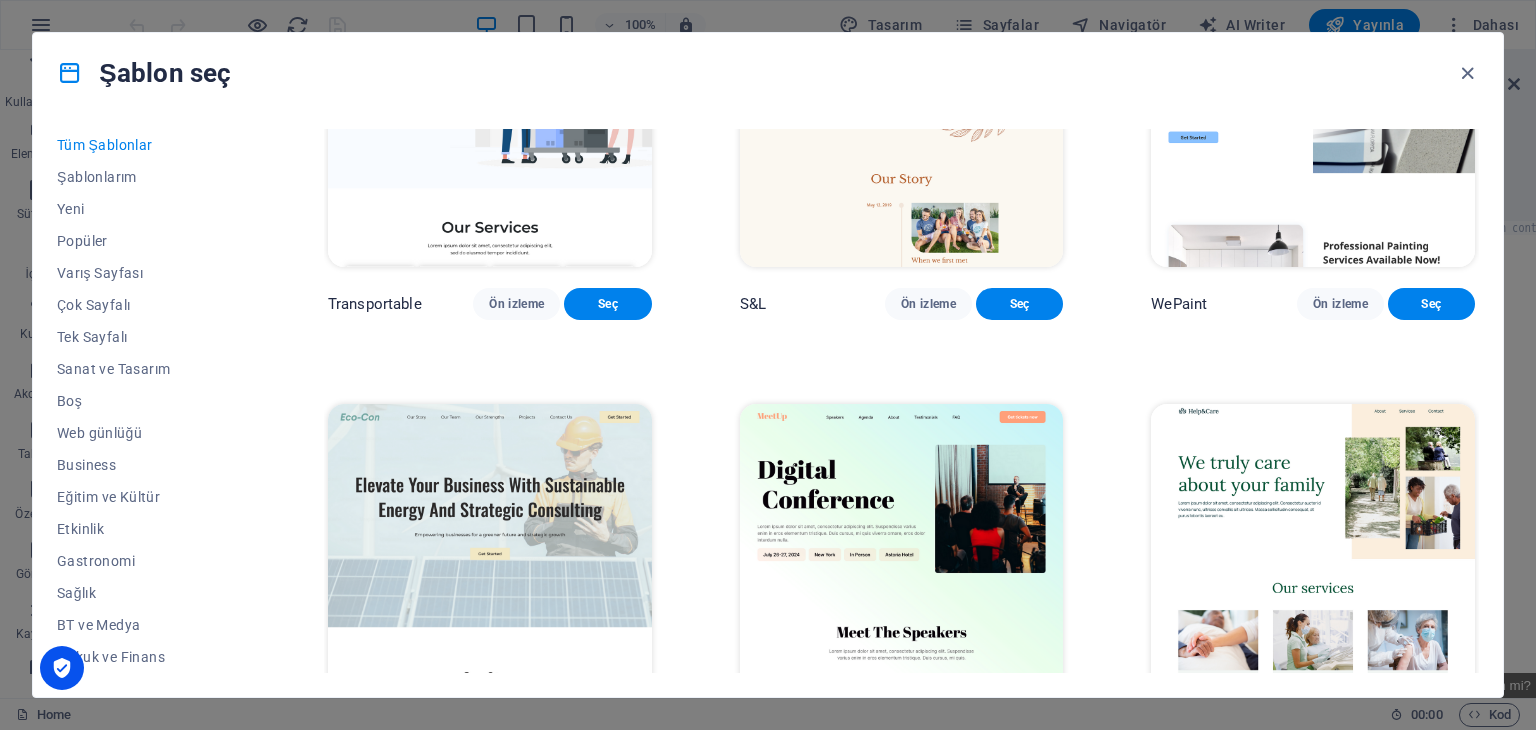 scroll, scrollTop: 1000, scrollLeft: 0, axis: vertical 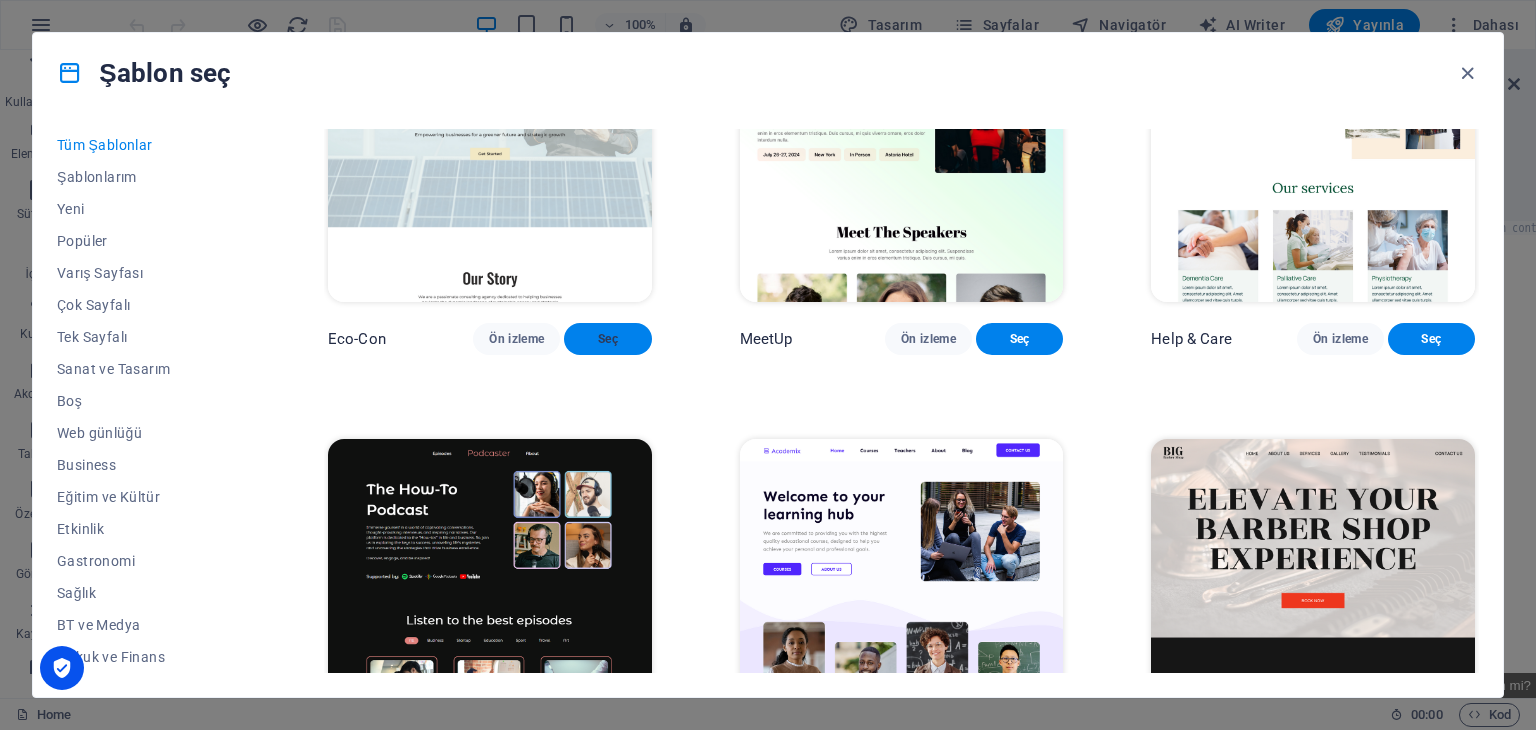 click on "Seç" at bounding box center (607, 339) 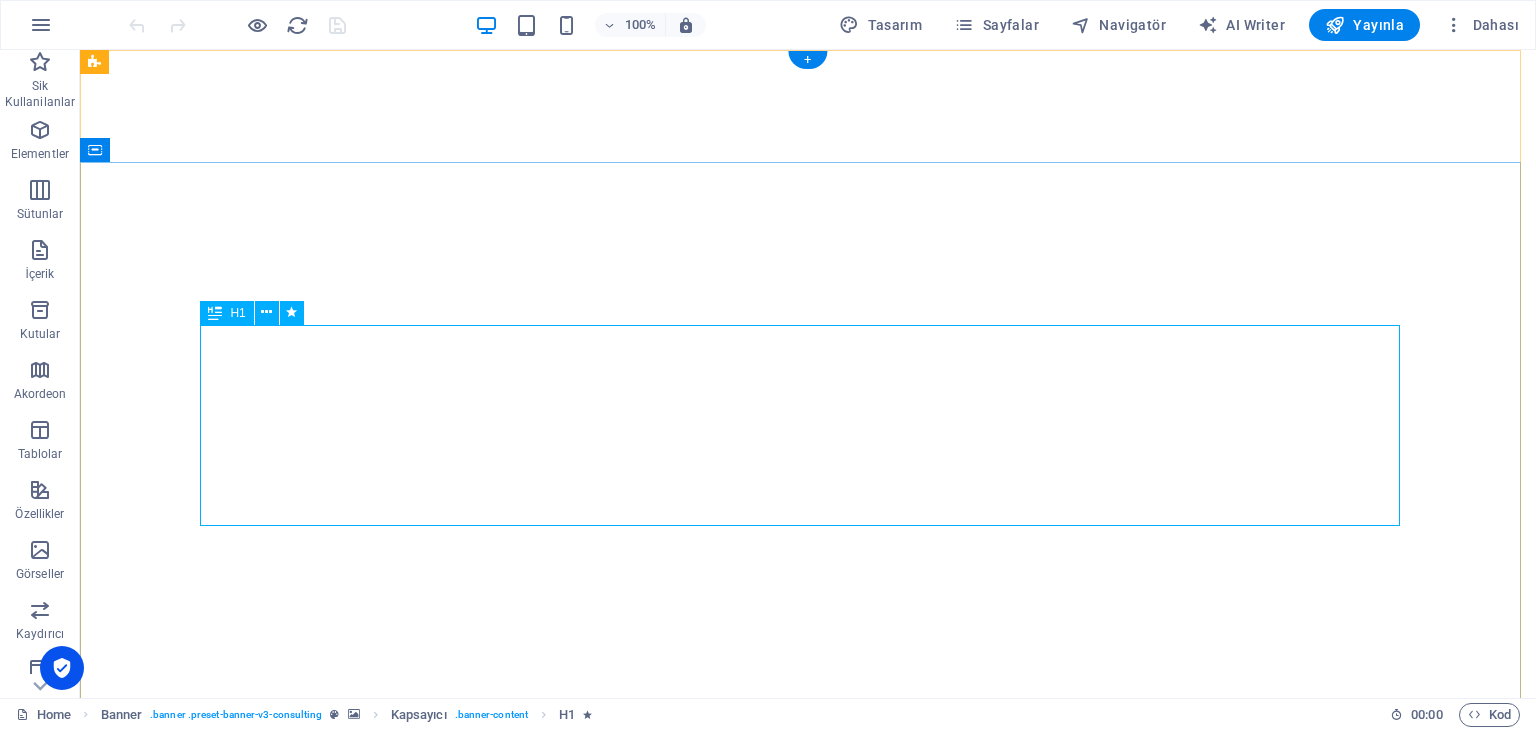 scroll, scrollTop: 0, scrollLeft: 0, axis: both 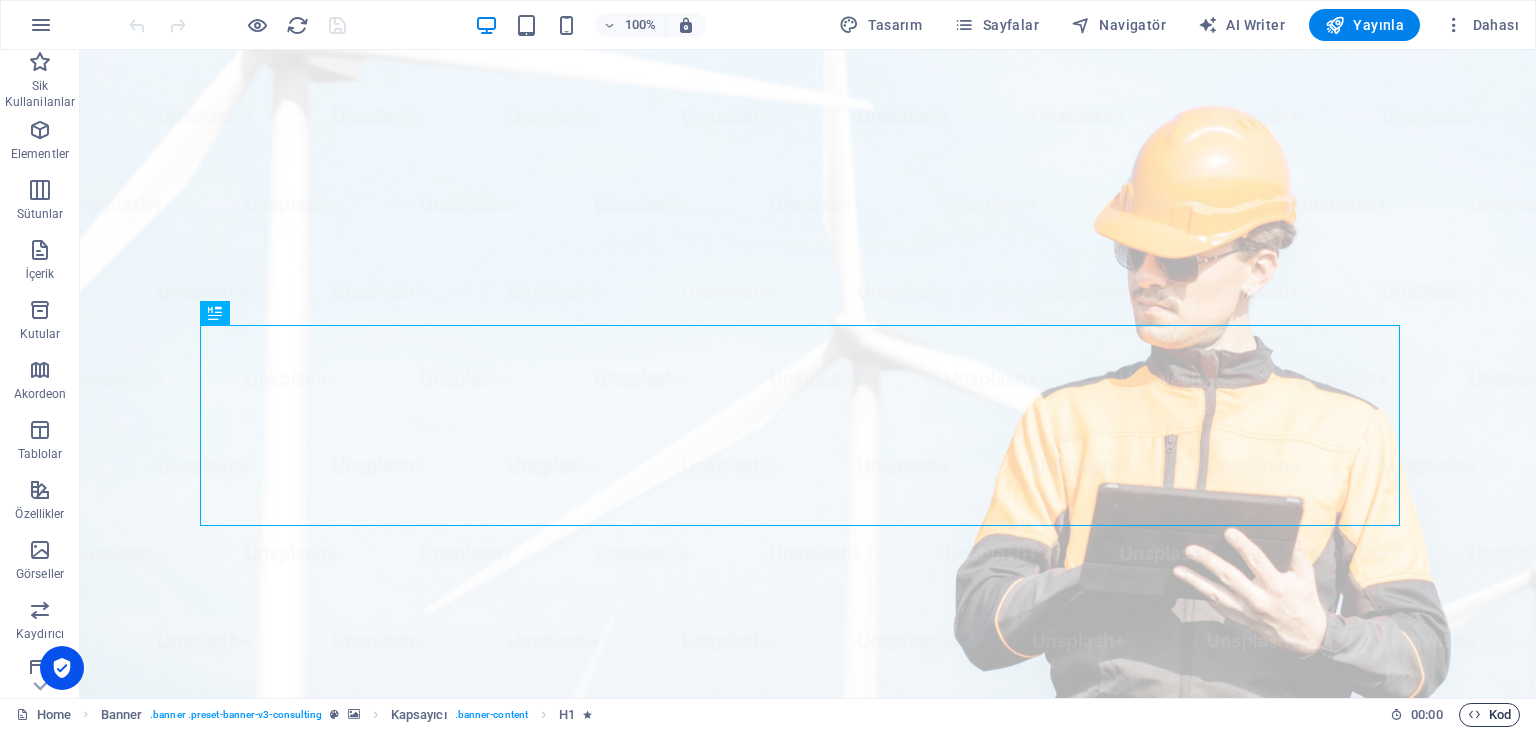 click on "Kod" at bounding box center (1489, 715) 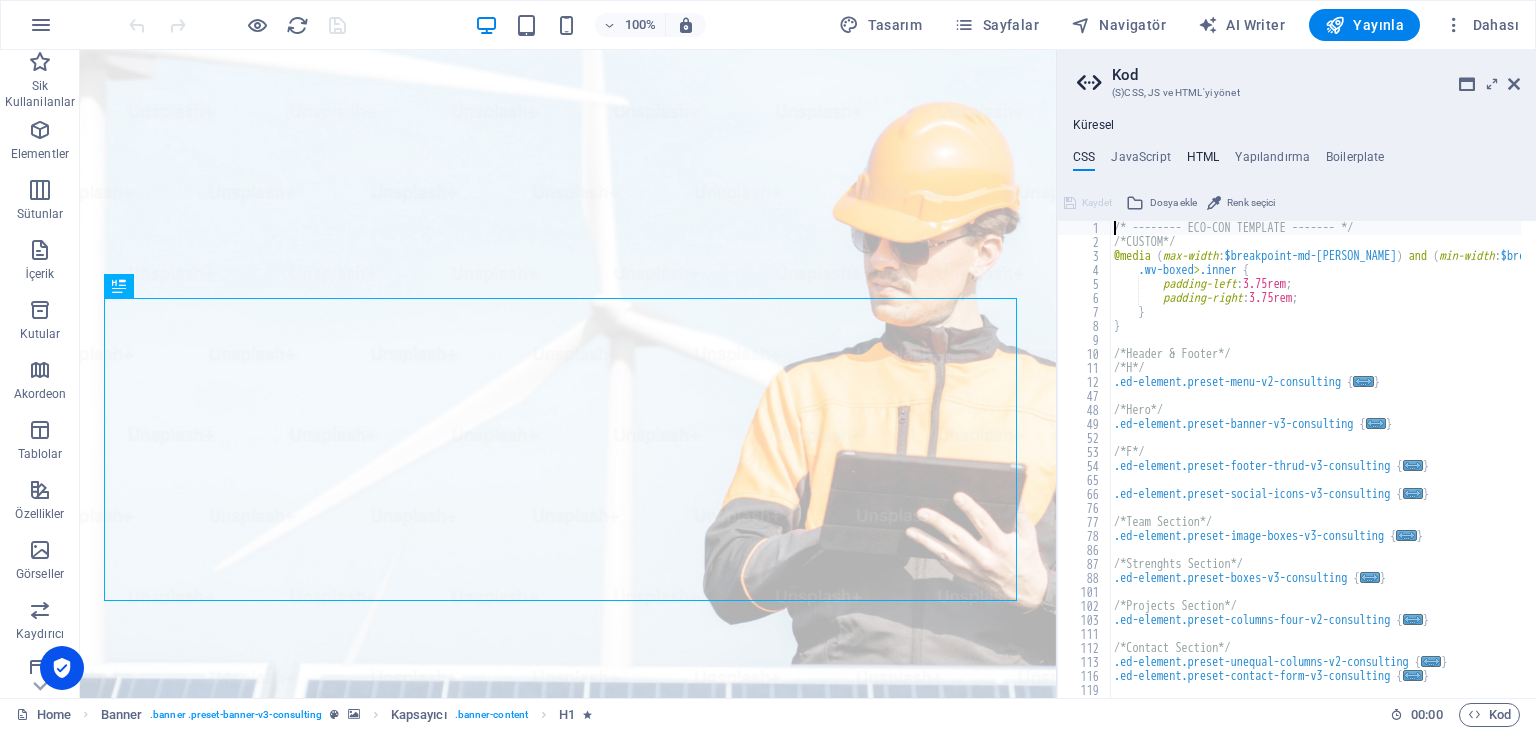 click on "HTML" at bounding box center (1203, 161) 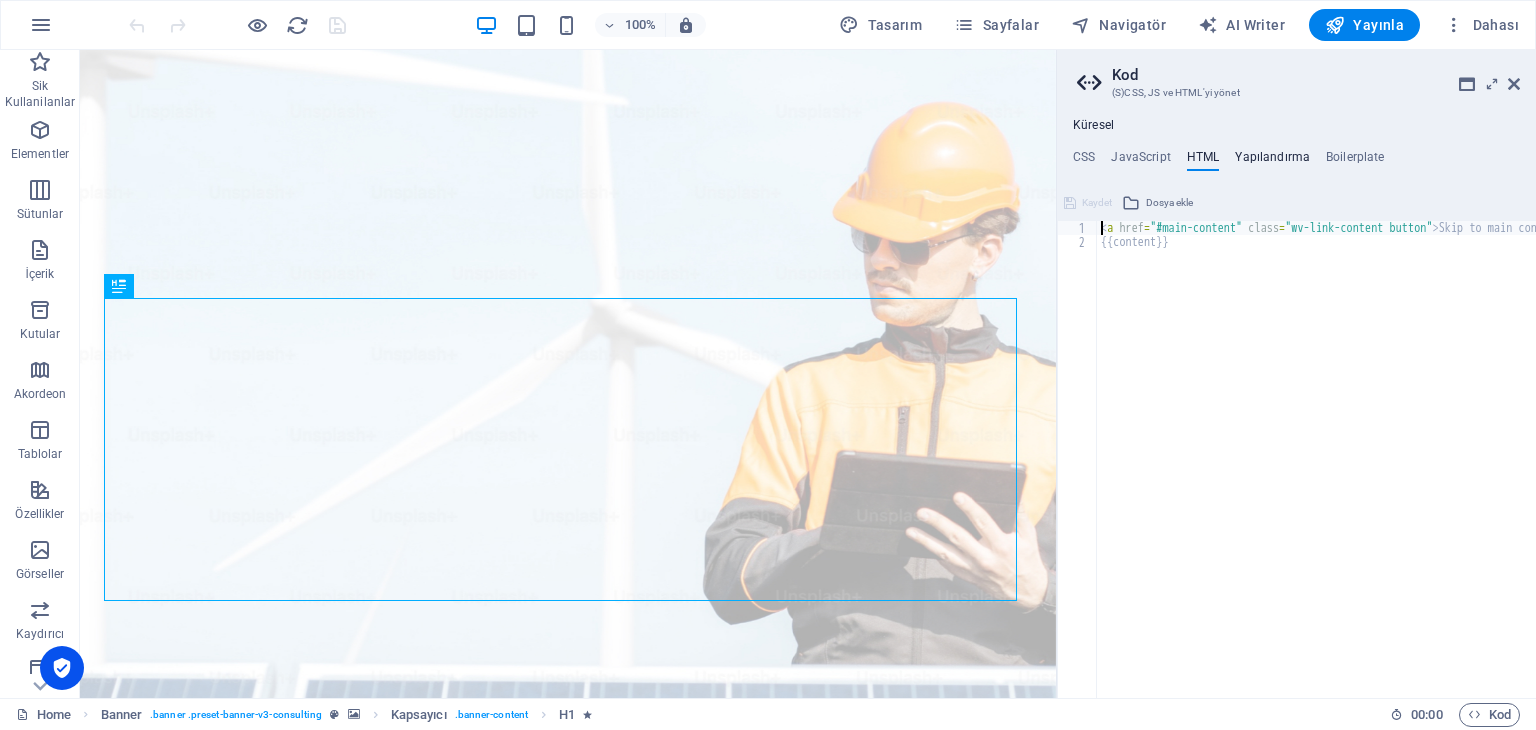 click on "Yapılandırma" at bounding box center (1272, 161) 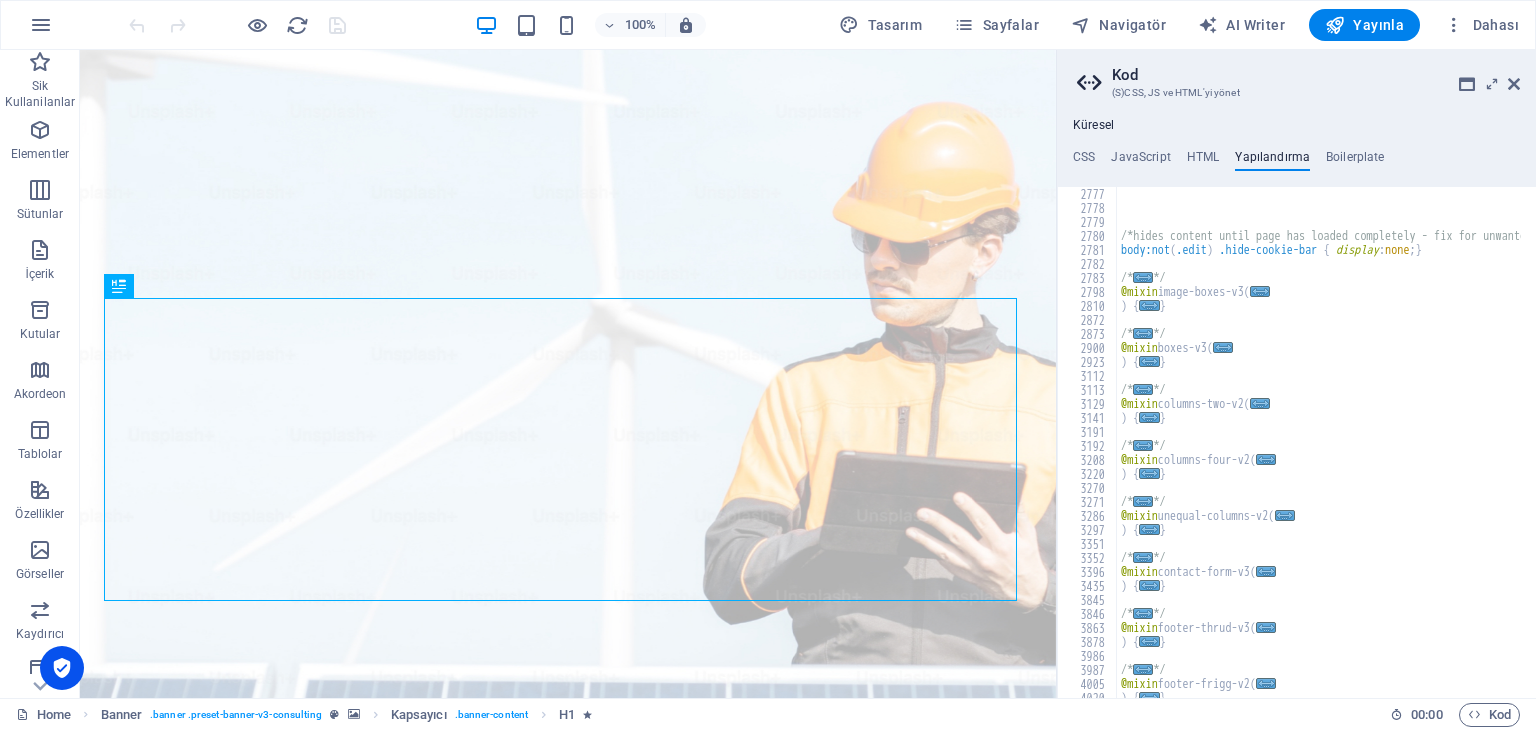 scroll, scrollTop: 1058, scrollLeft: 0, axis: vertical 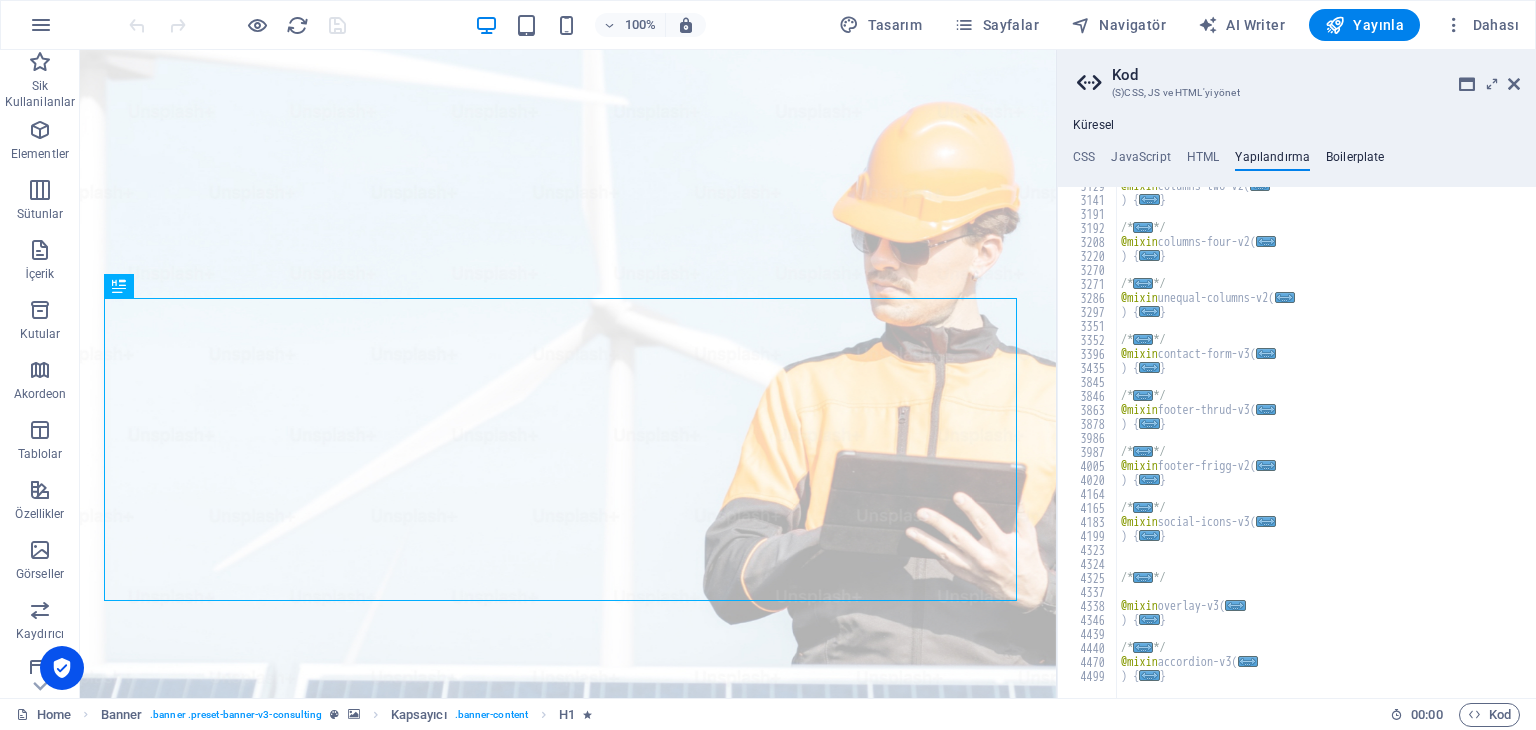 click on "Boilerplate" at bounding box center (1355, 161) 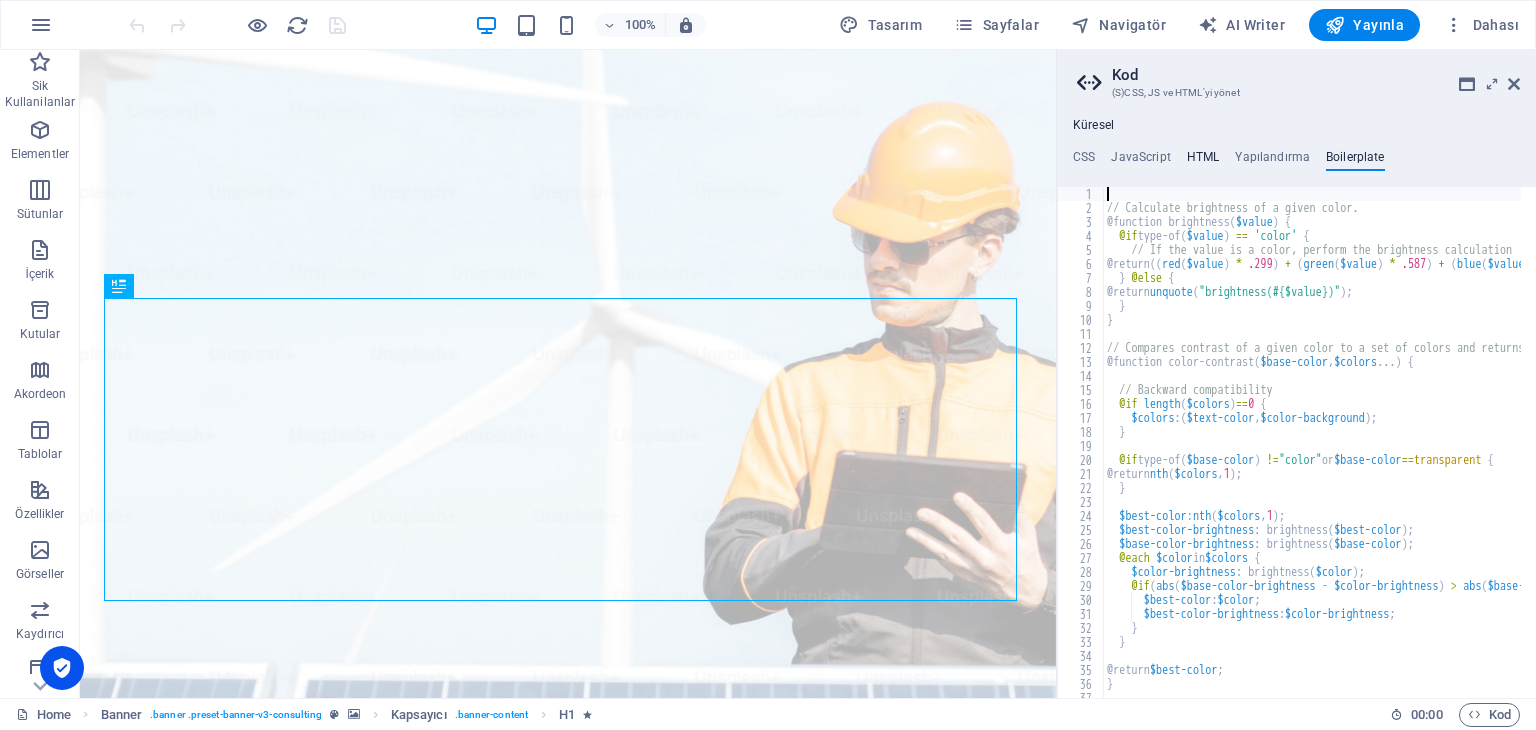 click on "HTML" at bounding box center (1203, 161) 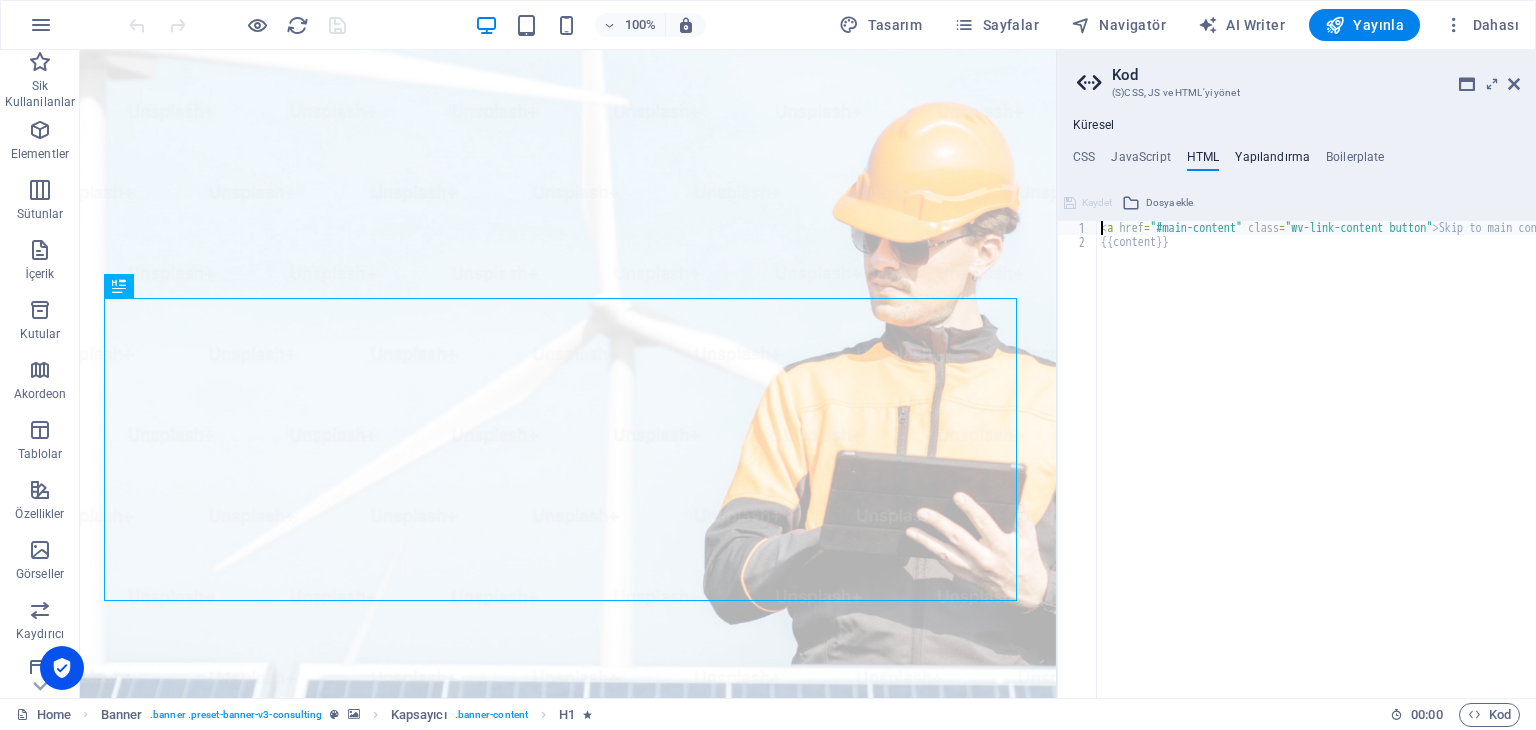 click on "Yapılandırma" at bounding box center (1272, 161) 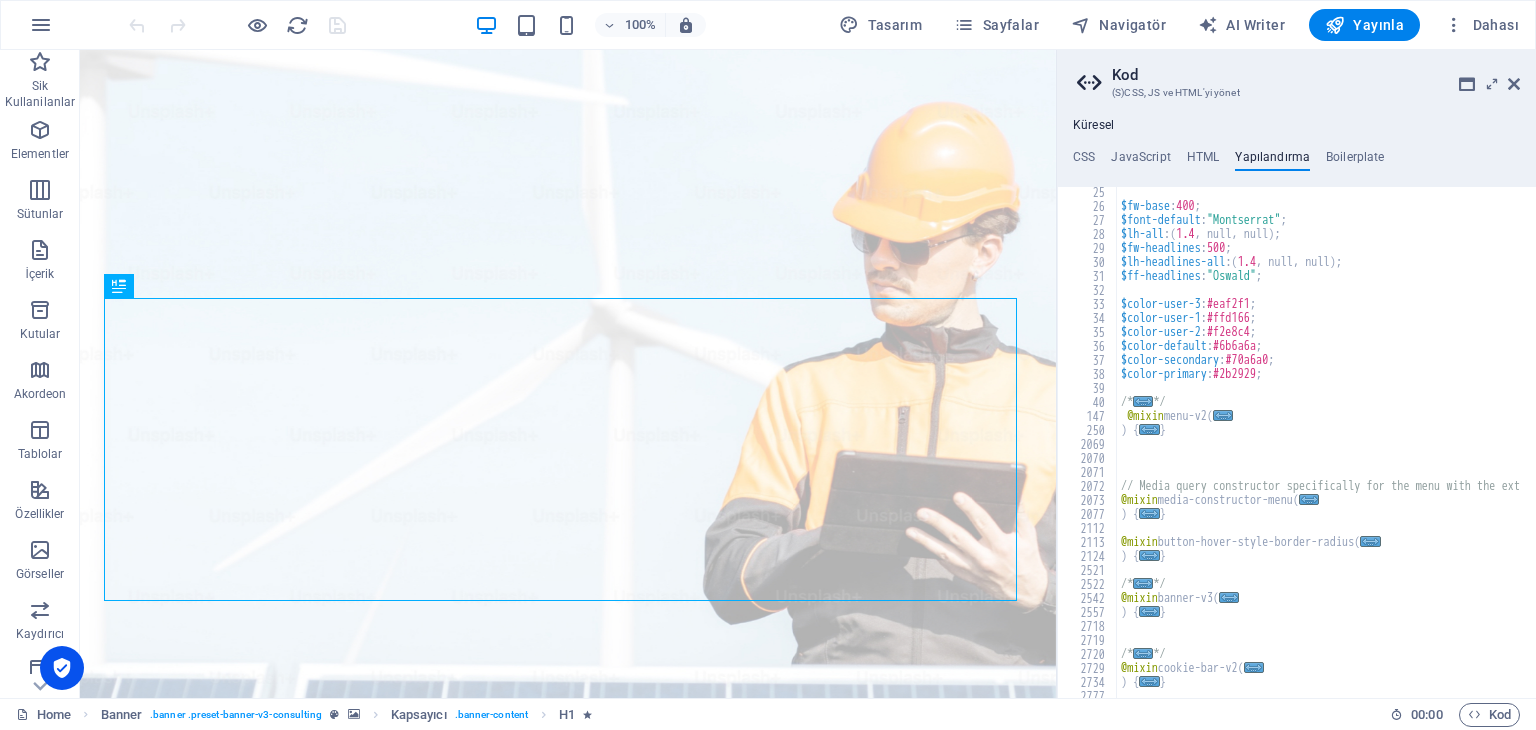 scroll, scrollTop: 0, scrollLeft: 0, axis: both 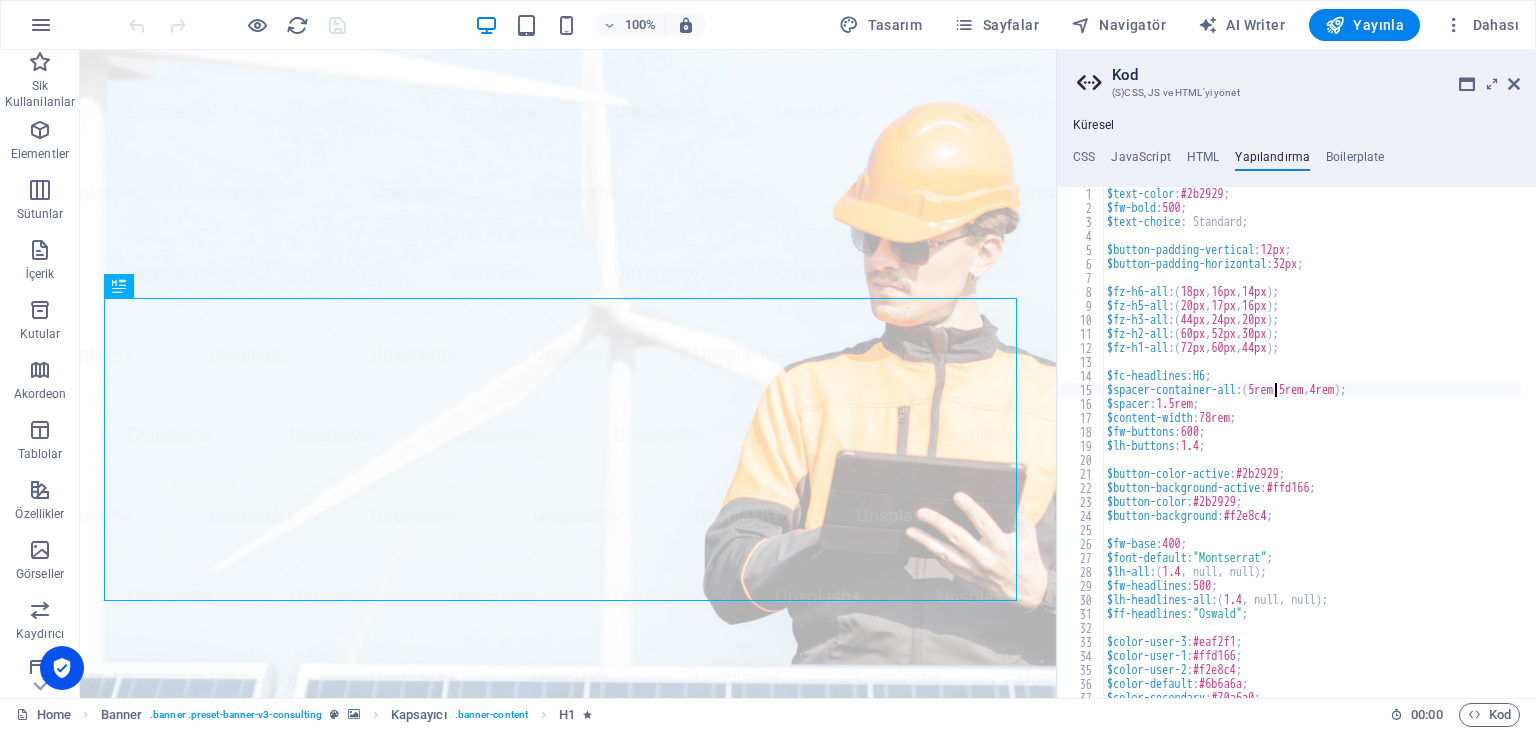 drag, startPoint x: 1274, startPoint y: 385, endPoint x: 1101, endPoint y: 265, distance: 210.54453 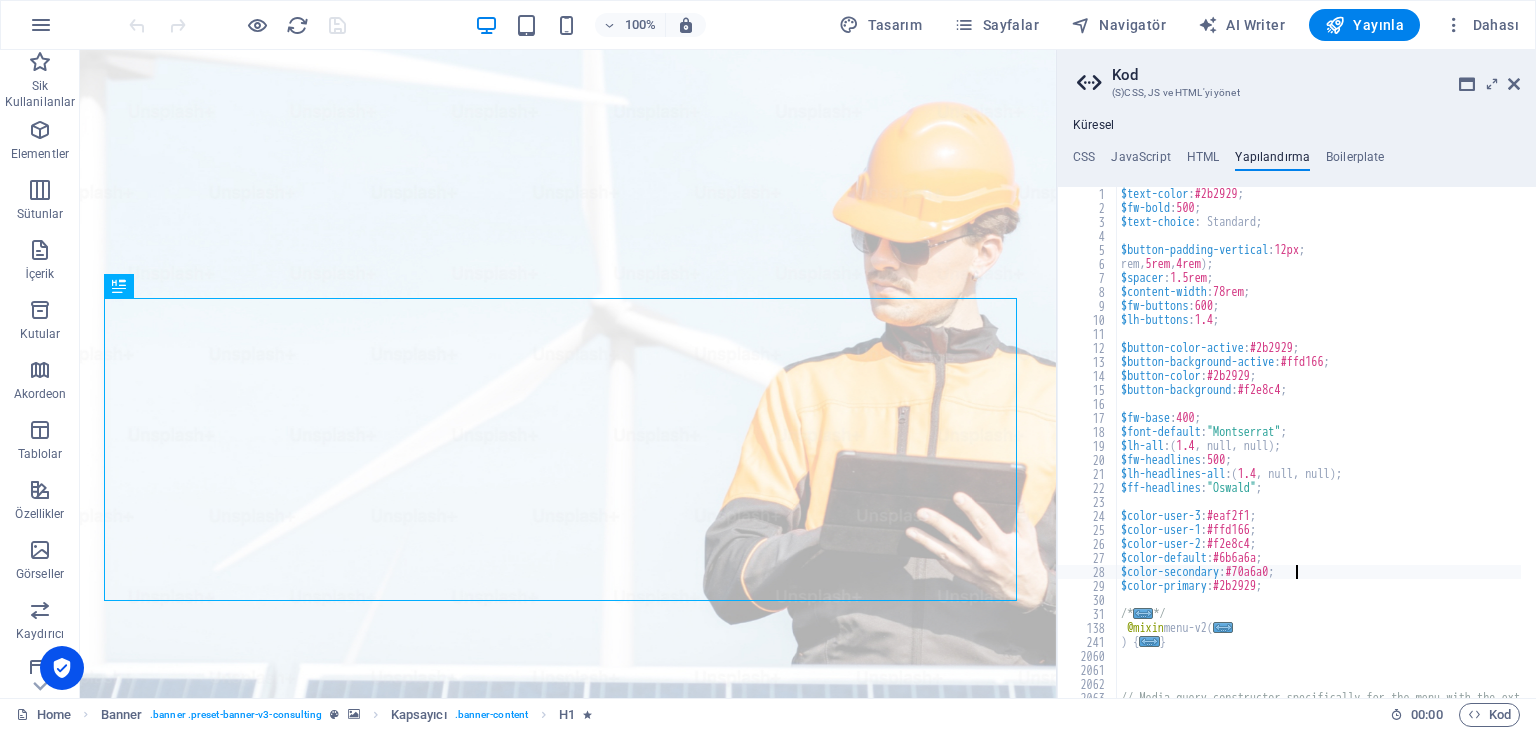 drag, startPoint x: 1427, startPoint y: 623, endPoint x: 1007, endPoint y: 119, distance: 656.061 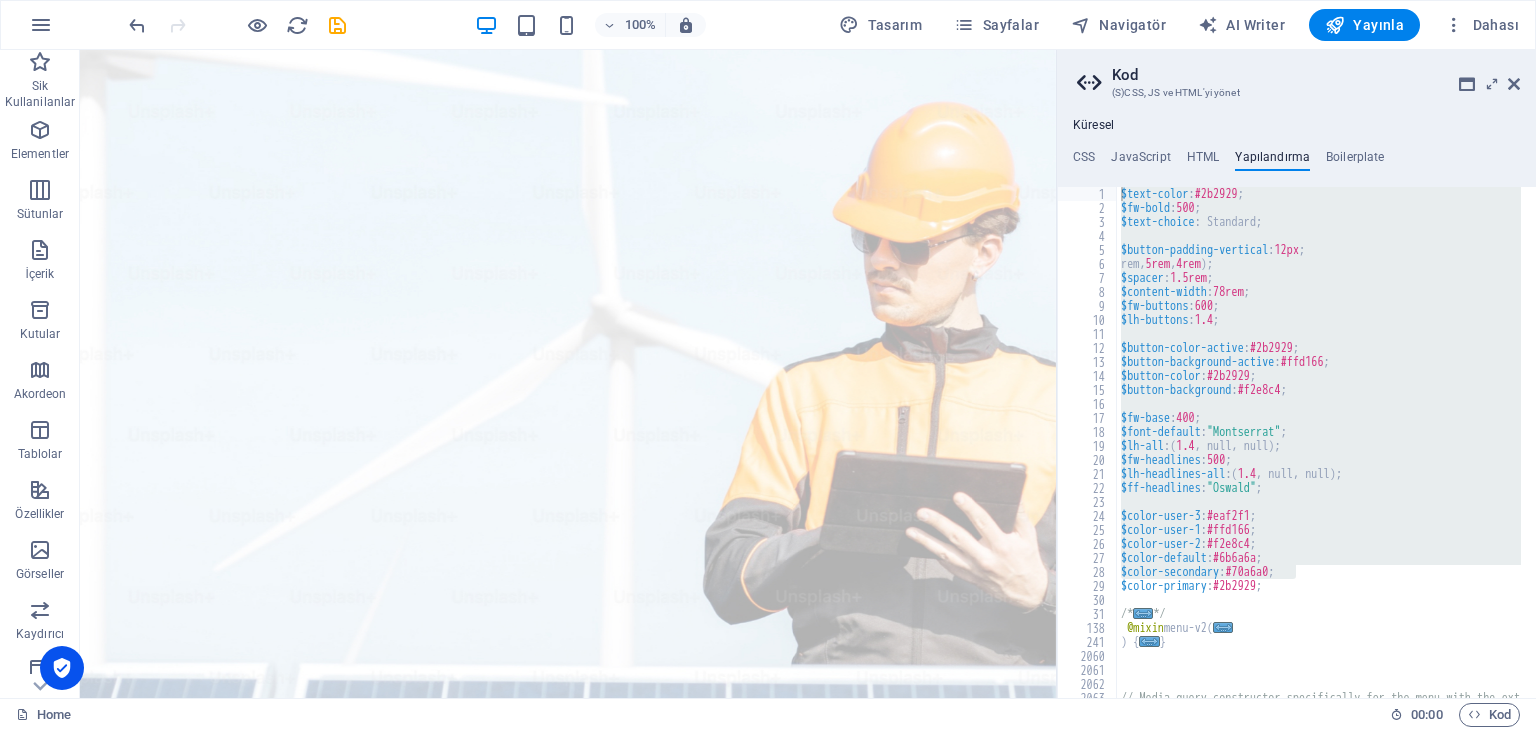 drag, startPoint x: 1314, startPoint y: 475, endPoint x: 1316, endPoint y: 465, distance: 10.198039 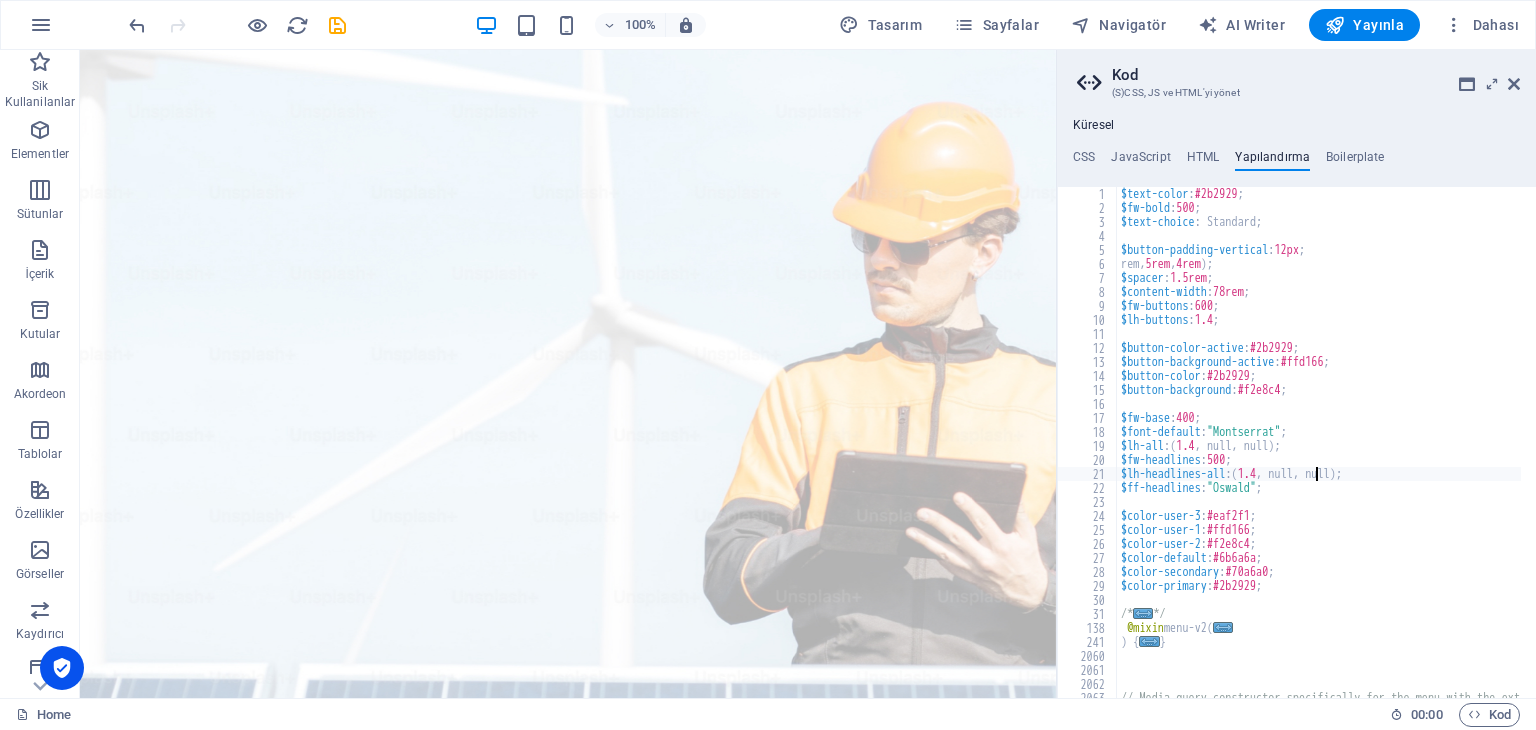 type on "}
}" 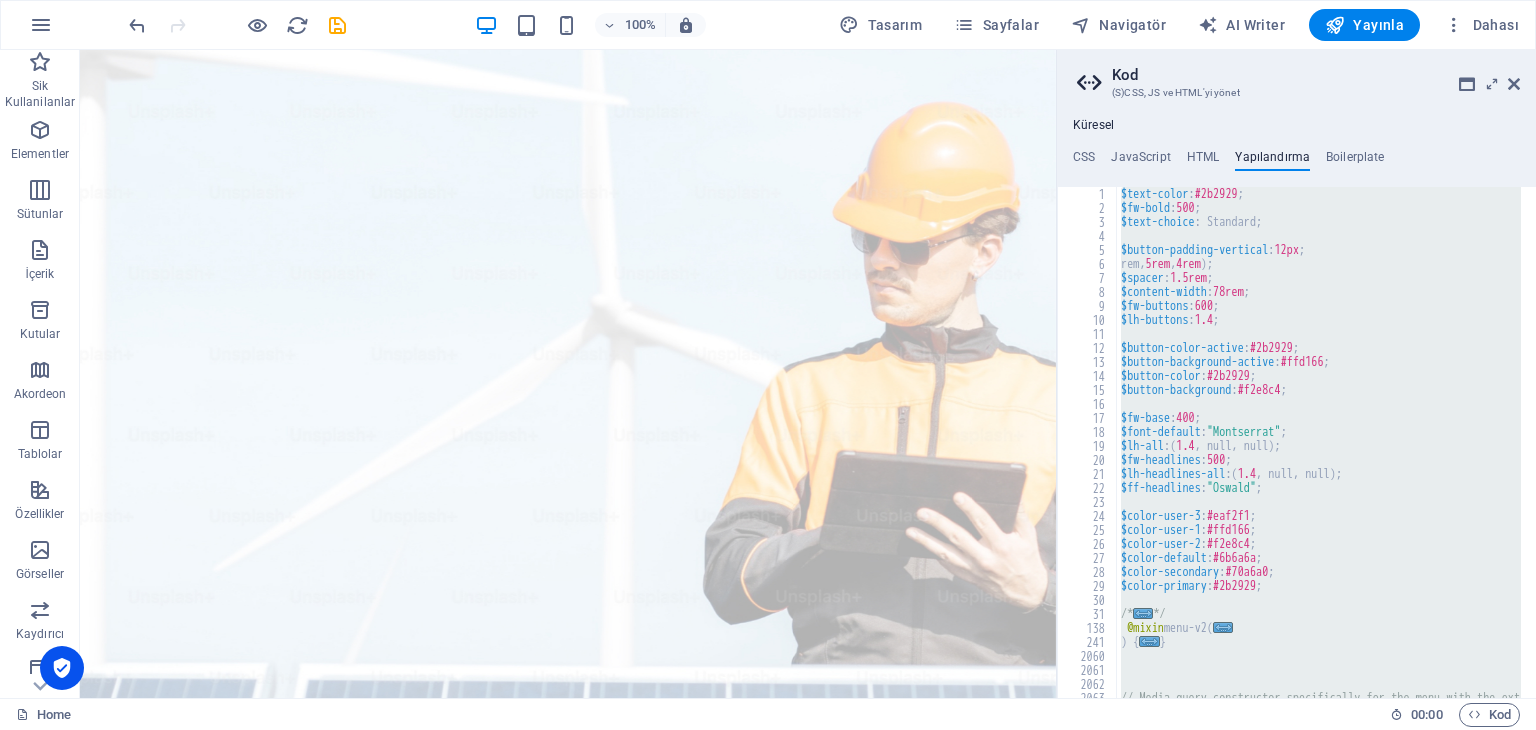 type 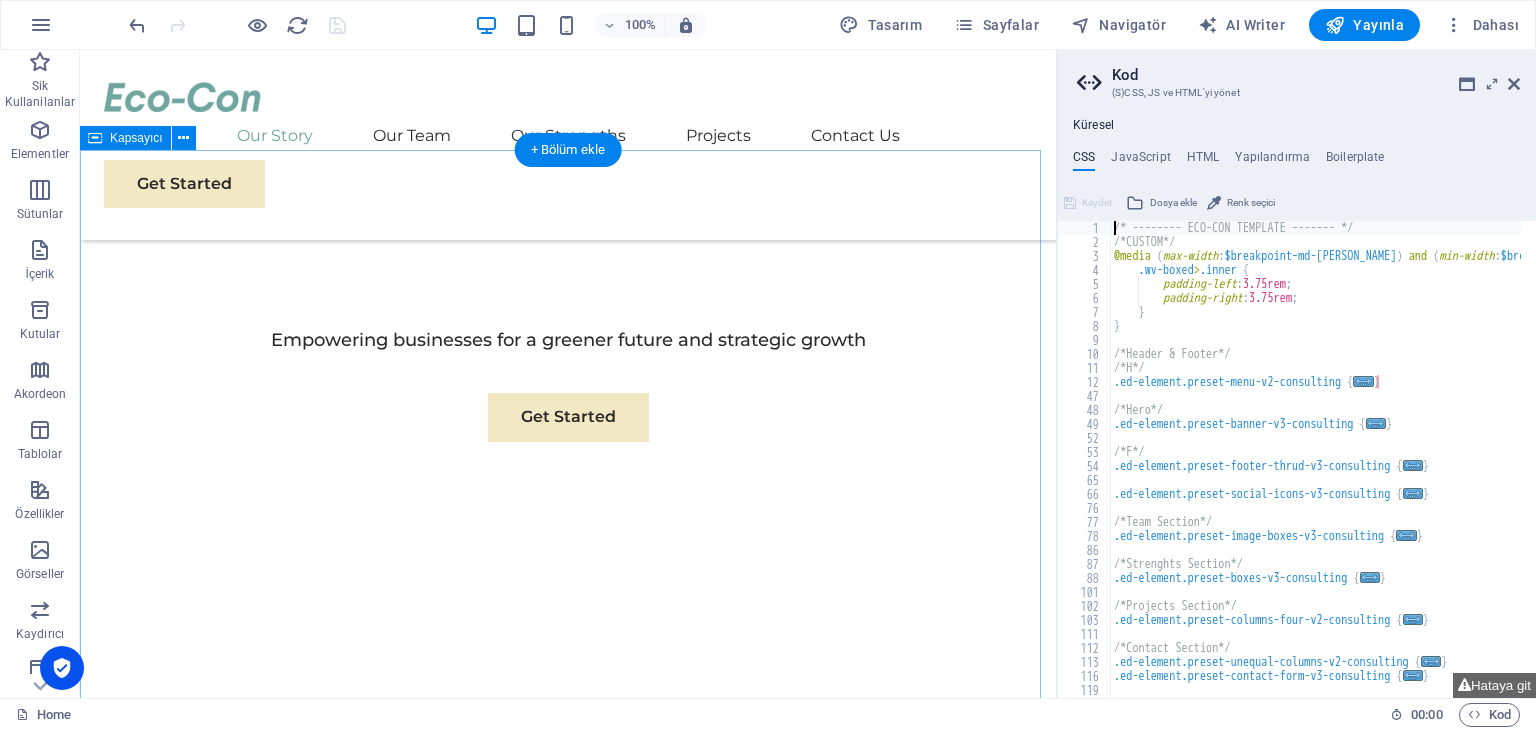 scroll, scrollTop: 800, scrollLeft: 0, axis: vertical 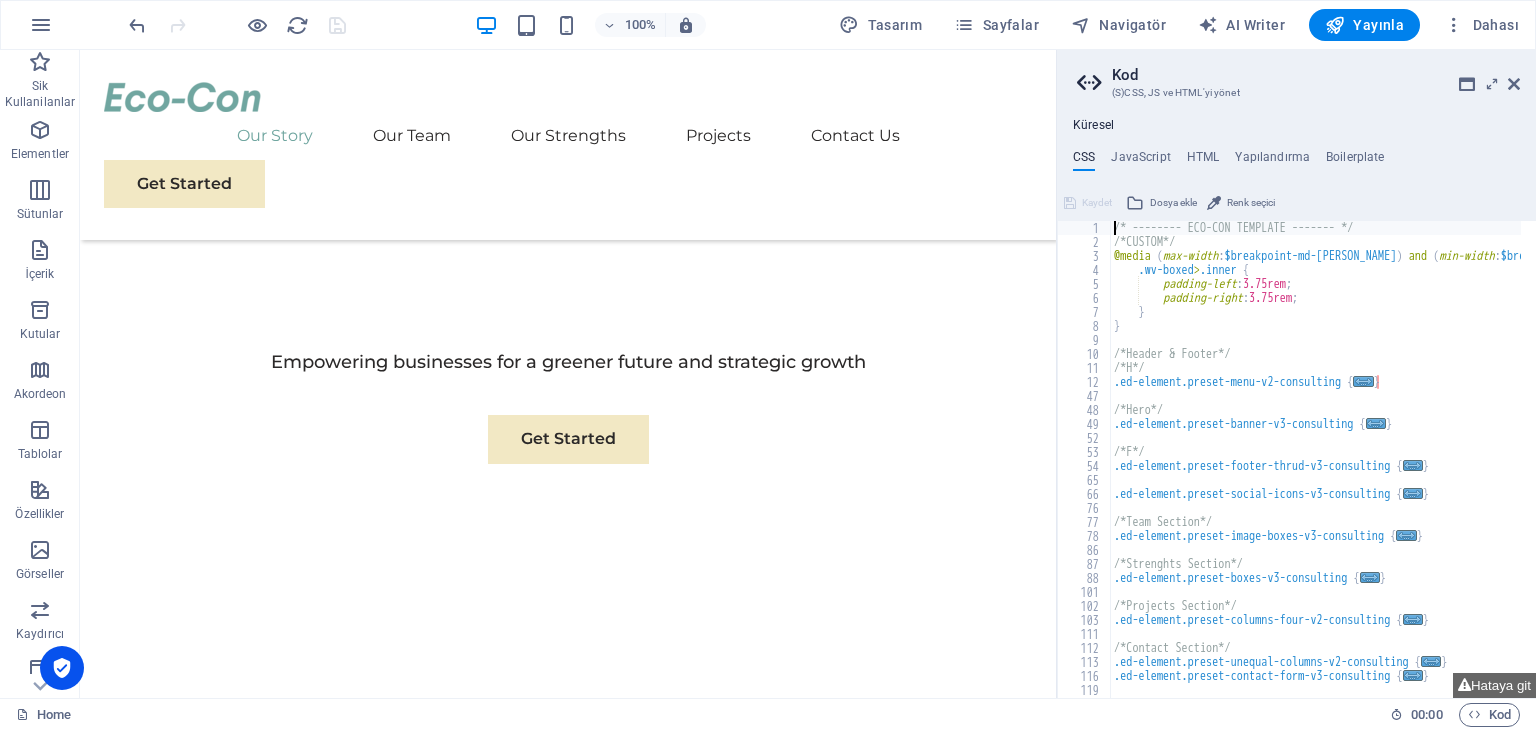 click on "/* -------- ECO-CON TEMPLATE ------- */ /*CUSTOM*/ @media   ( max-width :  $breakpoint-md-max )   and   ( min-width :  $breakpoint-sm )   {      .wv-boxed > .inner   {           padding-left :  3.75rem ;           padding-right :  3.75rem ;      } } /*Header & Footer*/ /*H*/ .ed-element.preset-menu-v2-consulting   { ... } /*Hero*/ .ed-element.preset-banner-v3-consulting   { ... } /*F*/ .ed-element.preset-footer-thrud-v3-consulting   { ... } .ed-element.preset-social-icons-v3-consulting   { ... } /*Team Section*/ .ed-element.preset-image-boxes-v3-consulting   { ... } /*Strenghts Section*/ .ed-element.preset-boxes-v3-consulting   { ... } /*Projects Section*/ .ed-element.preset-columns-four-v2-consulting   { ... } /*Contact Section*/ .ed-element.preset-unequal-columns-v2-consulting   { ... } .ed-element.preset-contact-form-v3-consulting   { ... }" at bounding box center (1366, 466) 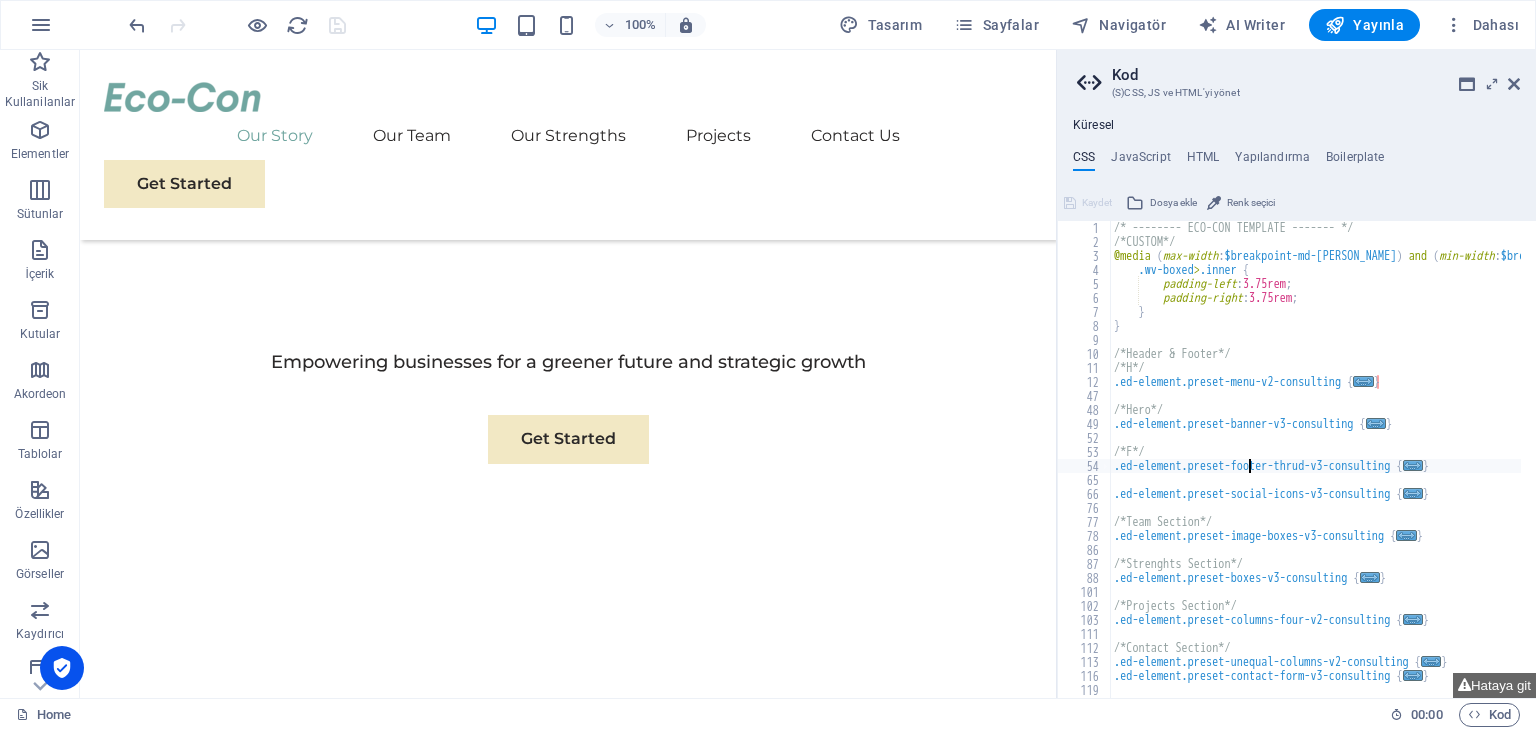 type on "body:not(.edit) .overlay-cont { margin: -50px auto 0 auto !important; }
}" 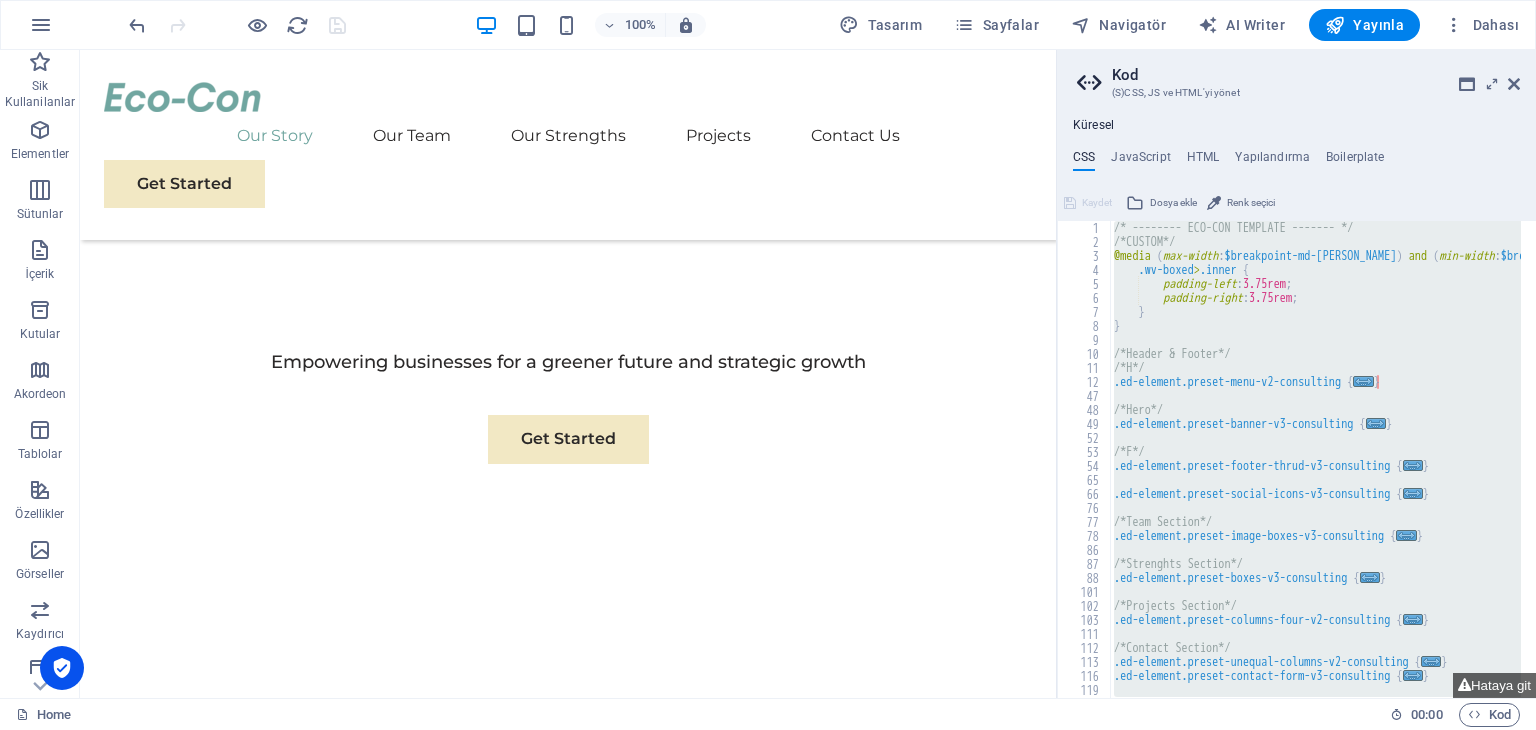 type 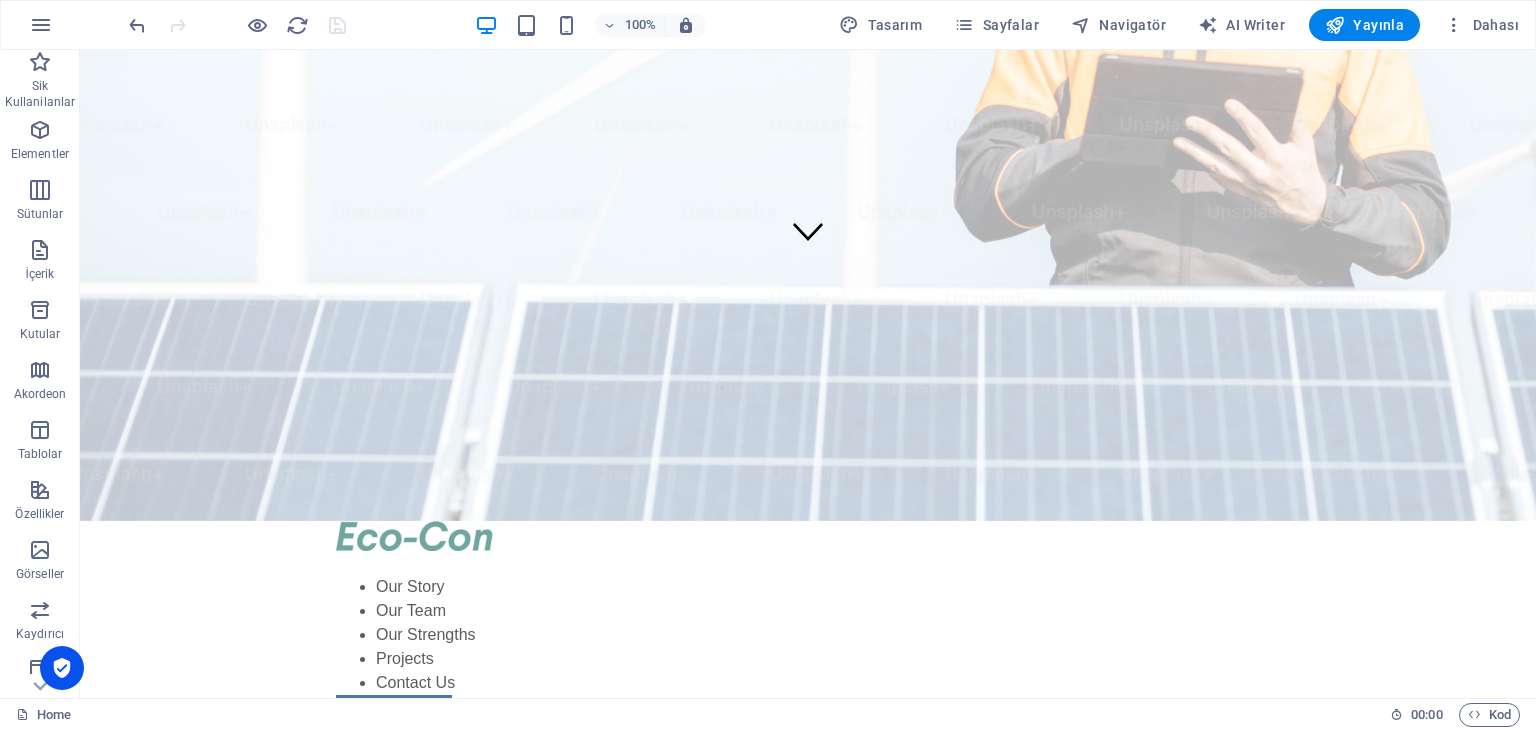 scroll, scrollTop: 100, scrollLeft: 0, axis: vertical 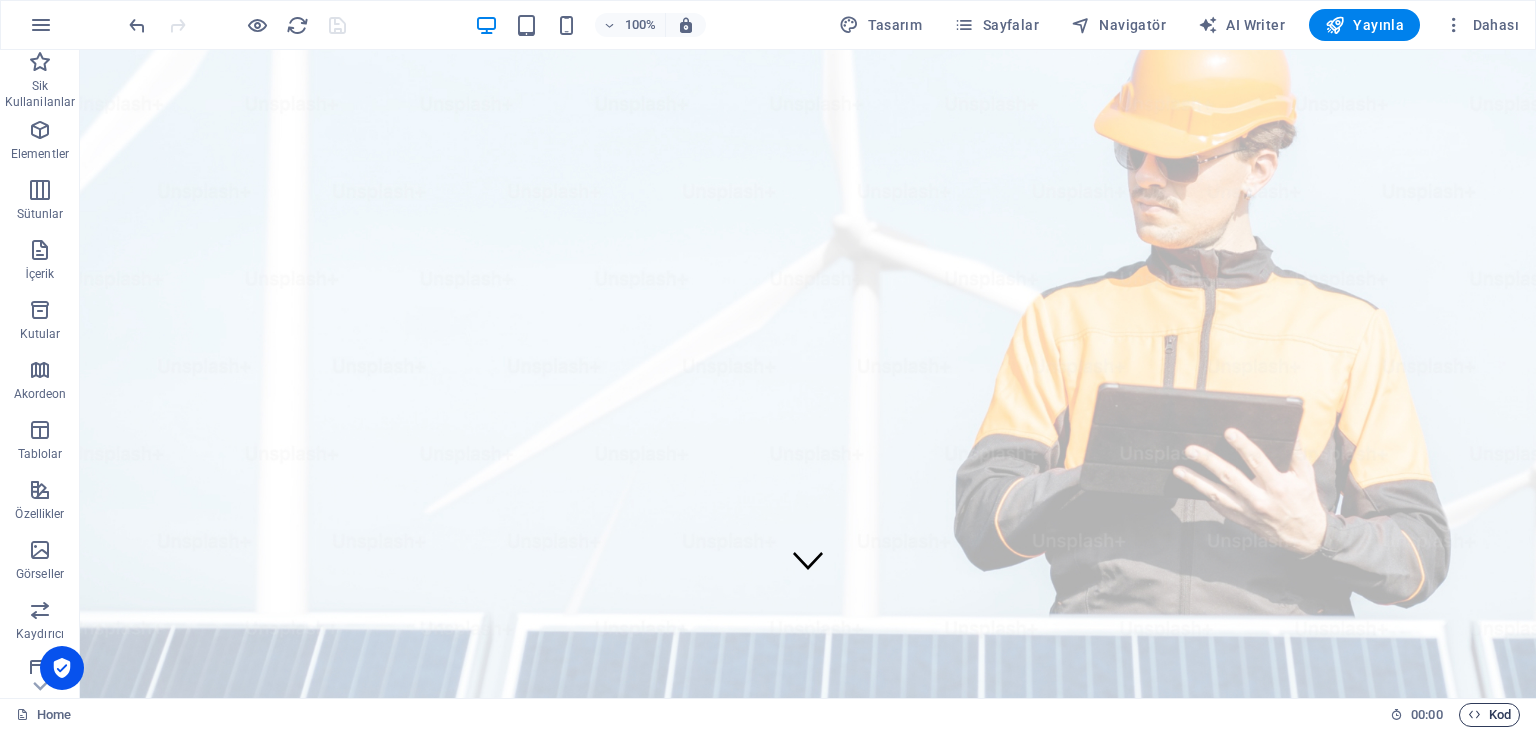 click on "Kod" at bounding box center [1489, 715] 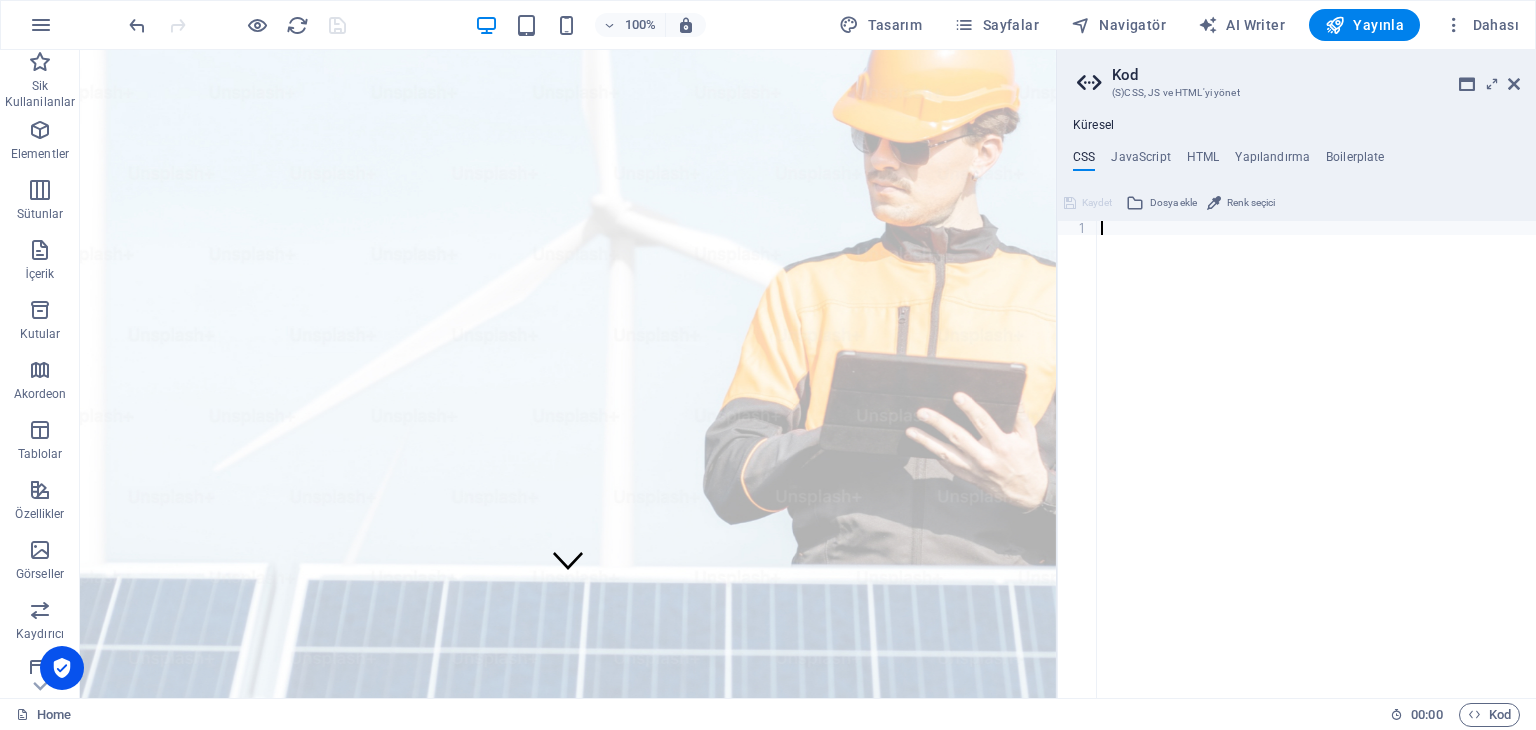 click on "Küresel CSS JavaScript HTML Yapılandırma Boilerplate 1     הההההההההההההההההההההההההההההההההההההההההההההההההההההההההההההההההההההההההההההההההההההההההההההההההההההההההההההההההההההההההההההההההההההההההההההההההההההההההההההההההההההההההההההההההההההההההההההההההההההההההההההההההההההההההההההההההההההההההההההההההההההההההההההההה XXXXXXXXXXXXXXXXXXXXXXXXXXXXXXXXXXXXXXXXXXXXXXXXXXXXXXXXXXXXXXXXXXXXXXXXXXXXXXXXXXXXXXXXXXXXXXXXXXXXXXXXXXXXXXXXXXXXXXXXXXXXXXXXXXXXXXXXXXXXXXXXXXXXXXXXXXXXXXXXXXXXXXXXXXXXXXXXXXXXXXXXXXXXXXXXXXXXXXXXXXXXXXXXXXXXXXXXXXXXXXXXXXXXXXXXXXXXXXXXXXXXXXXXXXXXXXXX Kaydet Dosya ekle Renk seçici     Kaydet Dosya ekle <a href="#main-content" class="wv-link-content button">Skip to main content</a> 1 2 < a   href = "#main-content"   class = > </ a >" at bounding box center (1296, 408) 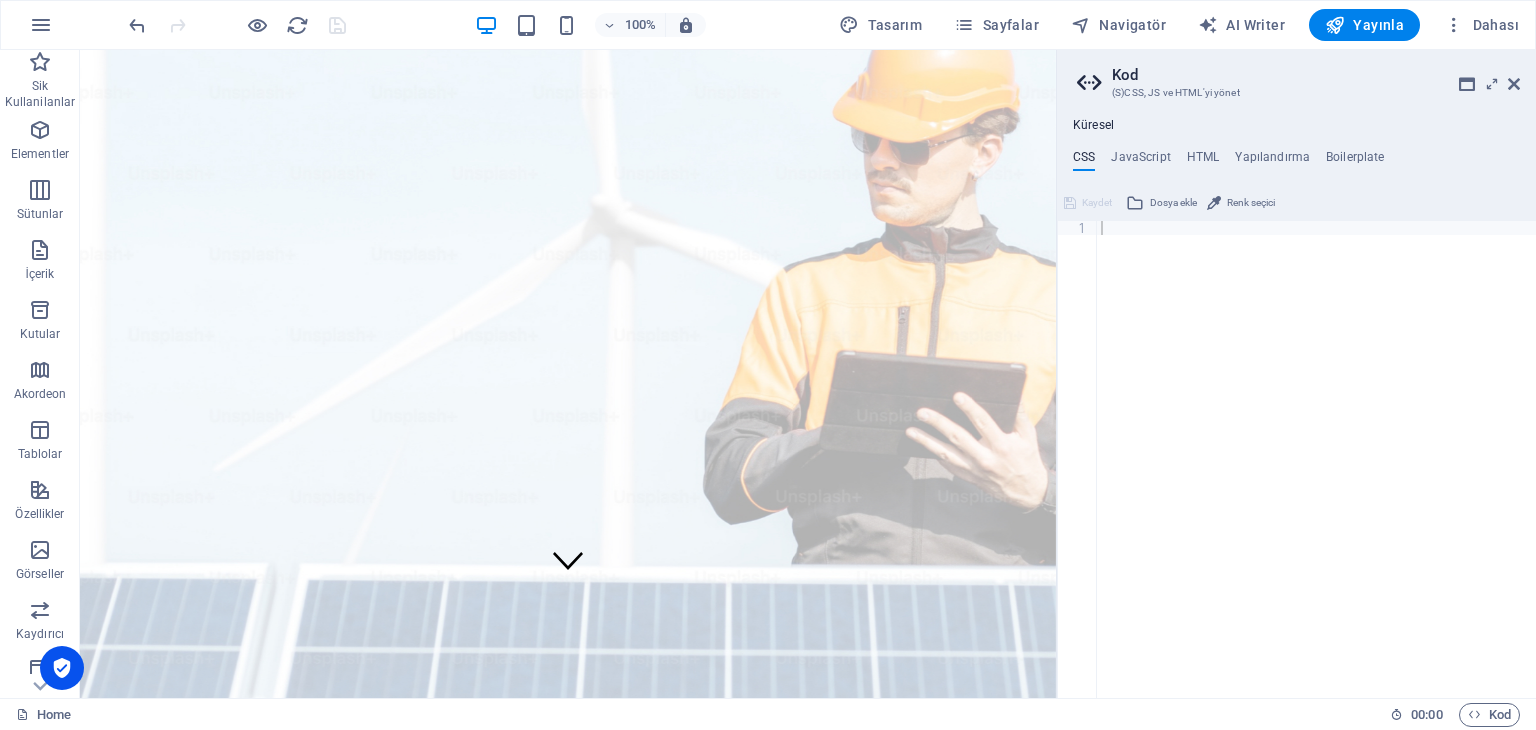 click on "CSS JavaScript HTML Yapılandırma Boilerplate 1     הההההההההההההההההההההההההההההההההההההההההההההההההההההההההההההההההההההההההההההההההההההההההההההההההההההההההההההההההההההההההההההההההההההההההההההההההההההההההההההההההההההההההההההההההההההההההההההההההההההההההההההההההההההההההההההההההההההההההההההההההההההההההההההההה XXXXXXXXXXXXXXXXXXXXXXXXXXXXXXXXXXXXXXXXXXXXXXXXXXXXXXXXXXXXXXXXXXXXXXXXXXXXXXXXXXXXXXXXXXXXXXXXXXXXXXXXXXXXXXXXXXXXXXXXXXXXXXXXXXXXXXXXXXXXXXXXXXXXXXXXXXXXXXXXXXXXXXXXXXXXXXXXXXXXXXXXXXXXXXXXXXXXXXXXXXXXXXXXXXXXXXXXXXXXXXXXXXXXXXXXXXXXXXXXXXXXXXXXXXXXXXXX Kaydet Dosya ekle Renk seçici     Kaydet Dosya ekle <a href="#main-content" class="wv-link-content button">Skip to main content</a> 1 2 < a   href = "#main-content"   class = > </ a > {{content}}" at bounding box center (1296, 424) 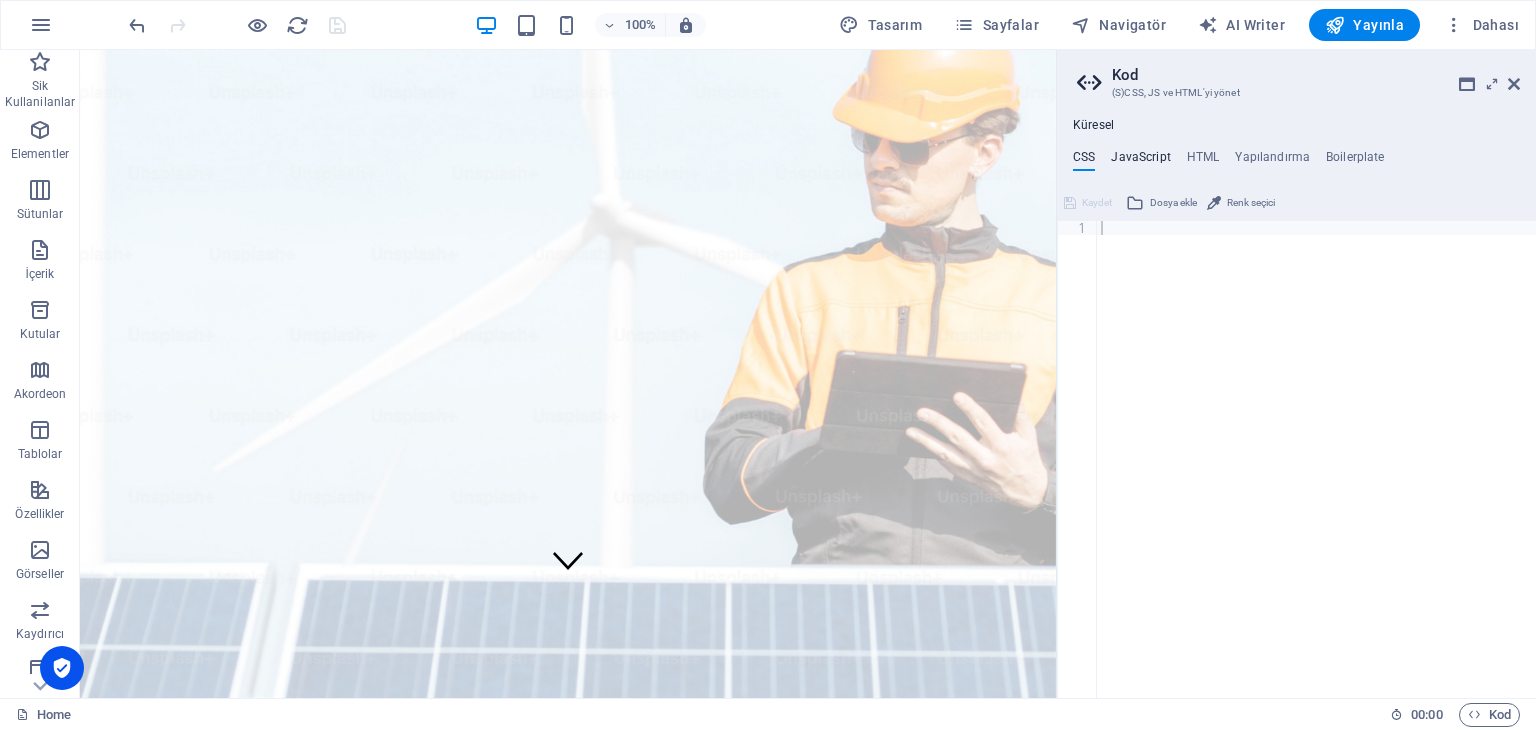 click on "JavaScript" at bounding box center (1140, 161) 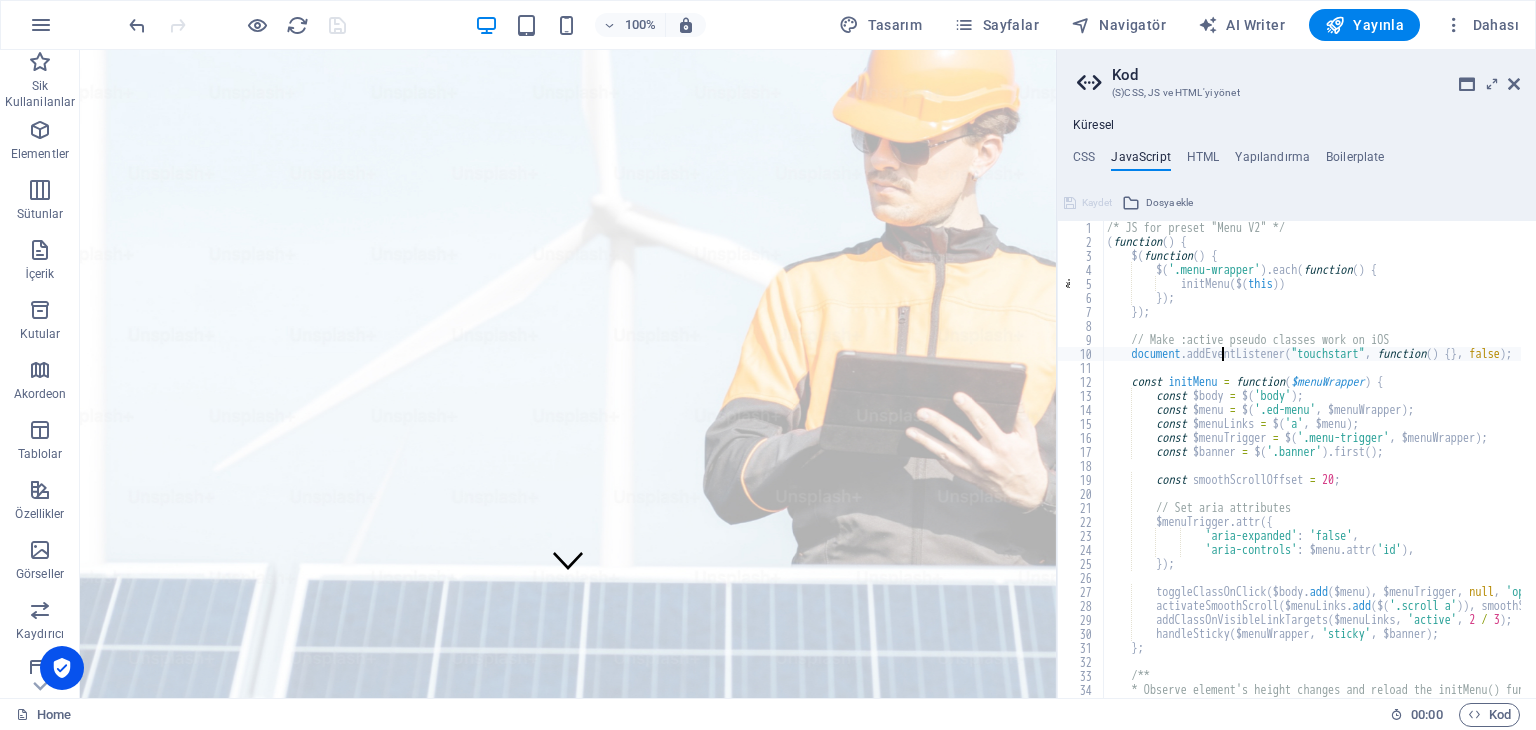 click on "/* JS for preset "Menu V2" */ ( function ( )   {      $ ( function ( )   {           $ ( '.menu-wrapper' ) . each ( function ( )   {                initMenu ( $ ( this ))           }) ;      }) ;      // Make :active pseudo classes work on iOS      document . addEventListener ( "touchstart" ,   function ( )   { } ,   false ) ;      const   initMenu   =   function ( $menuWrapper )   {           const   $body   =   $ ( 'body' ) ;           const   $menu   =   $ ( '.ed-menu' ,   $menuWrapper ) ;           const   $menuLinks   =   $ ( 'a' ,   $menu ) ;           const   $menuTrigger   =   $ ( '.menu-trigger' ,   $menuWrapper ) ;           const   $banner   =   $ ( '.banner' ) . first ( ) ;           const   smoothScrollOffset   =   20 ;                     // Set aria attributes           $menuTrigger . attr ({                     'aria-expanded' :   'false' ,                     'aria-controls' :   $menu . attr ( 'id' ) ,           }) ;           toggleClassOnClick ( $body . add ( $menu ) ,   $menuTrigger ,   ," at bounding box center [1562, 466] 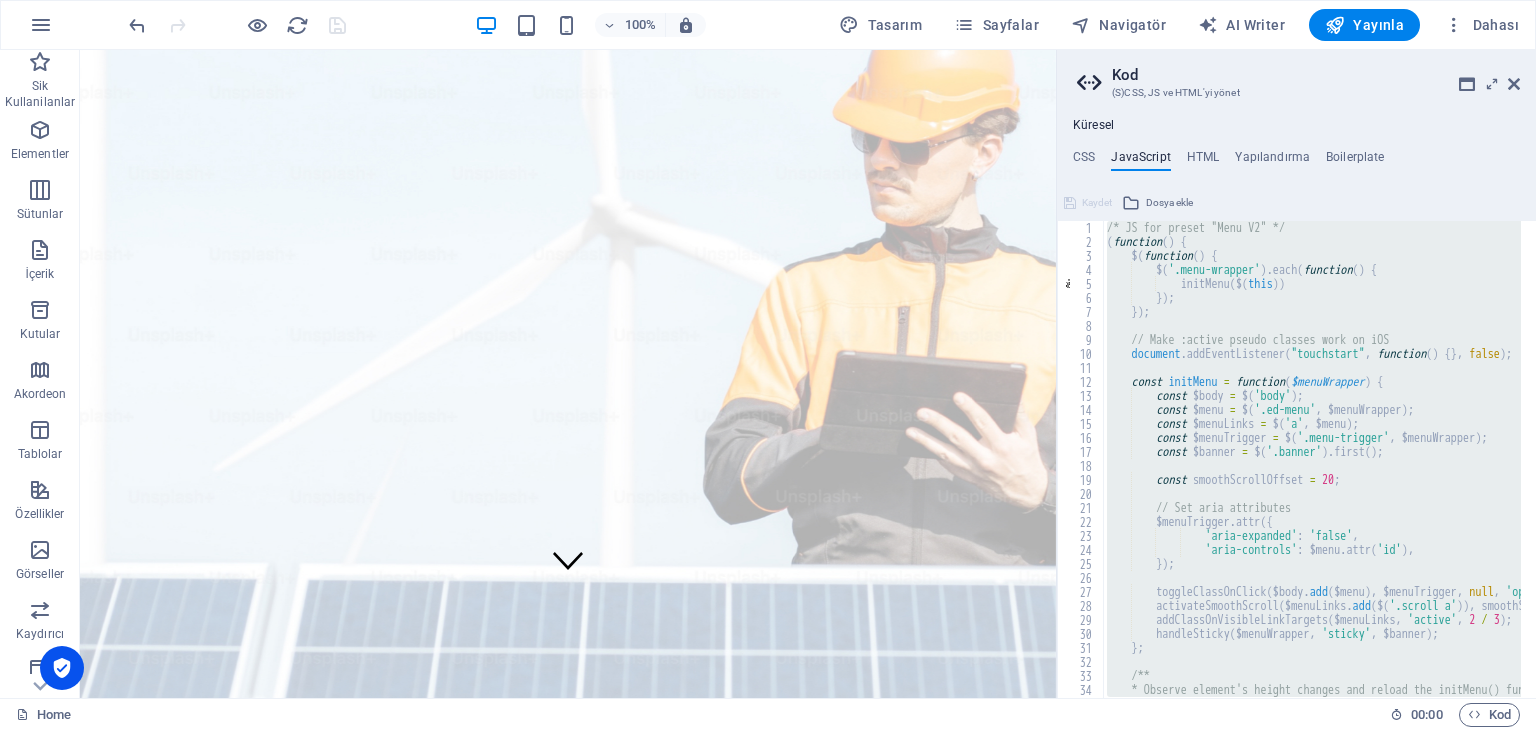 type 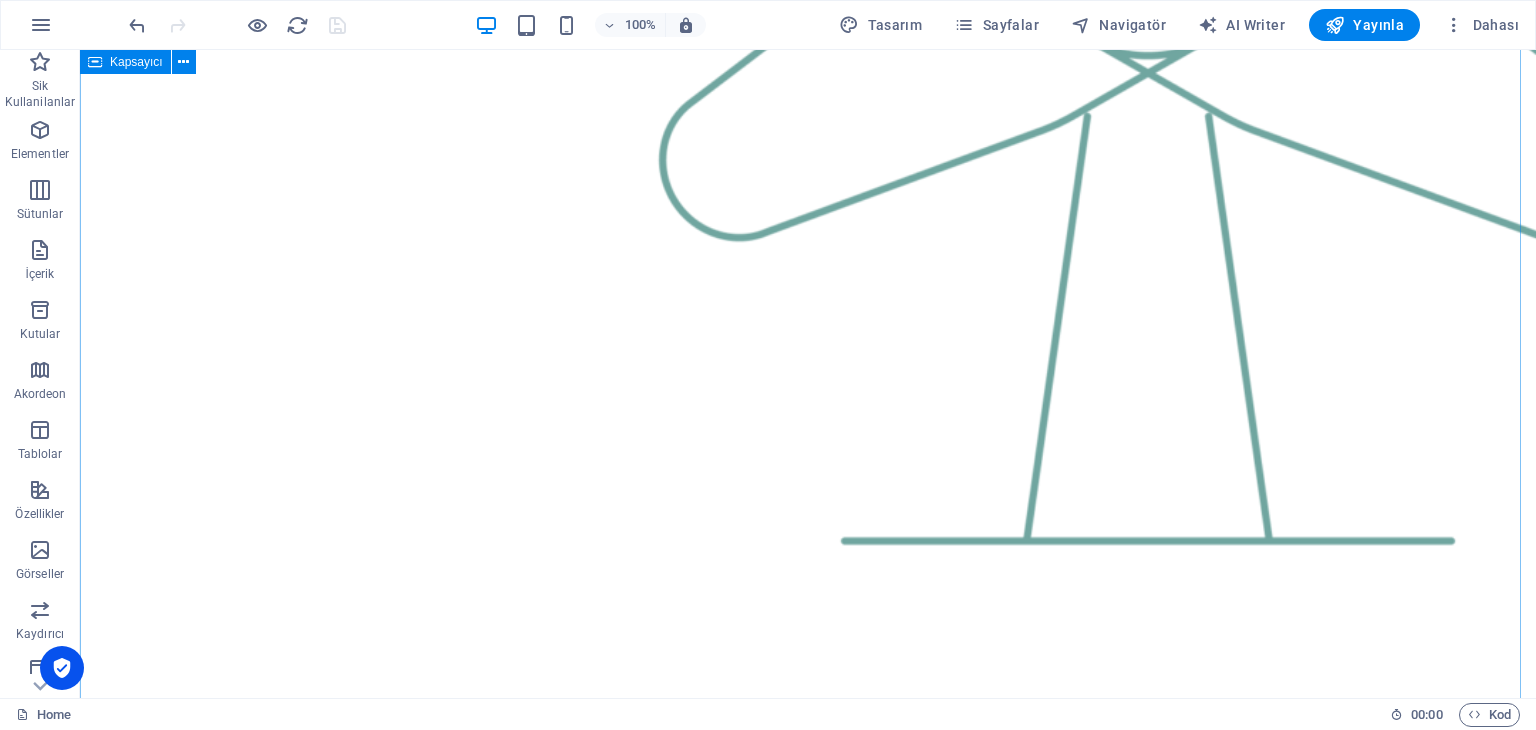 scroll, scrollTop: 2600, scrollLeft: 0, axis: vertical 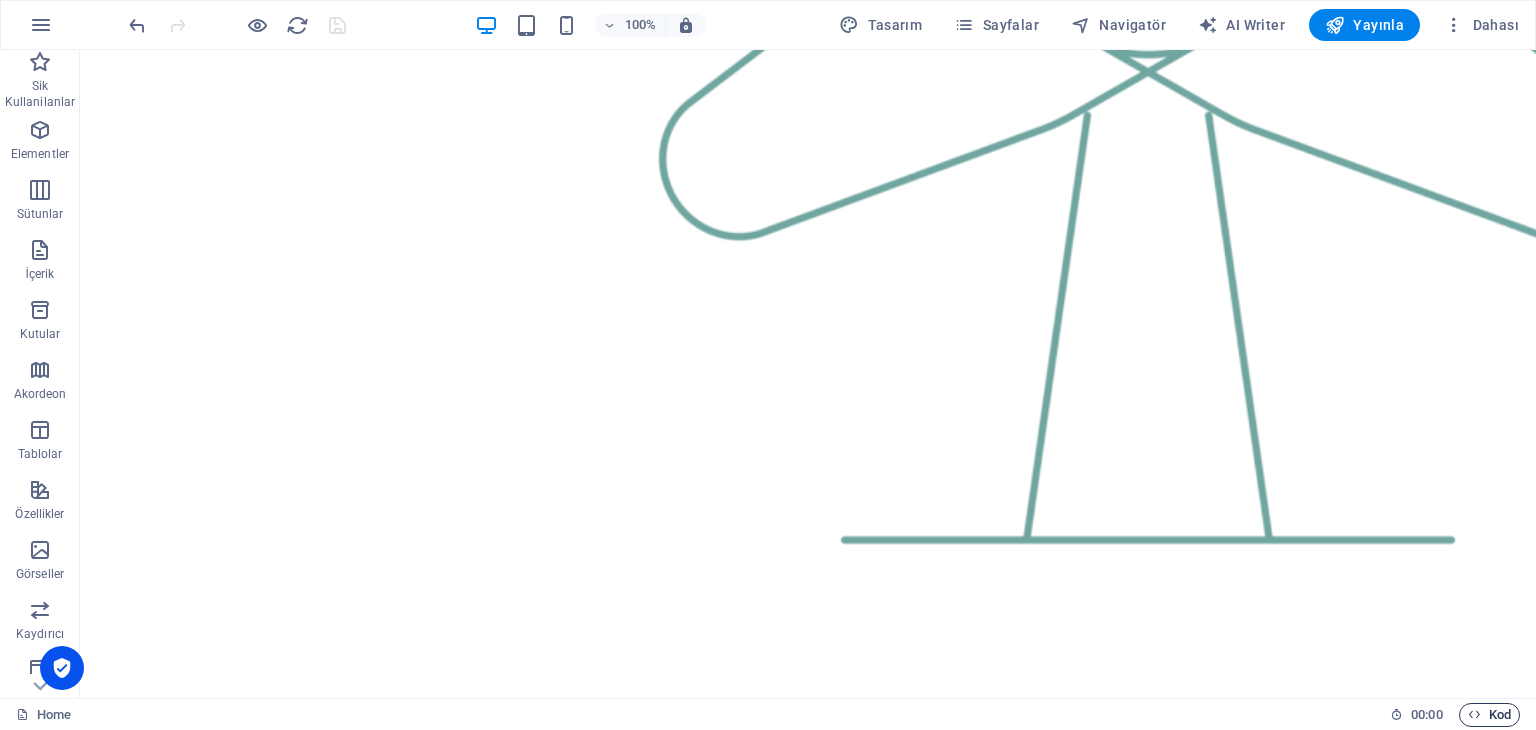 click on "Kod" at bounding box center (1489, 715) 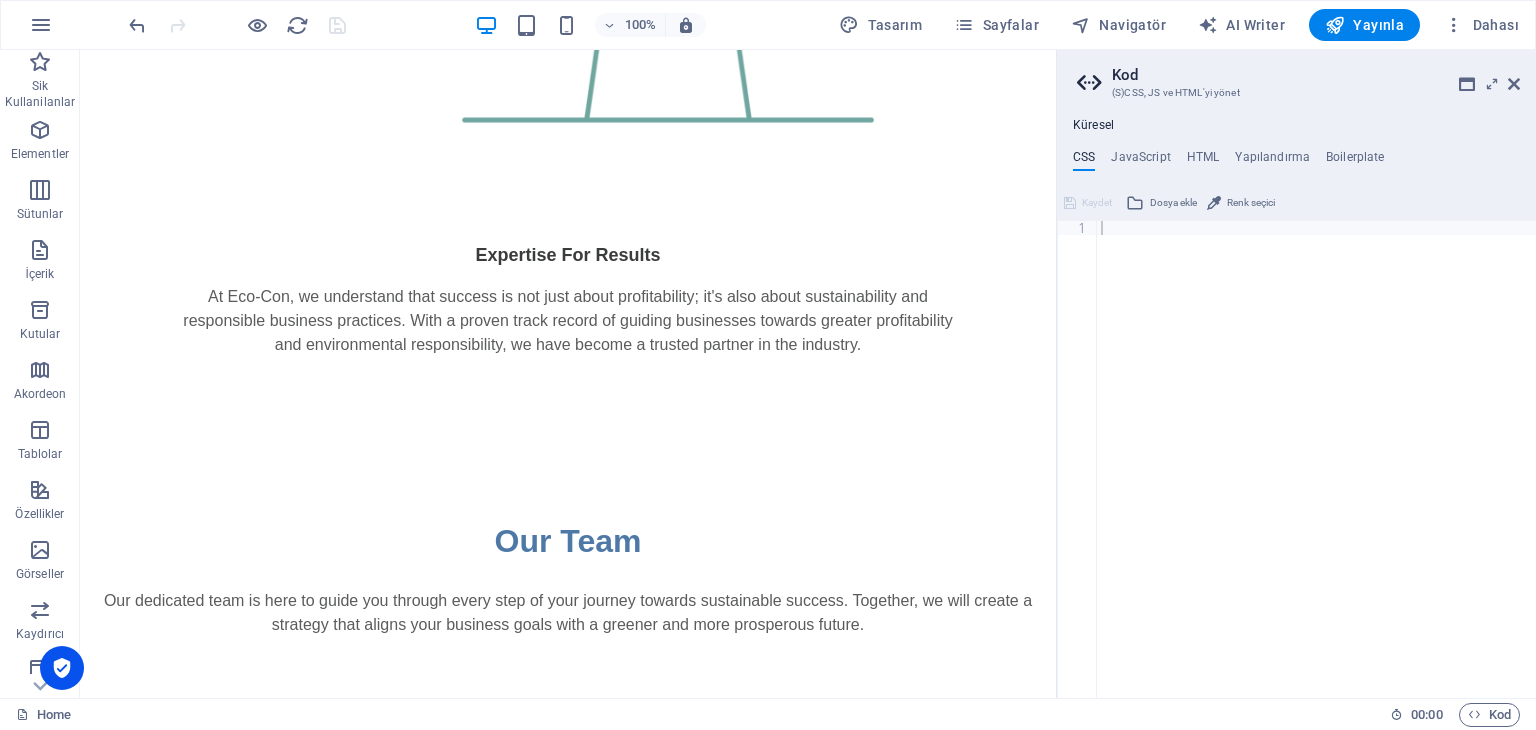click on "Küresel CSS JavaScript HTML Yapılandırma Boilerplate 1     הההההההההההההההההההההההההההההההההההההההההההההההההההההההההההההההההההההההההההההההההההההההההההההההההההההההההההההההההההההההההההההההההההההההההההההההההההההההההההההההההההההההההההההההההההההההההההההההההההההההההההההההההההההההההההההההההההההההההההההההההההההההההההההההה XXXXXXXXXXXXXXXXXXXXXXXXXXXXXXXXXXXXXXXXXXXXXXXXXXXXXXXXXXXXXXXXXXXXXXXXXXXXXXXXXXXXXXXXXXXXXXXXXXXXXXXXXXXXXXXXXXXXXXXXXXXXXXXXXXXXXXXXXXXXXXXXXXXXXXXXXXXXXXXXXXXXXXXXXXXXXXXXXXXXXXXXXXXXXXXXXXXXXXXXXXXXXXXXXXXXXXXXXXXXXXXXXXXXXXXXXXXXXXXXXXXXXXXXXXXXXXXX Kaydet Dosya ekle Renk seçici 1     Kaydet Dosya ekle <a href="#main-content" class="wv-link-content button">Skip to main content</a> 1 2 < a   href = "#main-content"   class = > </ a > 1" at bounding box center (1296, 408) 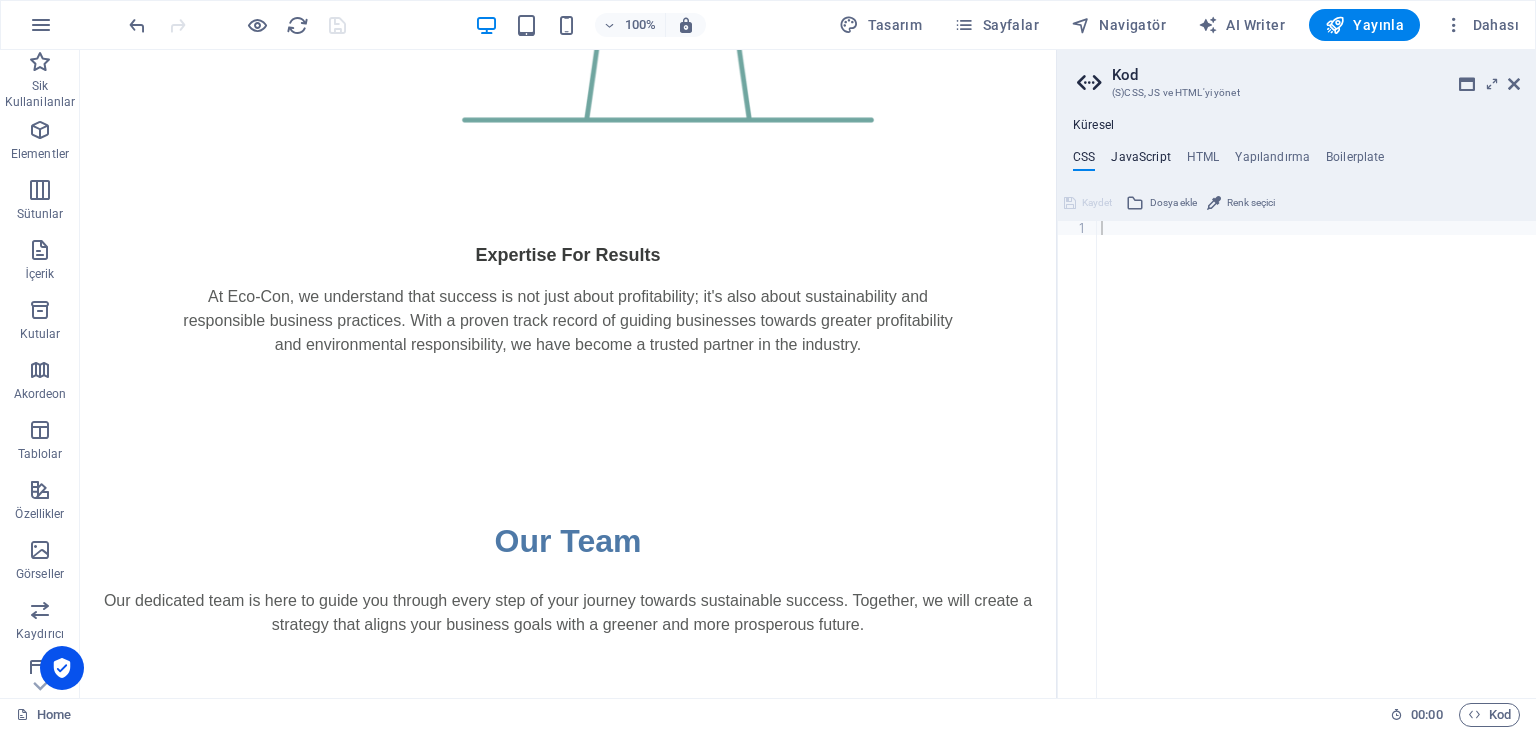 click on "JavaScript" at bounding box center (1140, 161) 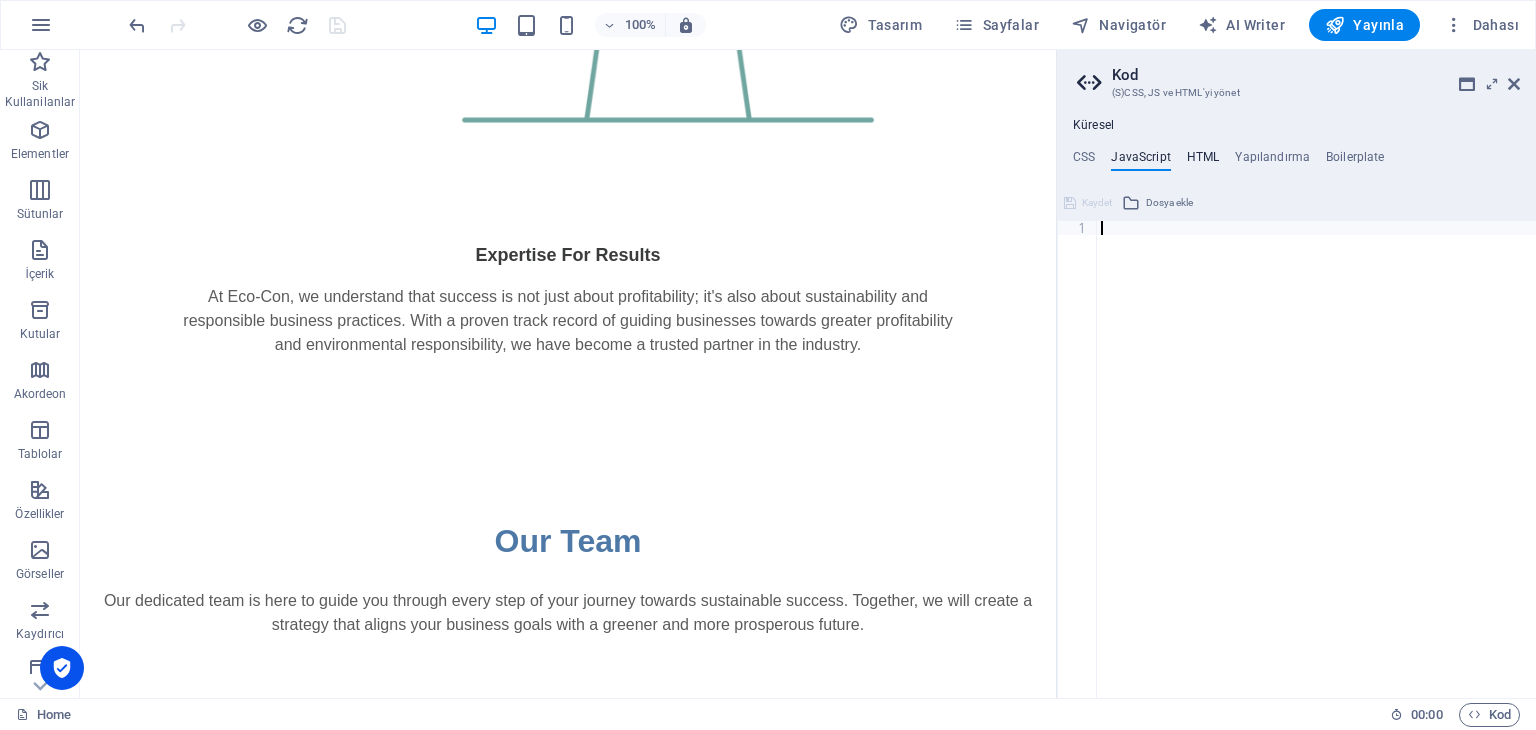 click on "HTML" at bounding box center [1203, 161] 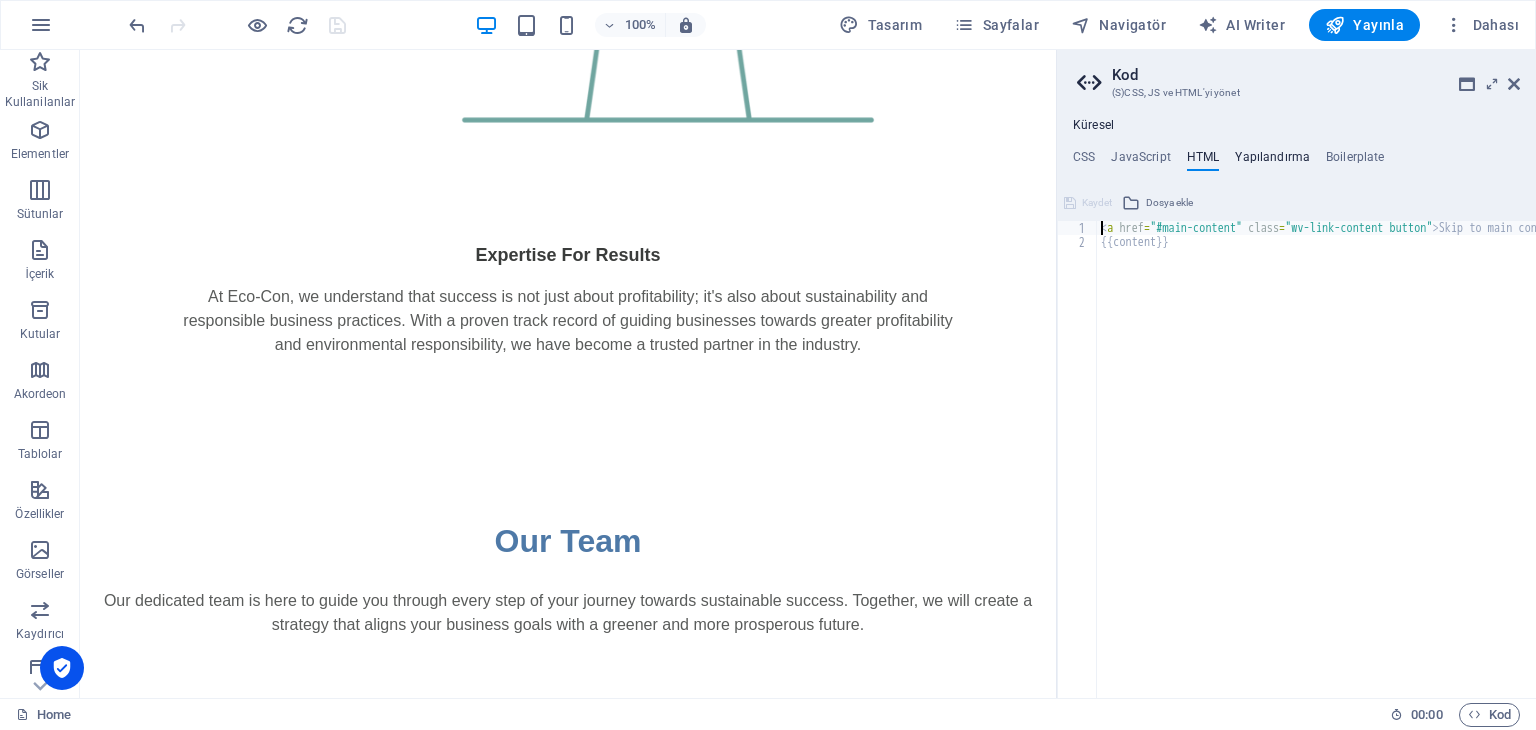 click on "Yapılandırma" at bounding box center (1272, 161) 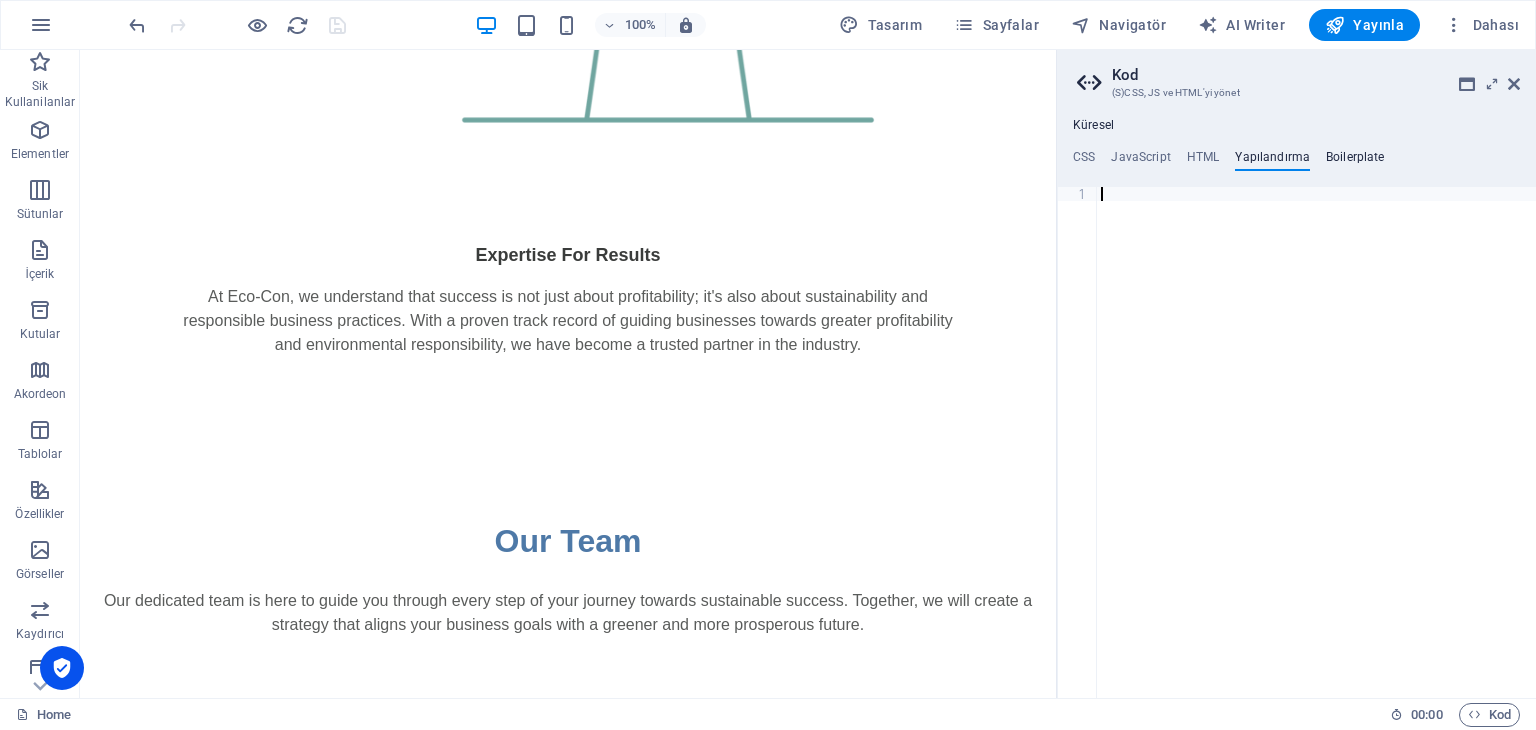 click on "Boilerplate" at bounding box center (1355, 161) 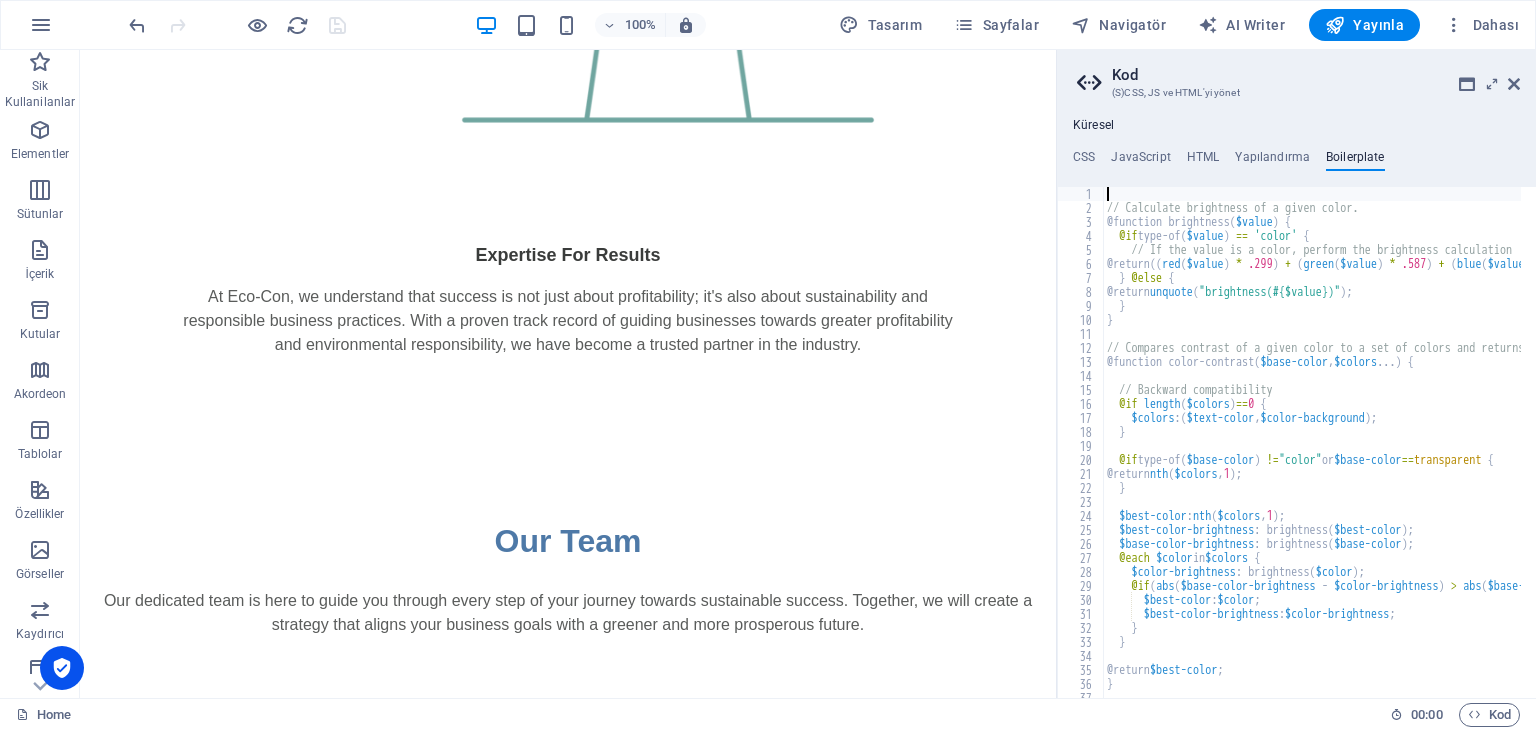 click on "// Calculate brightness of a given color. @function brightness ( $value )   {    @if  type-of ( $value )   ==   'color'   {      // If the value is a color, perform the brightness calculation     @return  (( red ( $value )   *   .299 )   +   ( green ( $value )   *   .587 )   +   ( blue ( $value )   *   .114 ))  /  255   *   100% ;    }   @else   {     @return  unquote ( "brightness(#{$value})" ) ;    } } // Compares contrast of a given color to a set of colors and returns whichever is most "contrasty" @function color-contrast ( $base-color ,  $colors ... )   {    // Backward compatibility    @if   length ( $colors ) == 0   {      $colors :  ( $text-color ,  $color-background ) ;    }    @if  type-of ( $base-color )   != "color" or  $base-color == transparent   {     @return  nth ( $colors ,  1 ) ;    }    $best-color :  nth ( $colors ,  1 ) ;    $best-color-brightness : brightness ( $best-color ) ;    $base-color-brightness : brightness ( $base-color ) ;    @each   $color  in  $colors   {      : brightness (" at bounding box center [1996, 449] 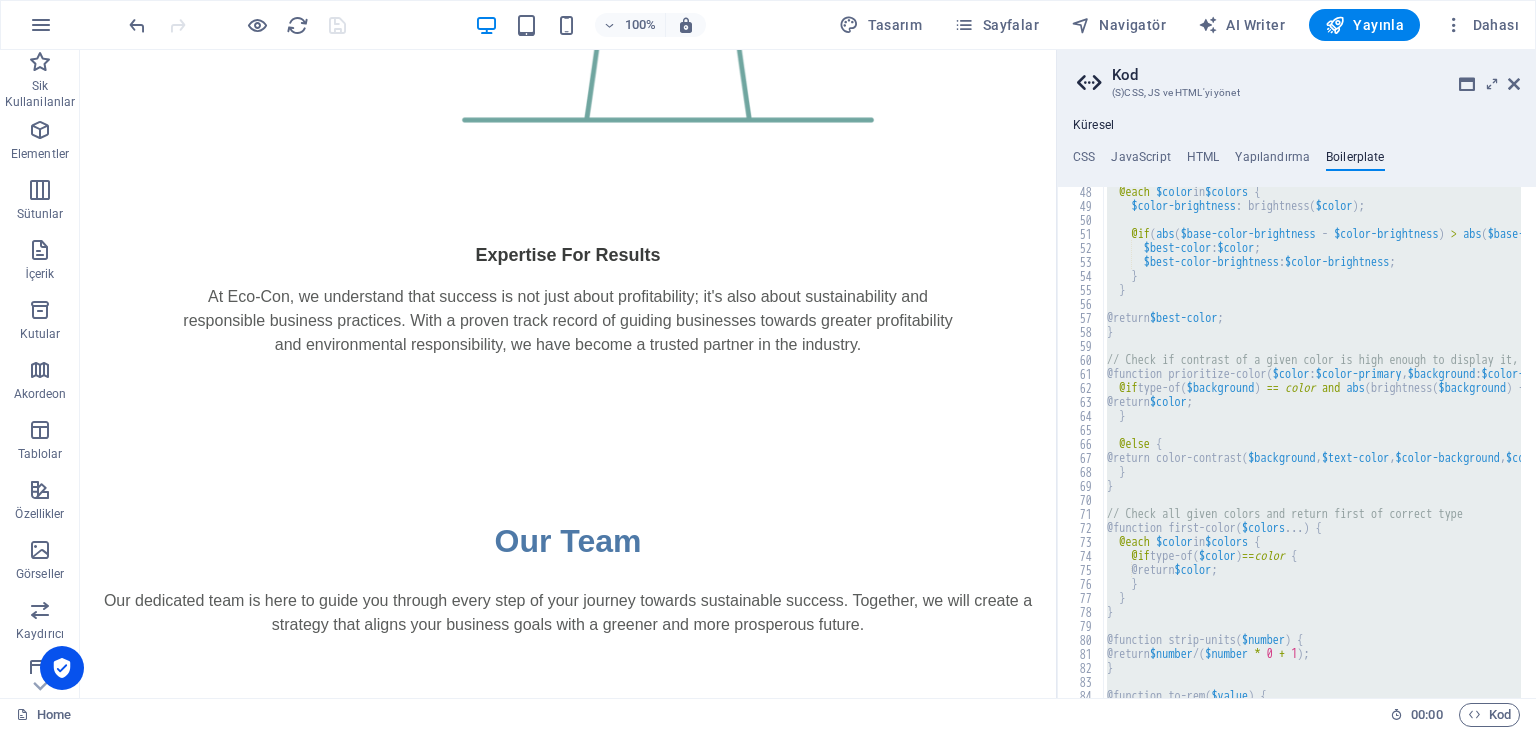 scroll, scrollTop: 374, scrollLeft: 0, axis: vertical 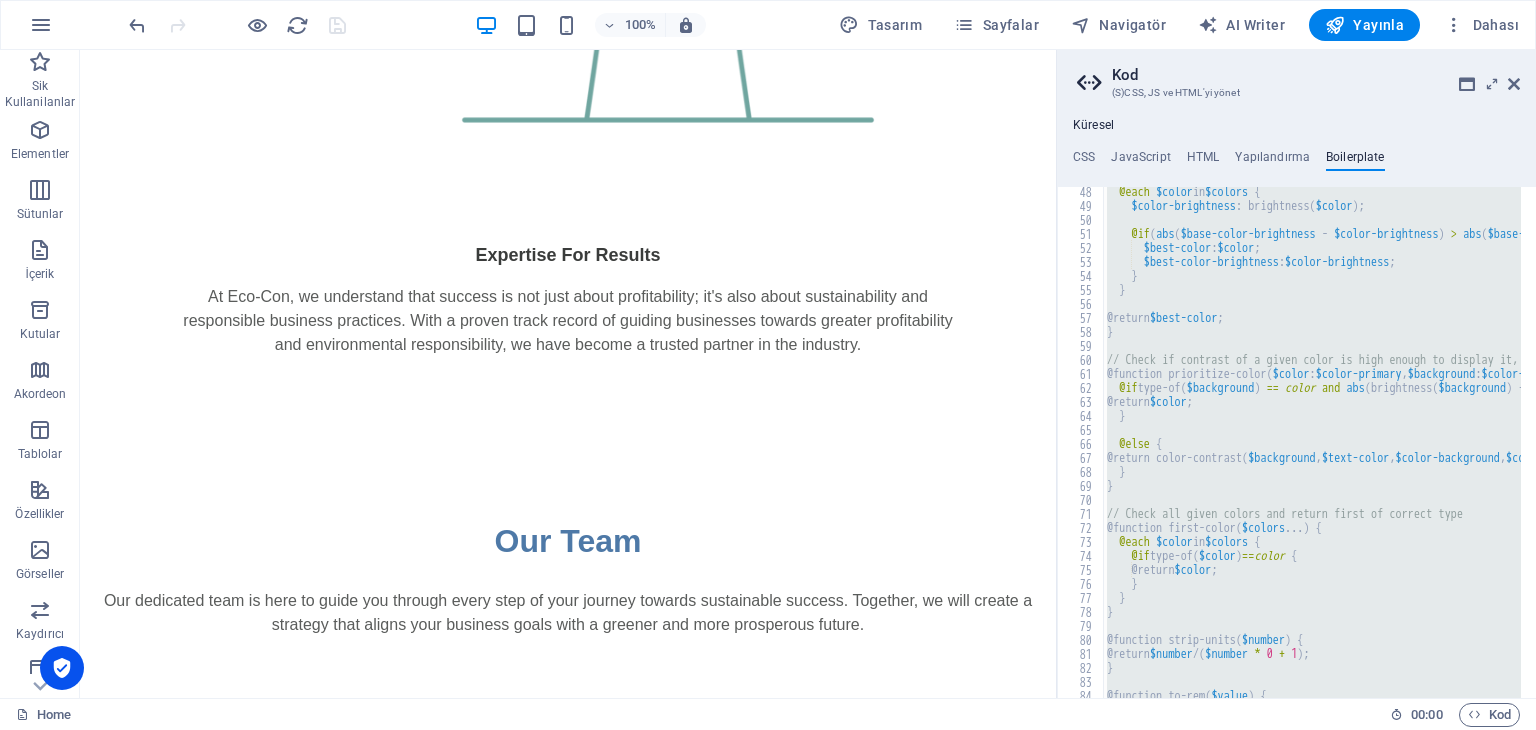 click on "@each   $color  in  $colors   {      $color-brightness : brightness ( $color ) ;      @if ( abs ( $base-color-brightness   -   $color-brightness )   >   abs ( $base-color-brightness   -   $best-color-brightness ))   {         $best-color :  $color ;         $best-color-brightness :  $color-brightness ;      }    }   @return  $best-color ; } // Check if contrast of a given color is high enough to display it, otherwise use color-contrast @function prioritize-color ( $color :  $color-primary ,  $background :  $color-background ,  $contrast :  20% )   {    @if  type-of ( $background )   ==   color   and   abs ( brightness ( $background )   -  brightness ( $color )) > $contrast   {     @return  $color ;    }    @else   {     @return color-contrast ( $background ,  $text-color ,  $color-background ,  $color ) ;    } } // Check all given colors and return first of correct type @function first-color ( $colors ... )   {    @each   $color  in  $colors   {      @if  type-of ( $color ) == color   {        @return  ; }" at bounding box center (1312, 442) 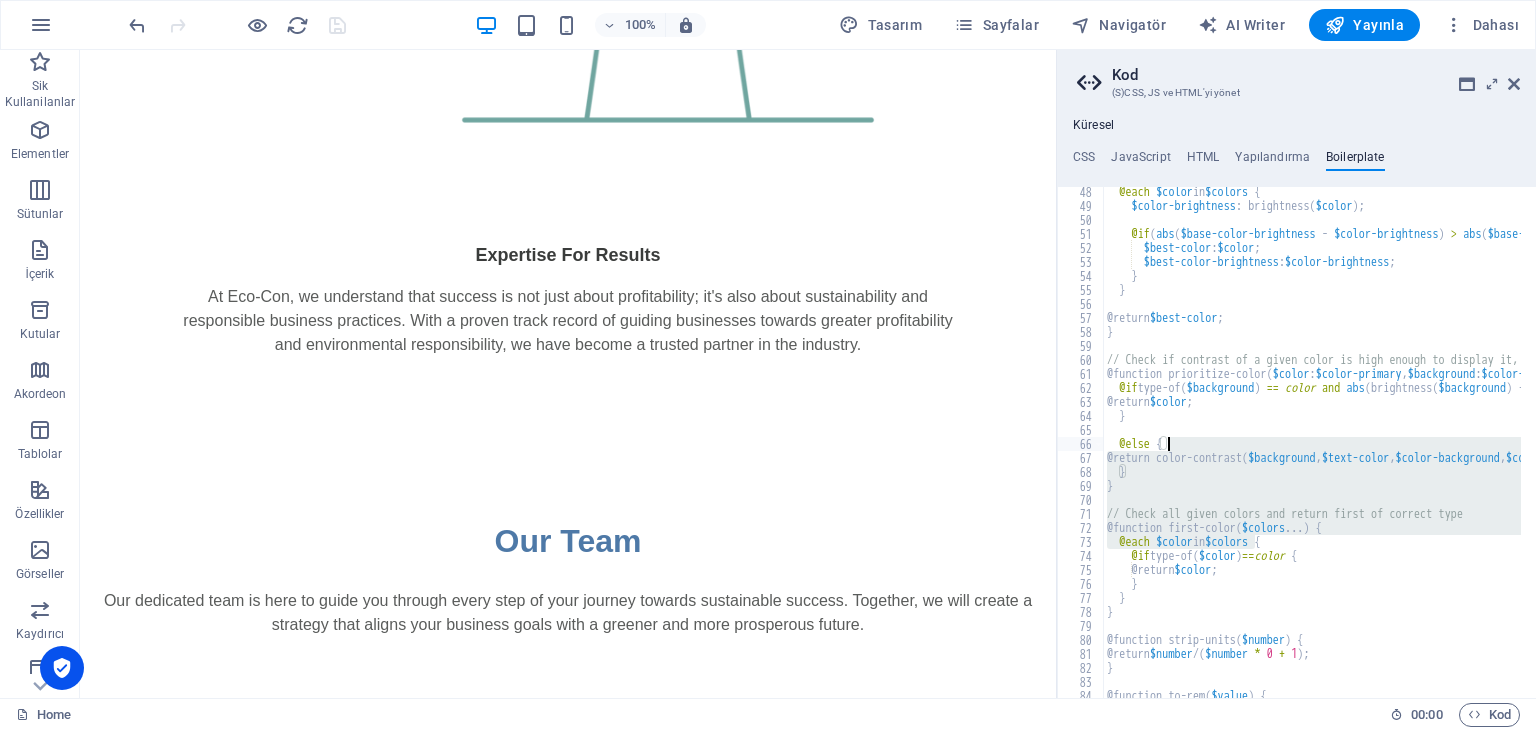 drag, startPoint x: 1224, startPoint y: 498, endPoint x: 1173, endPoint y: 442, distance: 75.74299 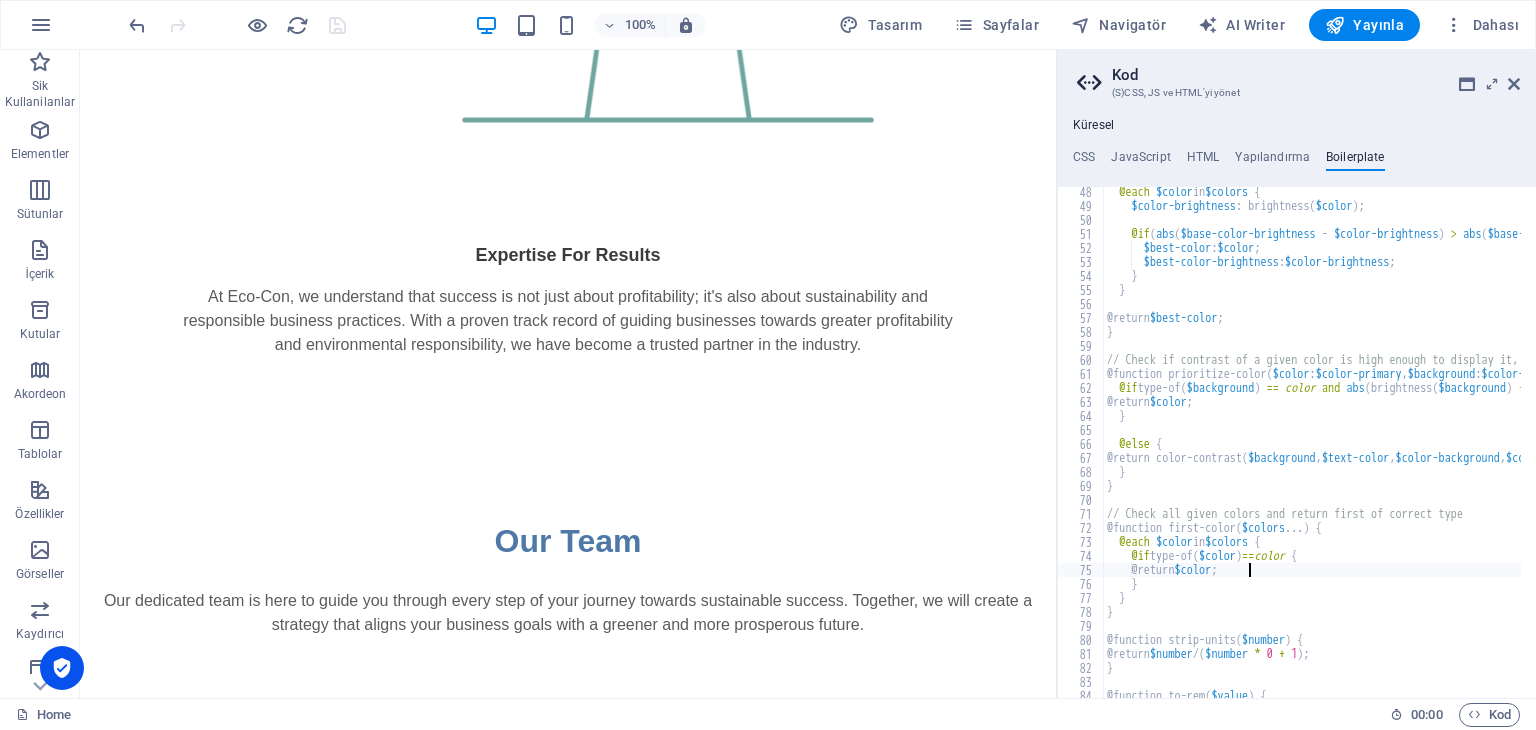 drag, startPoint x: 1312, startPoint y: 568, endPoint x: 1200, endPoint y: 437, distance: 172.35138 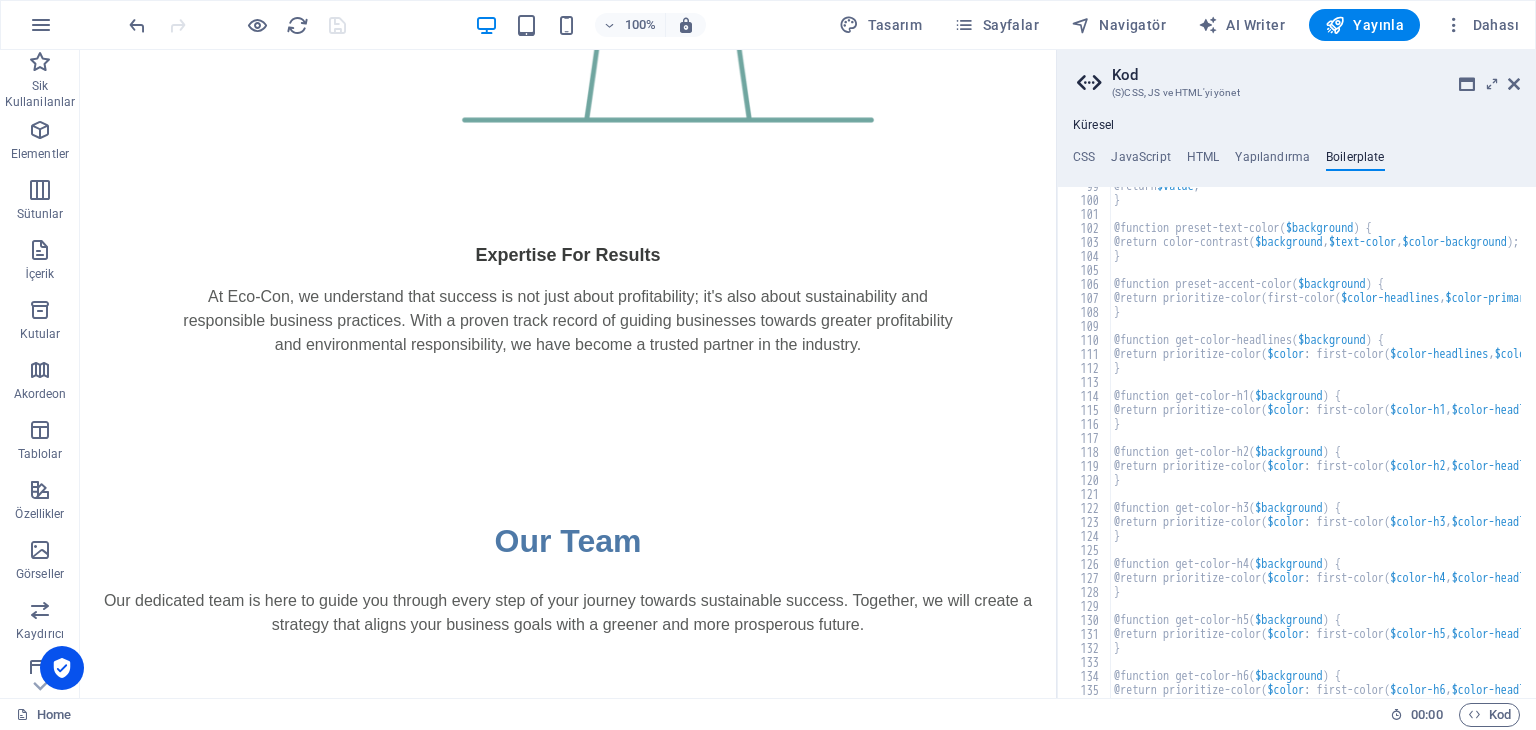 scroll, scrollTop: 953, scrollLeft: 0, axis: vertical 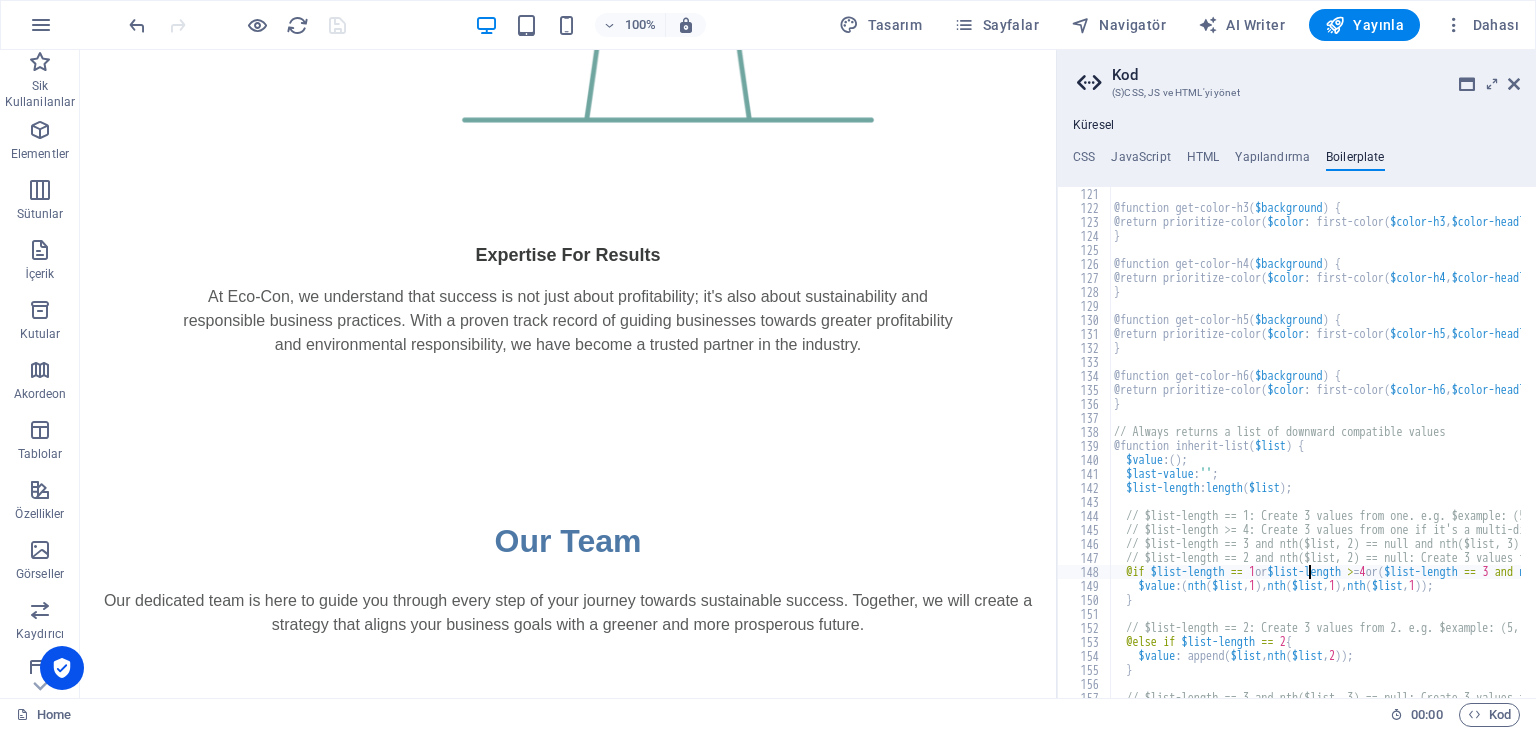 drag, startPoint x: 1309, startPoint y: 573, endPoint x: 1080, endPoint y: 235, distance: 408.27075 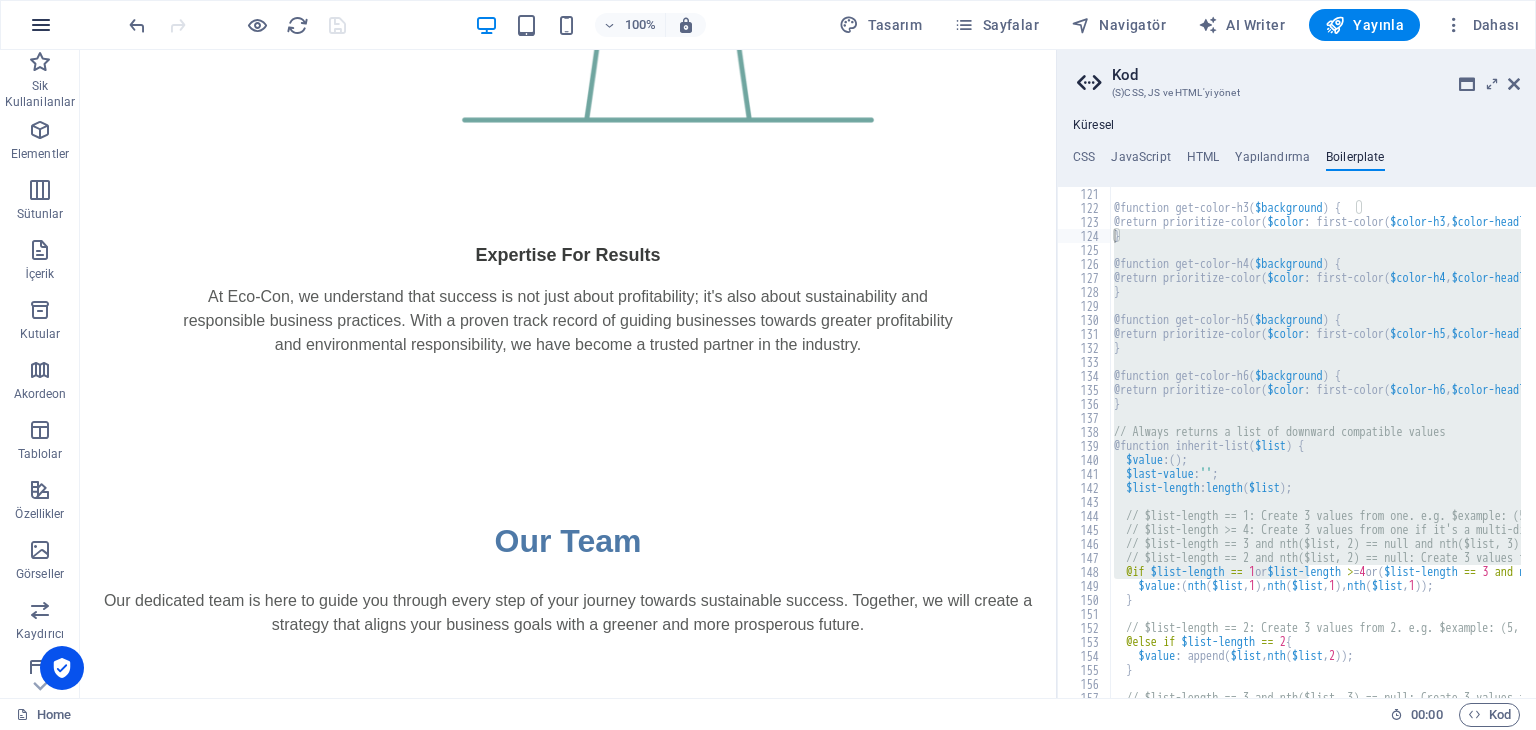 click at bounding box center (41, 25) 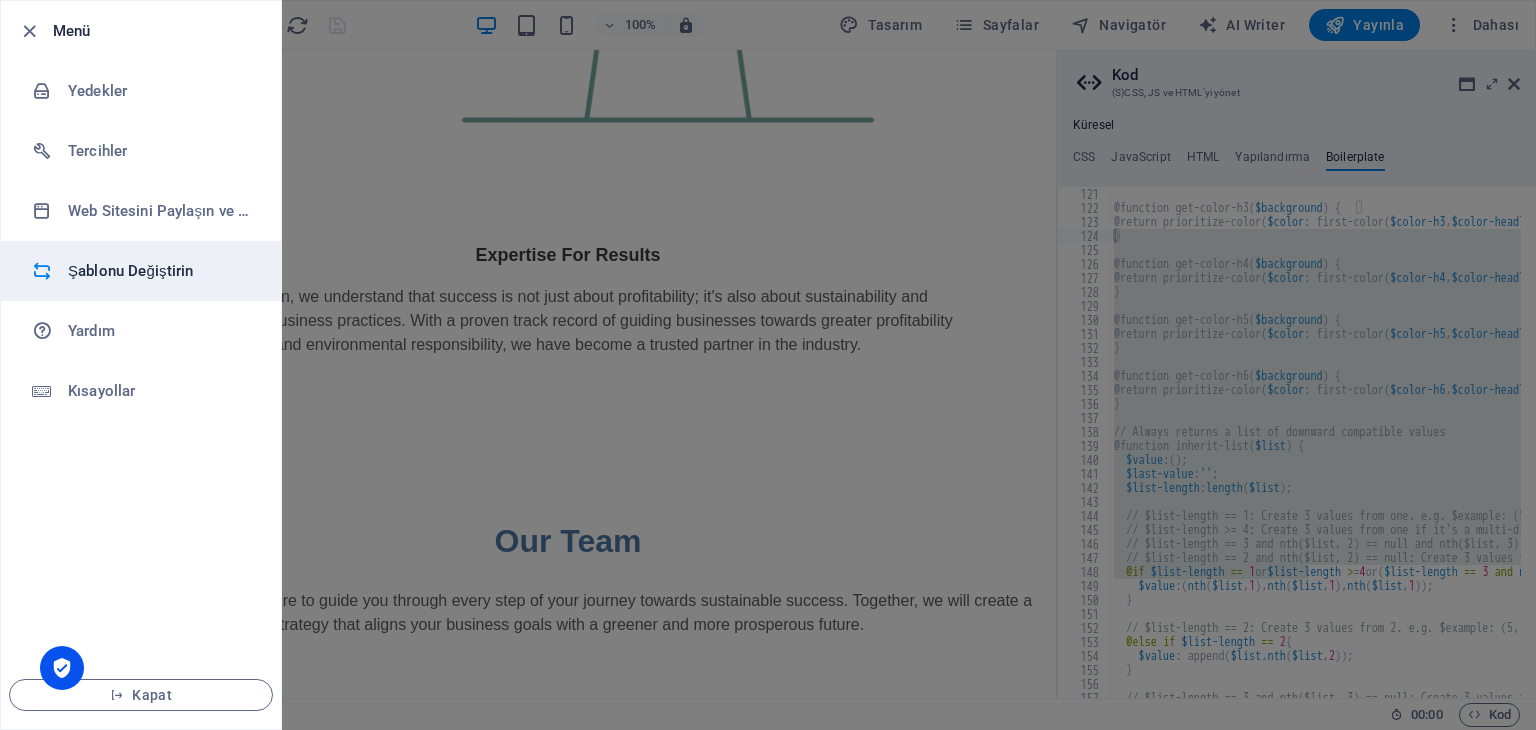 click on "Şablonu Değiştirin" at bounding box center (141, 271) 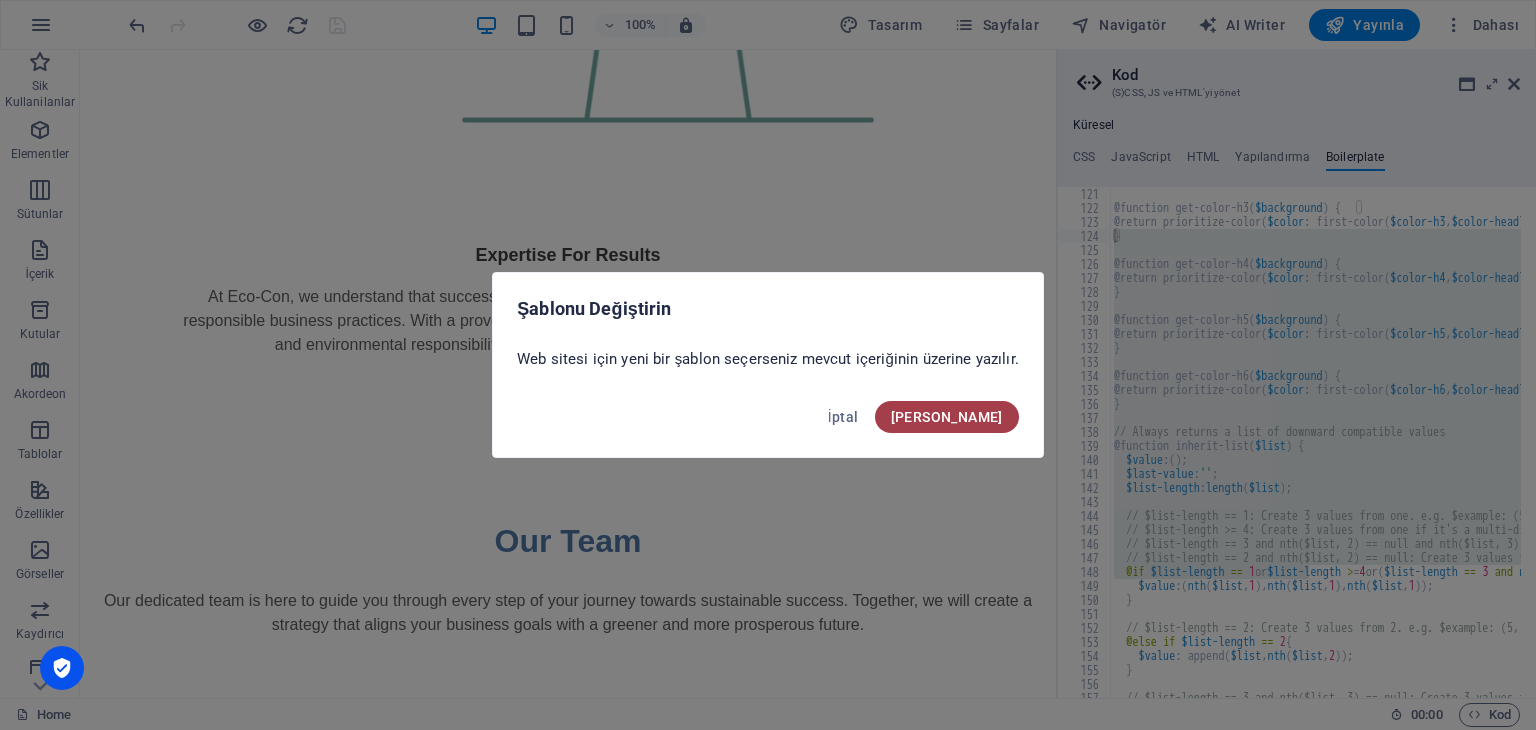 click on "Onayla" at bounding box center [947, 417] 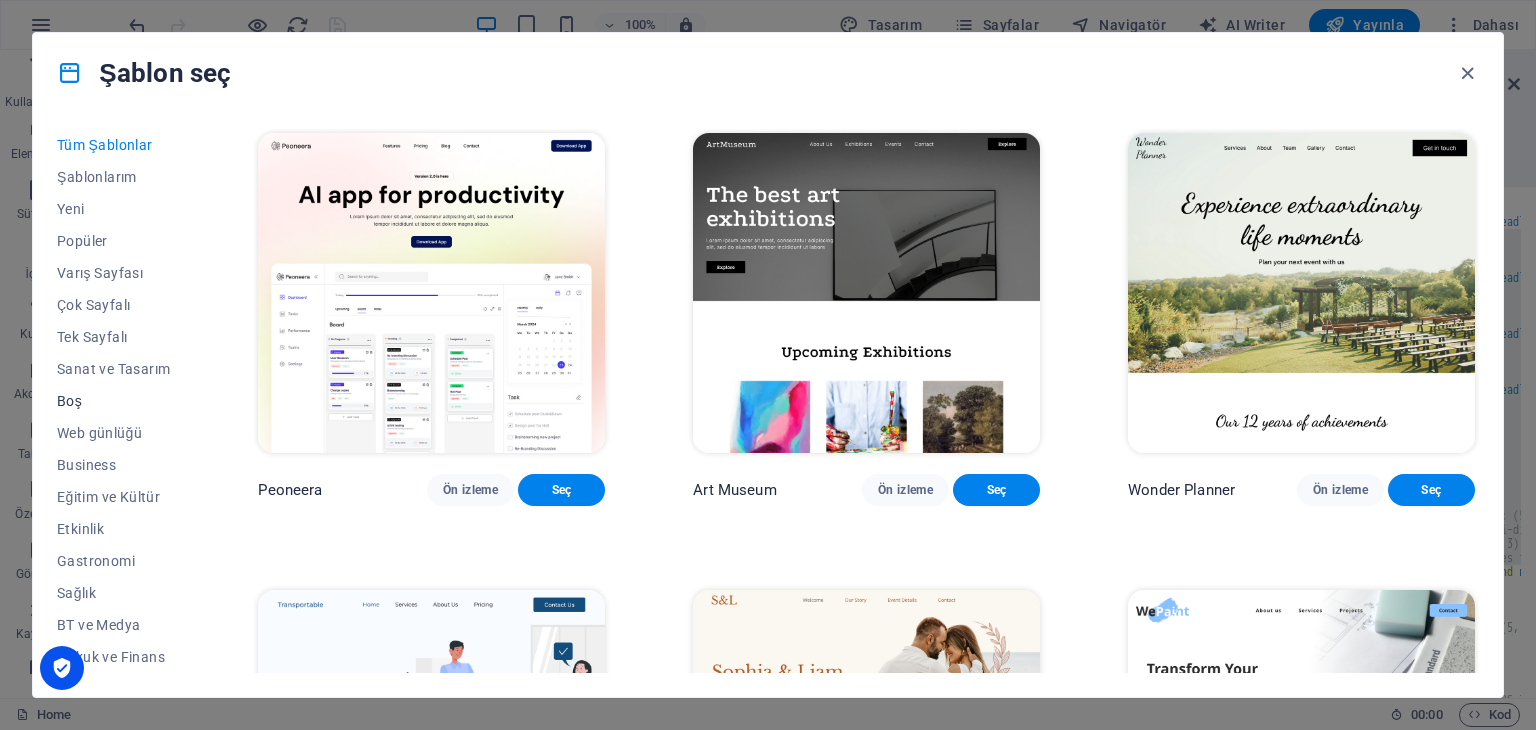 click on "Boş" at bounding box center [113, 401] 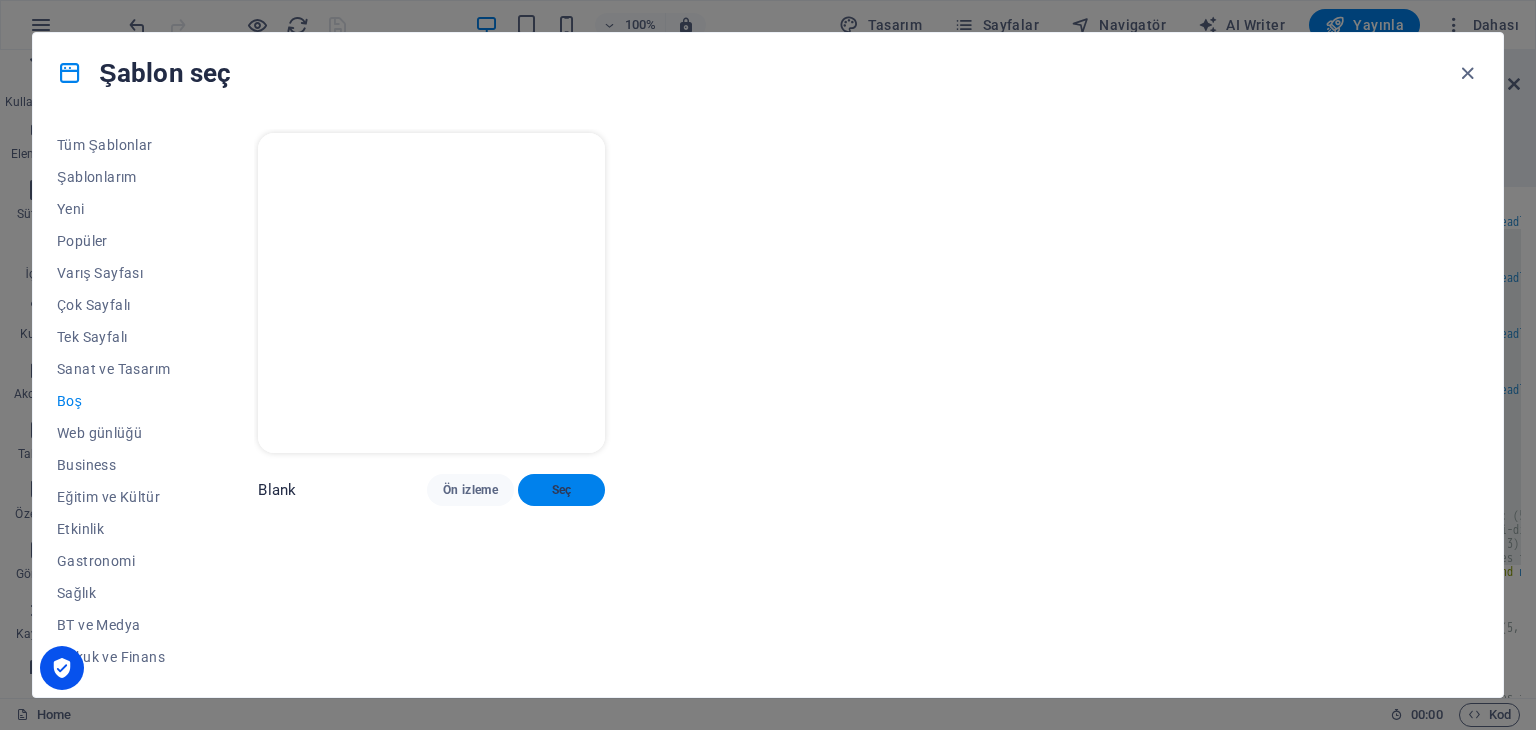 click on "Seç" at bounding box center (561, 490) 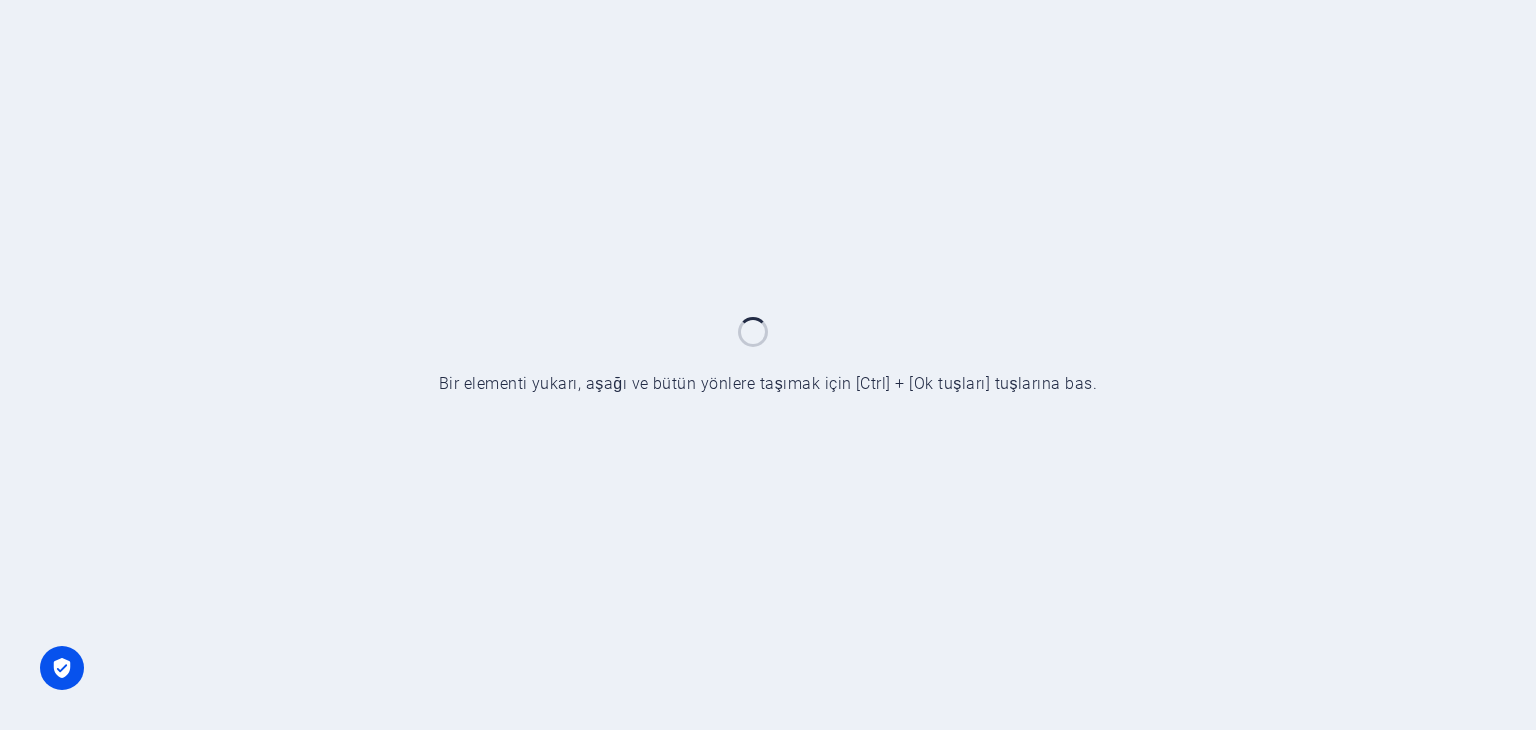 scroll, scrollTop: 0, scrollLeft: 0, axis: both 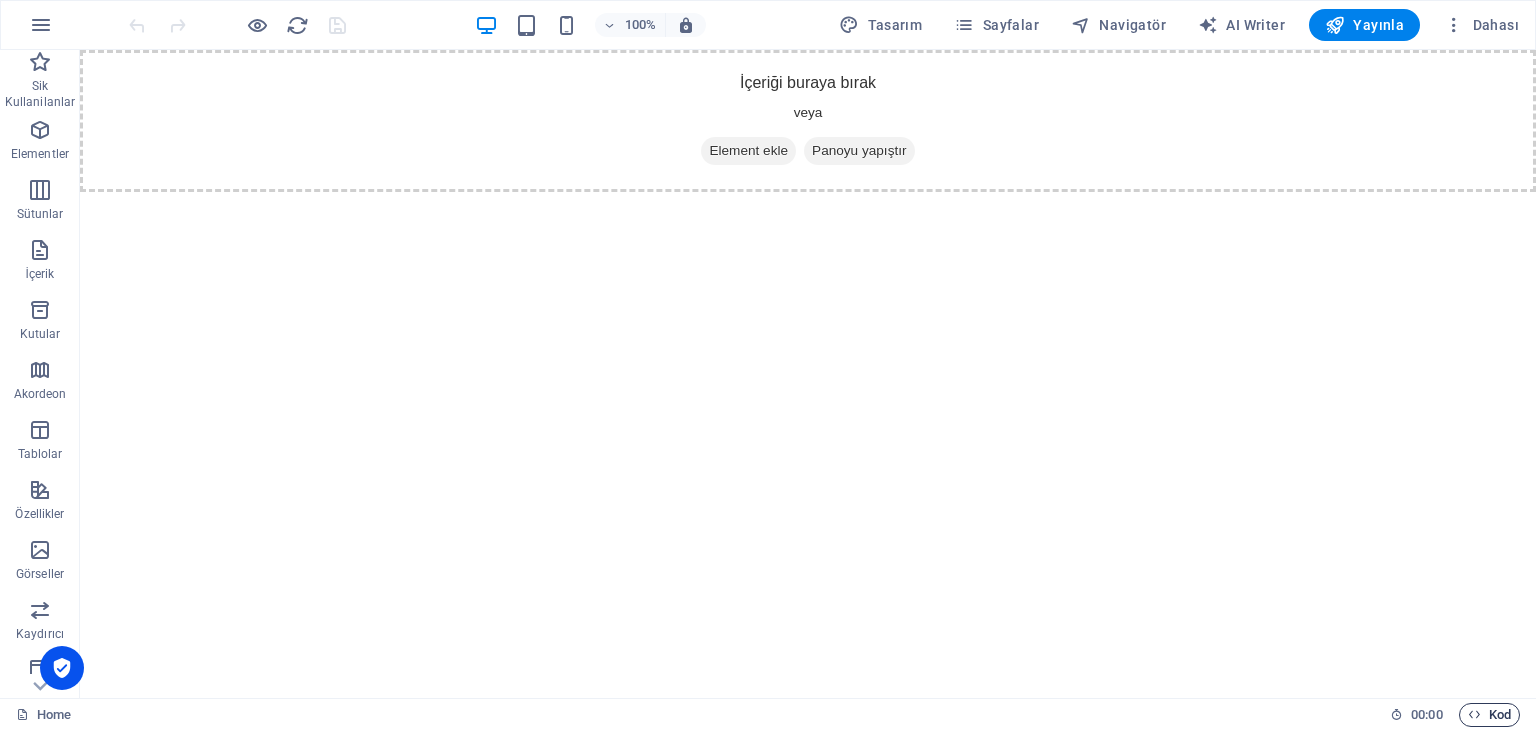 click on "Kod" at bounding box center (1489, 715) 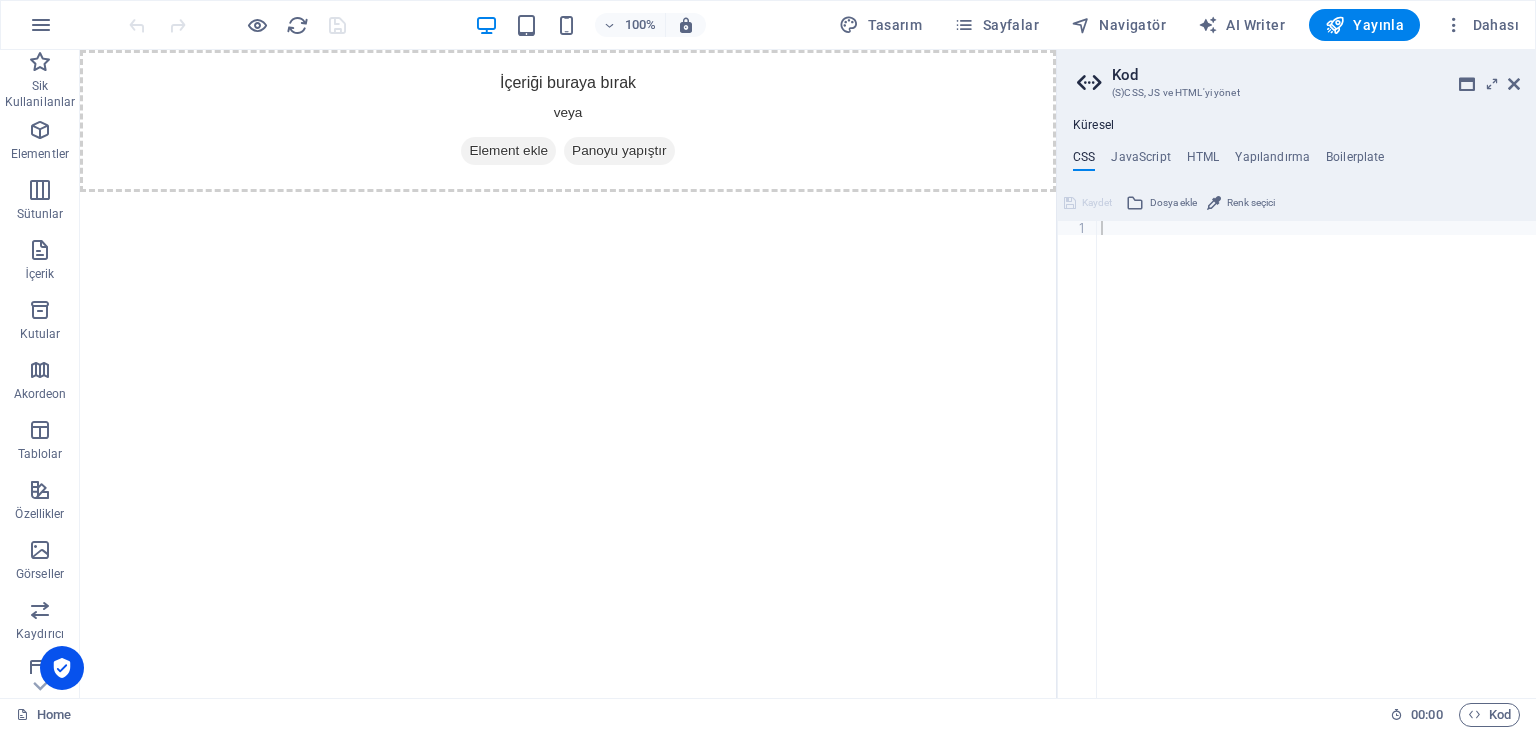 click on "Küresel CSS JavaScript HTML Yapılandırma Boilerplate 1     הההההההההההההההההההההההההההההההההההההההההההההההההההההההההההההההההההההההההההההההההההההההההההההההההההההההההההההההההההההההההההההההההההההההההההההההההההההההההההההההההההההההההההההההההההההההההההההההההההההההההההההההההההההההההההההההההההההההההההההההההההההההההההההההה XXXXXXXXXXXXXXXXXXXXXXXXXXXXXXXXXXXXXXXXXXXXXXXXXXXXXXXXXXXXXXXXXXXXXXXXXXXXXXXXXXXXXXXXXXXXXXXXXXXXXXXXXXXXXXXXXXXXXXXXXXXXXXXXXXXXXXXXXXXXXXXXXXXXXXXXXXXXXXXXXXXXXXXXXXXXXXXXXXXXXXXXXXXXXXXXXXXXXXXXXXXXXXXXXXXXXXXXXXXXXXXXXXXXXXXXXXXXXXXXXXXXXXXXXXXXXXXX Kaydet Dosya ekle Renk seçici     Kaydet Dosya ekle     Kaydet Dosya ekle" at bounding box center (1296, 408) 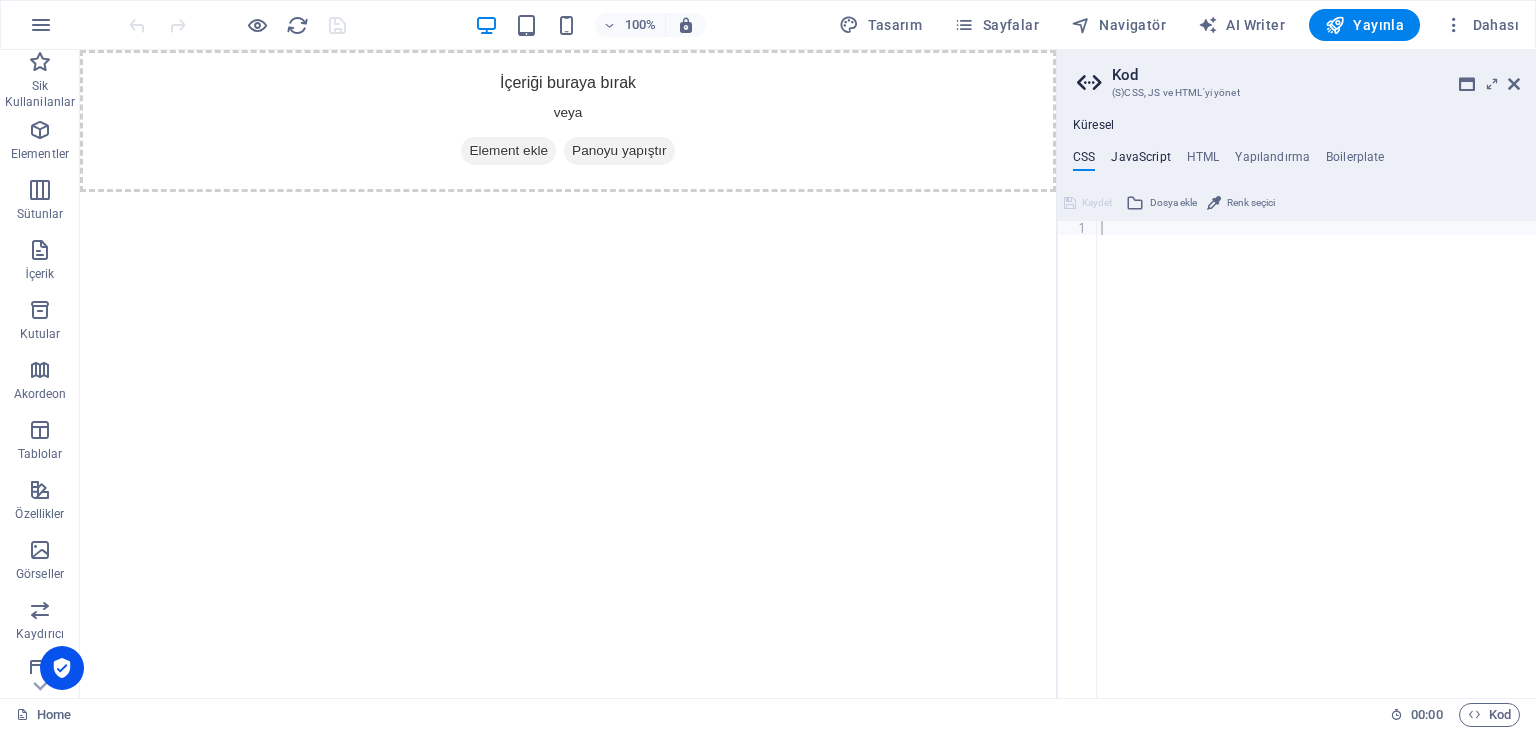 click on "JavaScript" at bounding box center (1140, 161) 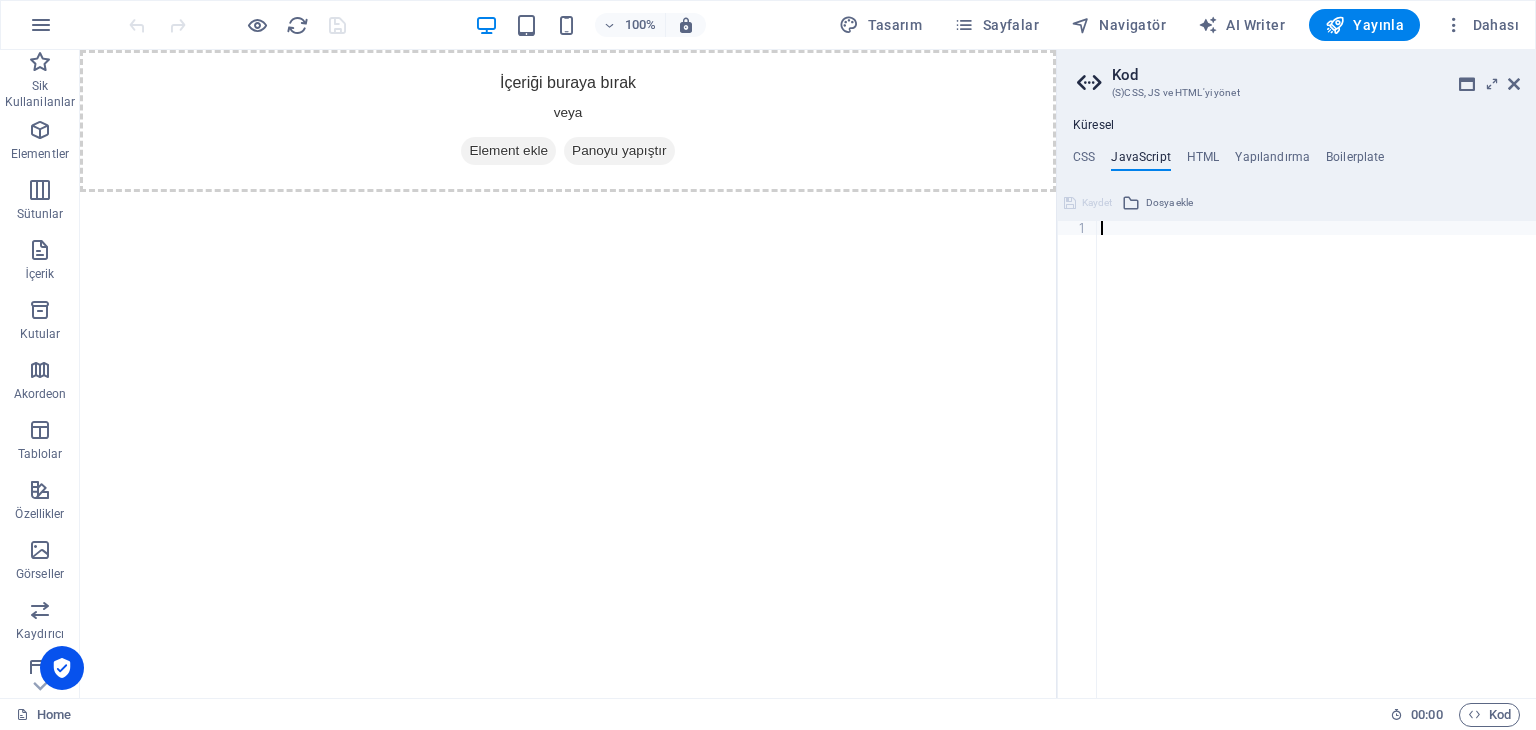 click at bounding box center (1316, 473) 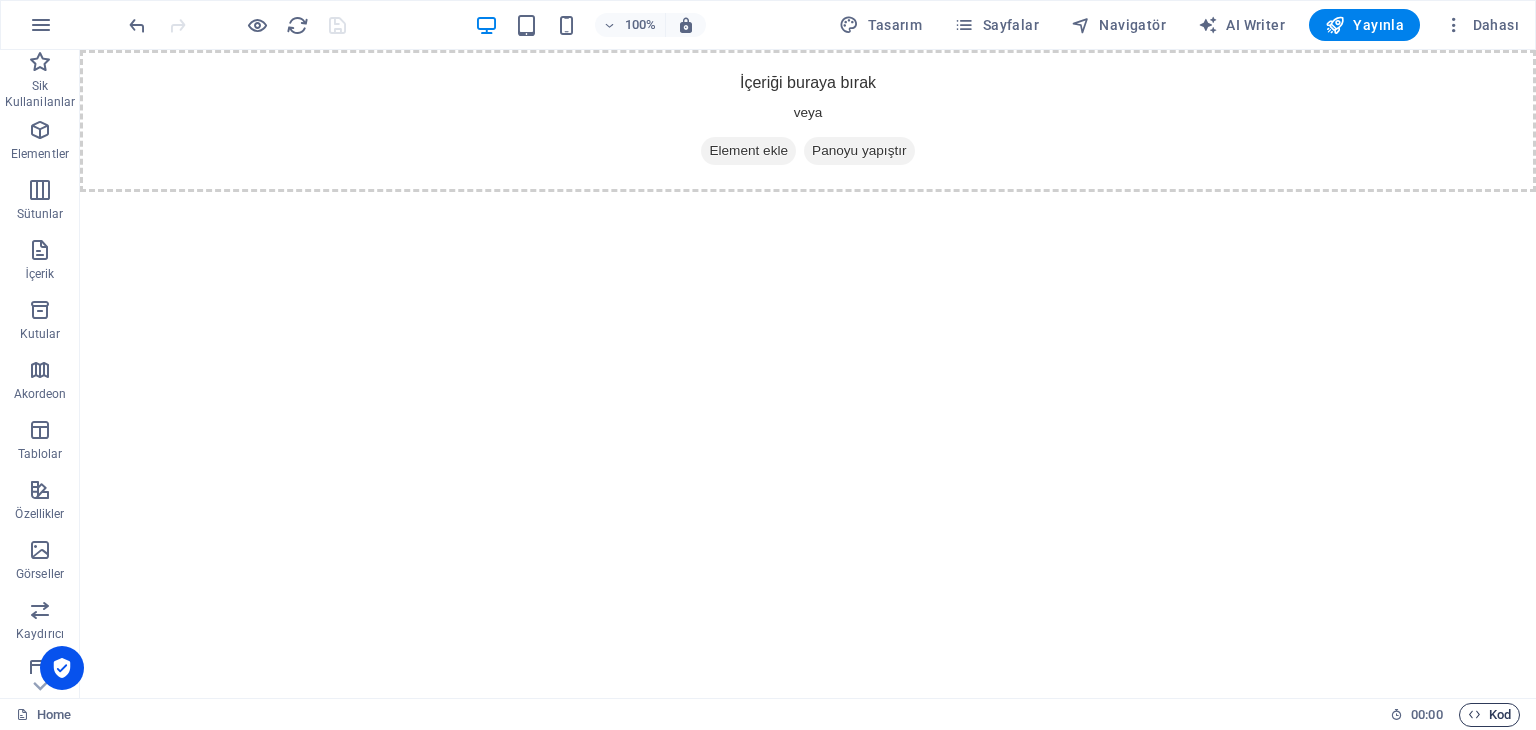 click on "Kod" at bounding box center (1489, 715) 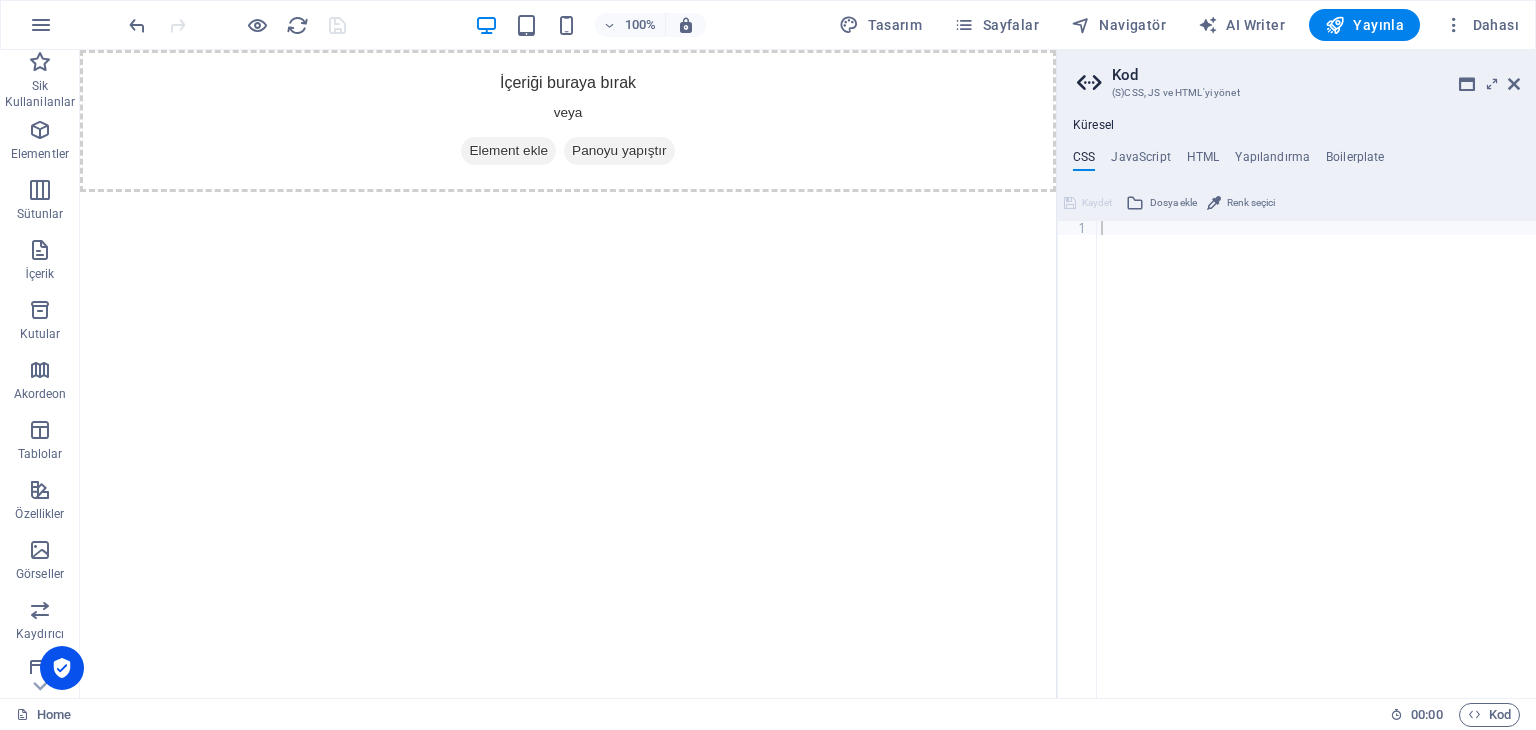 click at bounding box center [1316, 473] 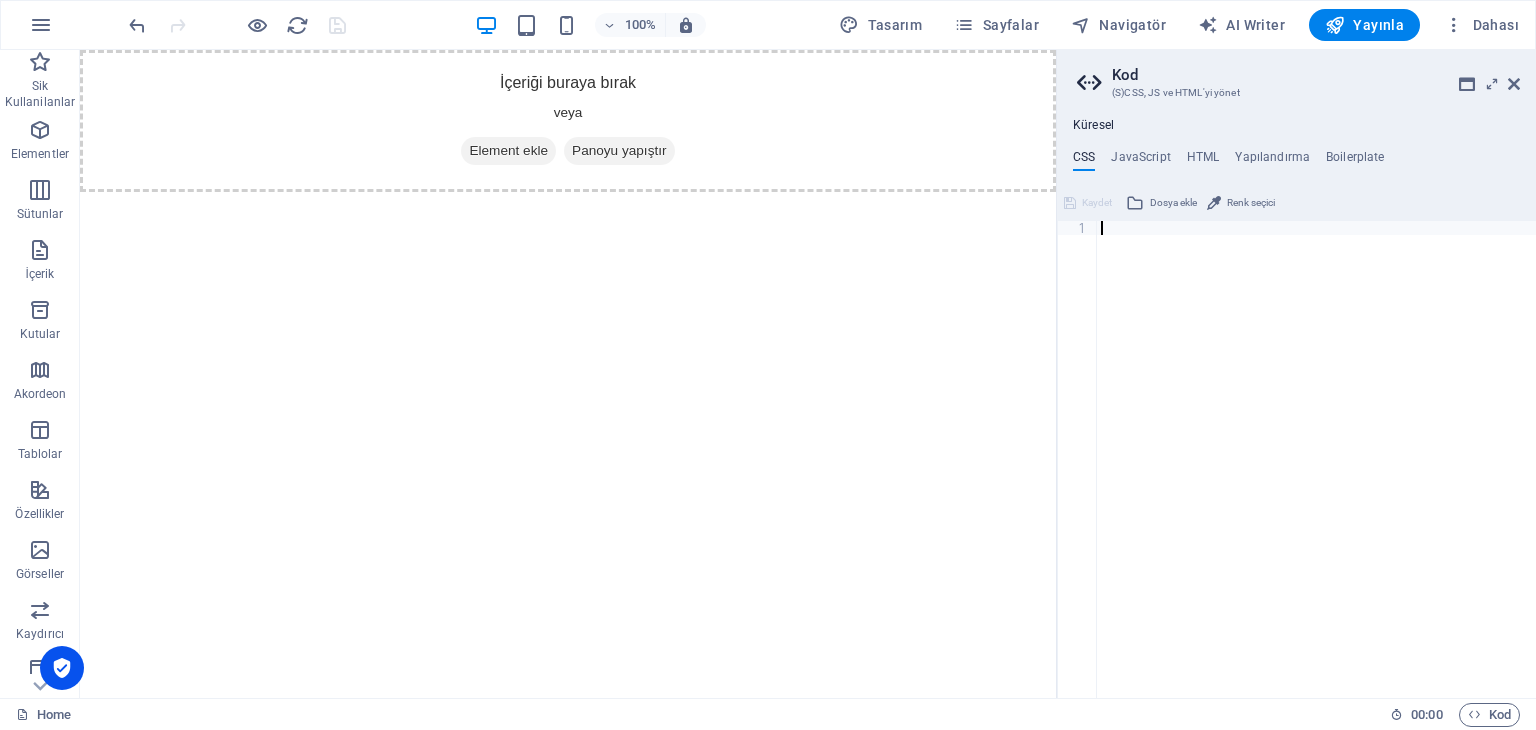 click at bounding box center (1316, 473) 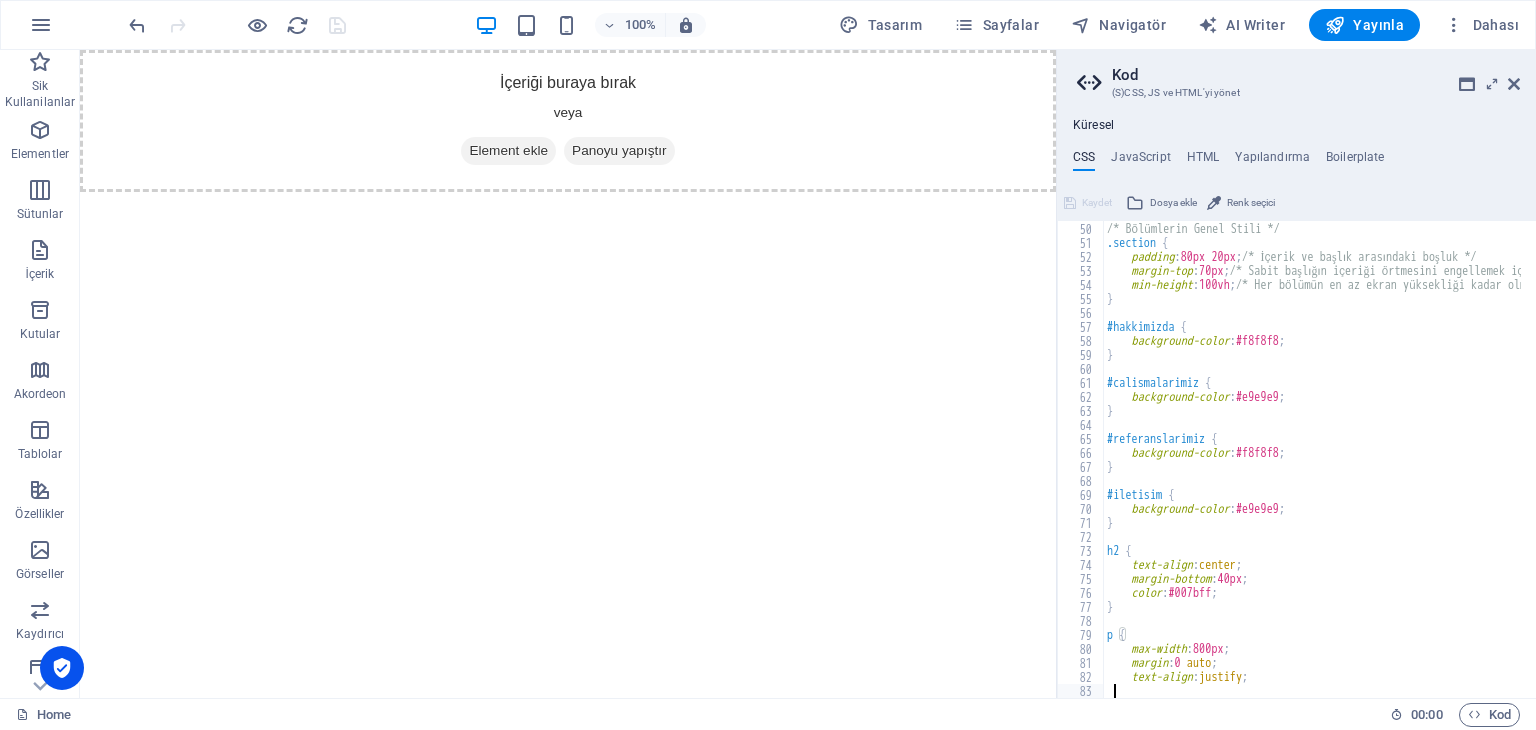 click on "/* Bölümlerin Genel Stili */ .section   {      padding :  80px   20px ;  /* İçerik ve başlık arasındaki boşluk */      margin-top :  70px ;  /* Sabit başlığın içeriği örtmesini engellemek için */      min-height :  100vh ;  /* Her bölümün en az ekran yüksekliği kadar olmasını sağlar */ } #hakkimizda   {      background-color :  #f8f8f8 ; } #calismalarimiz   {      background-color :  #e9e9e9 ; } #referanslarimiz   {      background-color :  #f8f8f8 ; } #iletisim   {      background-color :  #e9e9e9 ; } h2   {      text-align :  center ;      margin-bottom :  40px ;      color :  #007bff ; } p   {      max-width :  800px ;      margin :  0   auto ;      text-align :  justify ;" at bounding box center (1393, 453) 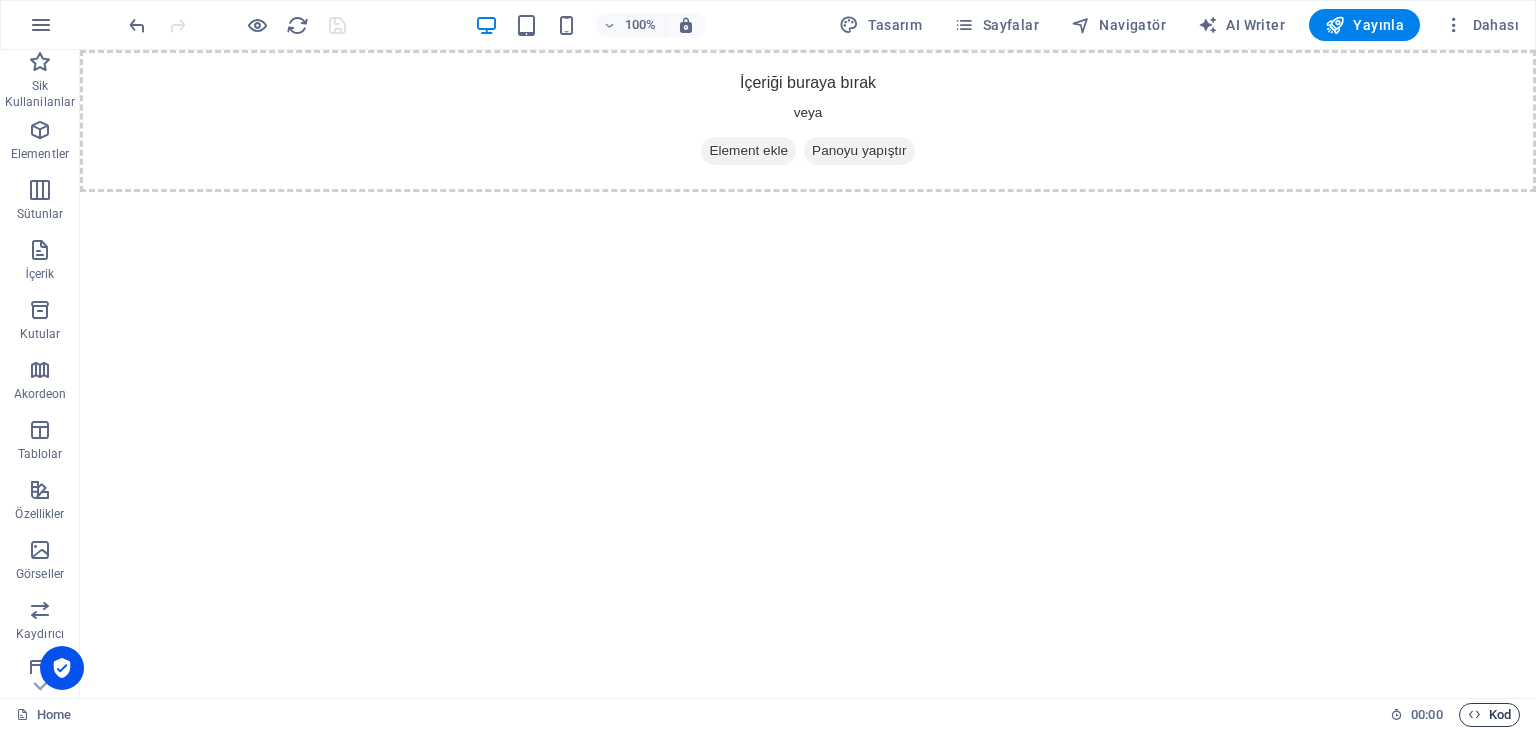 click on "Kod" at bounding box center [1489, 715] 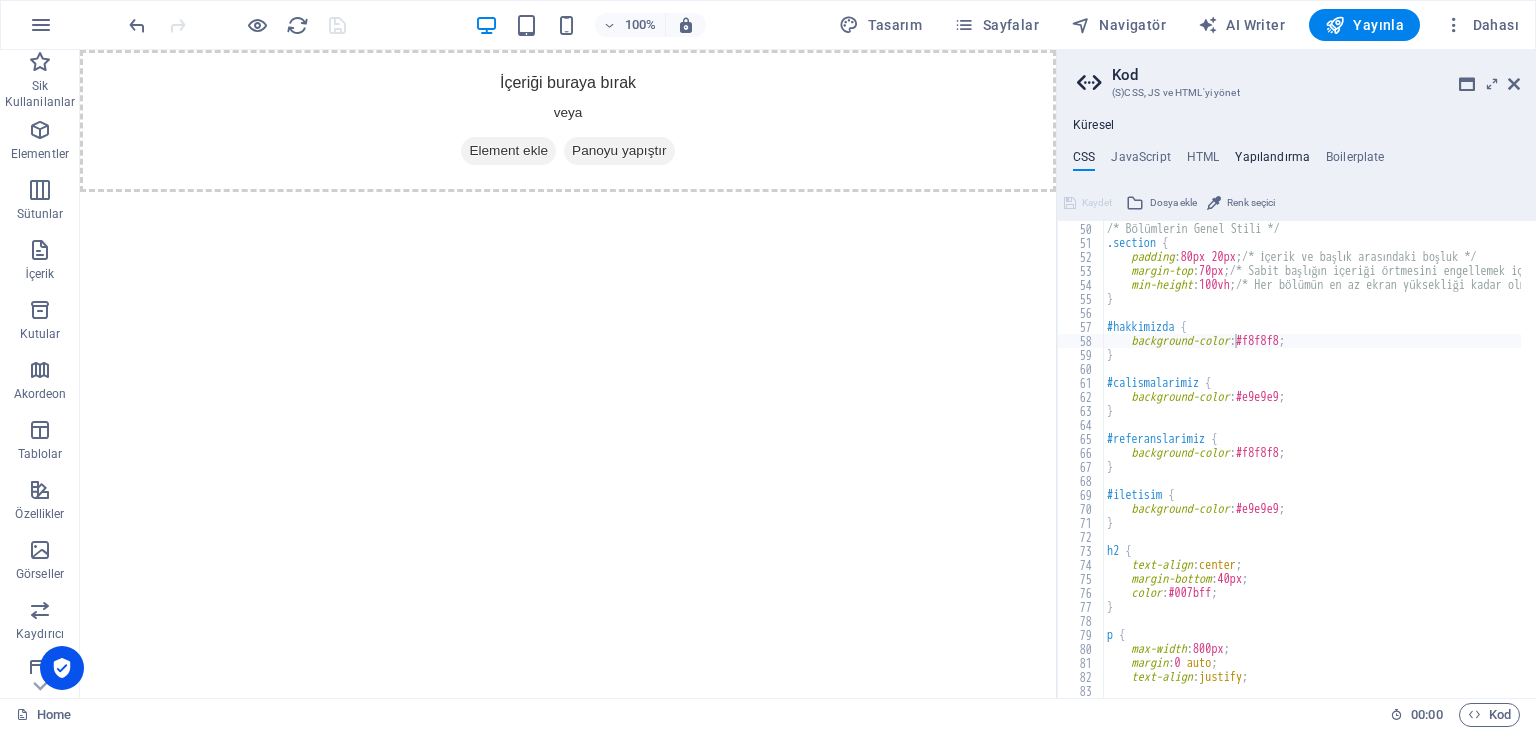 click on "Yapılandırma" at bounding box center [1272, 161] 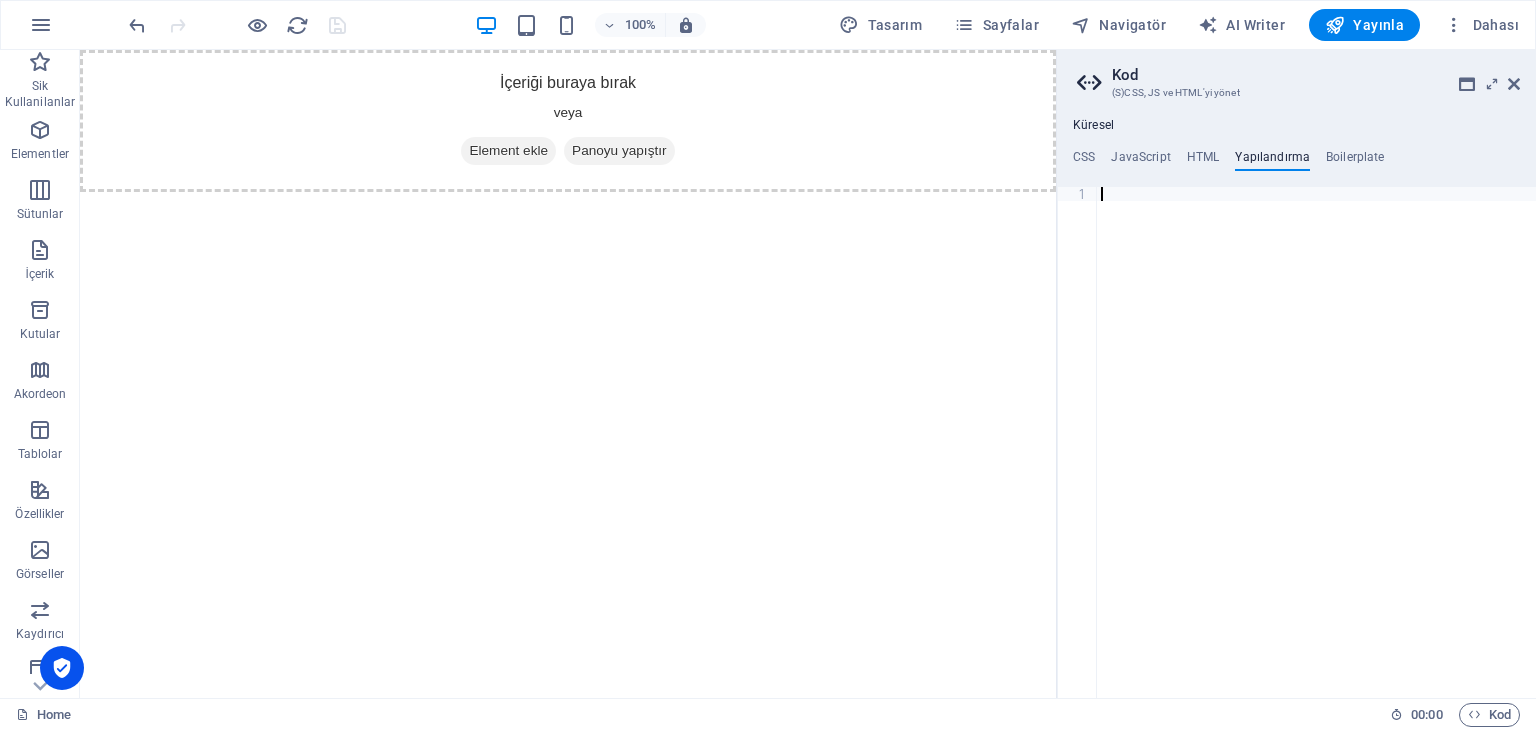 paste on "</html>" 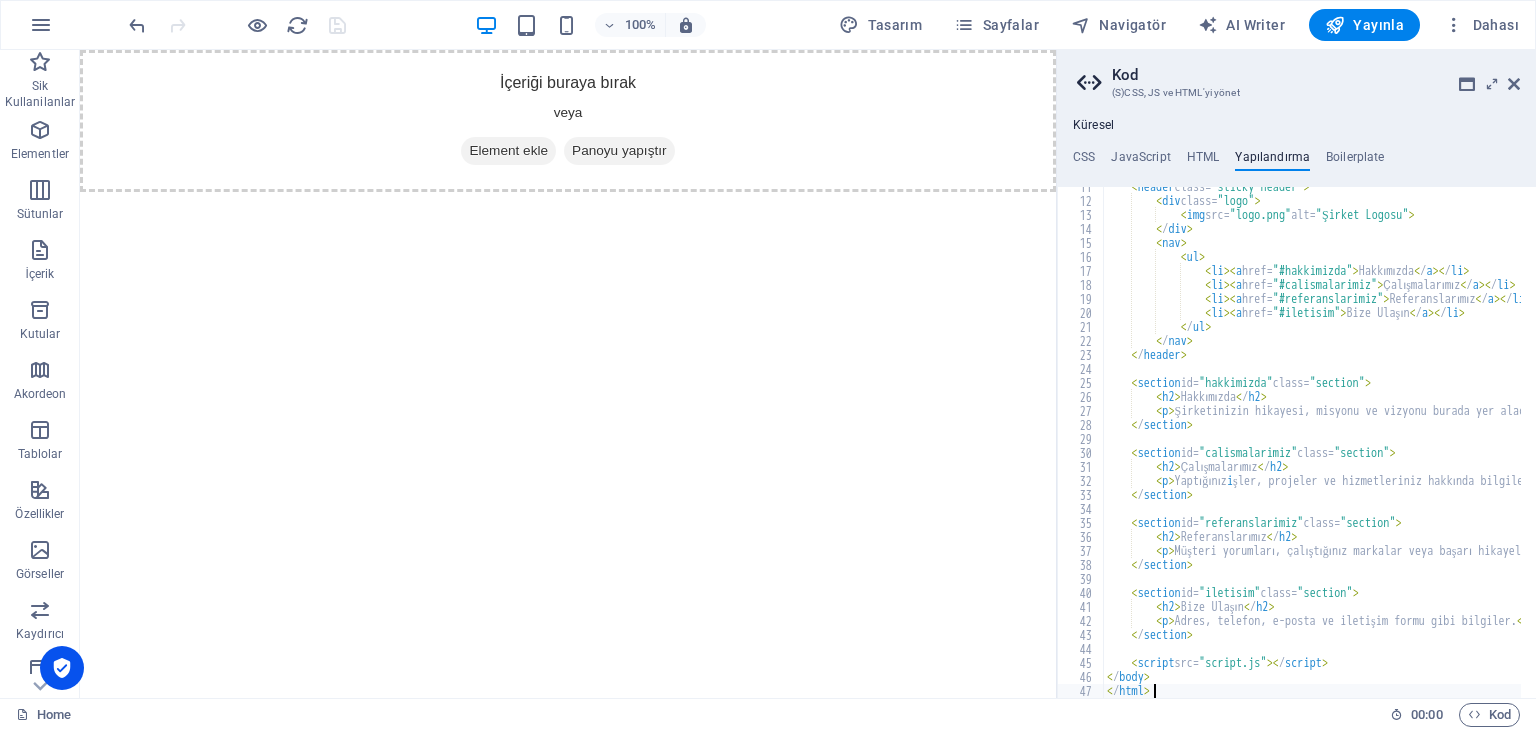 scroll, scrollTop: 147, scrollLeft: 0, axis: vertical 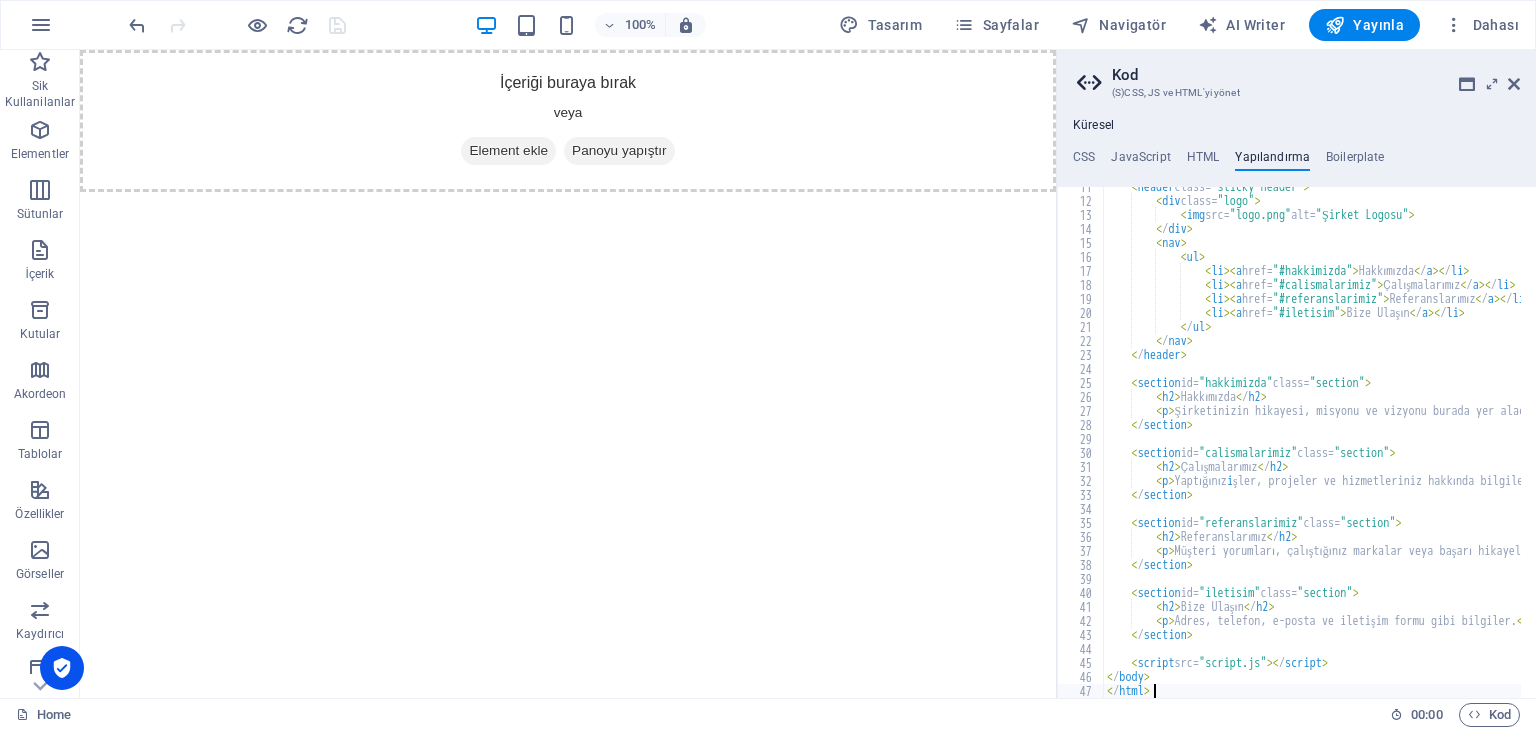 click on "< header  class= "sticky-header" >           < div  class= "logo" >                < img  src= "logo.png"  alt= "Şirket Logosu" >           < / div >           < nav >                < ul >                     < li >< a  href= "#hakkimizda" > Hakkımızda < / a >< / li >                     < li >< a  href= "#calismalarimiz" > Çalışmalarımız < / a >< / li >                     < li >< a  href= "#referanslarimiz" > Referanslarımız < / a >< / li >                     < li >< a  href= "#iletisim" > Bize Ulaşın < / a >< / li >                < / ul >           < / nav >      < / header >      < section  id= "hakkimizda"  class= "section" >           < h2 > Hakkımızda < / h2 >           < p > Şirketinizin hikayesi, misyonu ve vizyonu burada yer alacak. < / p >      < / section >      < section  id= "calismalarimiz"  class= "section" >           < h2 > Çalışmalarımız < / h2 >           < p > Yaptığınız  i şler, projeler ve hizmetleriniz hakkında bilgiler. < / p >      < / section >" at bounding box center (1383, 449) 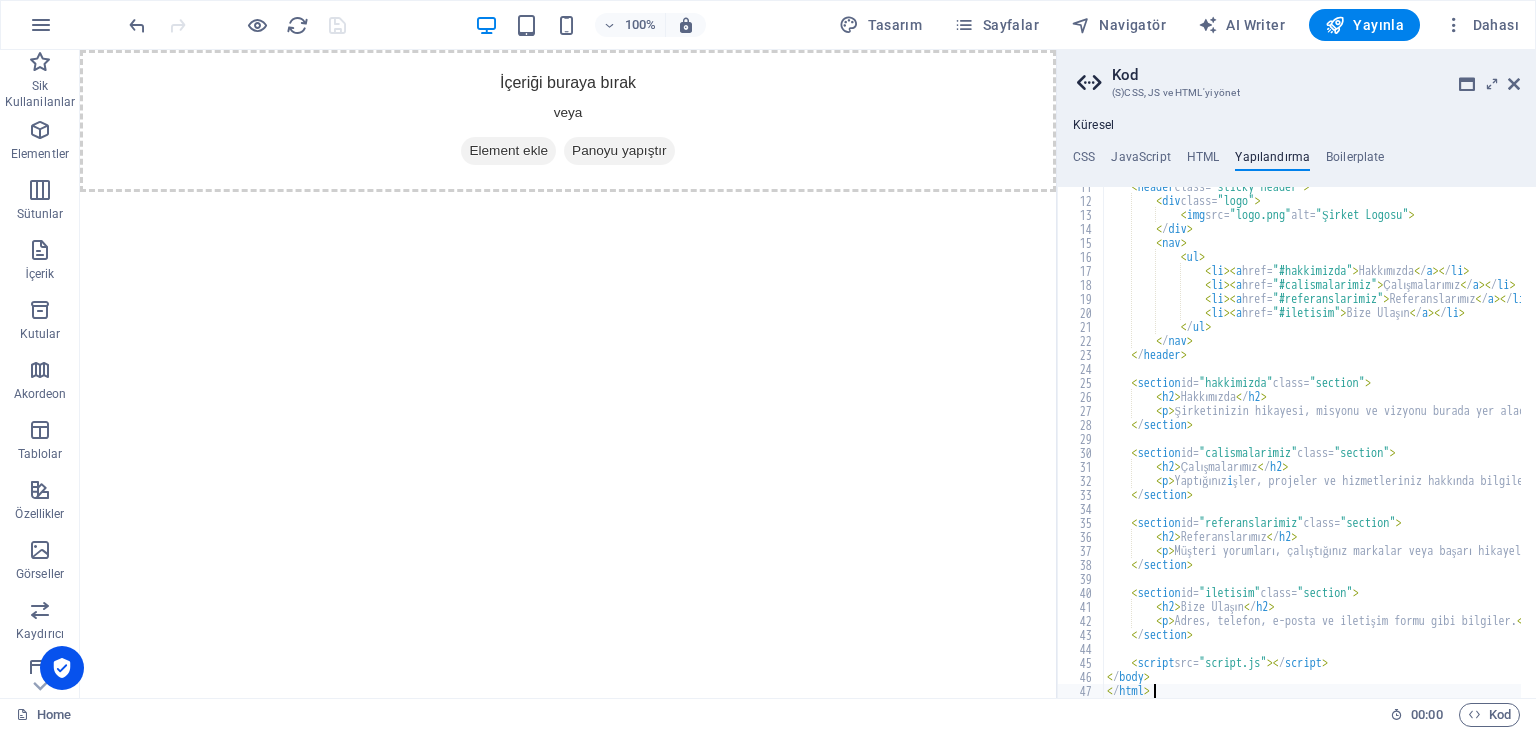 type on "<li><a href="#calismalarimiz">Çalışmalarımız</a></li>" 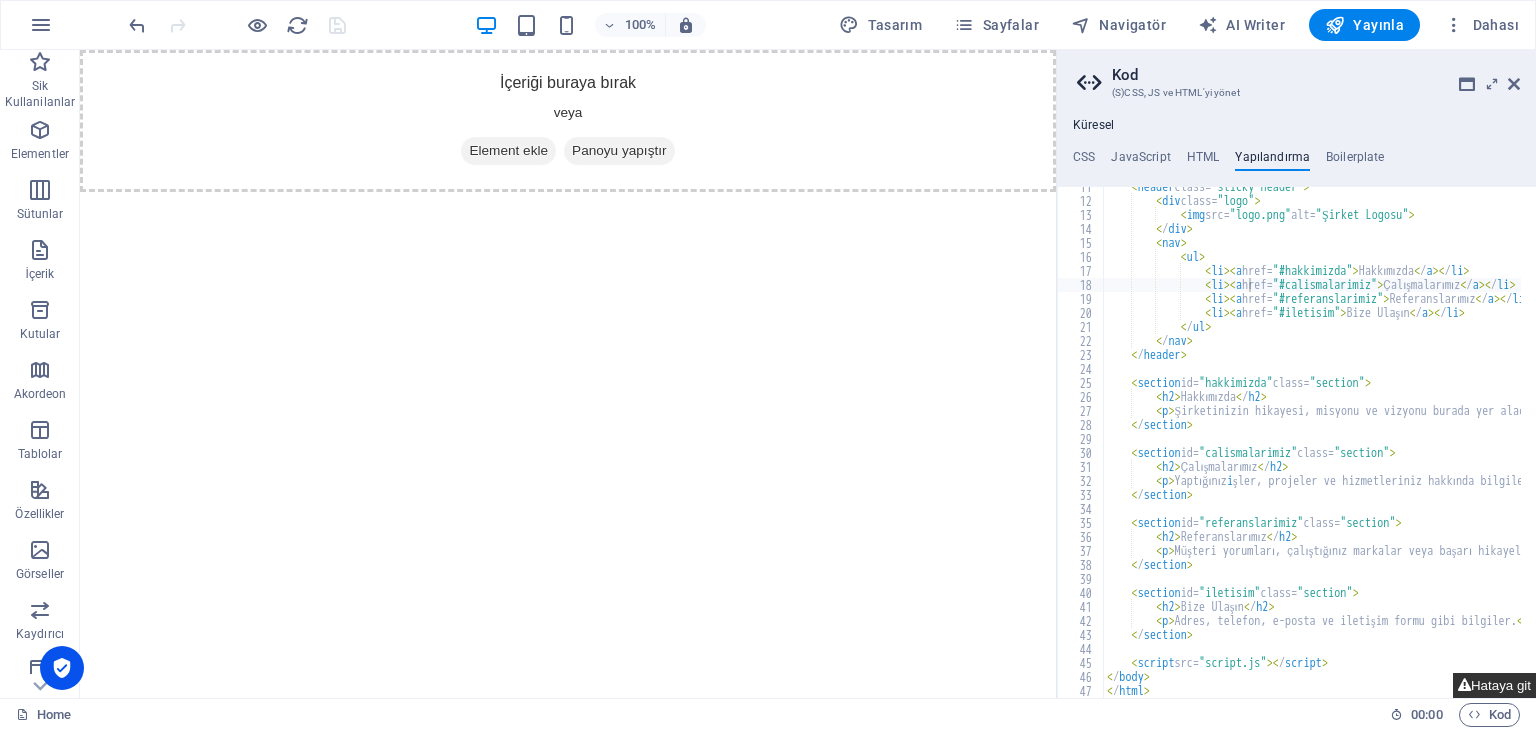 click on "Hataya git" at bounding box center [1494, 685] 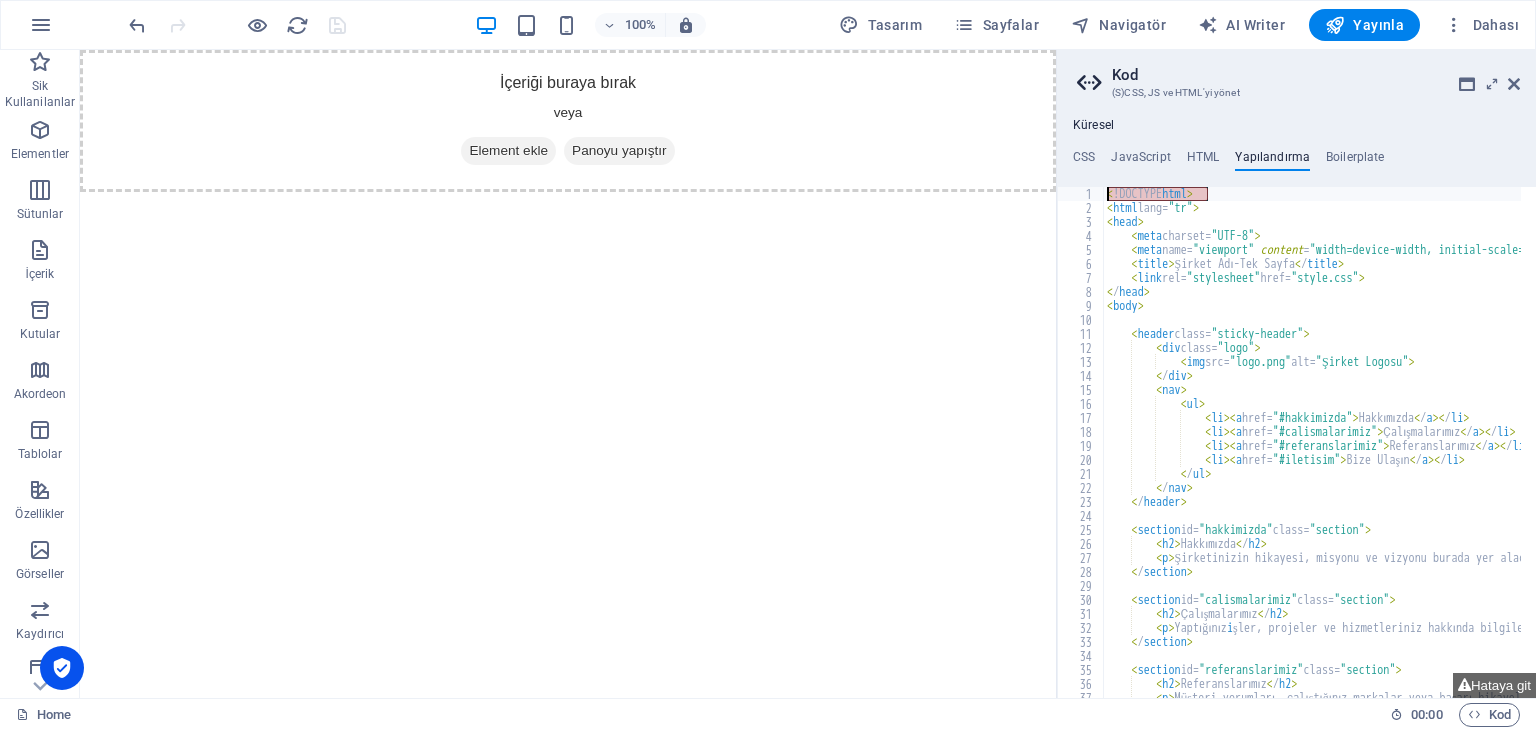 drag, startPoint x: 1209, startPoint y: 197, endPoint x: 1087, endPoint y: 195, distance: 122.016396 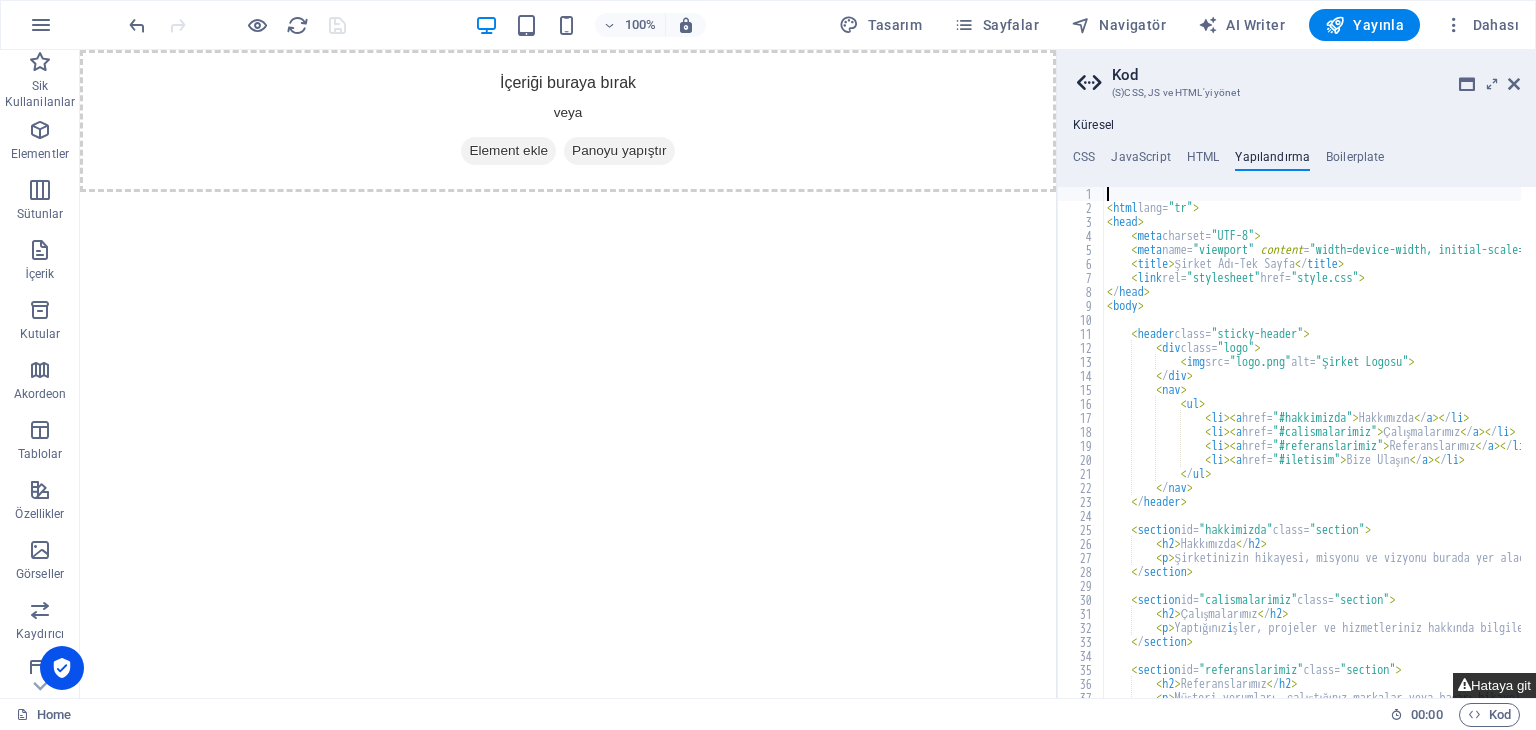 click on "Hataya git" at bounding box center (1494, 685) 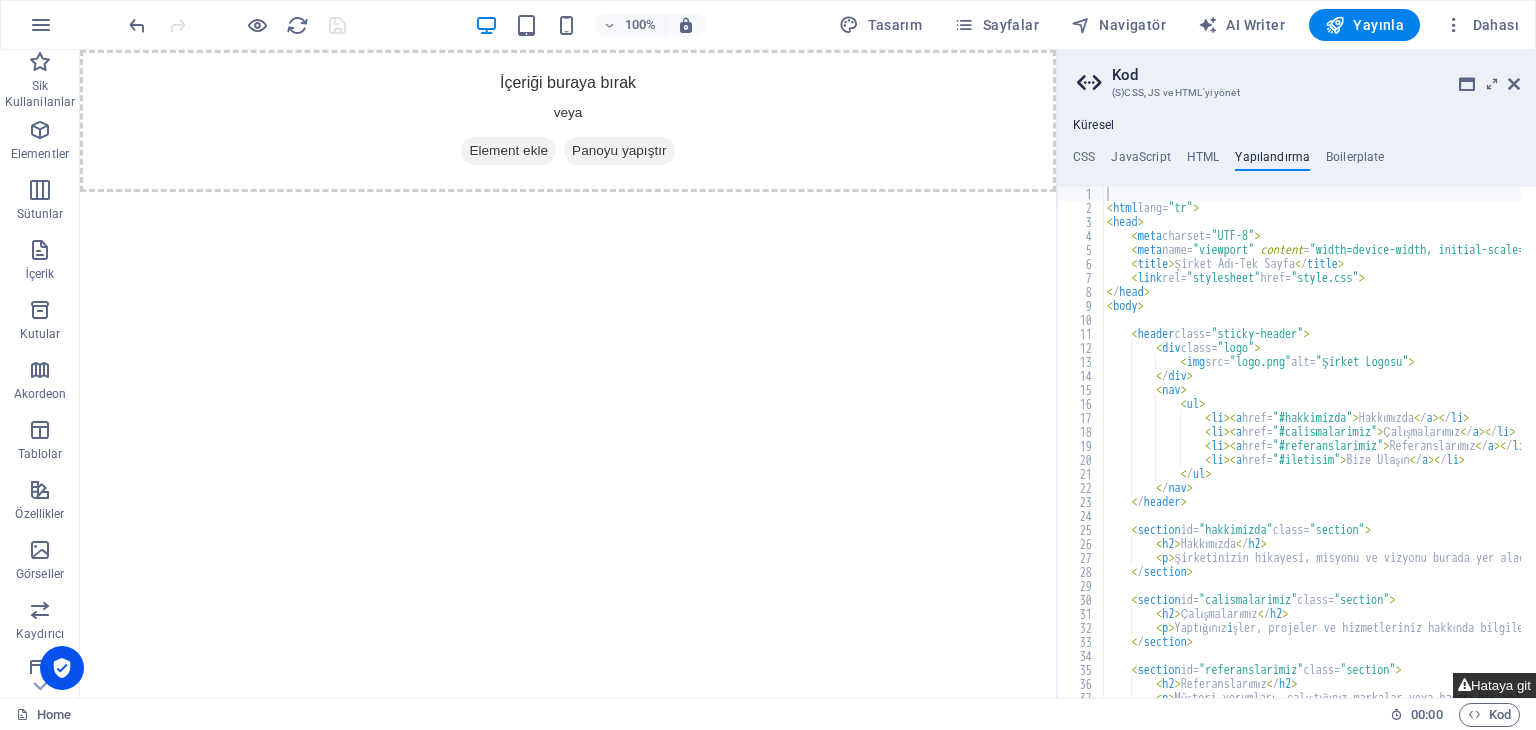 click on "Hataya git" at bounding box center (1494, 685) 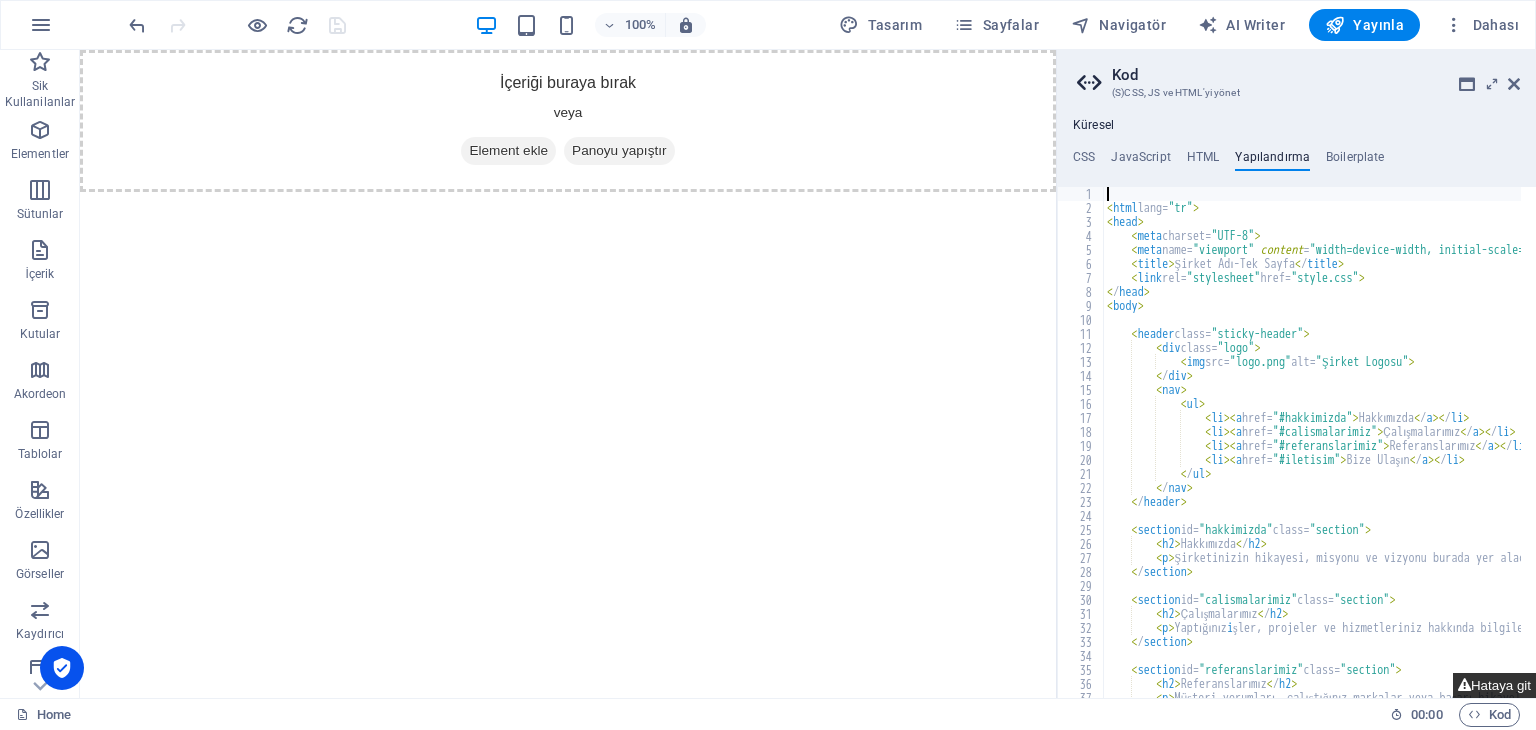 type on "<!DOCTYPE html>" 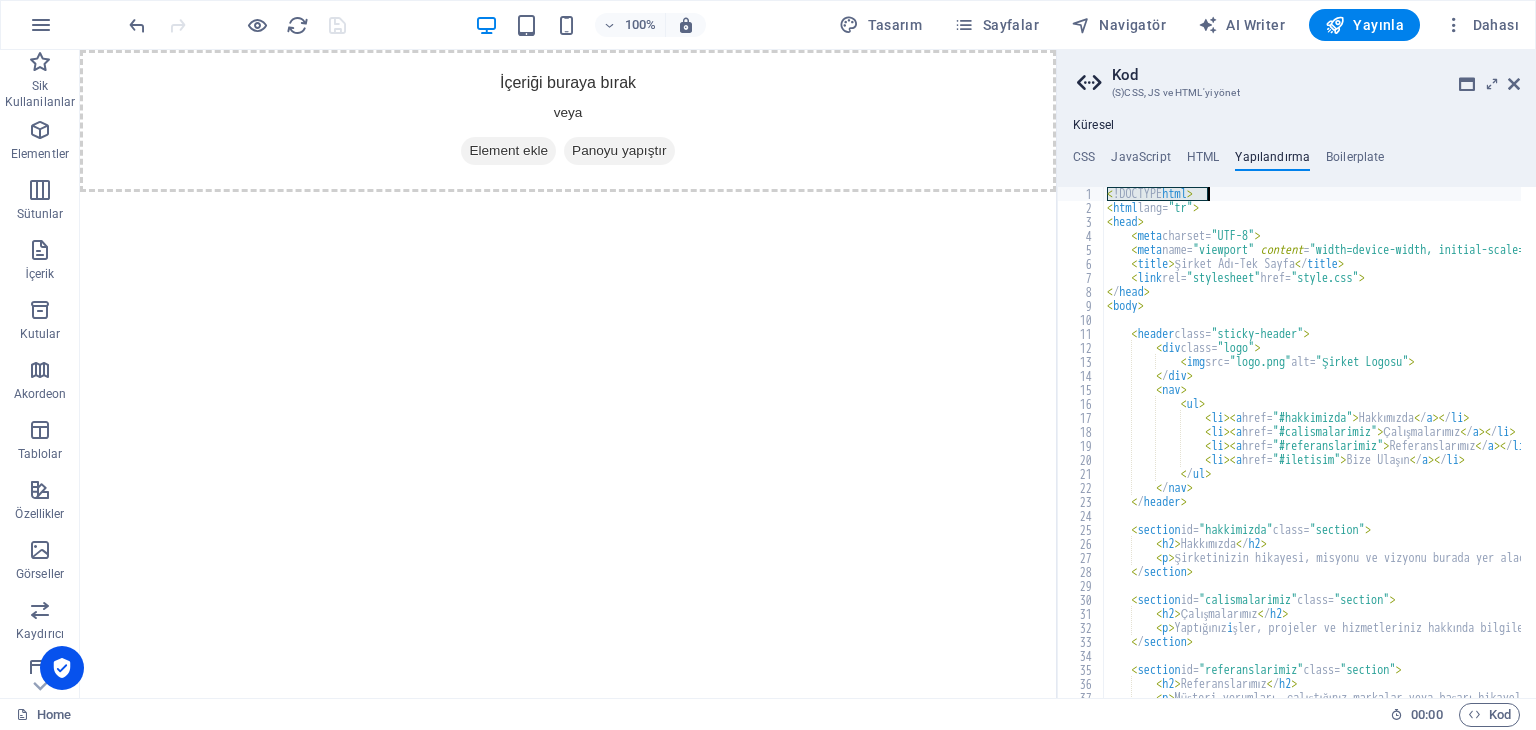 type 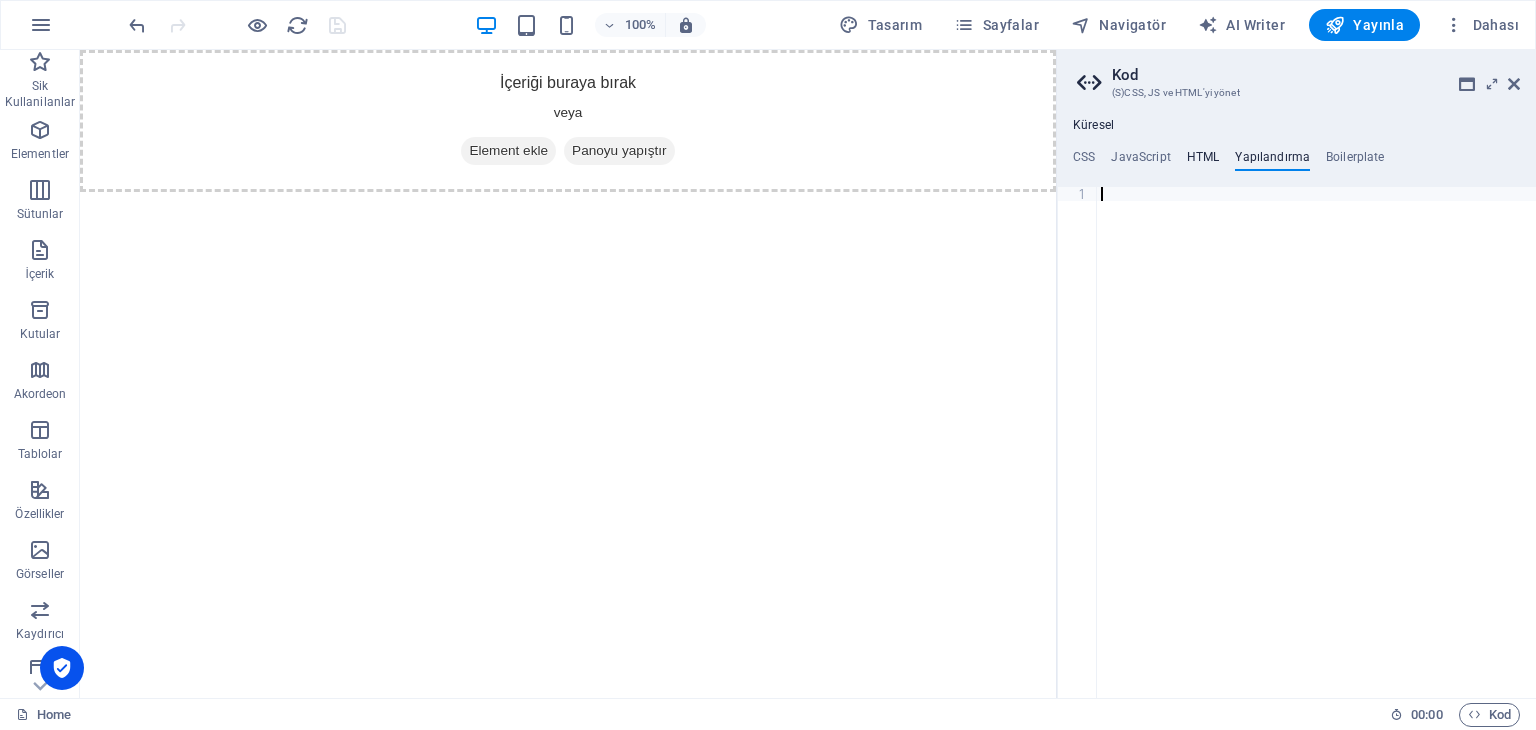 click on "HTML" at bounding box center [1203, 161] 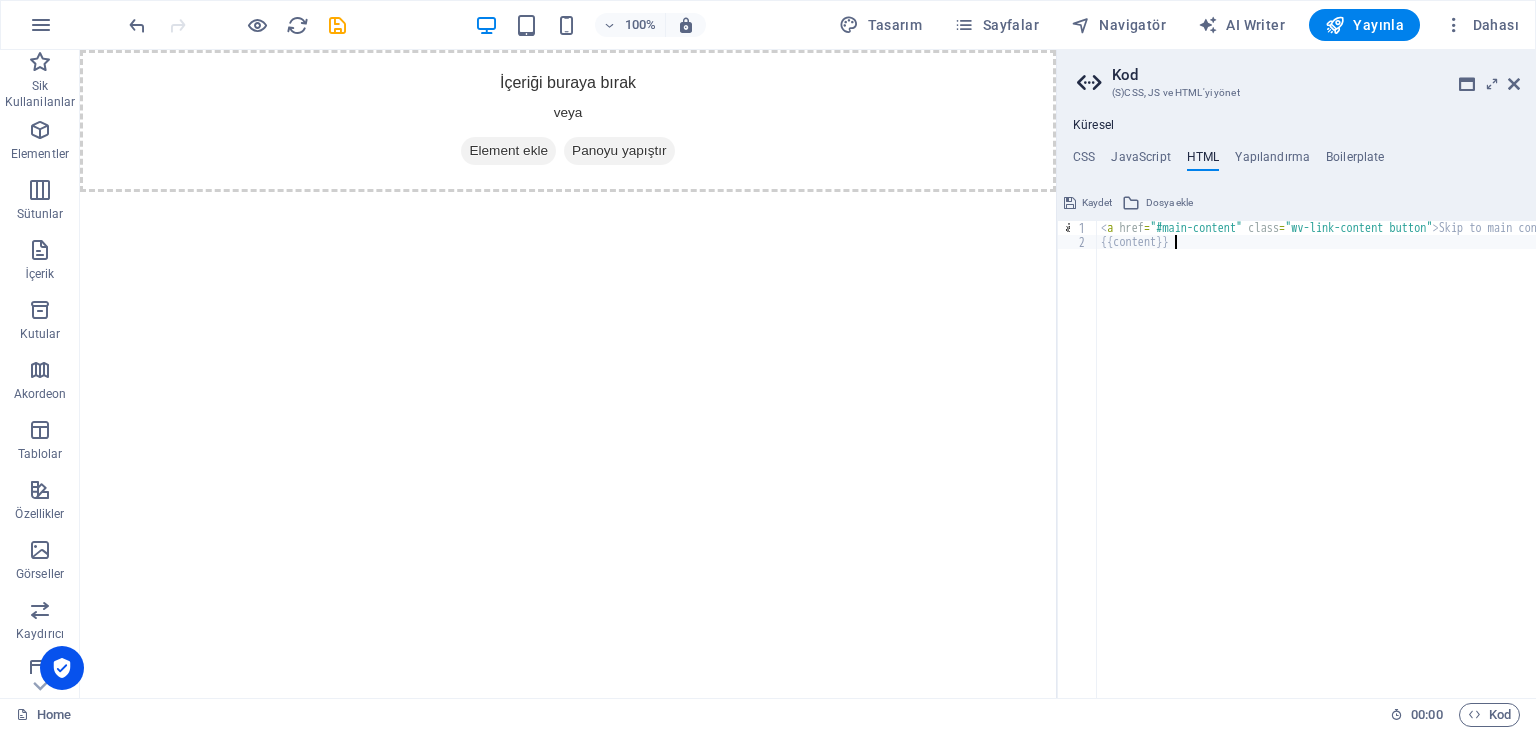 click on "< a   href = "#main-content"   class = "wv-link-content button" > Skip to main content </ a > {{content}}" at bounding box center (1367, 466) 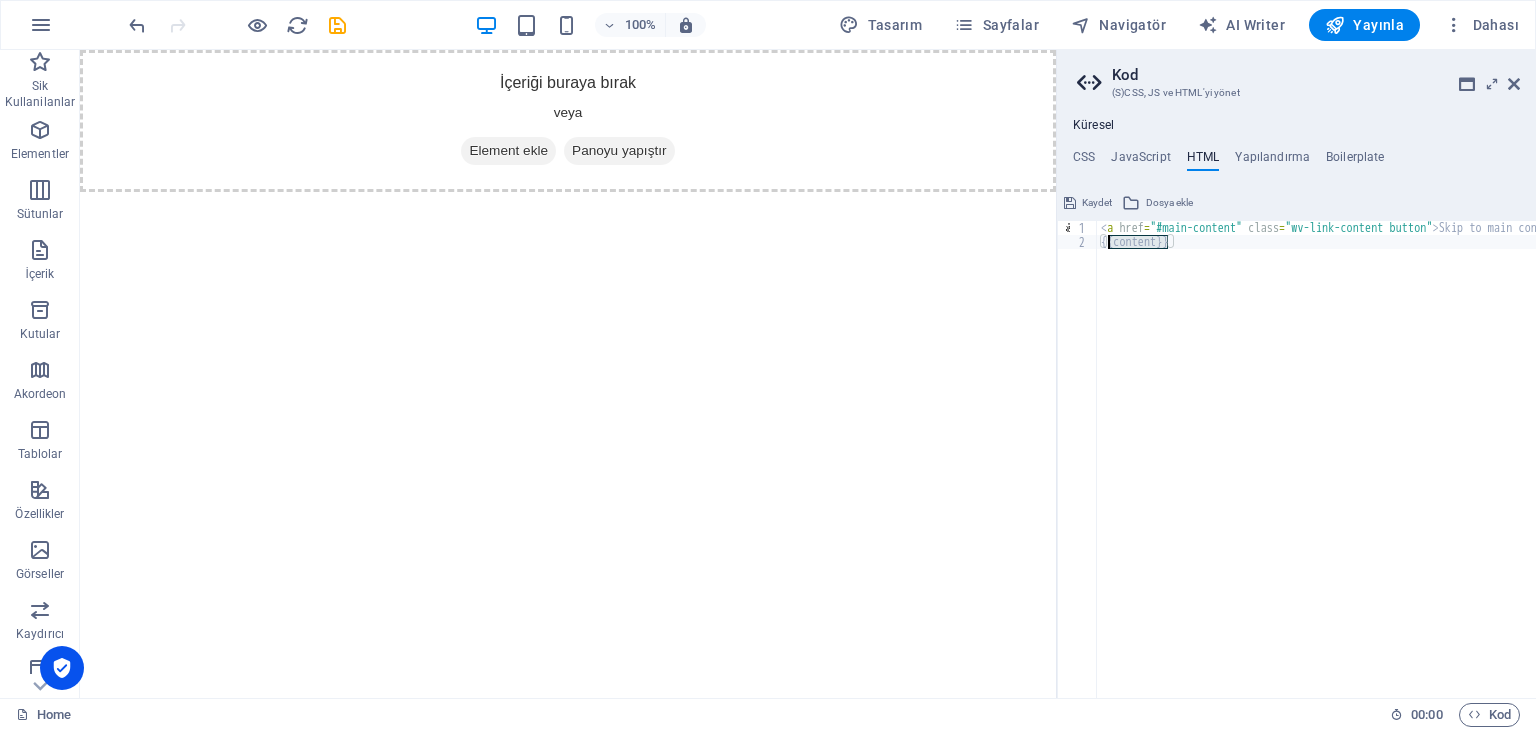 drag, startPoint x: 1160, startPoint y: 252, endPoint x: 1105, endPoint y: 242, distance: 55.9017 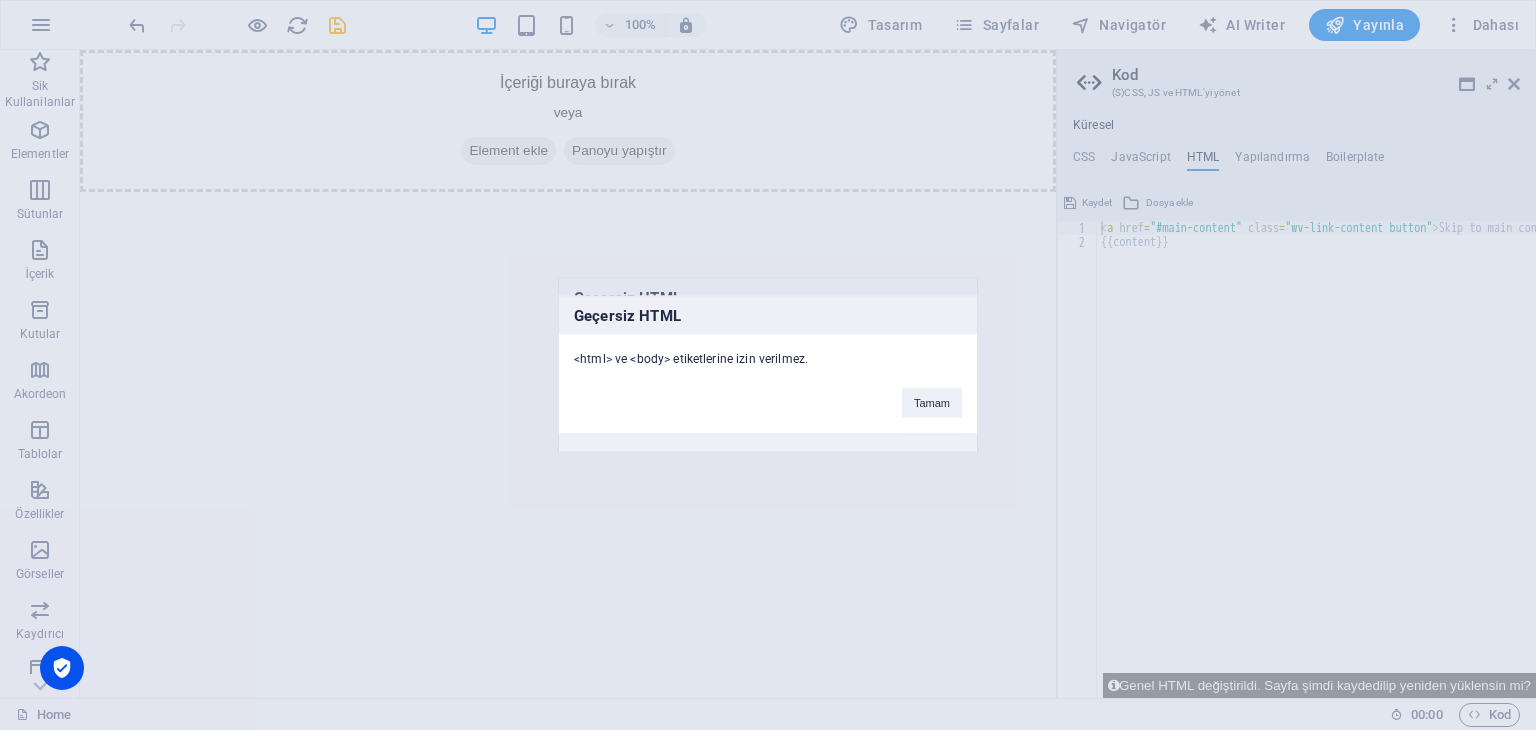 type 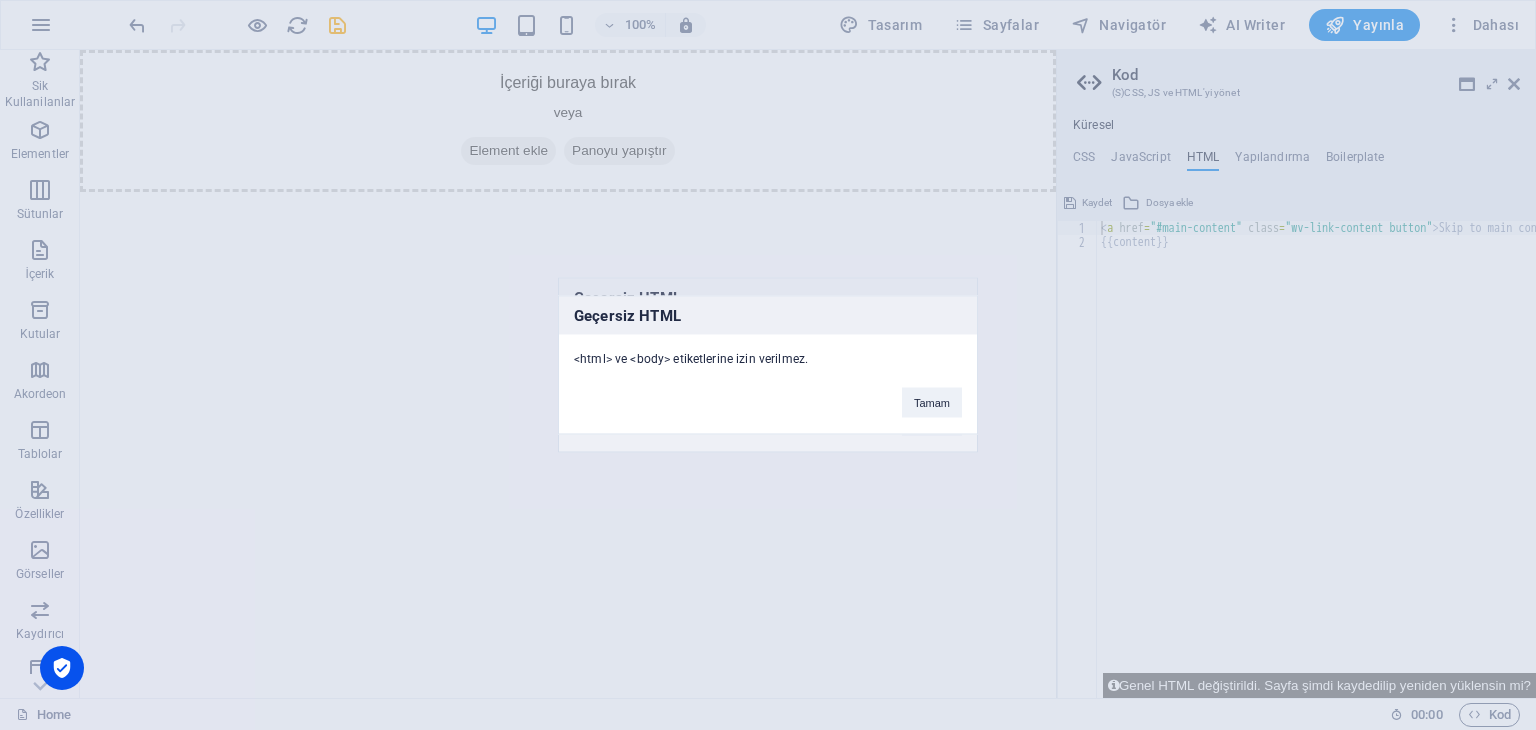 click on "Tamam" at bounding box center [932, 403] 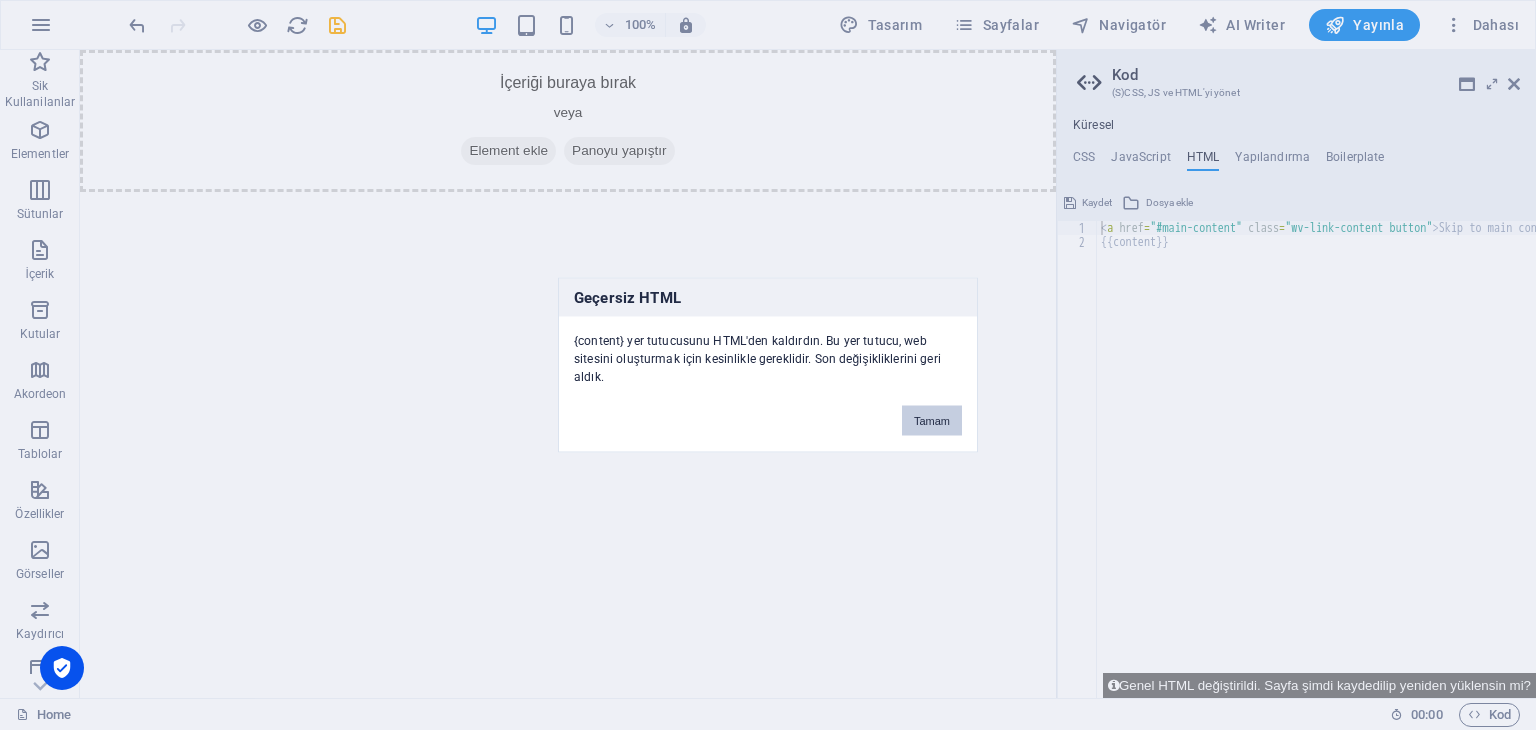 click on "Tamam" at bounding box center (932, 421) 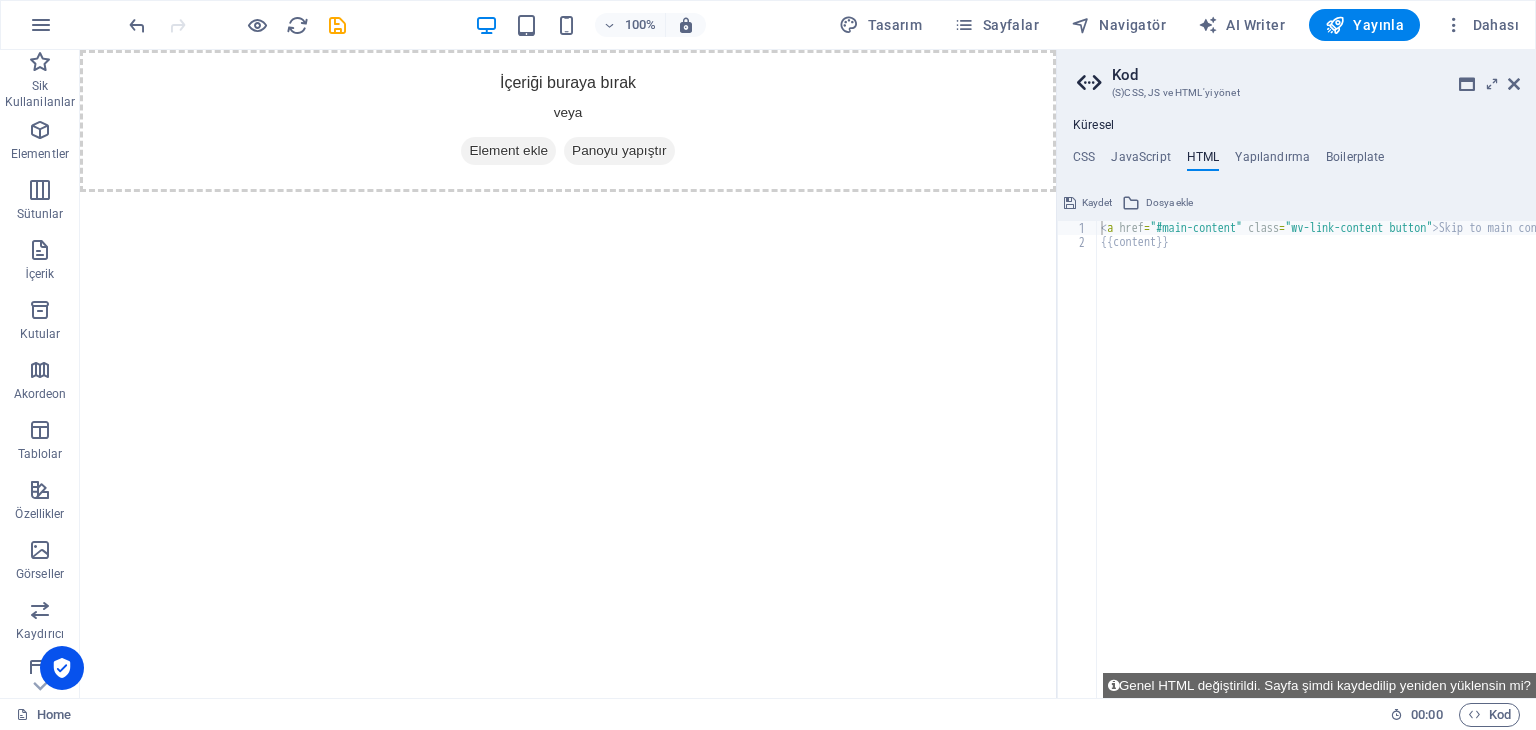 click on "< a   href = "#main-content"   class = "wv-link-content button" > Skip to main content </ a > {{content}}" at bounding box center (1367, 466) 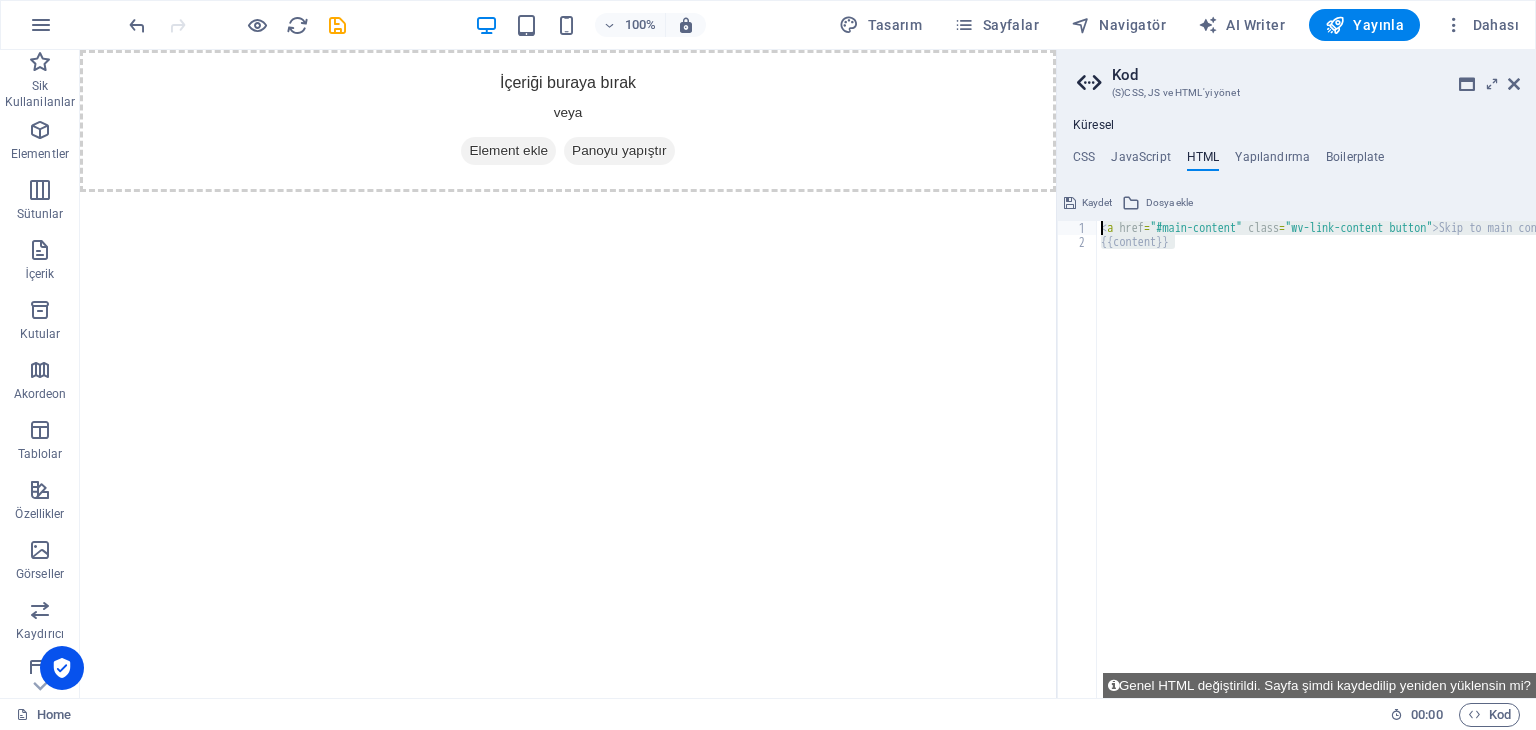 drag, startPoint x: 1259, startPoint y: 299, endPoint x: 1011, endPoint y: 191, distance: 270.49585 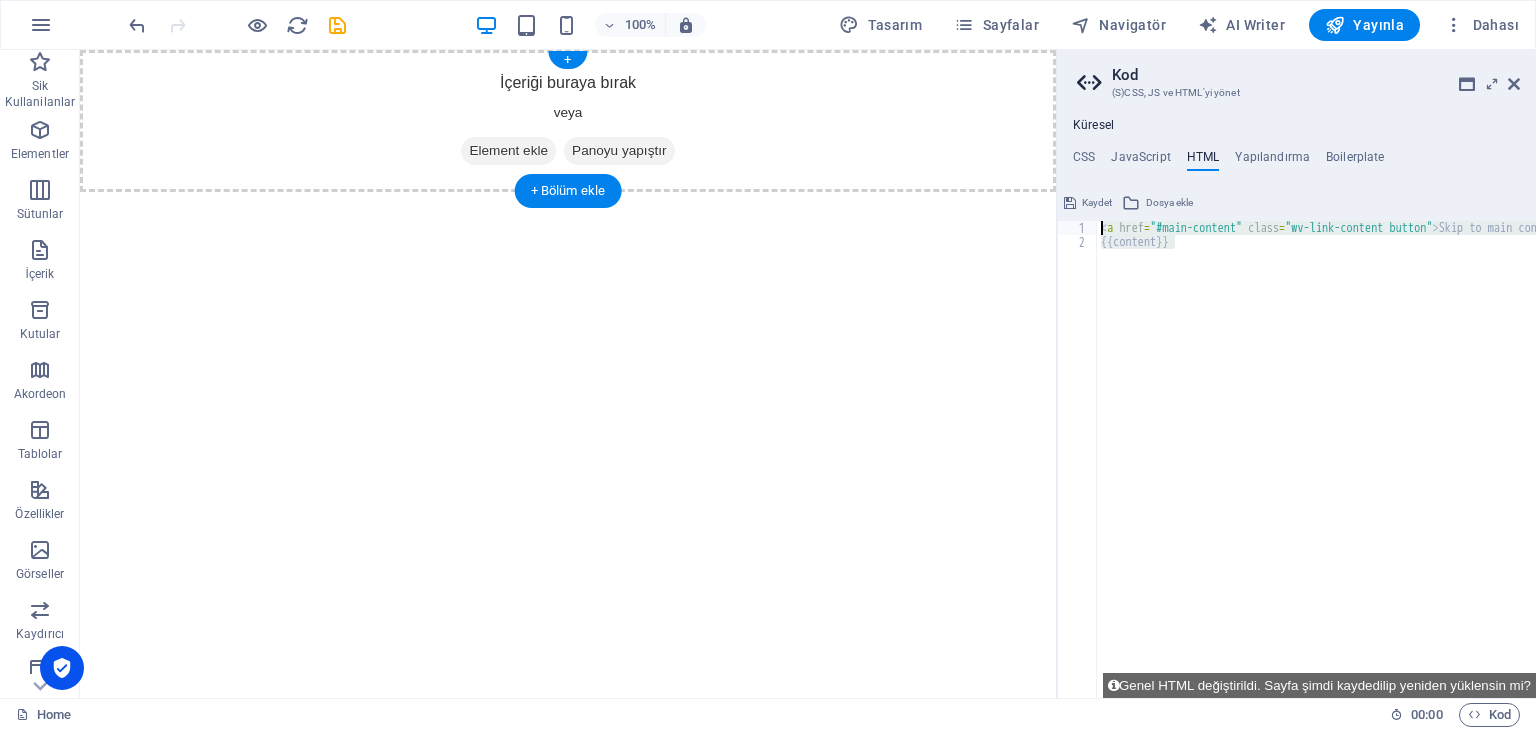 type on "<a href="#main-content" class="wv-link-content button">Skip to main content</a>
{{content}}" 